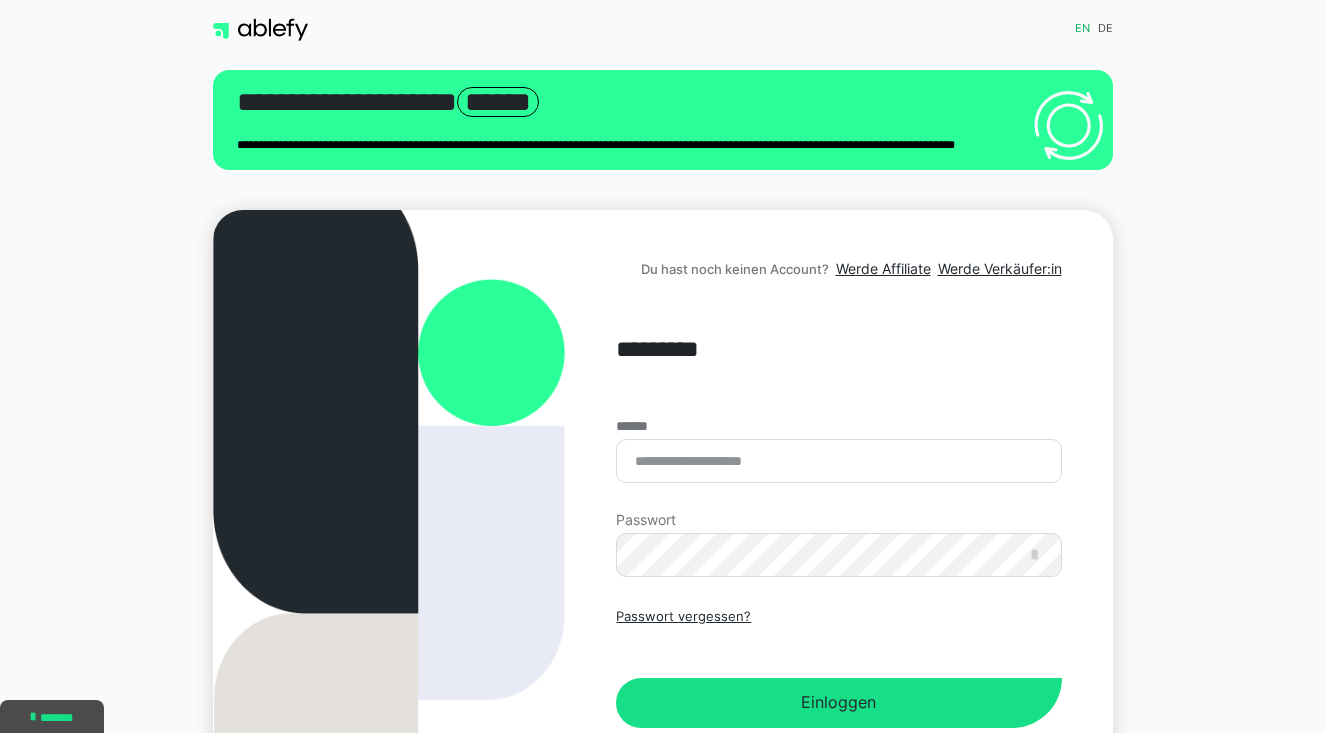 scroll, scrollTop: 0, scrollLeft: 0, axis: both 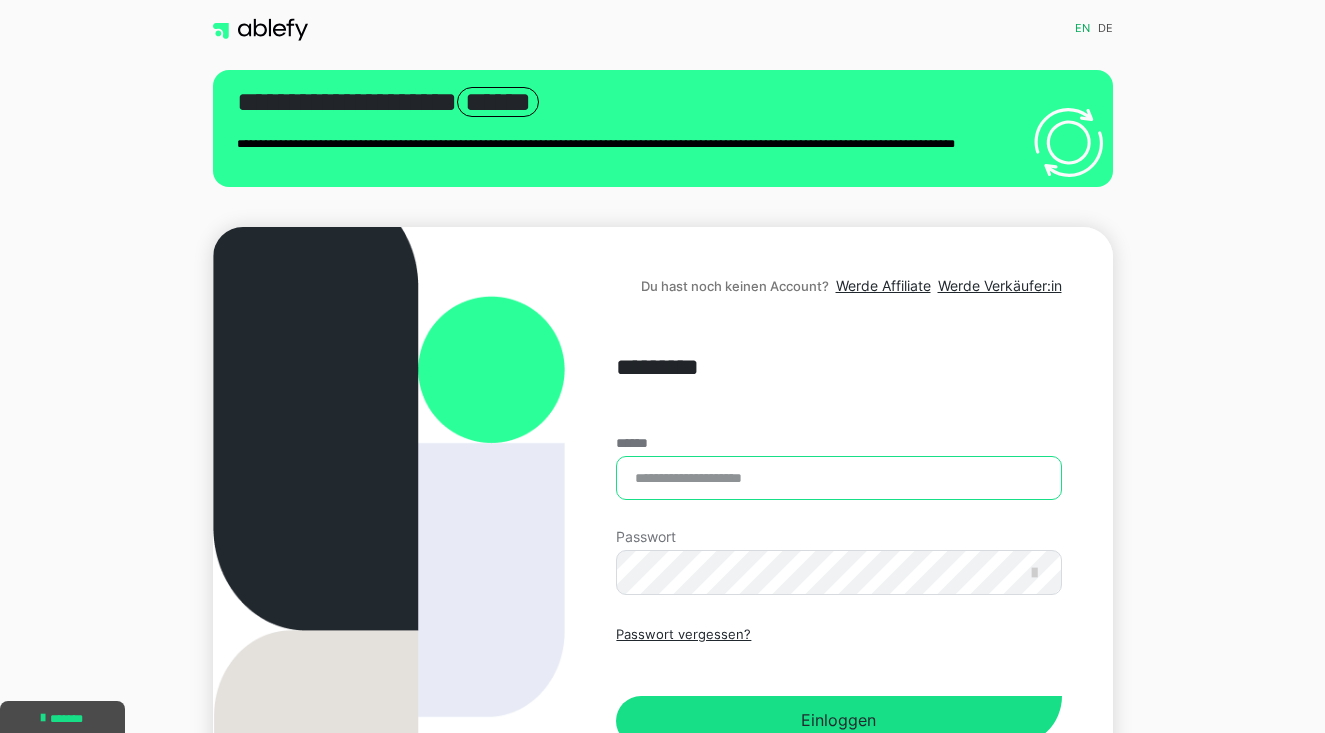 type on "**********" 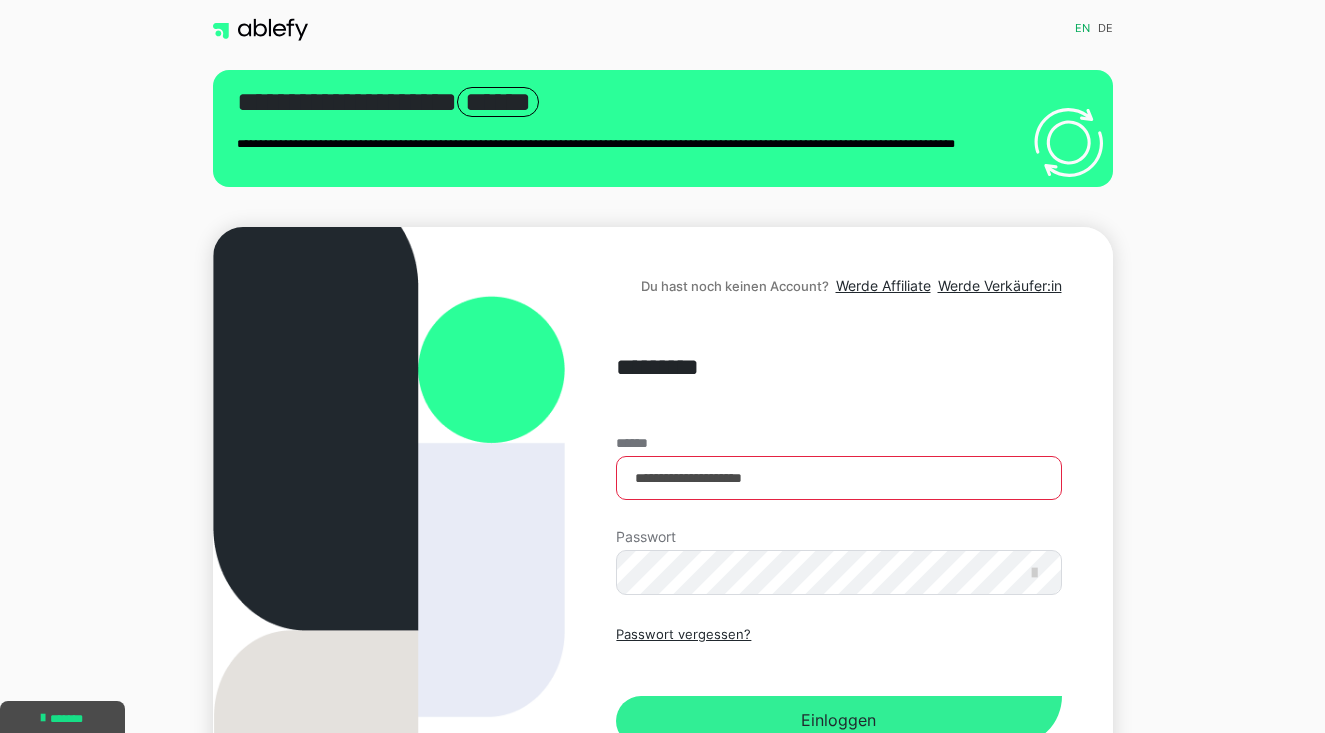 click on "Einloggen" at bounding box center (838, 721) 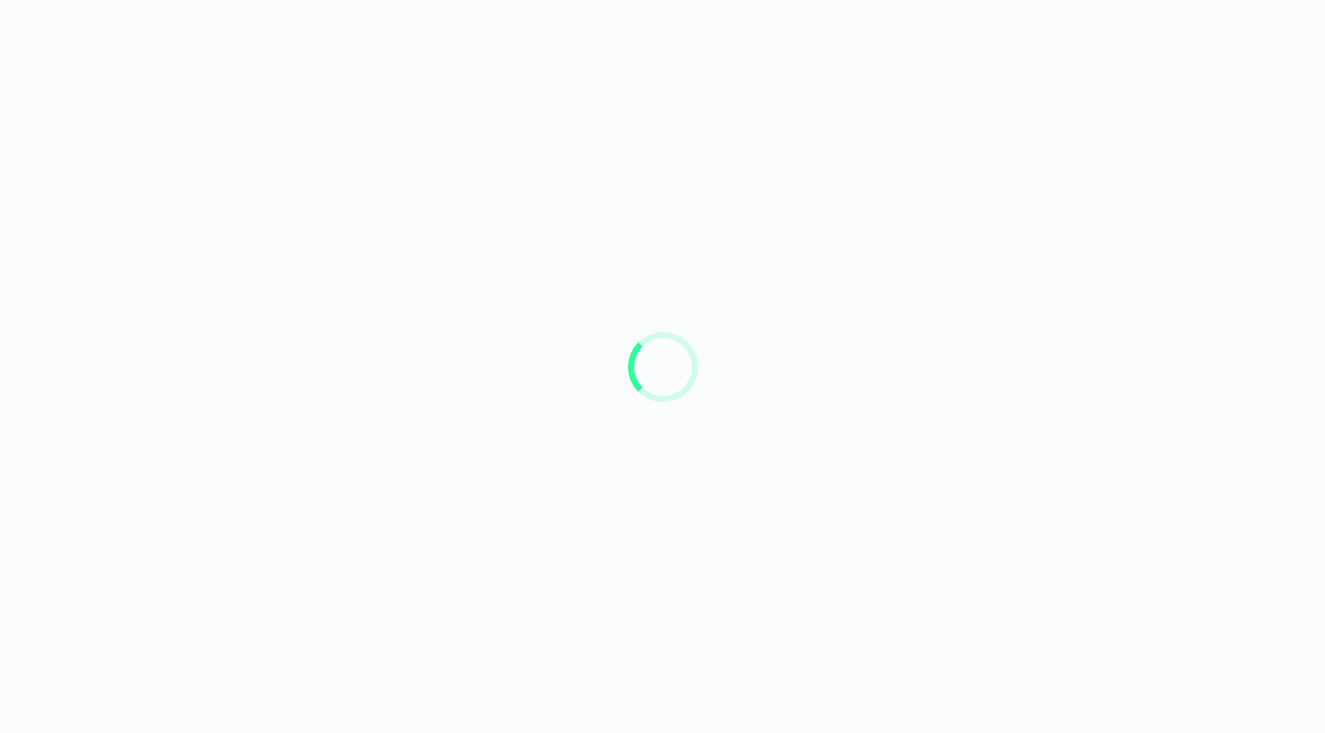 scroll, scrollTop: 0, scrollLeft: 0, axis: both 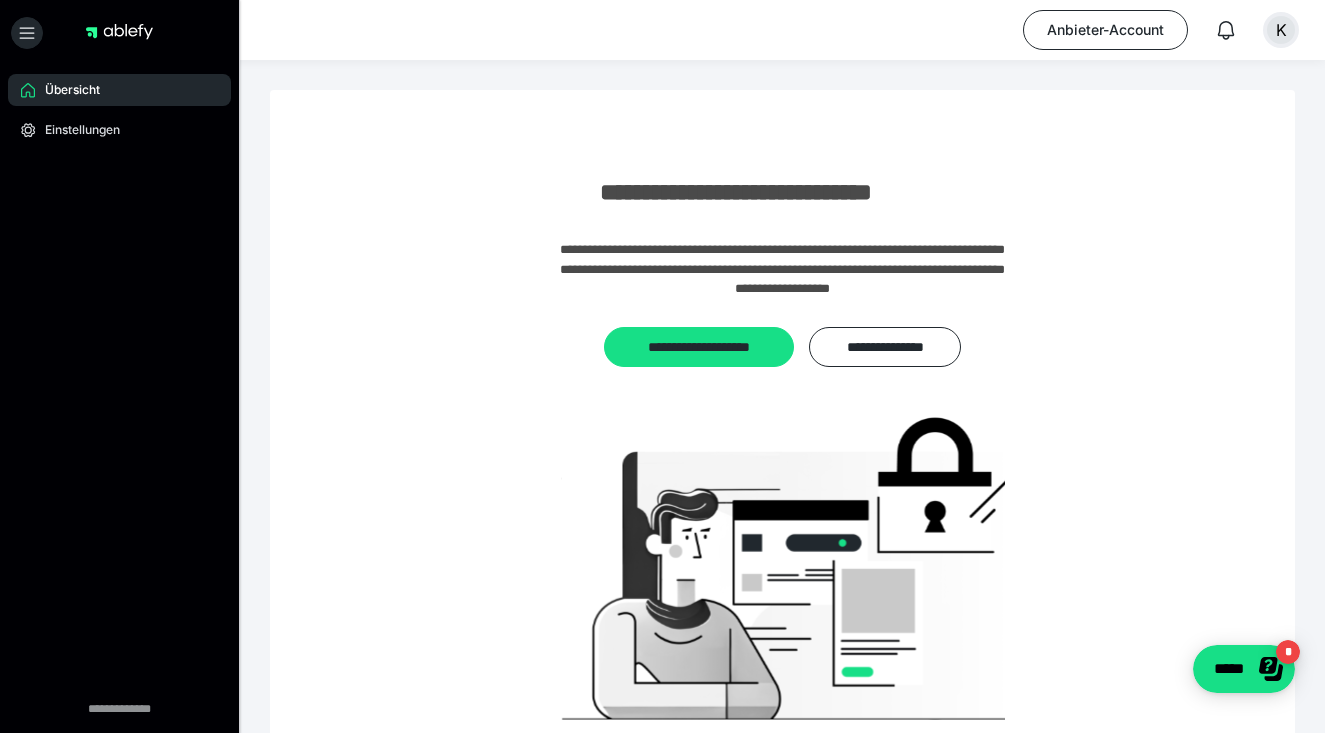 click on "K" at bounding box center [1281, 30] 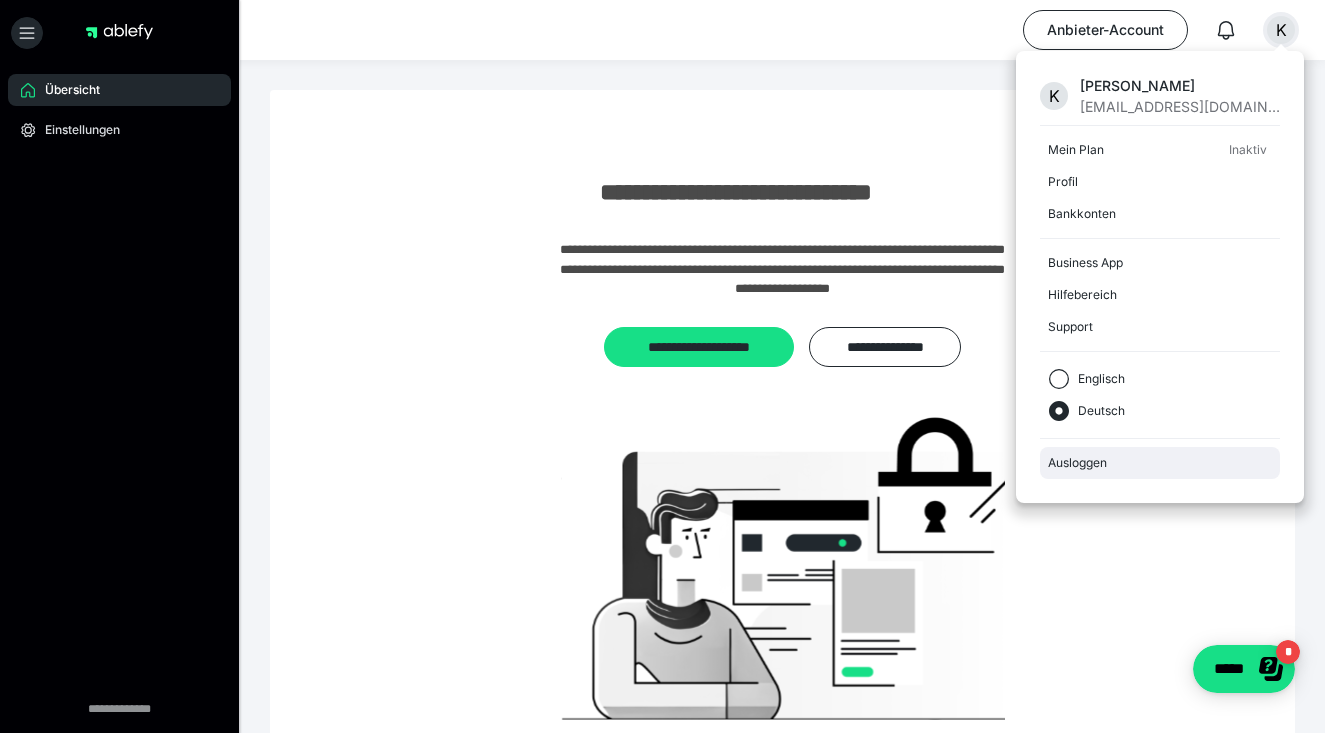 click on "Ausloggen" at bounding box center (1160, 463) 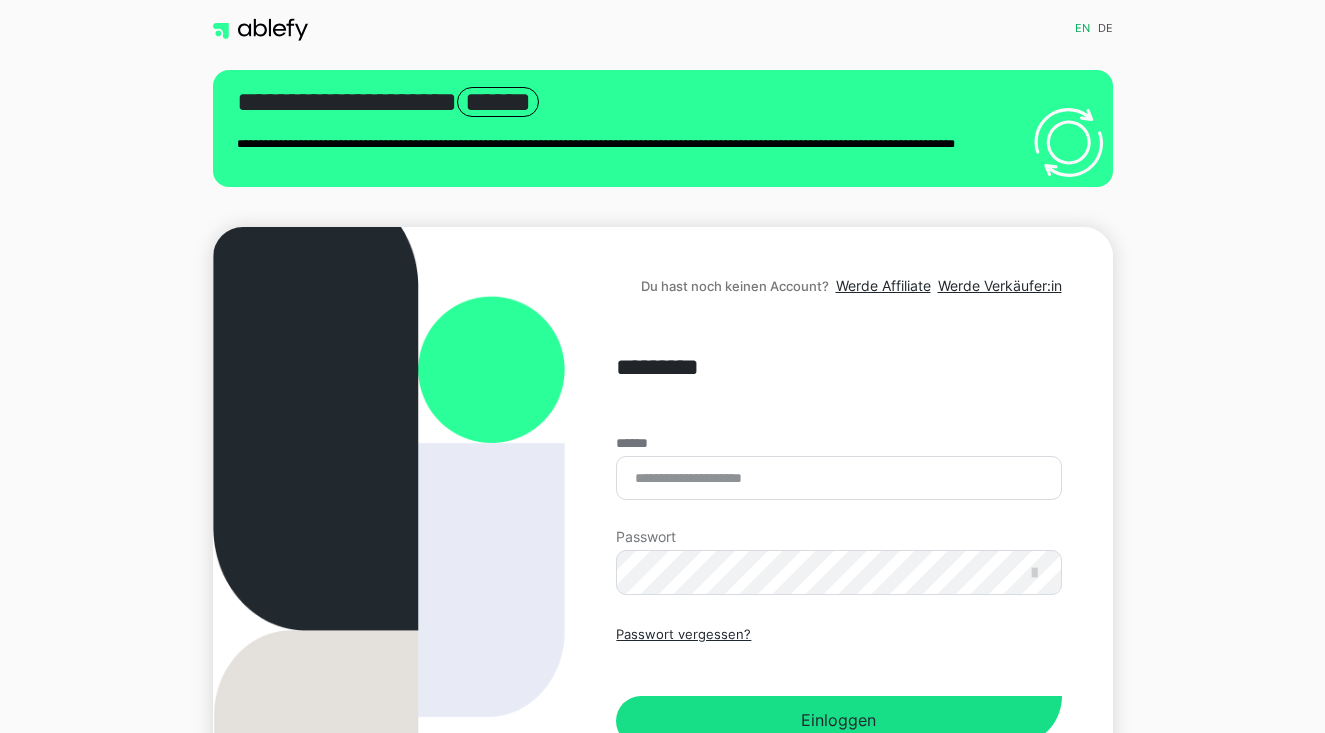 scroll, scrollTop: 0, scrollLeft: 0, axis: both 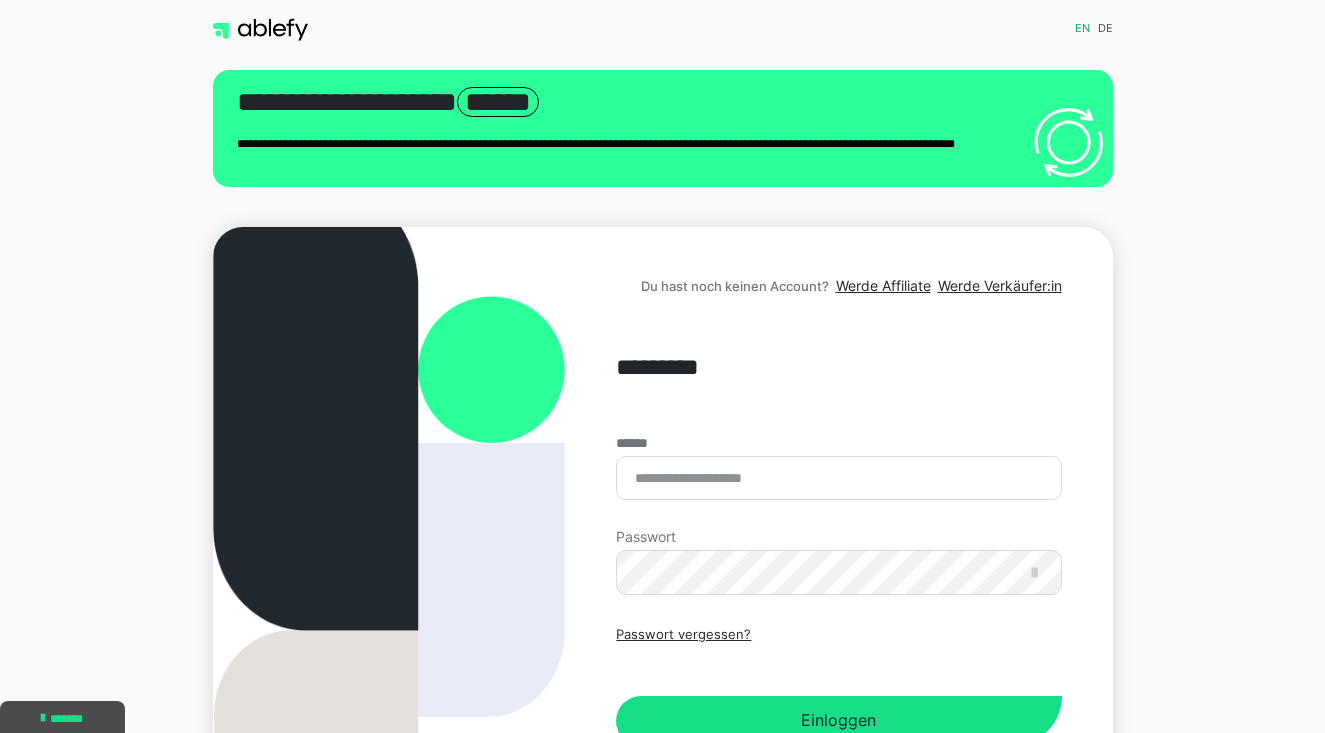 click on "******" at bounding box center (838, 478) 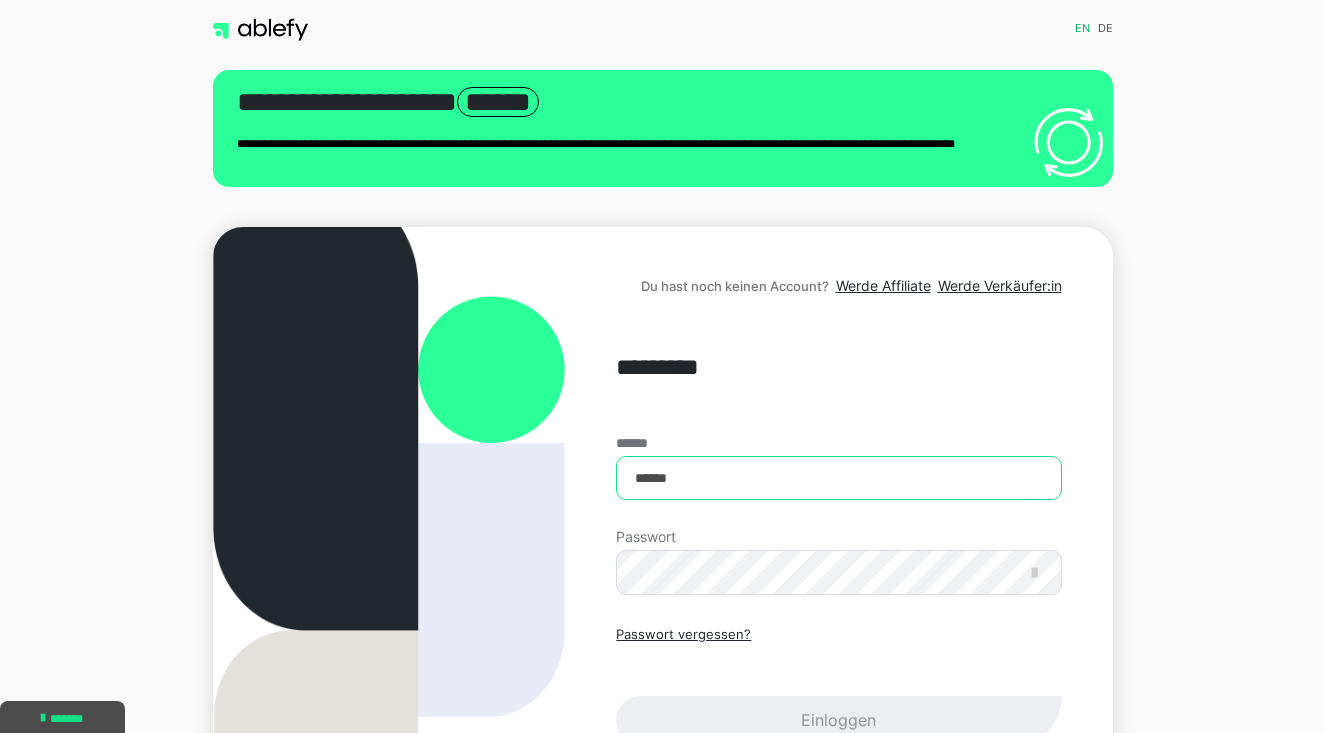 type on "**********" 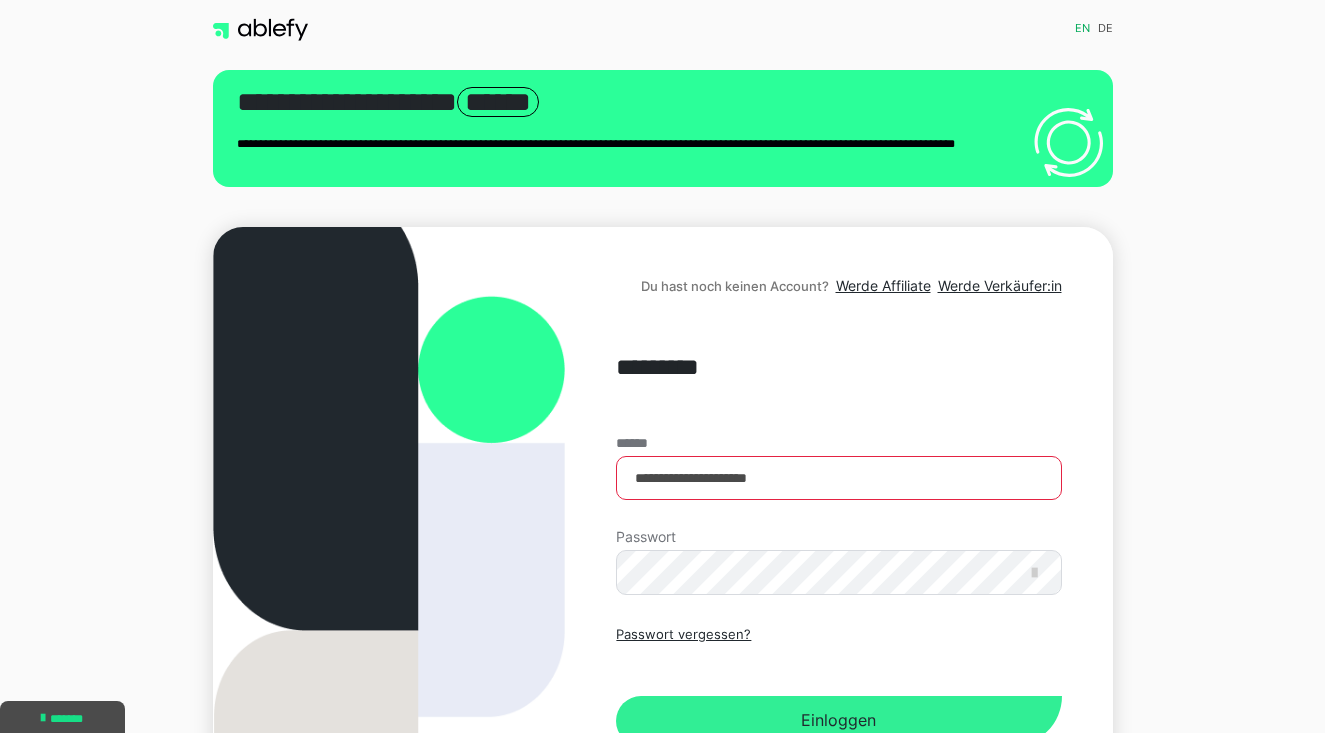click on "Einloggen" at bounding box center [838, 721] 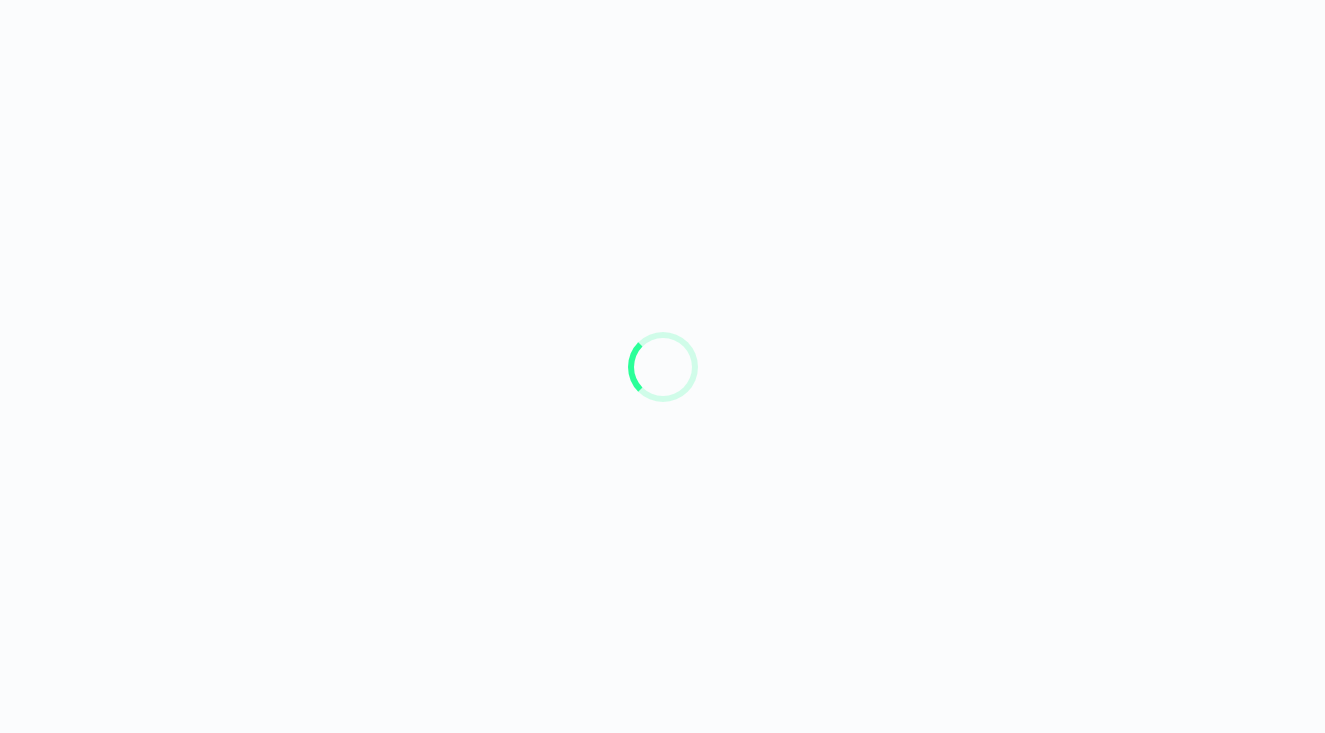 scroll, scrollTop: 0, scrollLeft: 0, axis: both 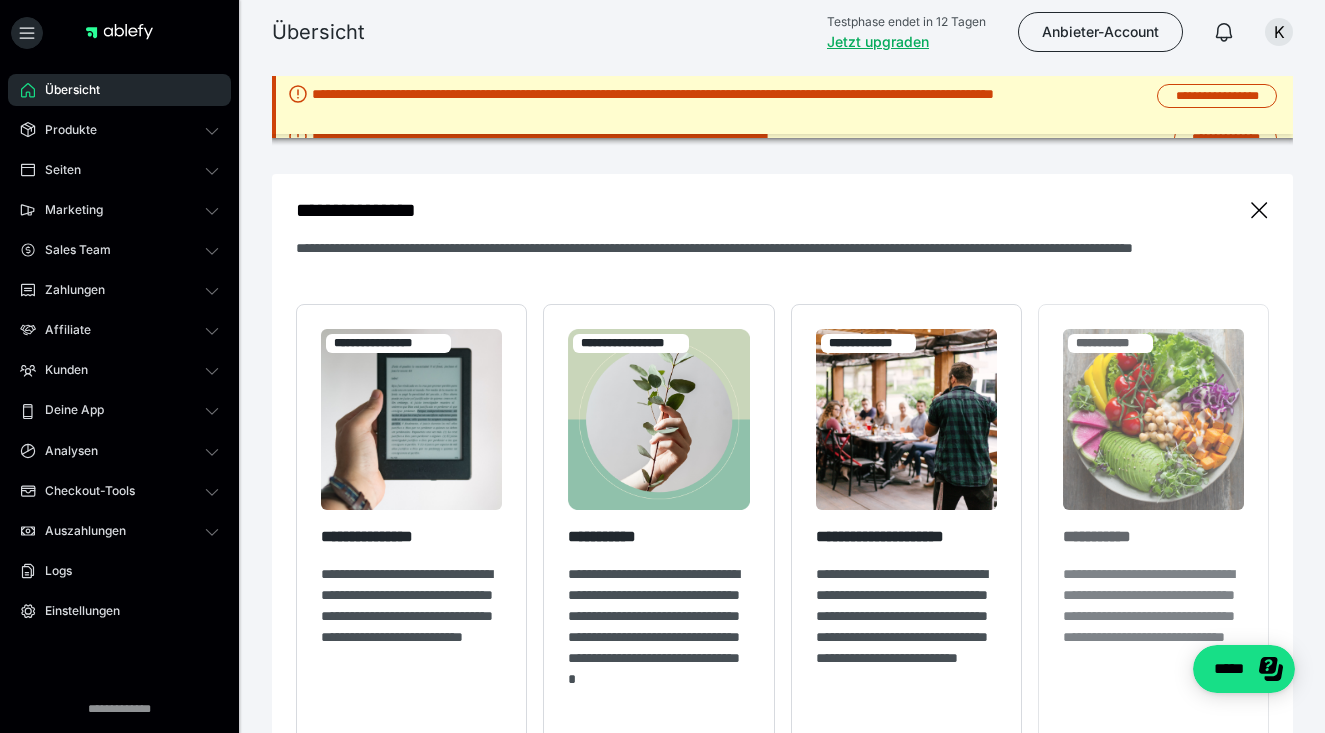 click on "**********" at bounding box center (1153, 627) 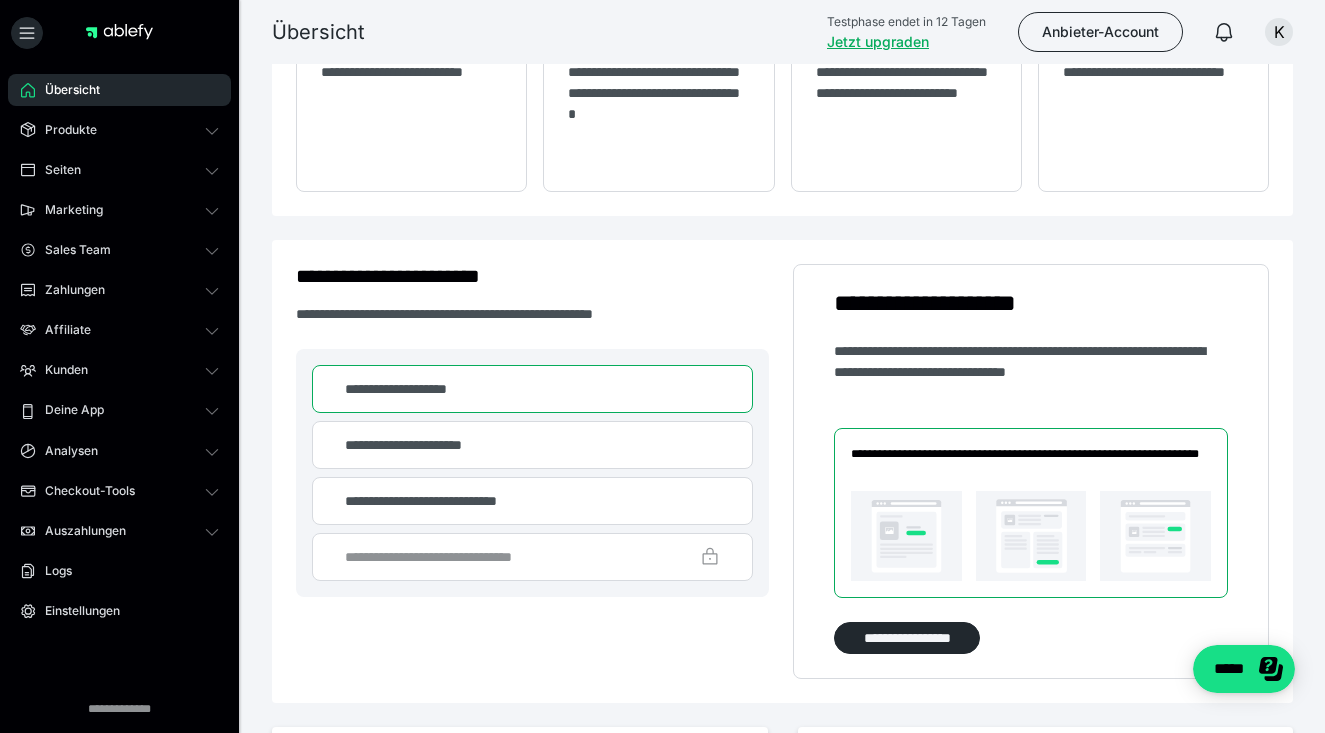 scroll, scrollTop: 630, scrollLeft: 0, axis: vertical 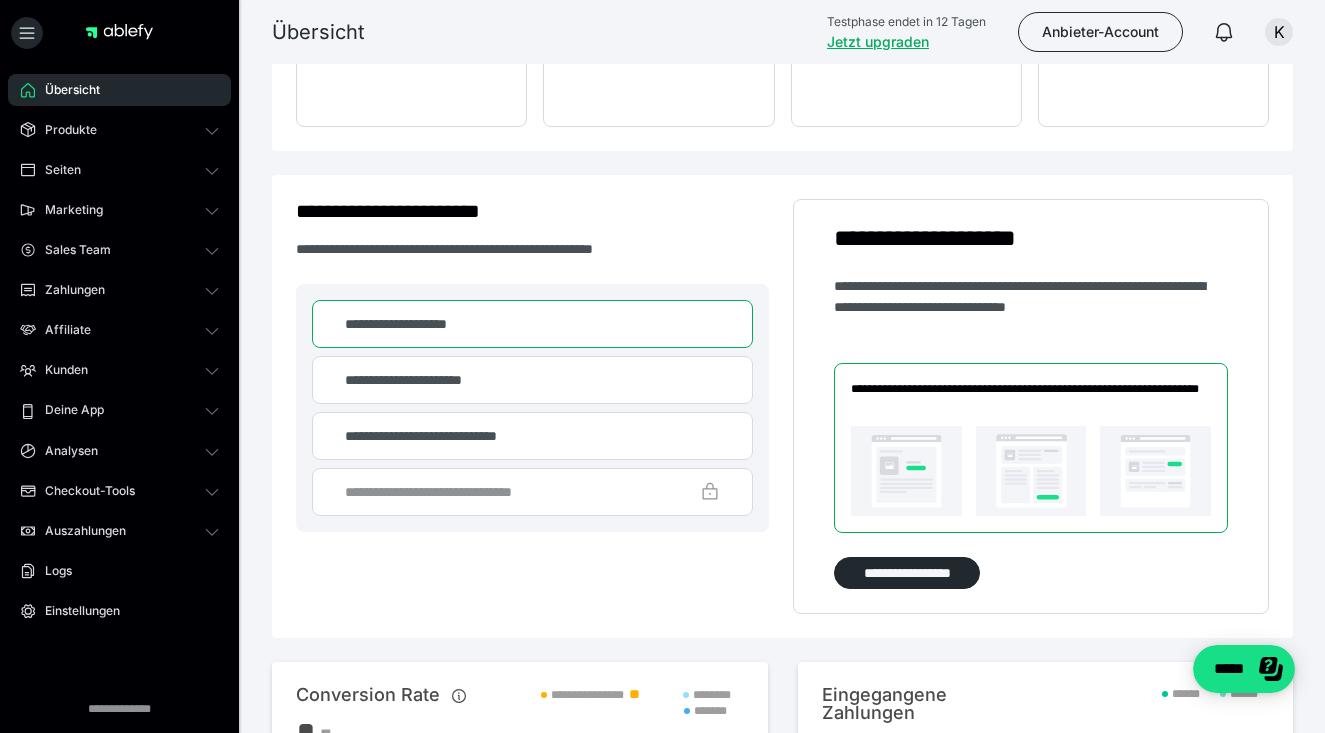 click on "**********" at bounding box center [1031, 406] 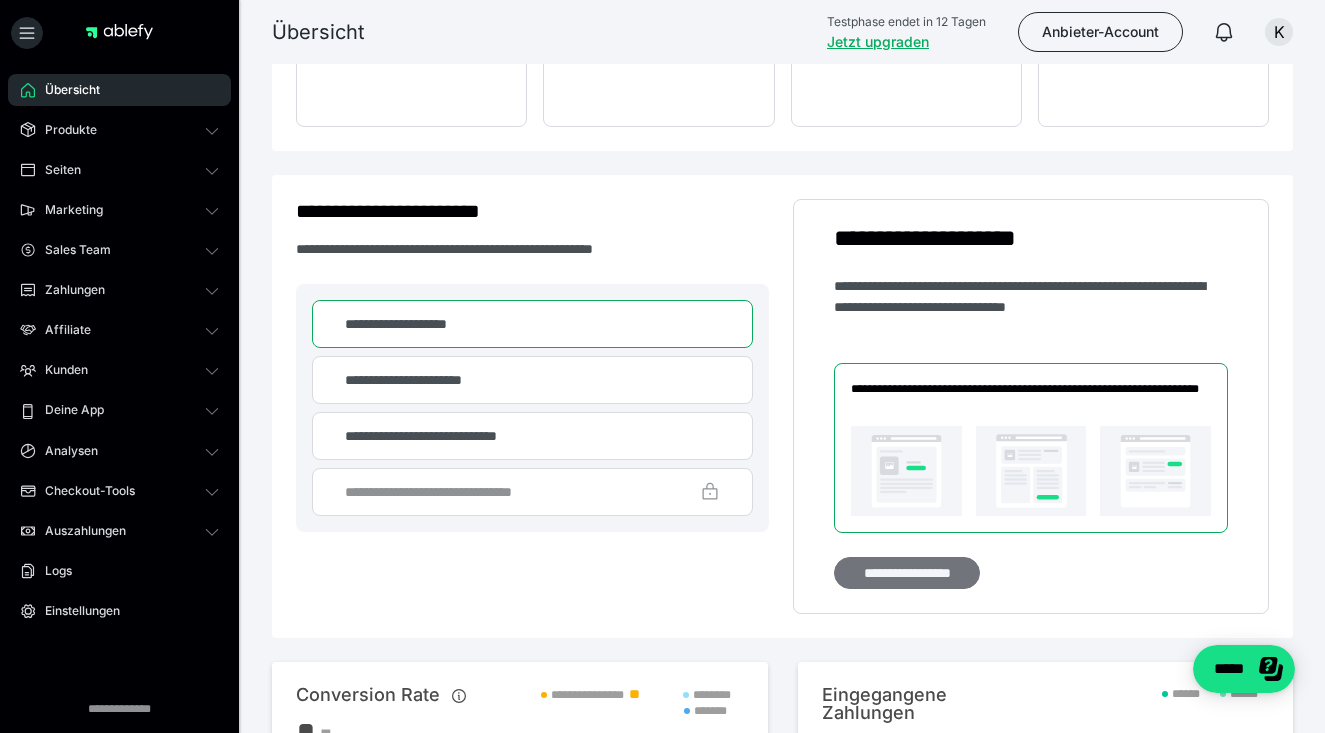 click on "**********" at bounding box center (907, 573) 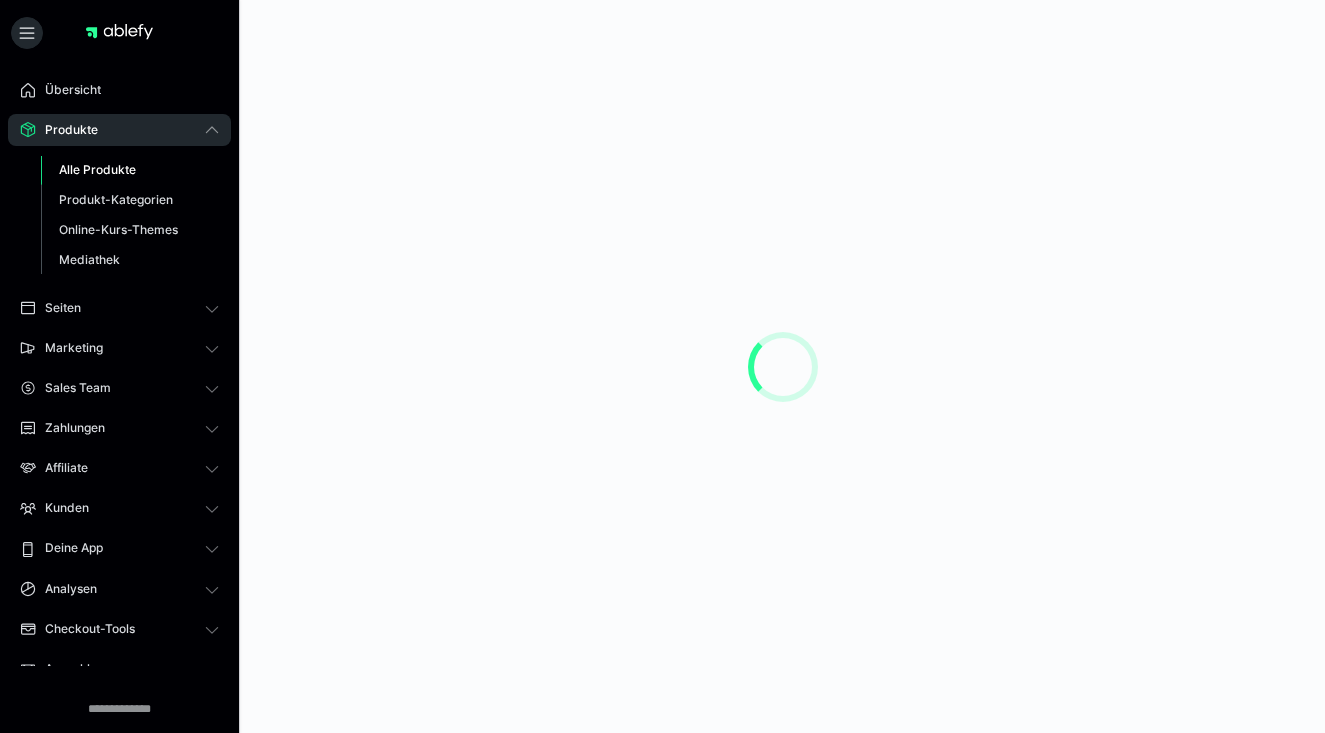 scroll, scrollTop: 0, scrollLeft: 0, axis: both 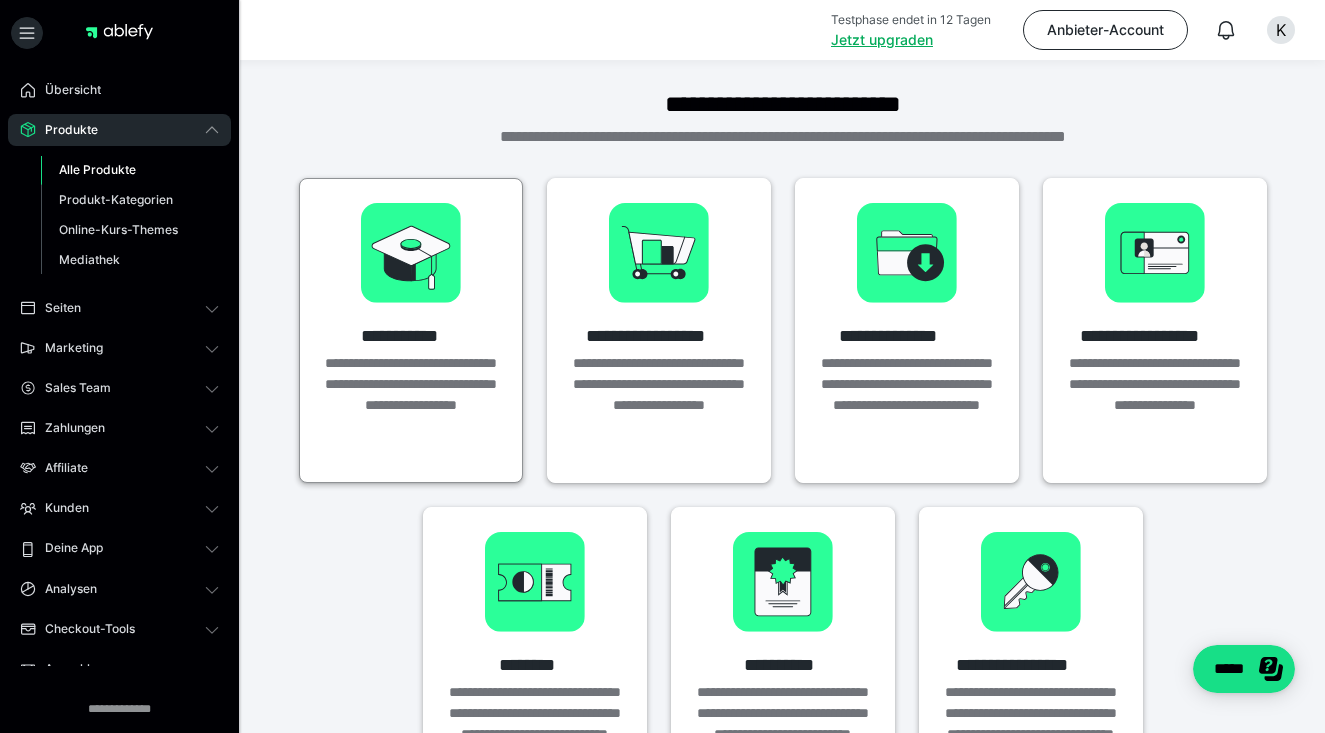 click at bounding box center (411, 253) 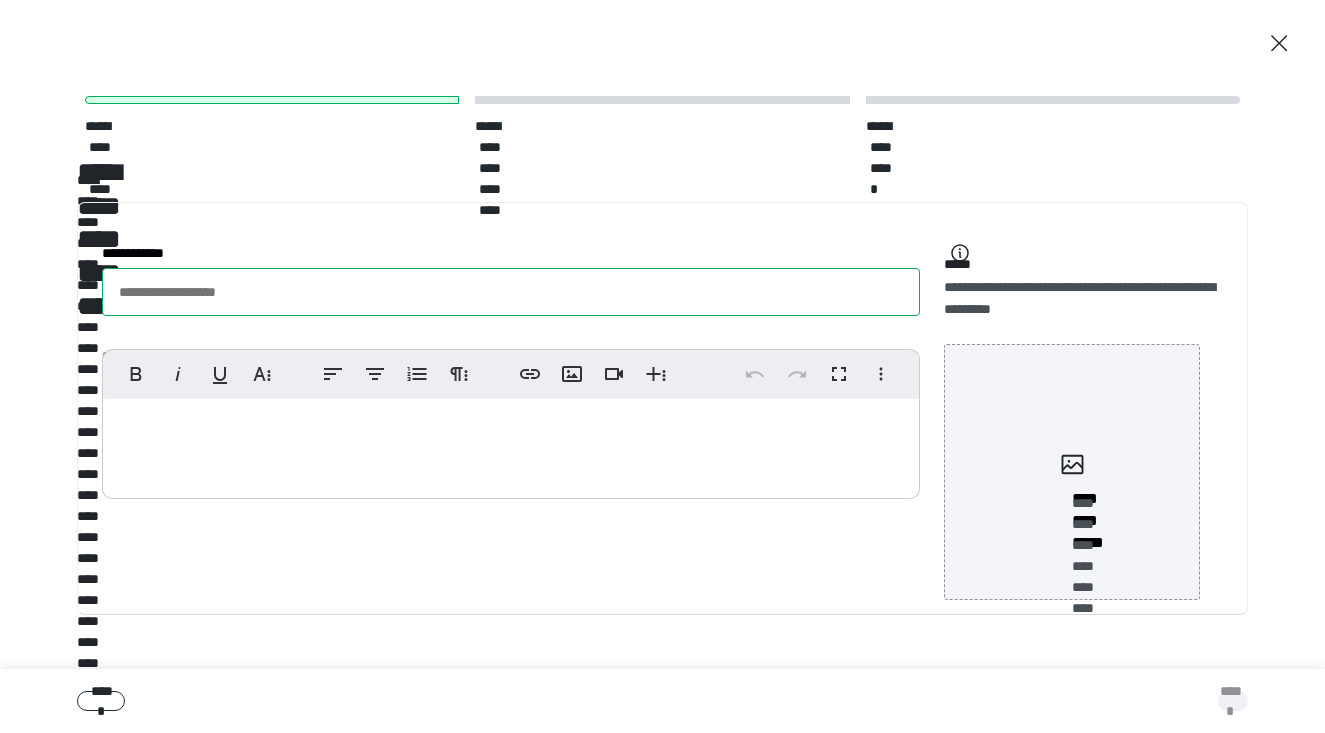 click on "**********" at bounding box center (511, 292) 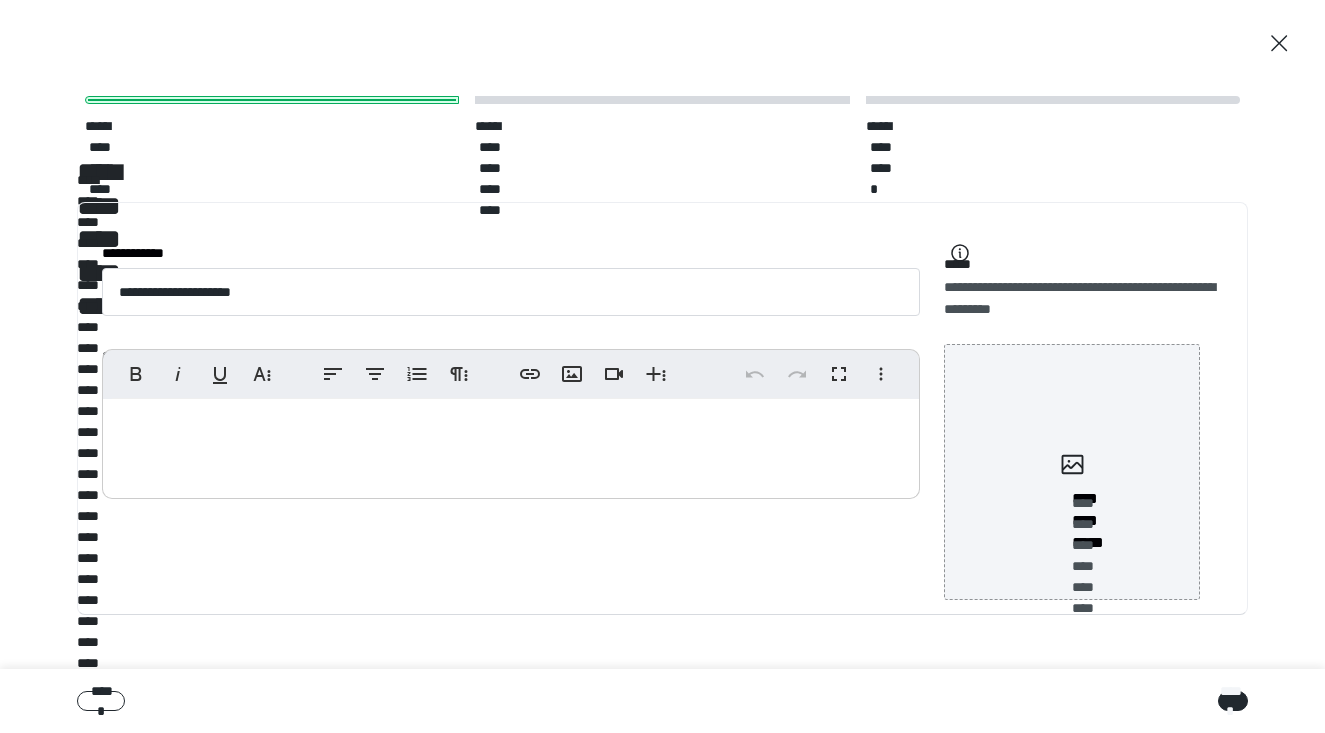 click at bounding box center (511, 444) 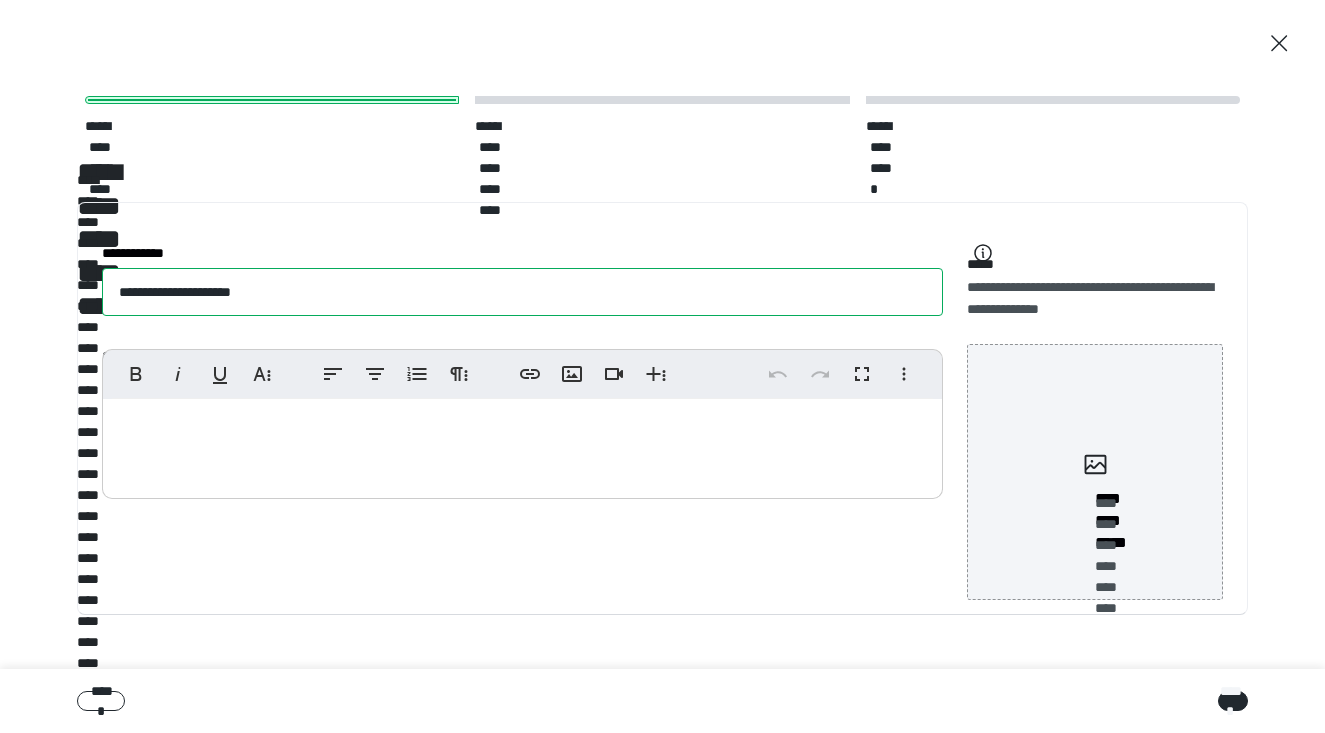 drag, startPoint x: 281, startPoint y: 370, endPoint x: 54, endPoint y: 369, distance: 227.0022 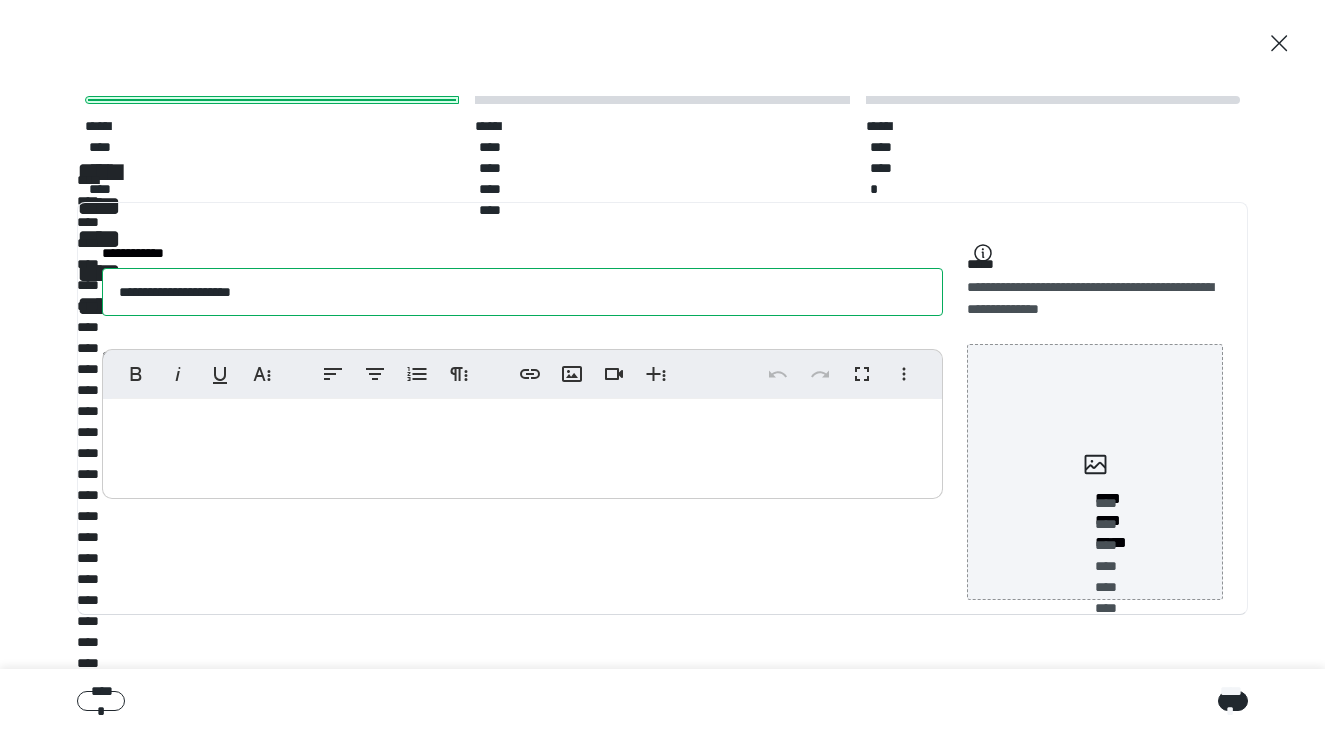 click on "**********" at bounding box center [522, 292] 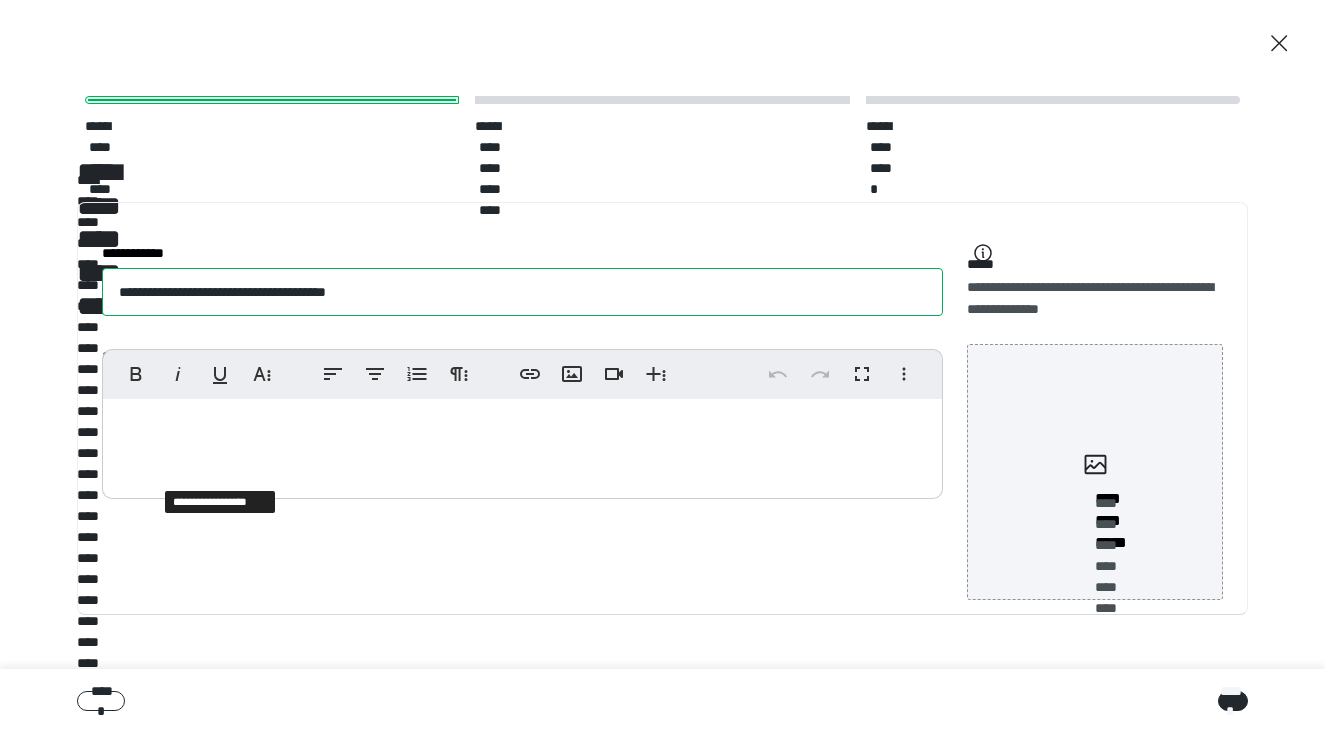 type on "**********" 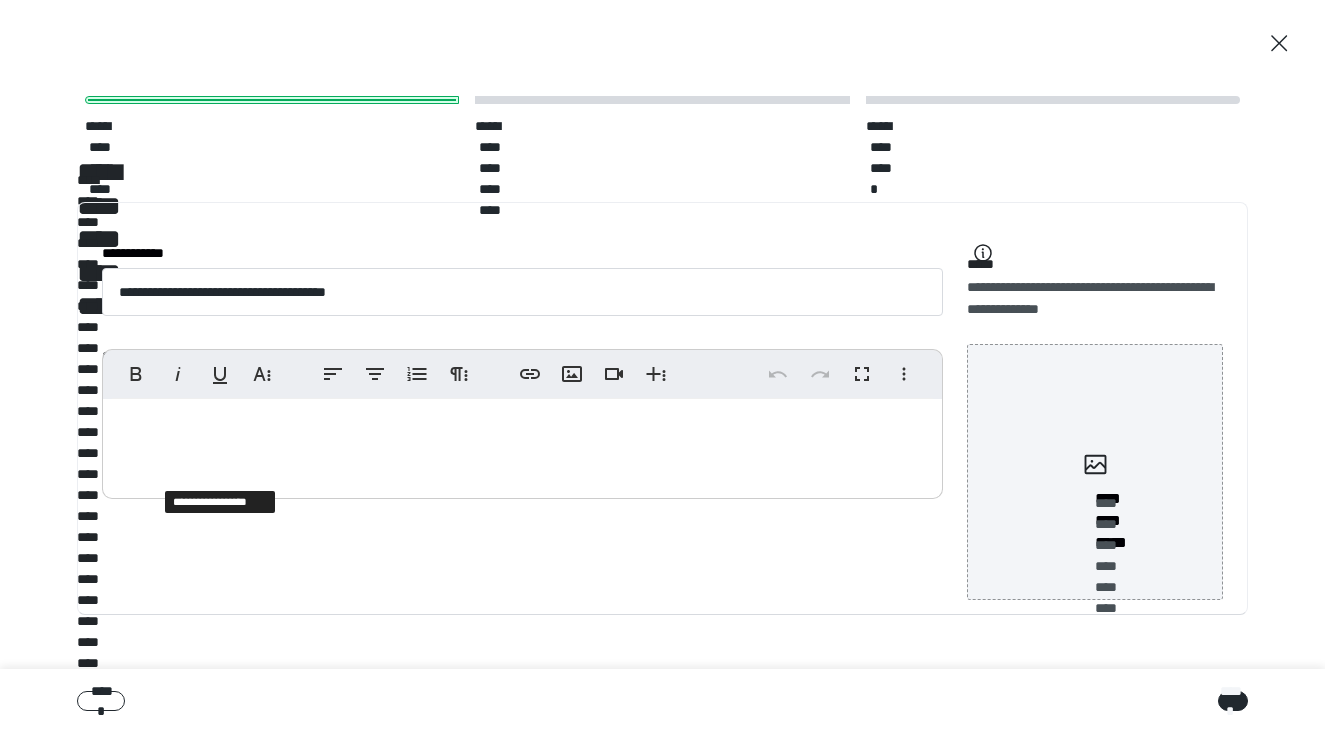 click at bounding box center (522, 444) 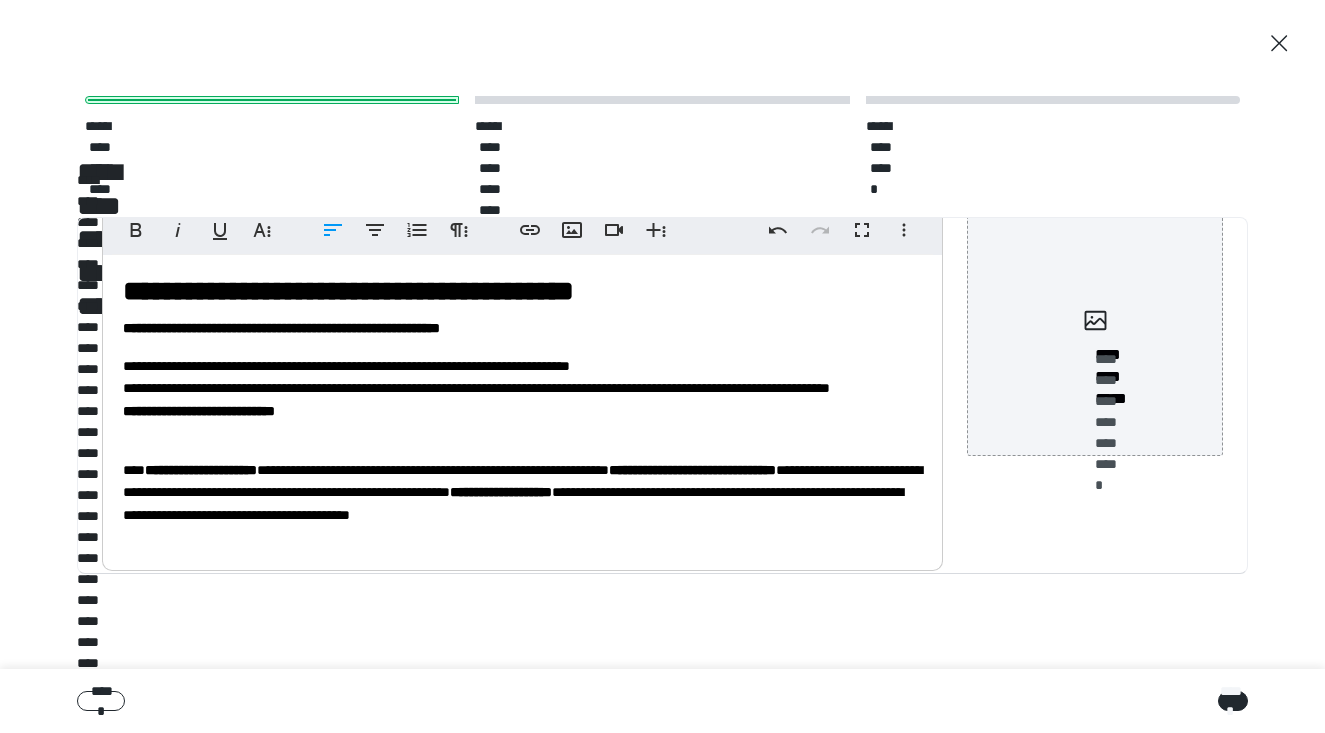 scroll, scrollTop: 176, scrollLeft: 0, axis: vertical 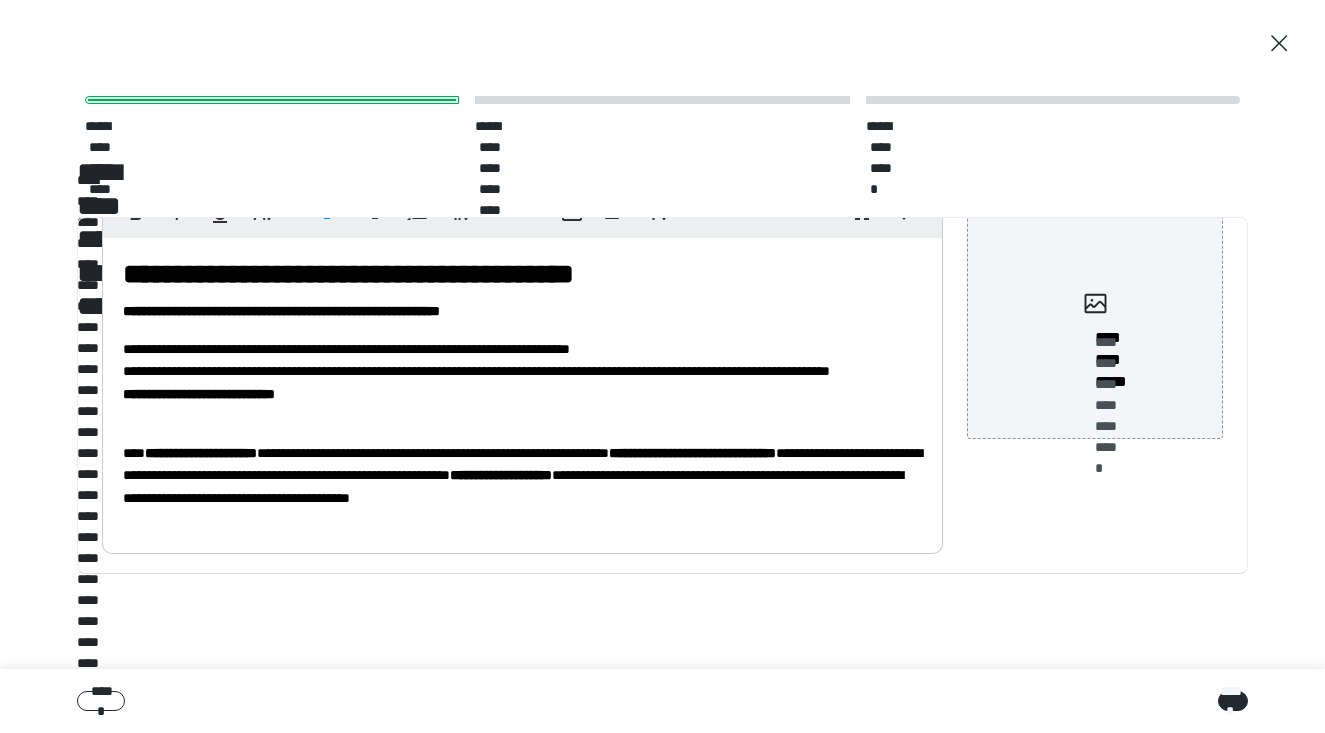 click on "**********" at bounding box center [348, 274] 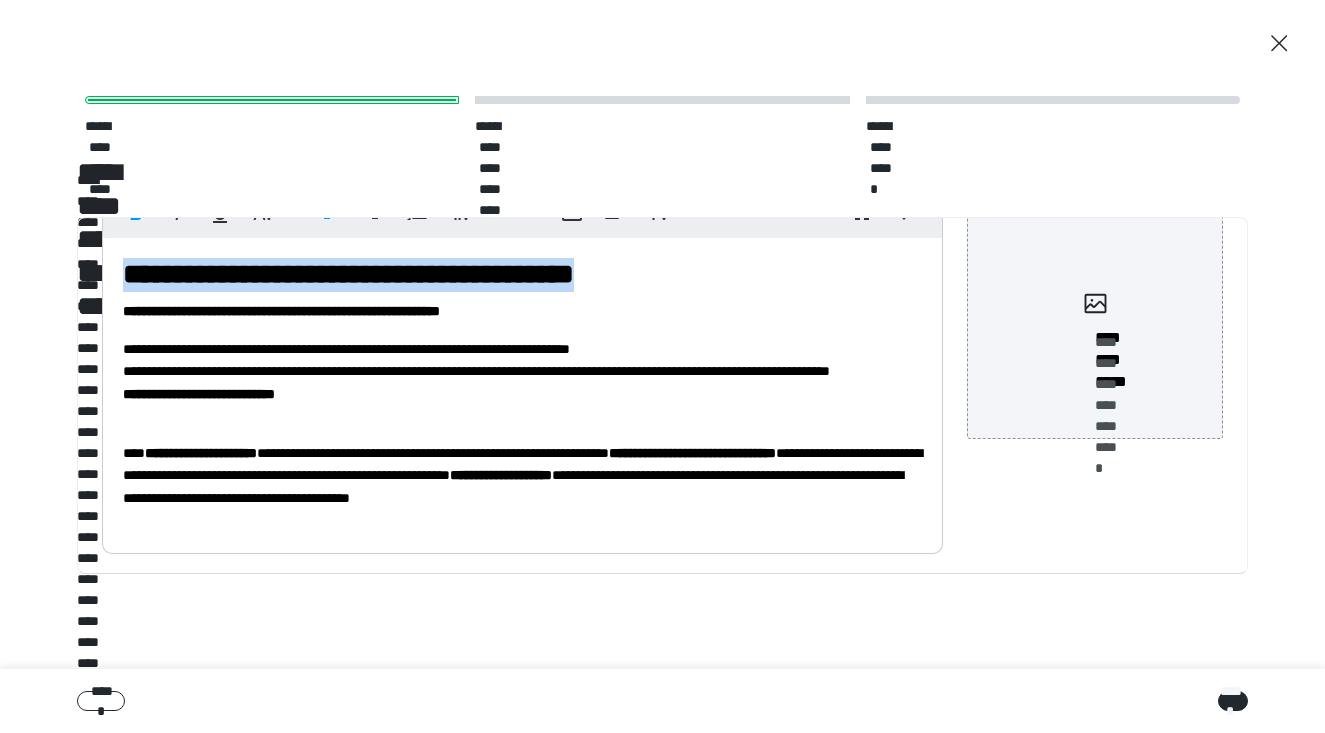 click on "**********" at bounding box center (348, 274) 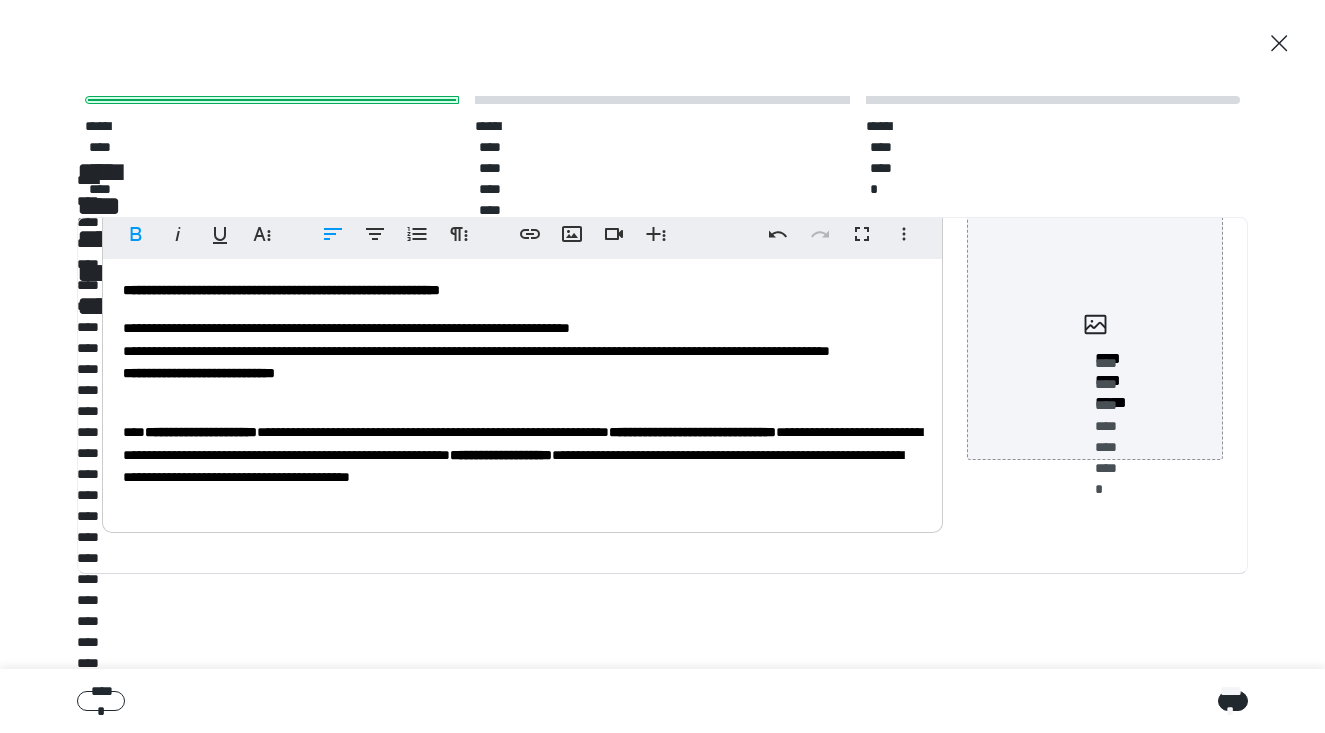 click on "**********" at bounding box center (522, 454) 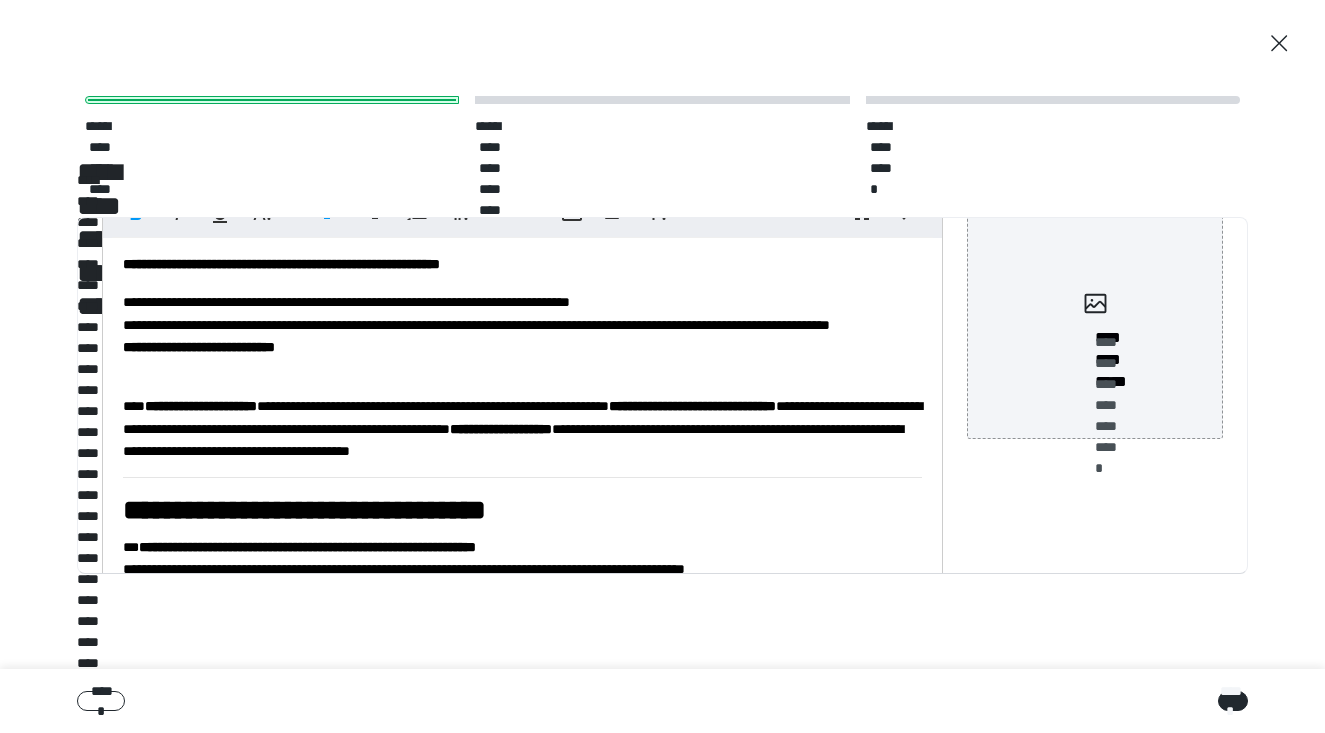 scroll, scrollTop: 6, scrollLeft: 0, axis: vertical 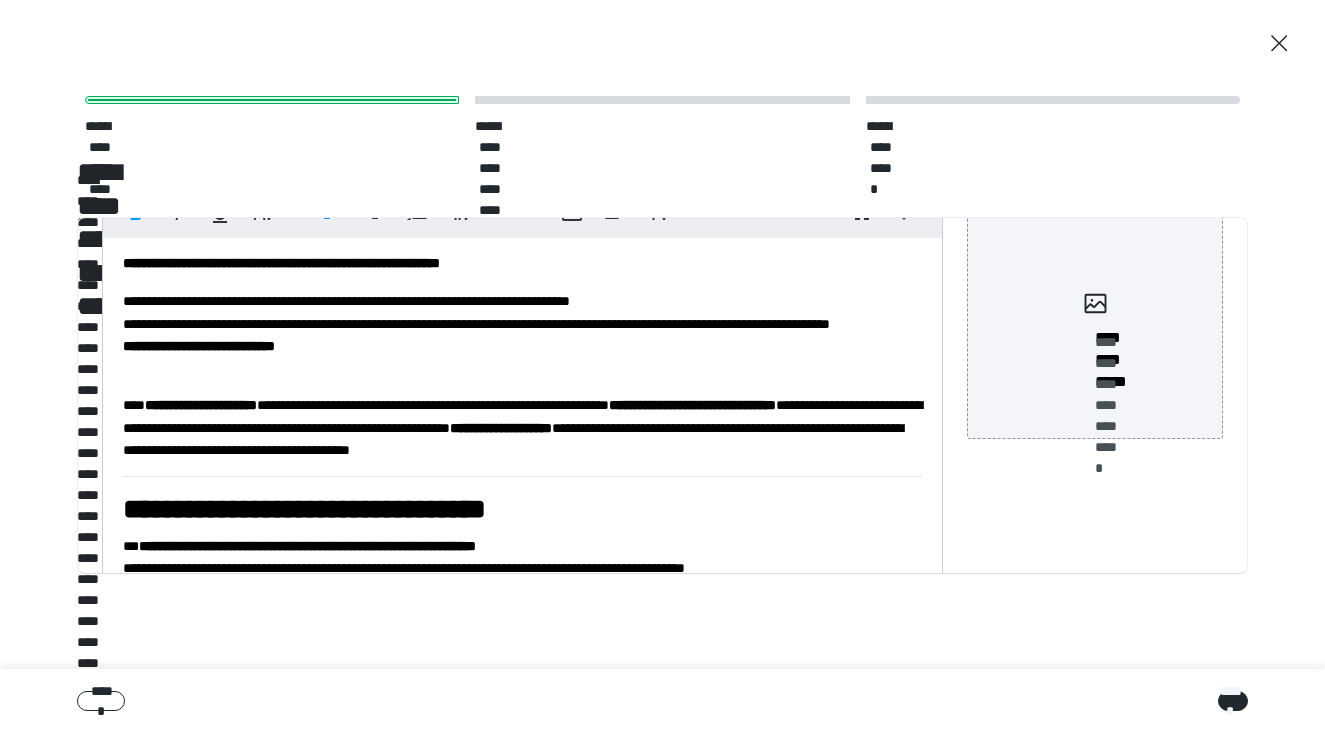click on "**********" at bounding box center [281, 263] 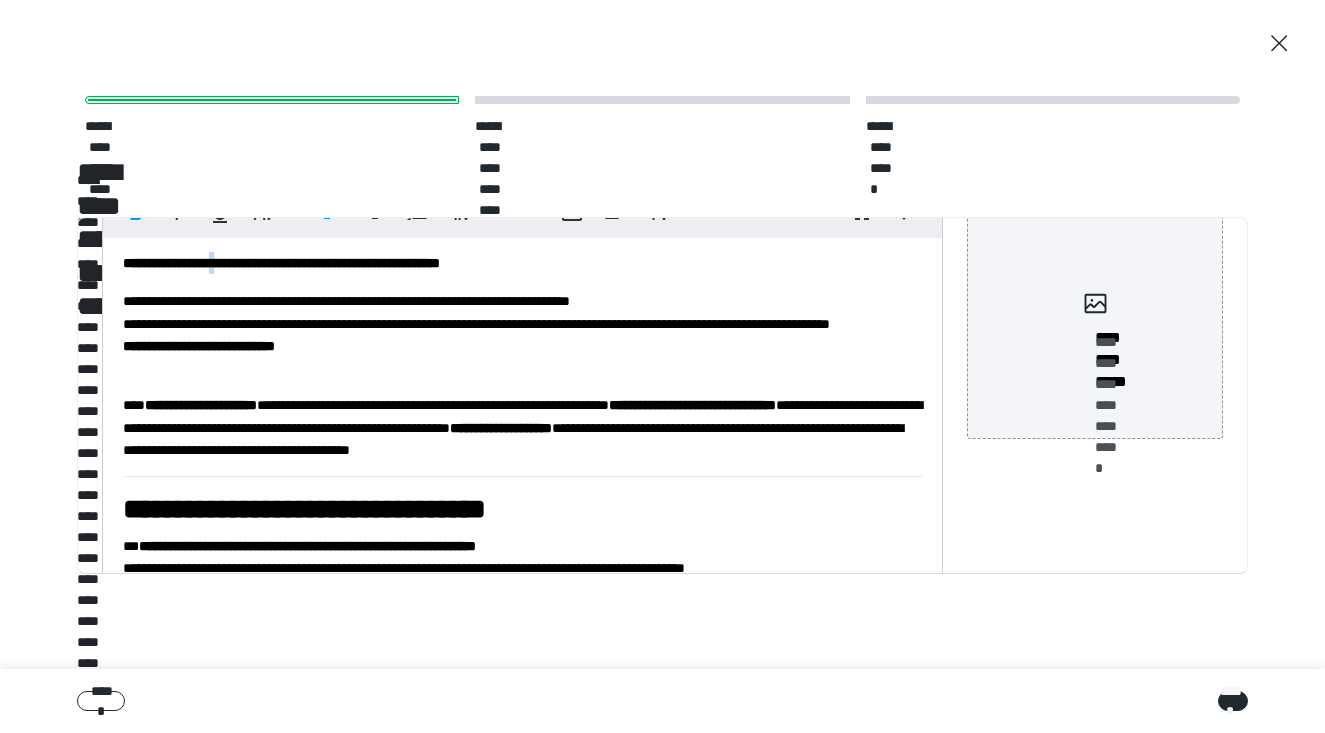 click on "**********" at bounding box center [281, 263] 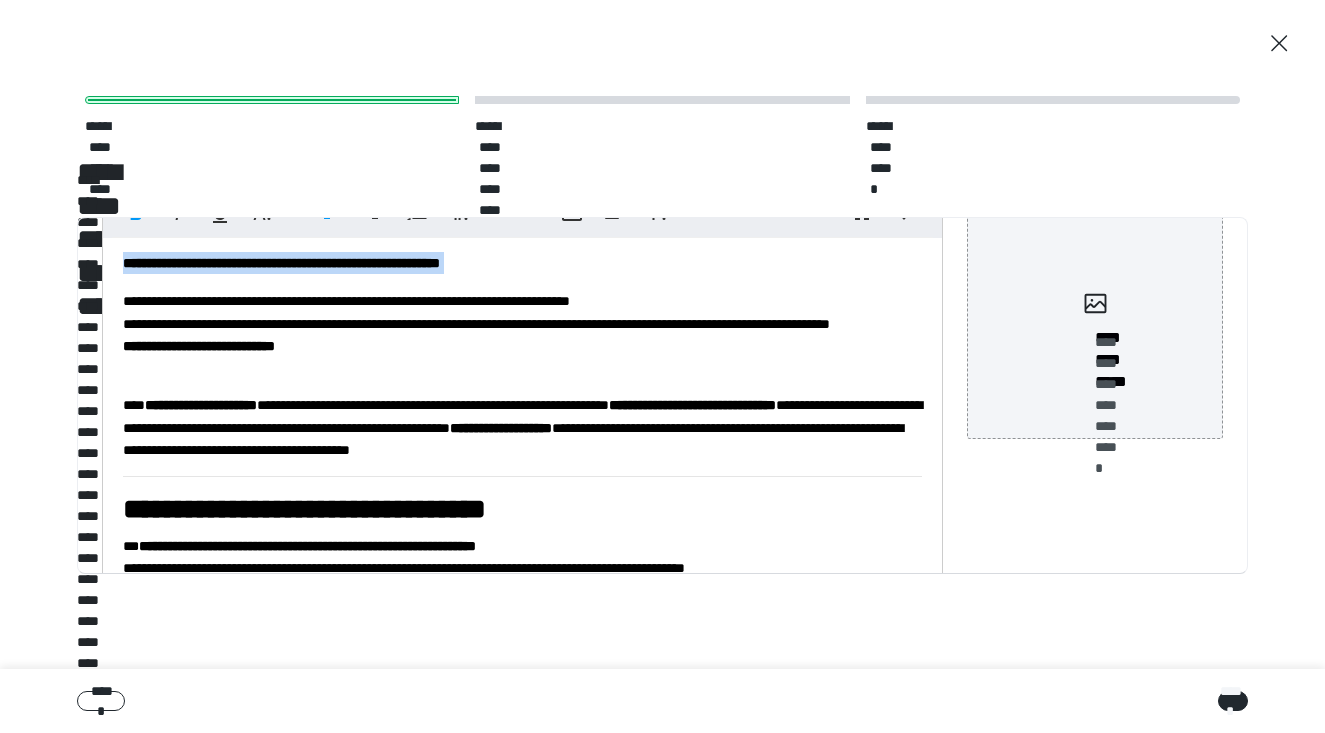 click on "**********" at bounding box center (281, 263) 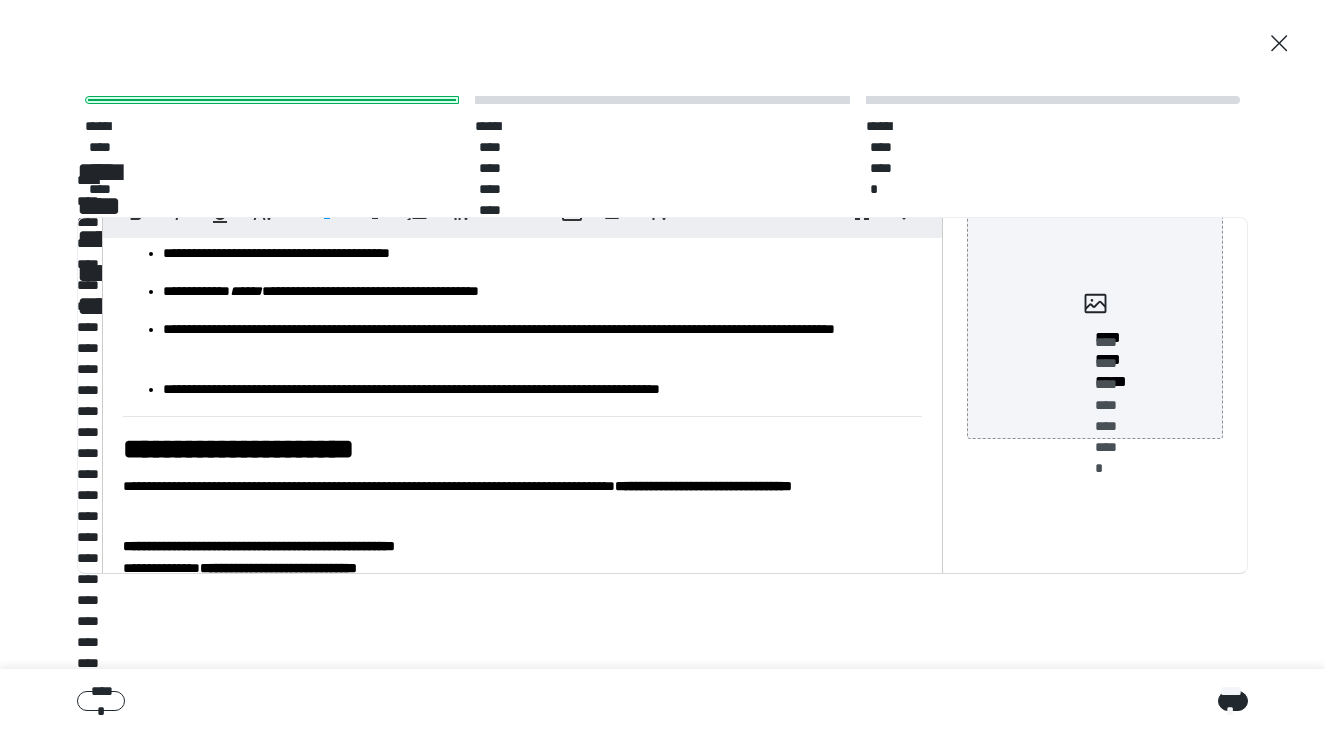 scroll, scrollTop: 815, scrollLeft: 0, axis: vertical 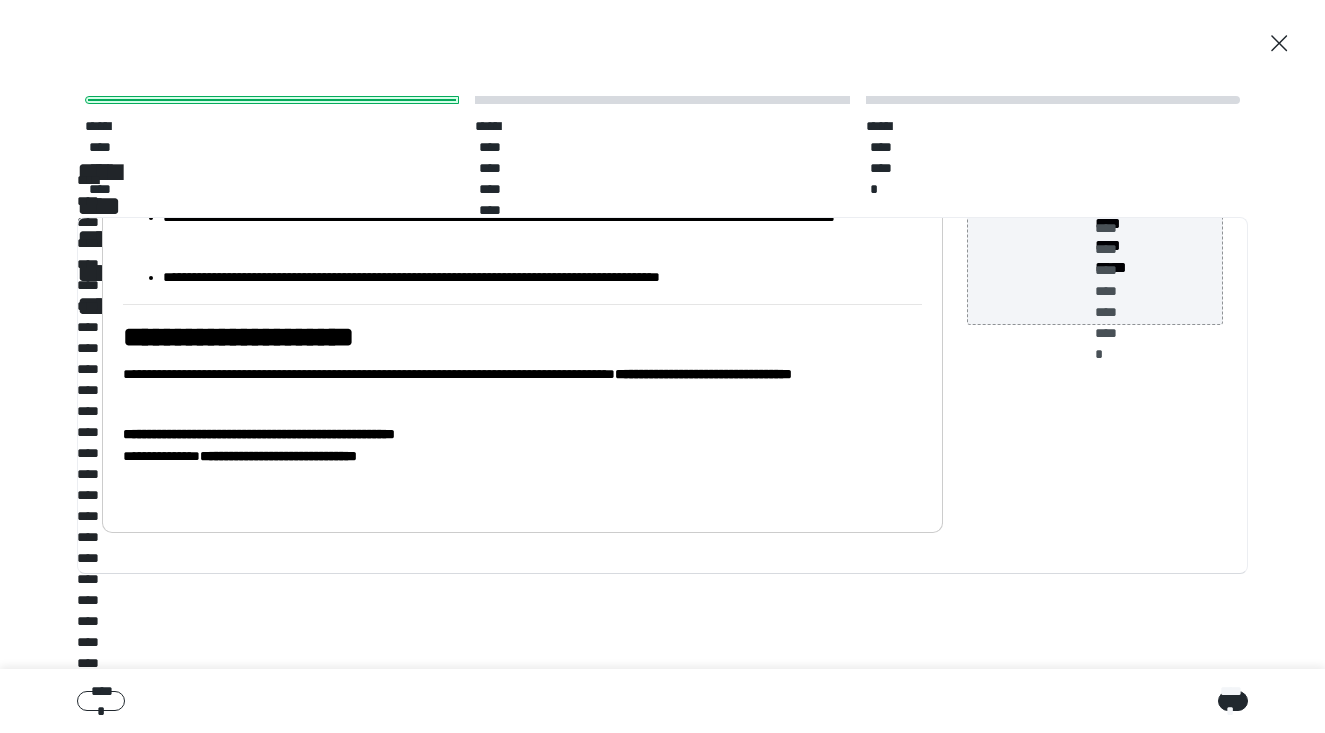 click on "**********" at bounding box center [703, 374] 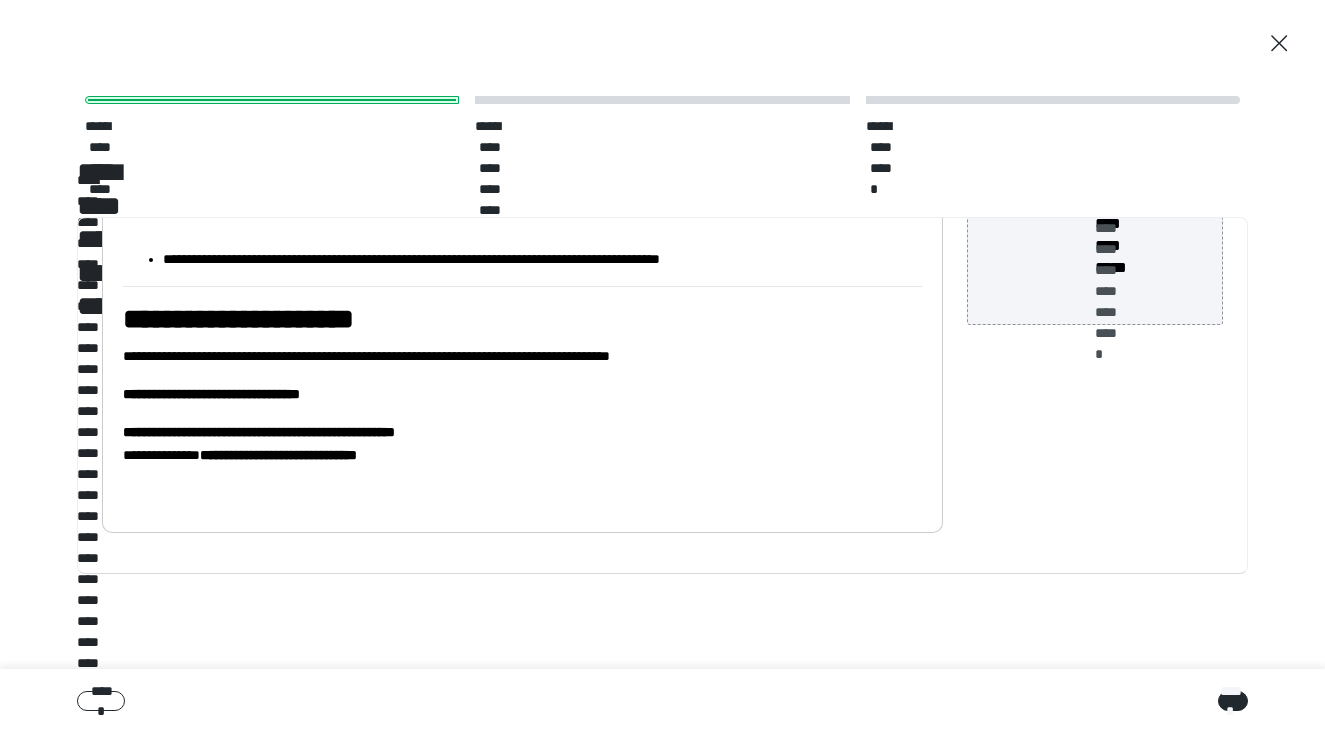 scroll, scrollTop: 831, scrollLeft: 0, axis: vertical 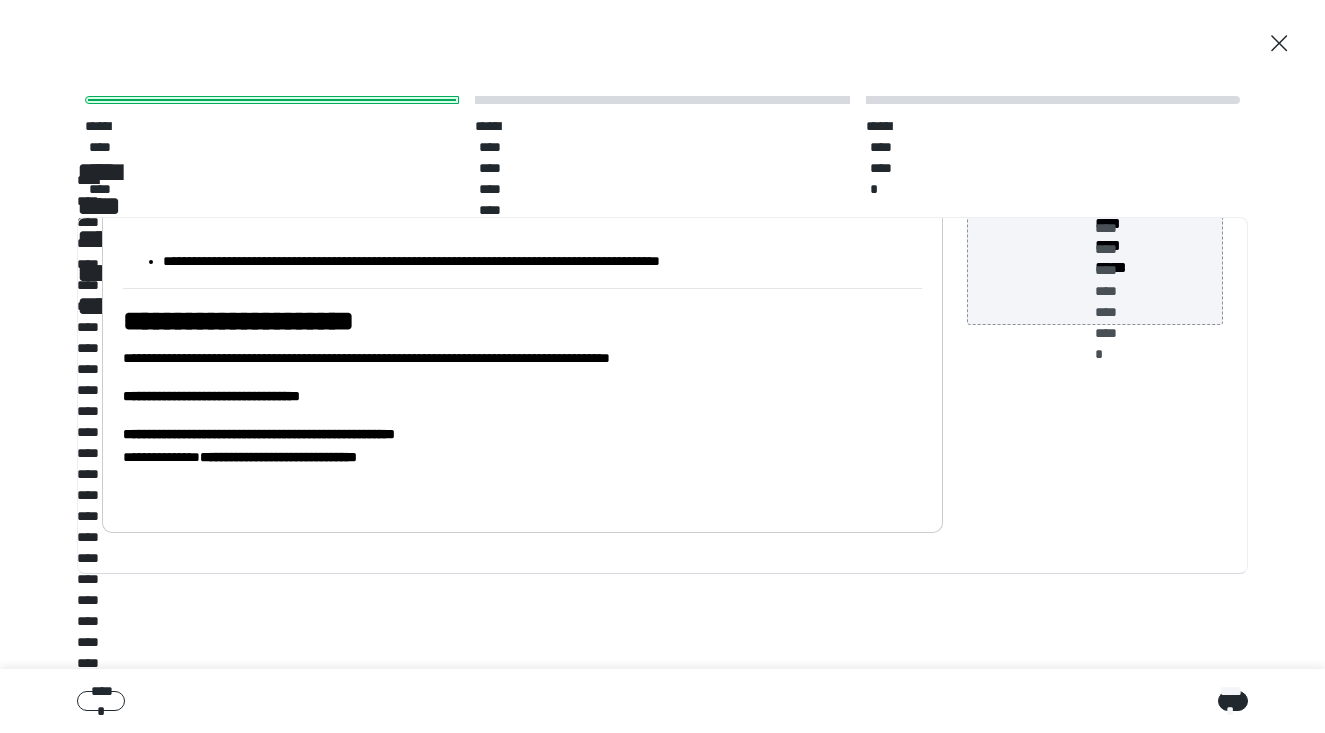 click on "**********" at bounding box center (522, -91) 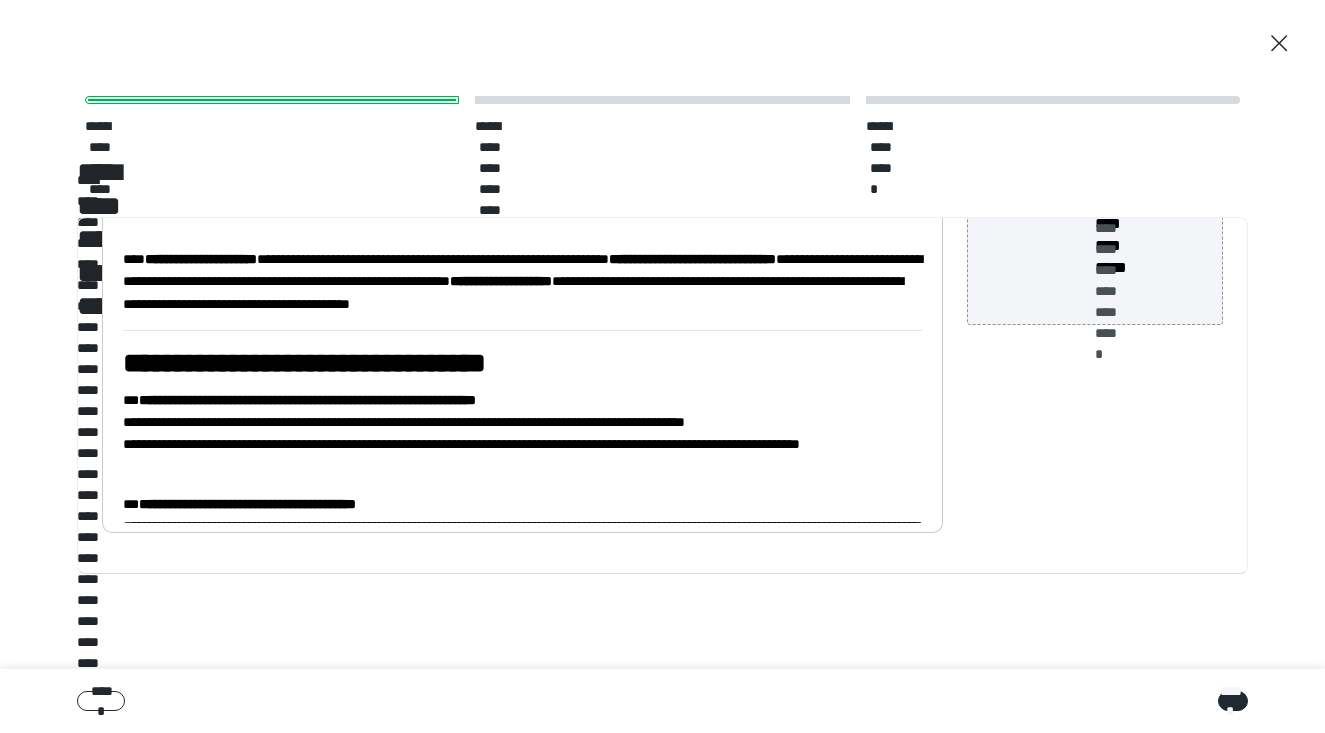 scroll, scrollTop: 0, scrollLeft: 0, axis: both 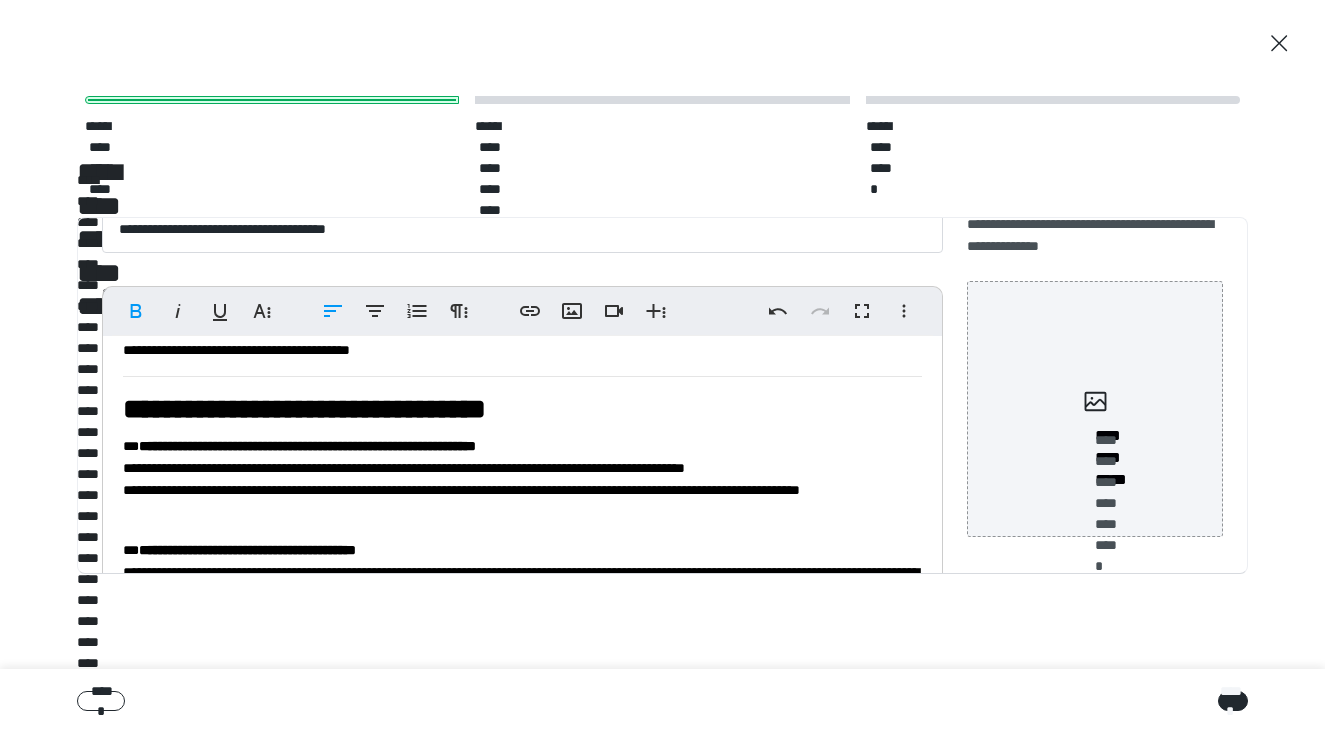 click on "**********" at bounding box center [522, 410] 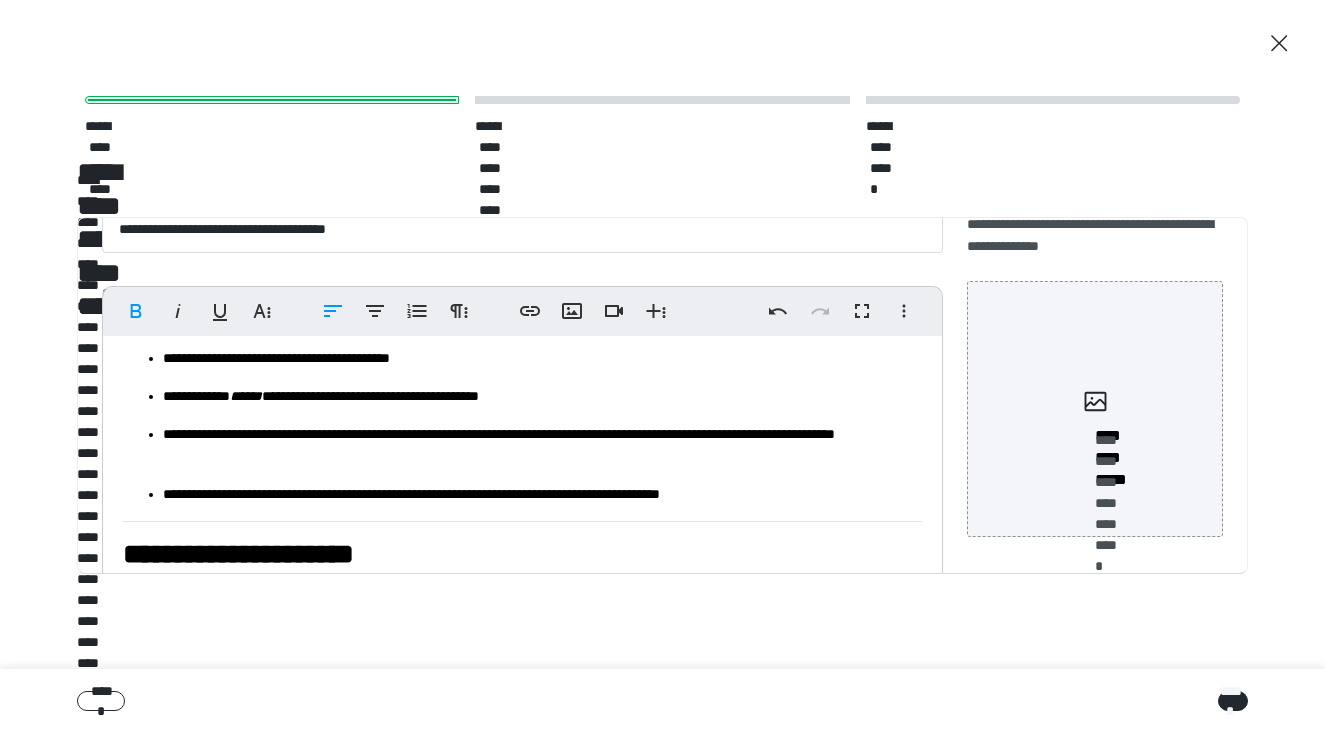 scroll, scrollTop: 809, scrollLeft: 0, axis: vertical 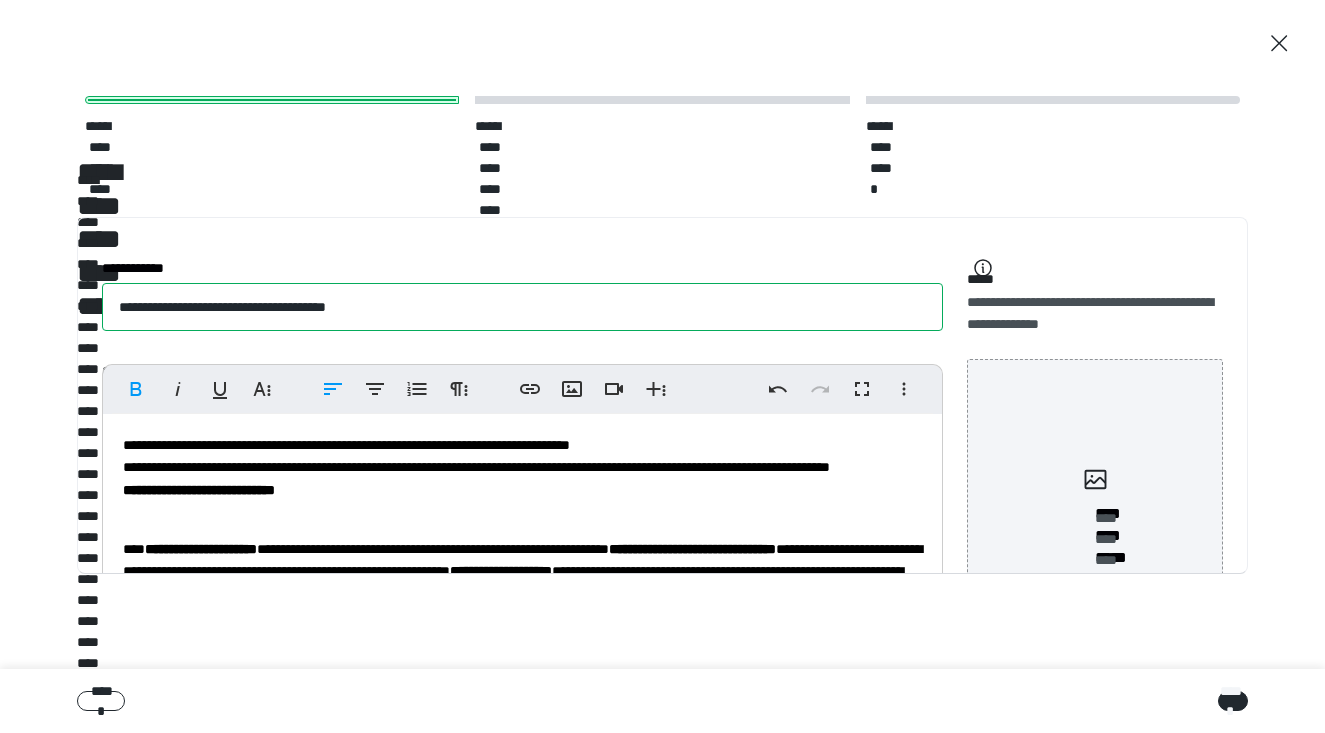 click on "**********" at bounding box center [522, 307] 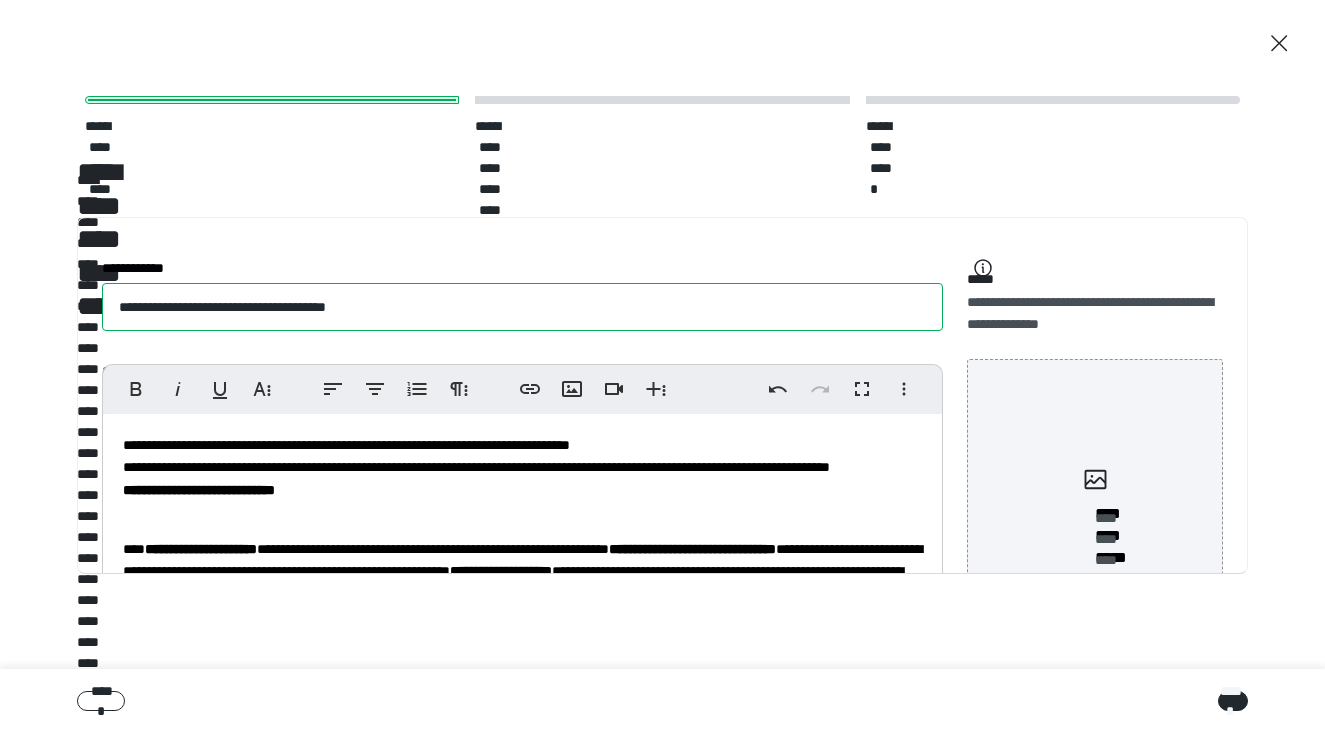 drag, startPoint x: 117, startPoint y: 367, endPoint x: 446, endPoint y: 367, distance: 329 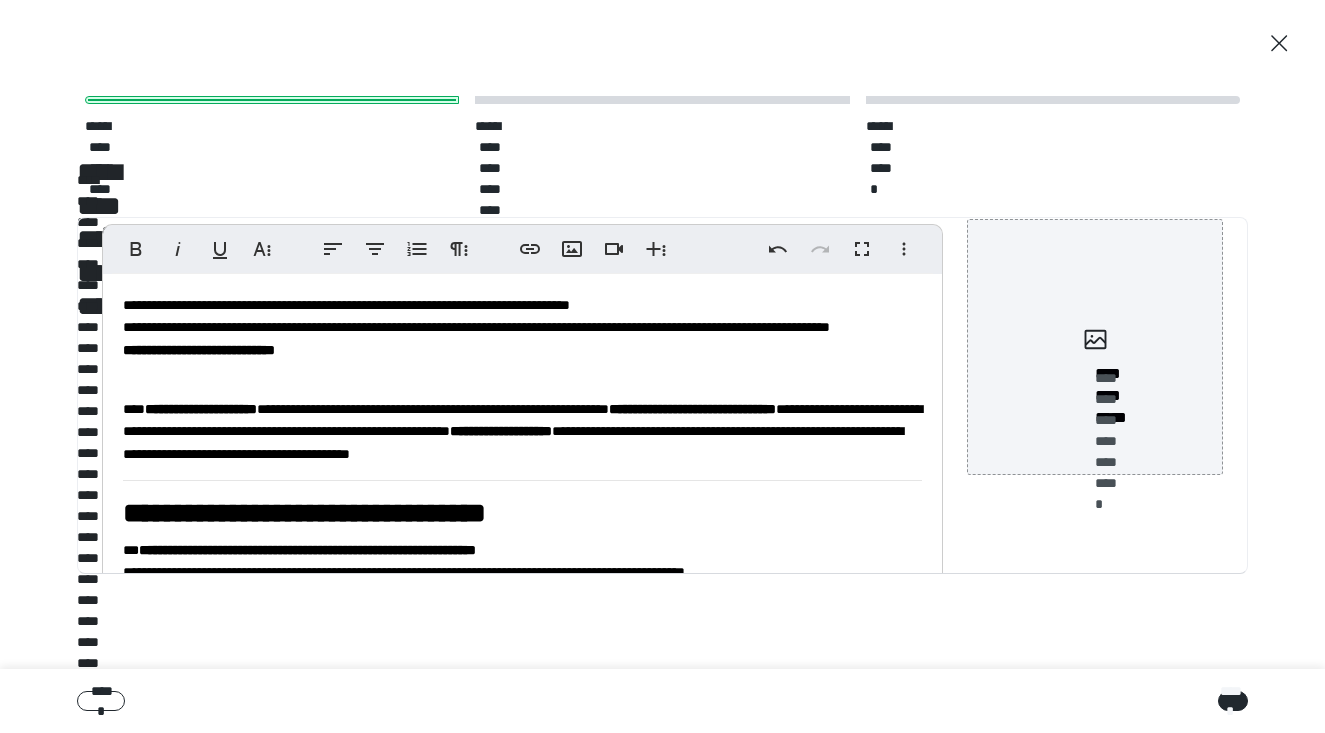 click on "**********" at bounding box center (522, 879) 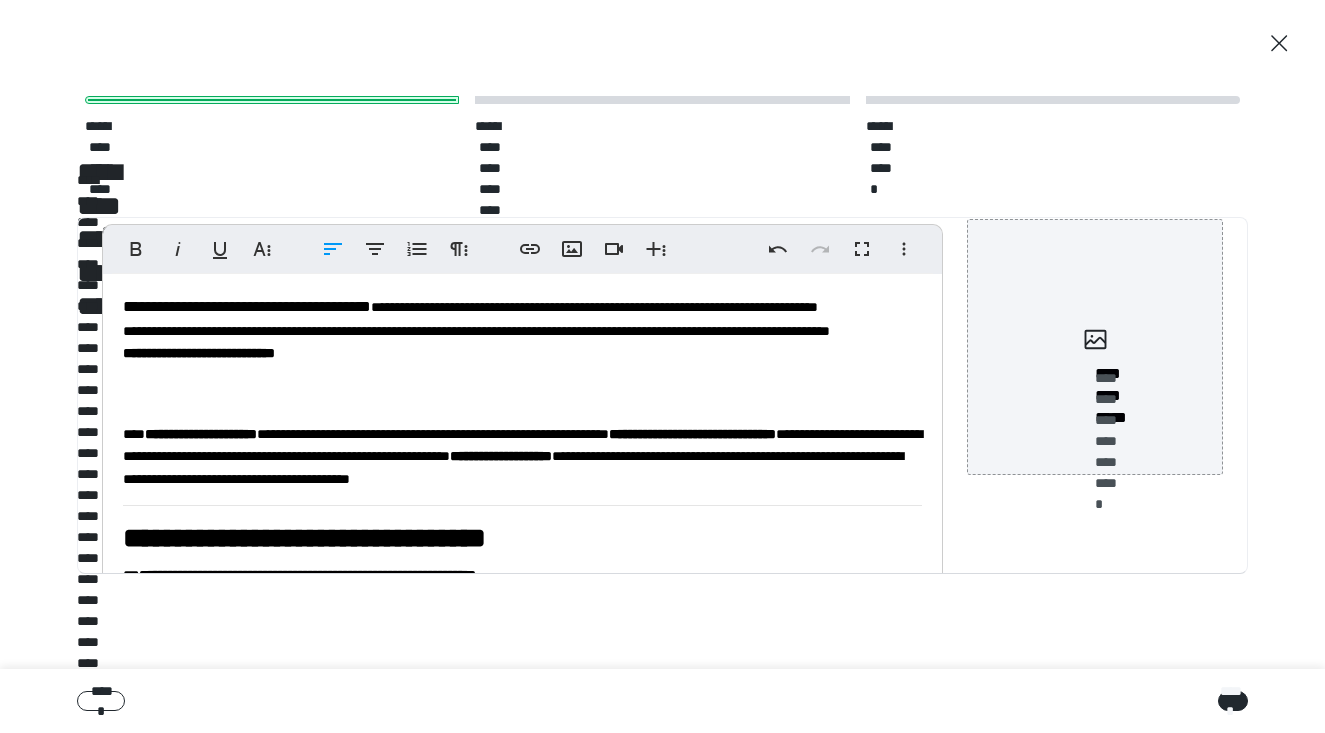 click on "**********" at bounding box center [304, 538] 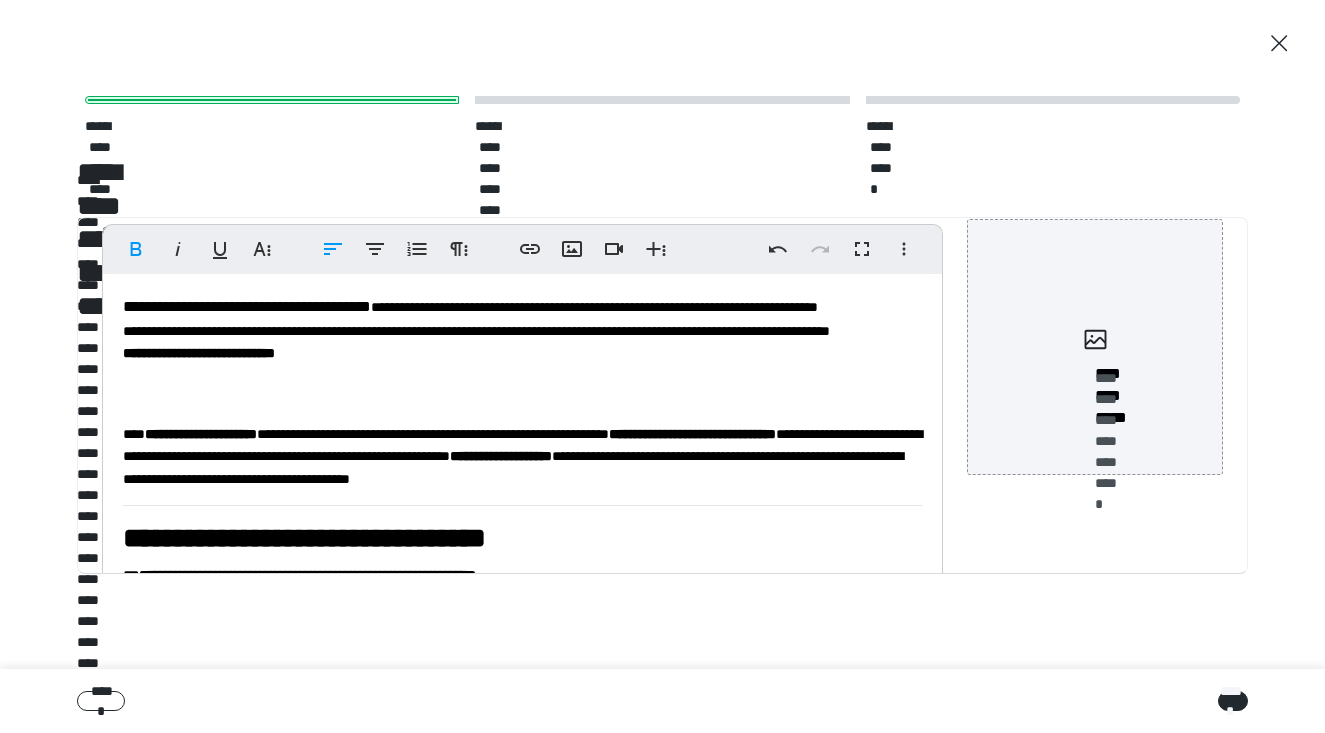 click on "**********" at bounding box center [304, 538] 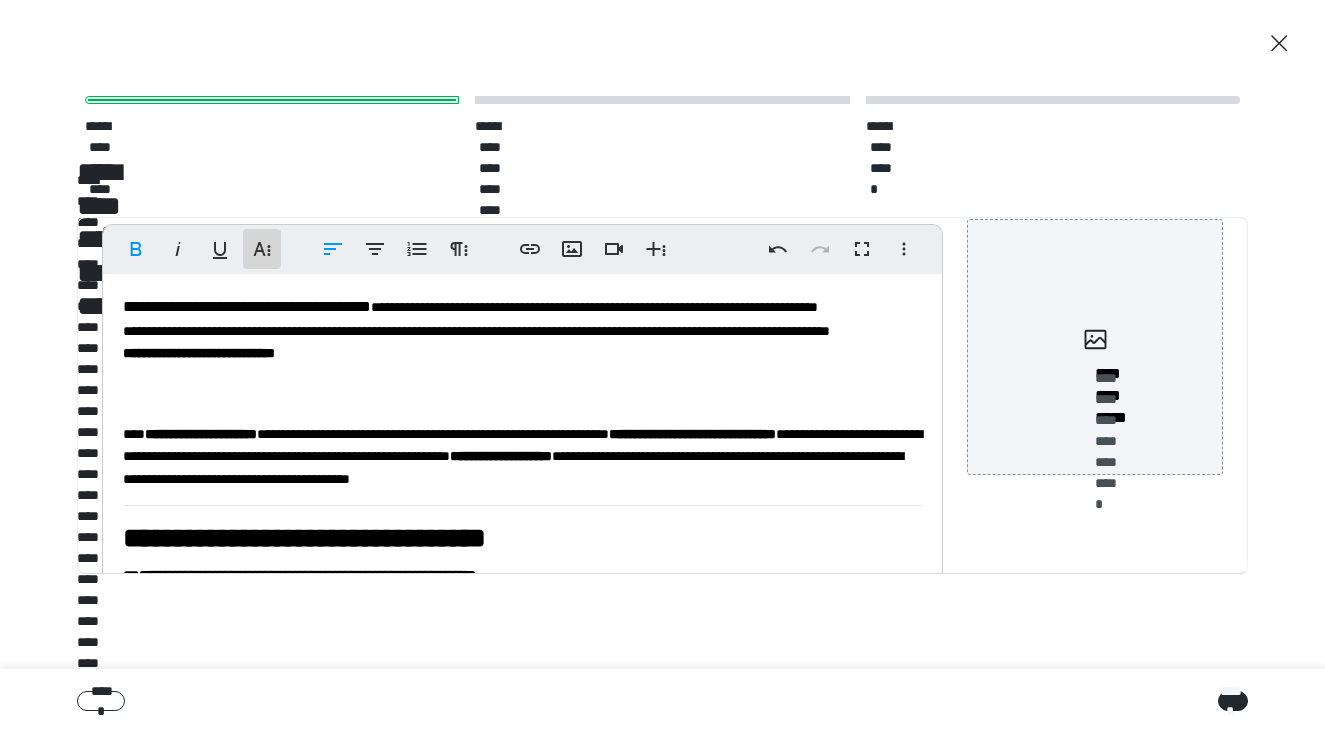 click 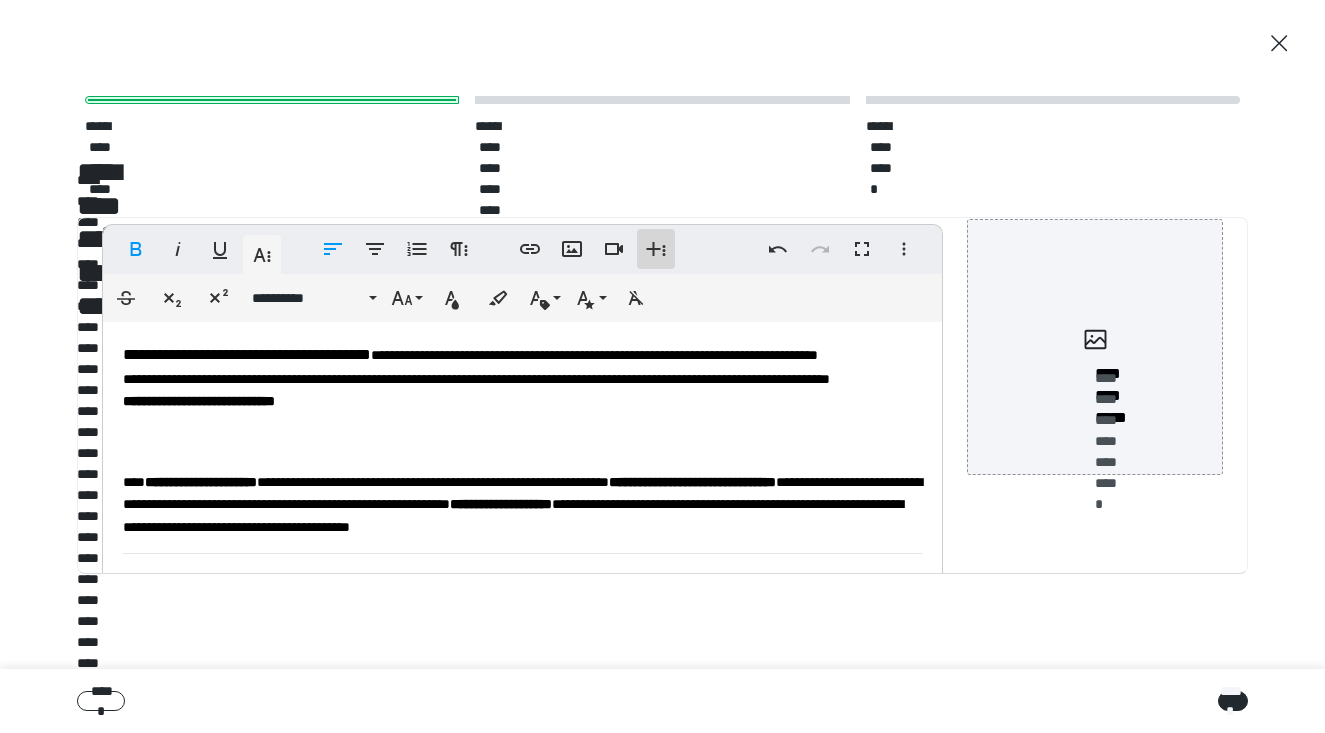click 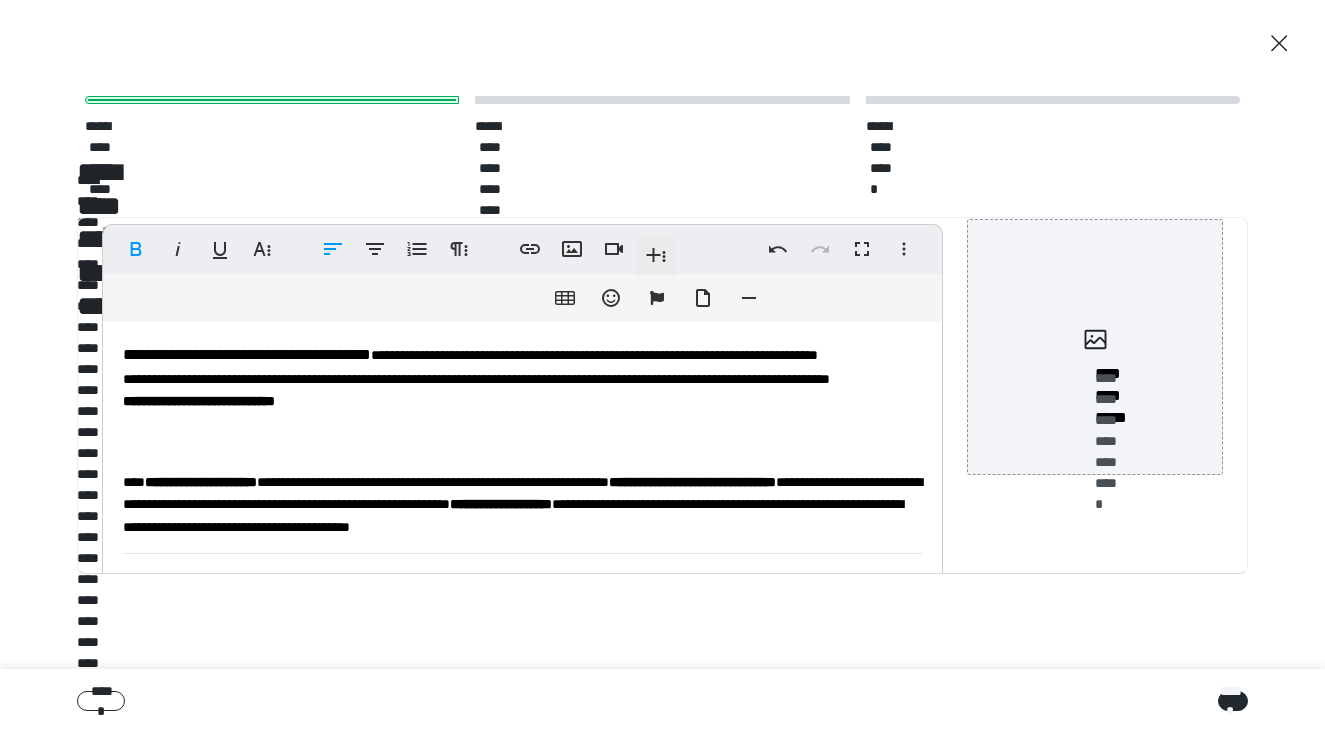 click 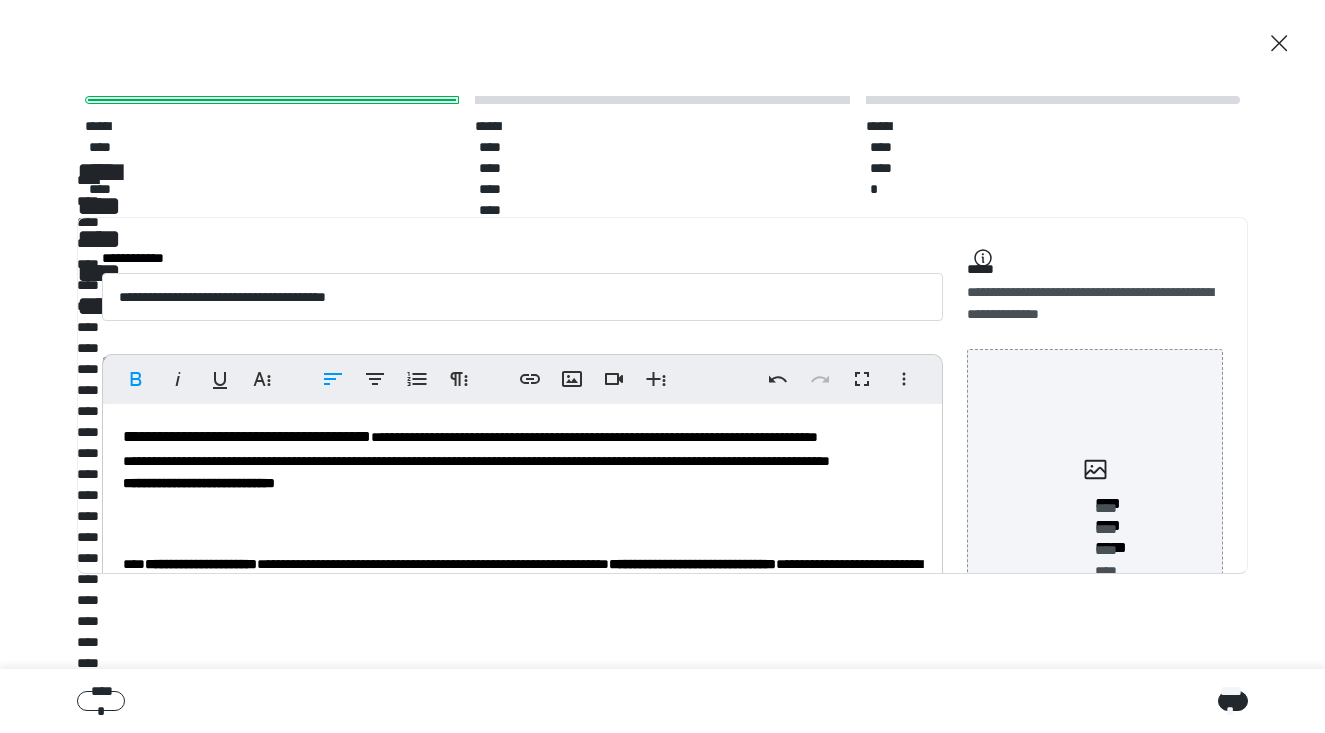 scroll, scrollTop: -3, scrollLeft: 0, axis: vertical 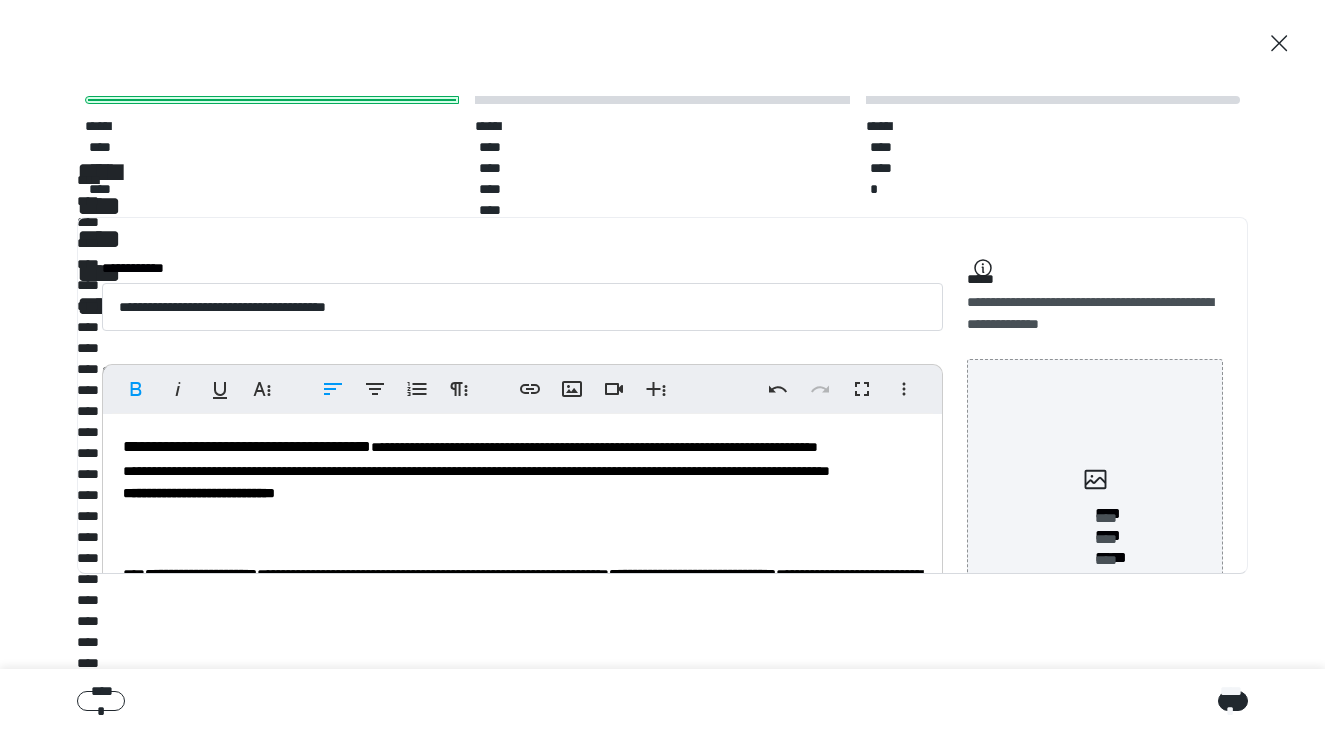 click on "**********" 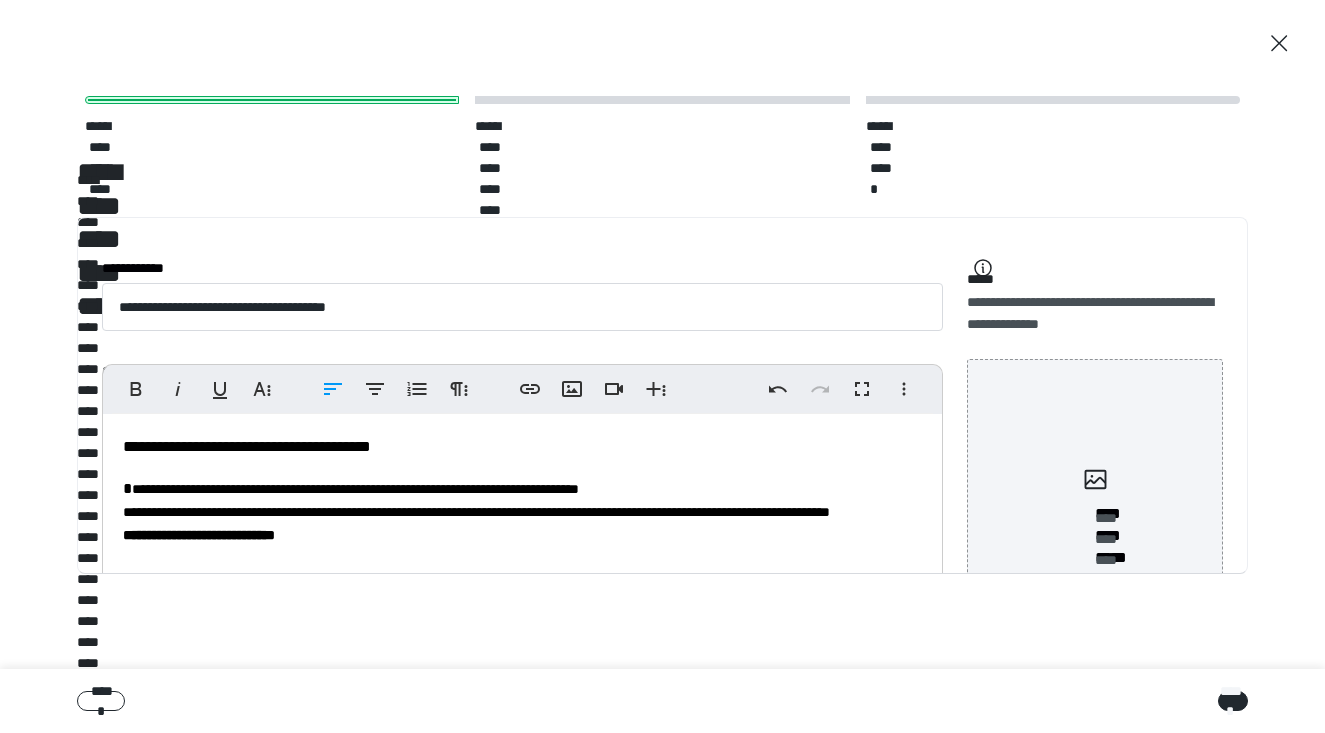 scroll, scrollTop: -1, scrollLeft: 0, axis: vertical 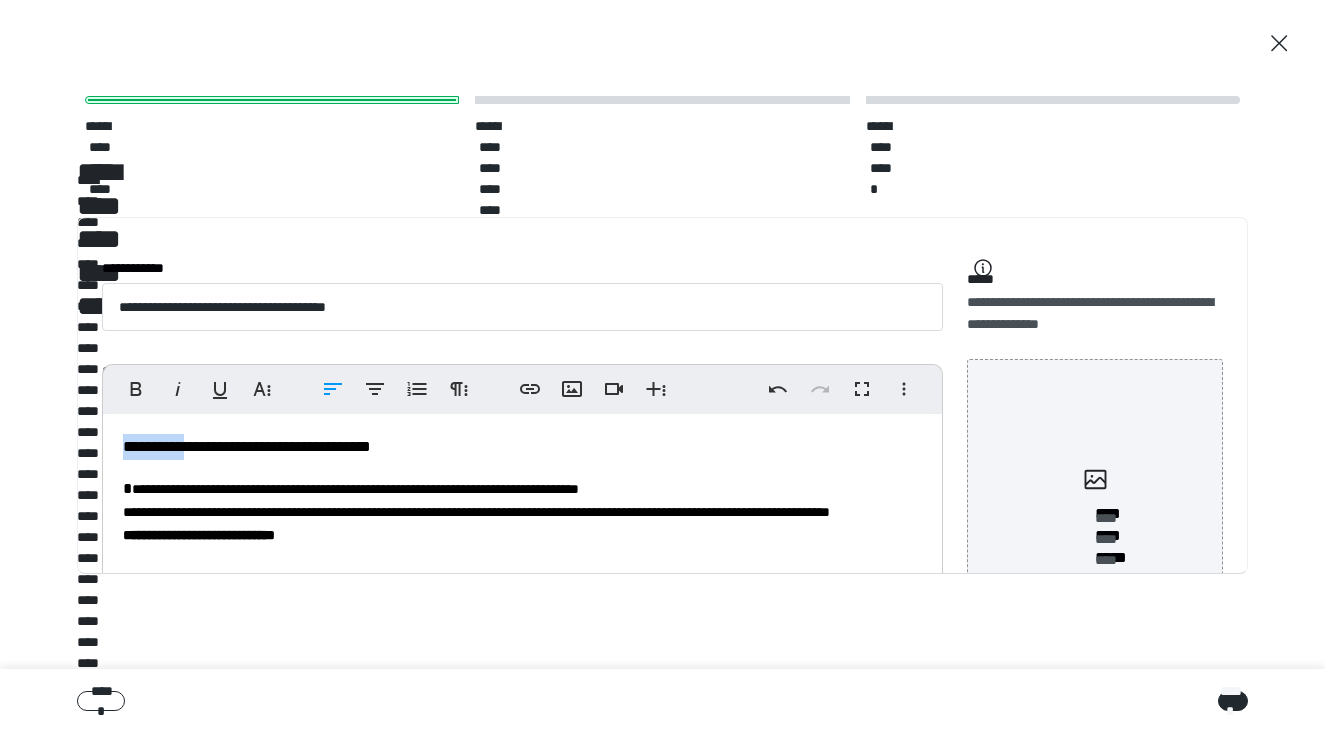 click on "**********" at bounding box center (247, 446) 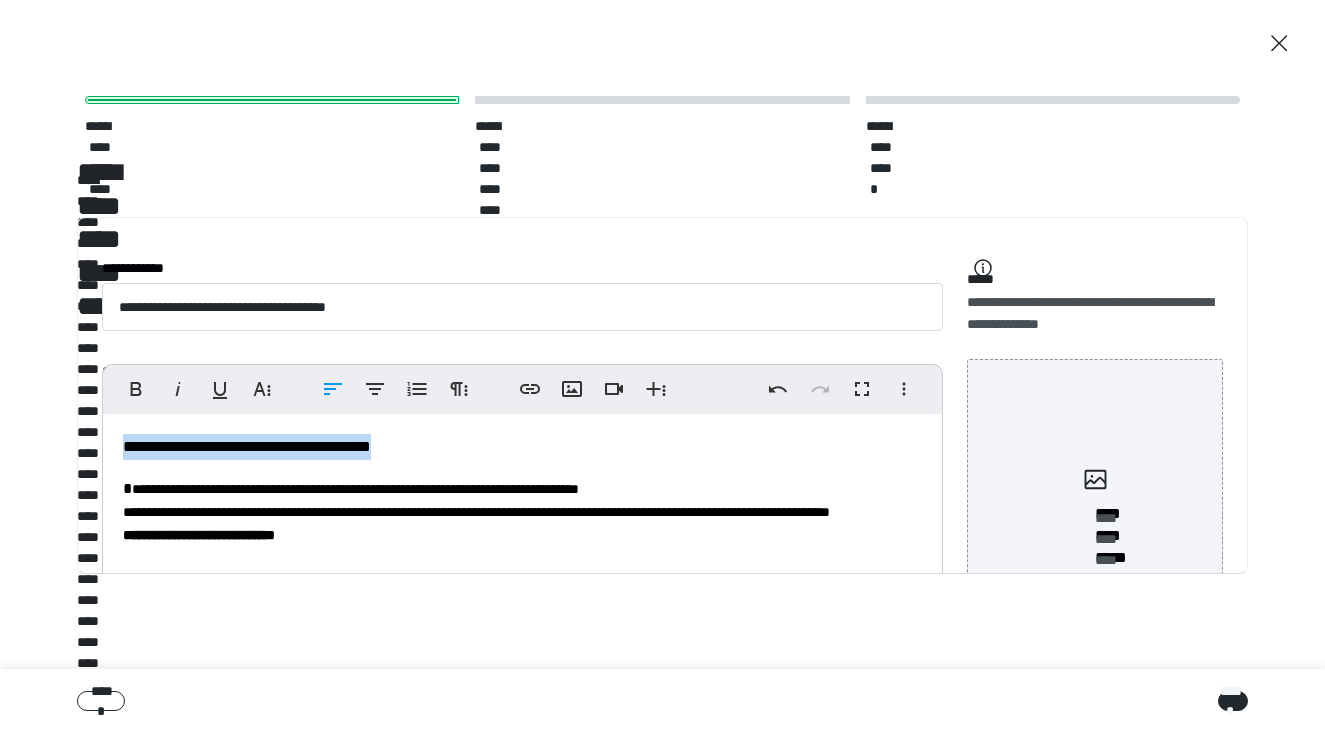 click on "**********" at bounding box center [247, 446] 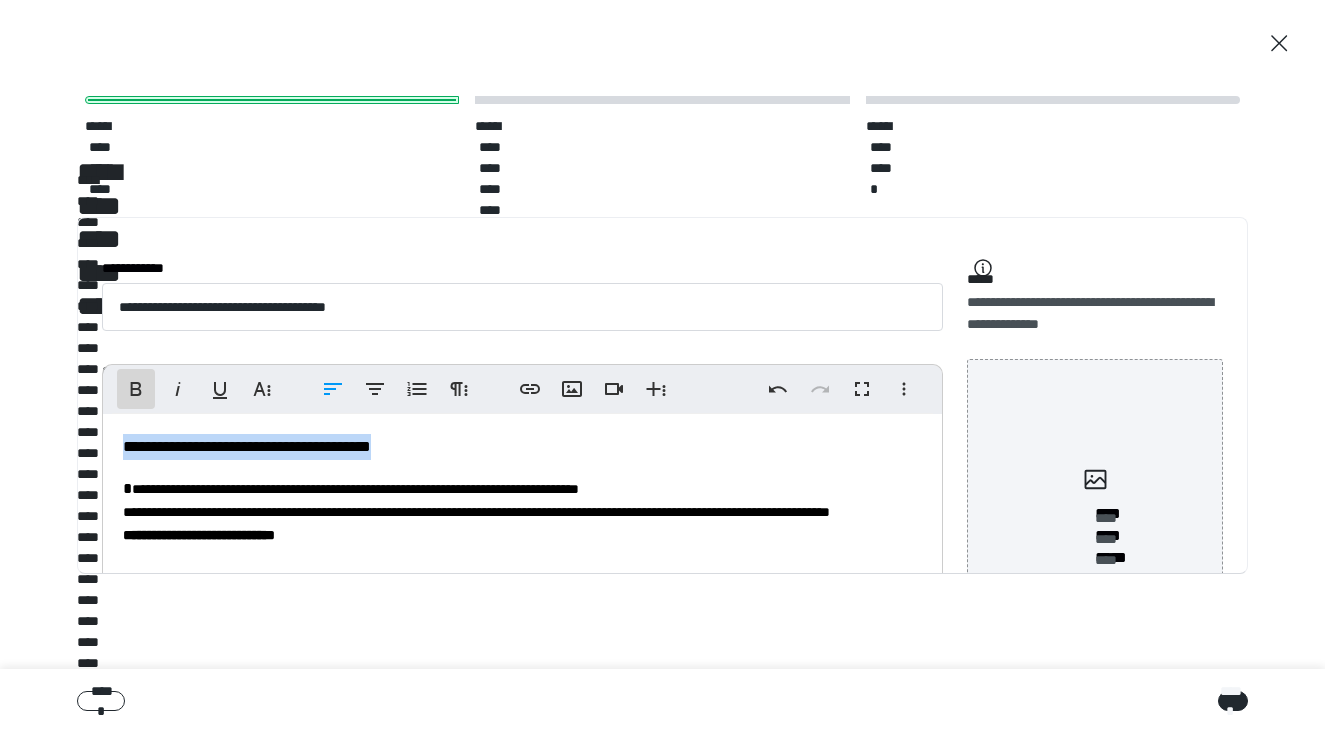 click 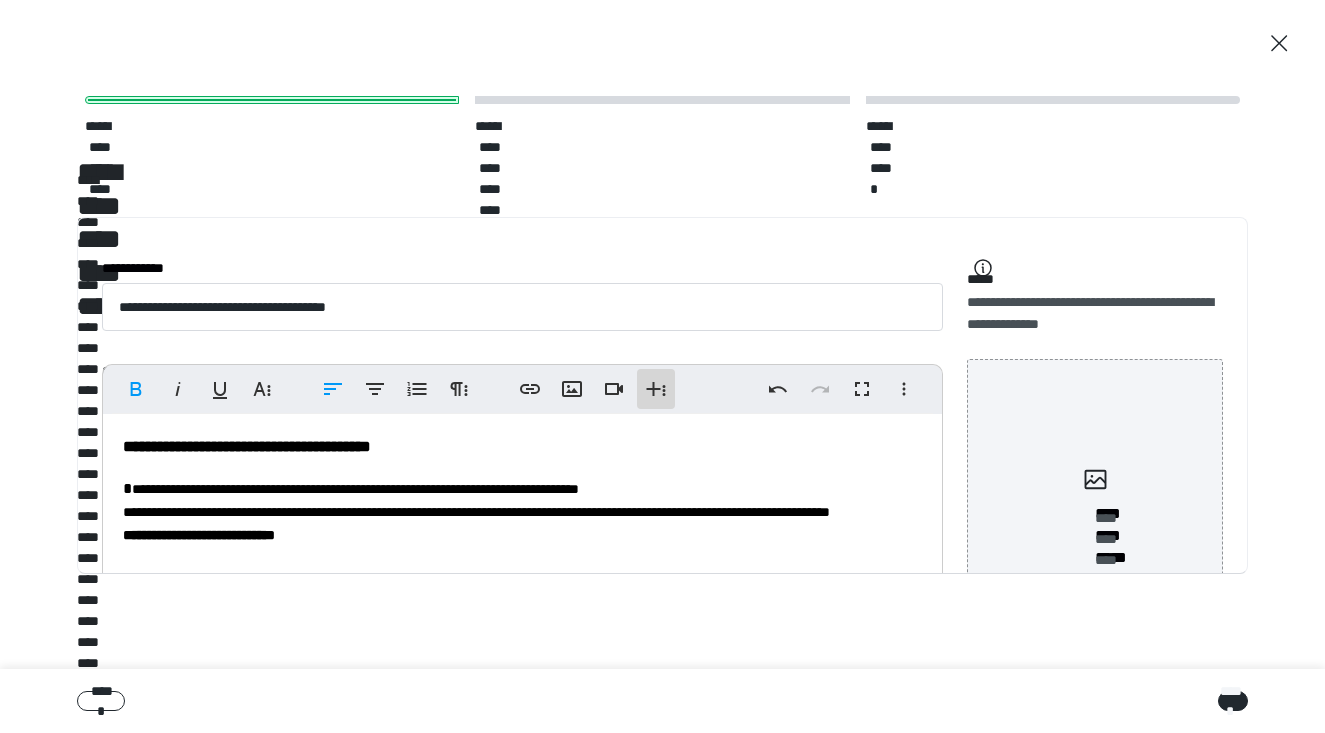 click 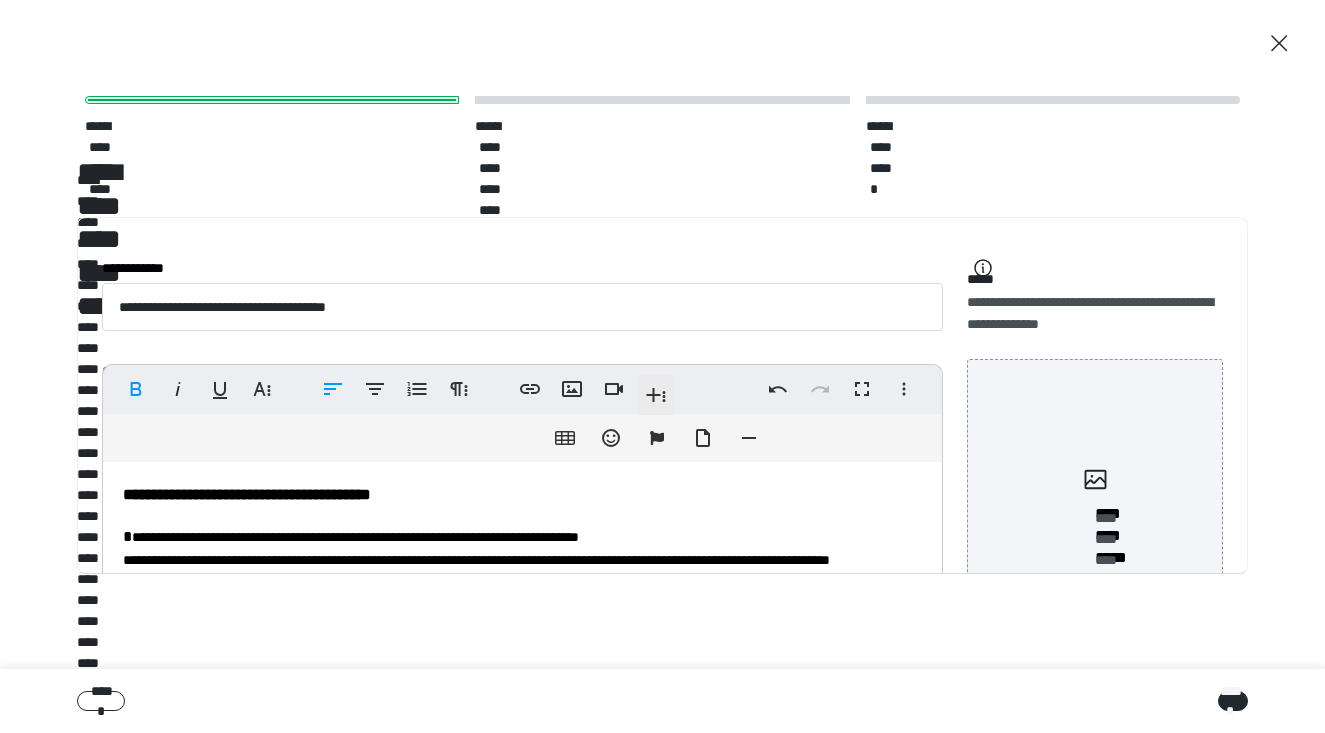 click 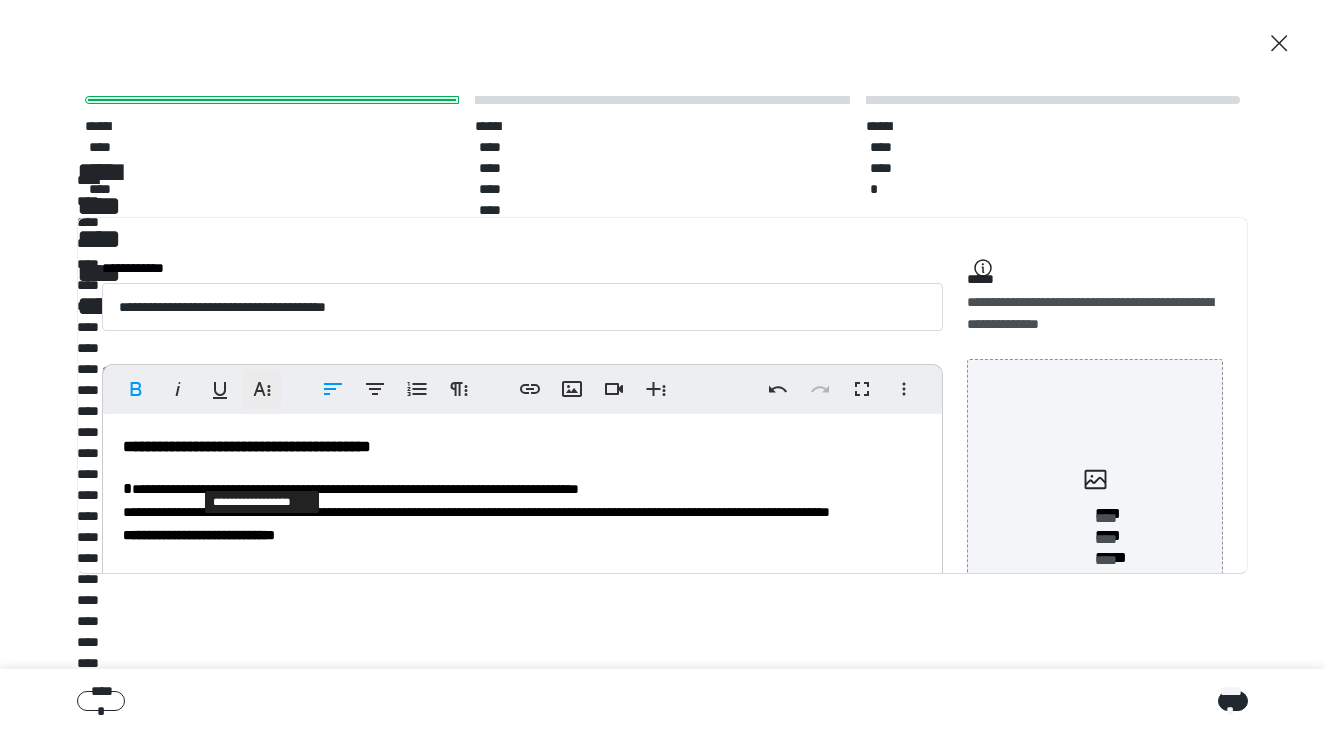 click 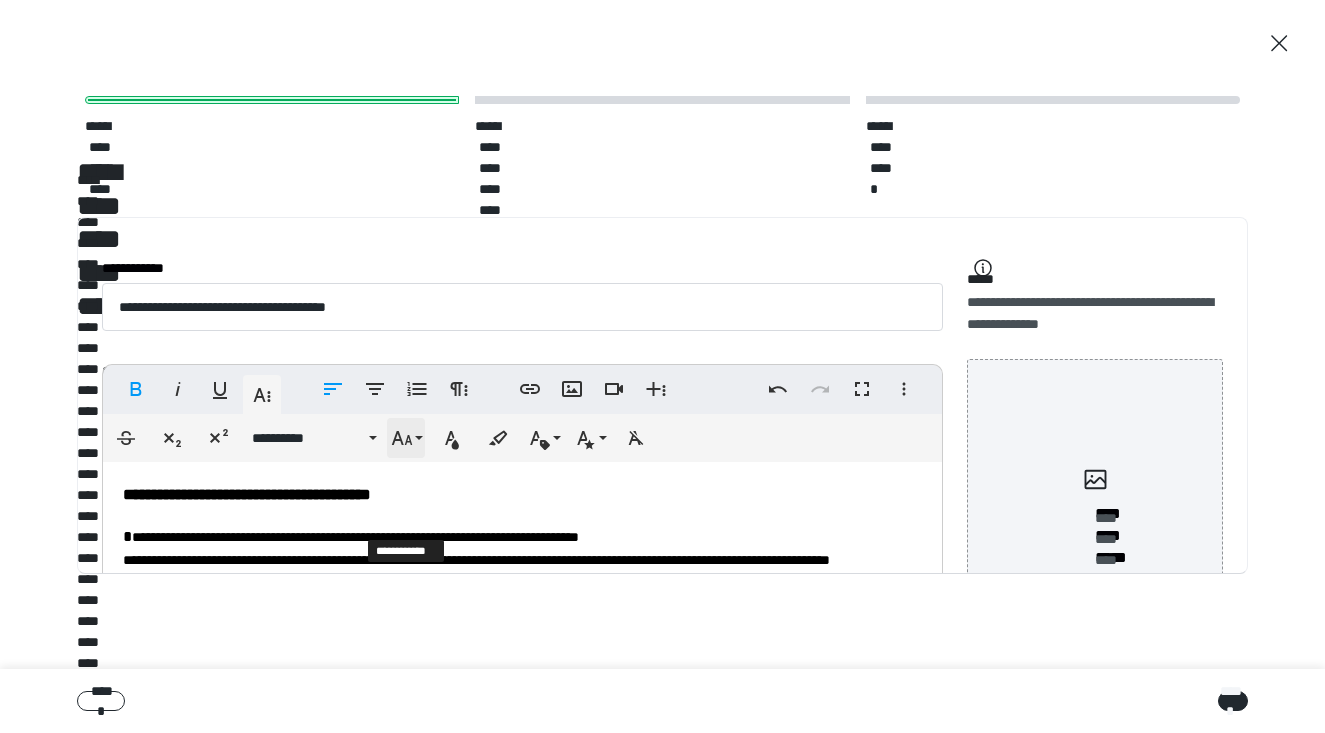 click 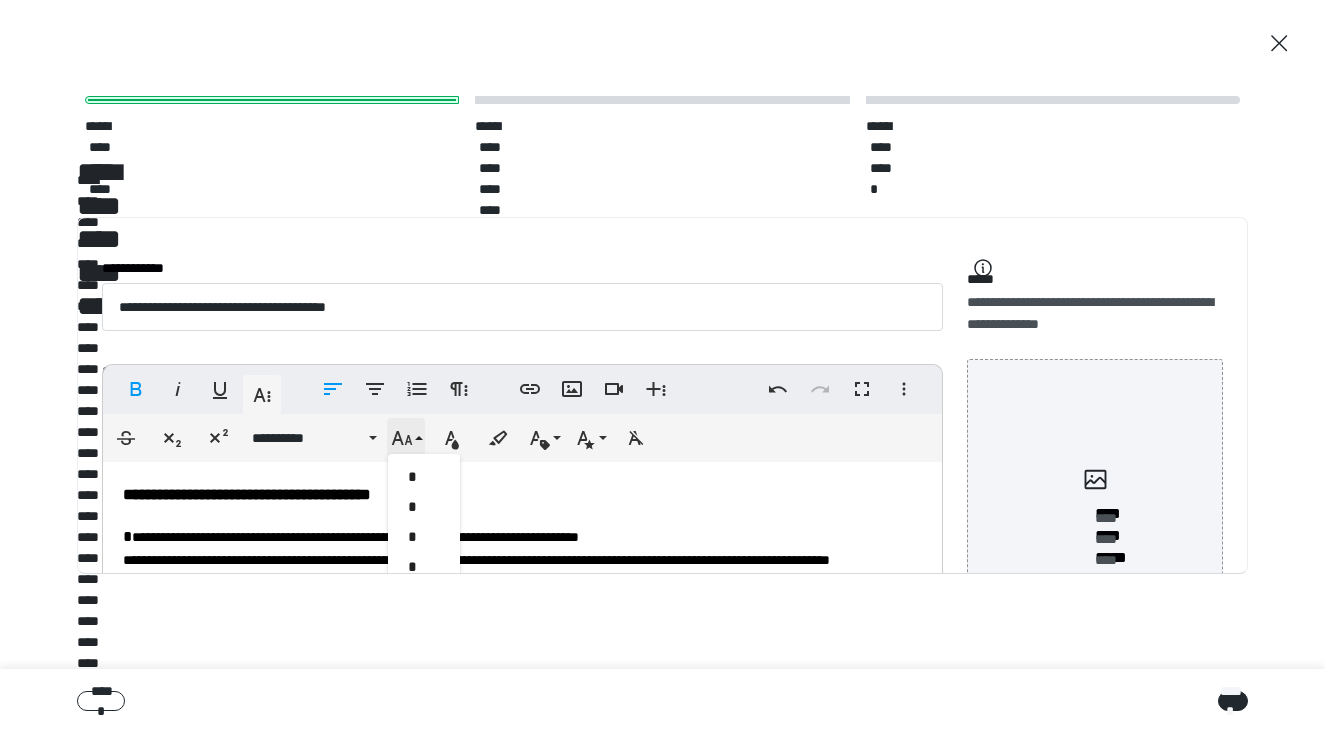 scroll, scrollTop: 473, scrollLeft: 0, axis: vertical 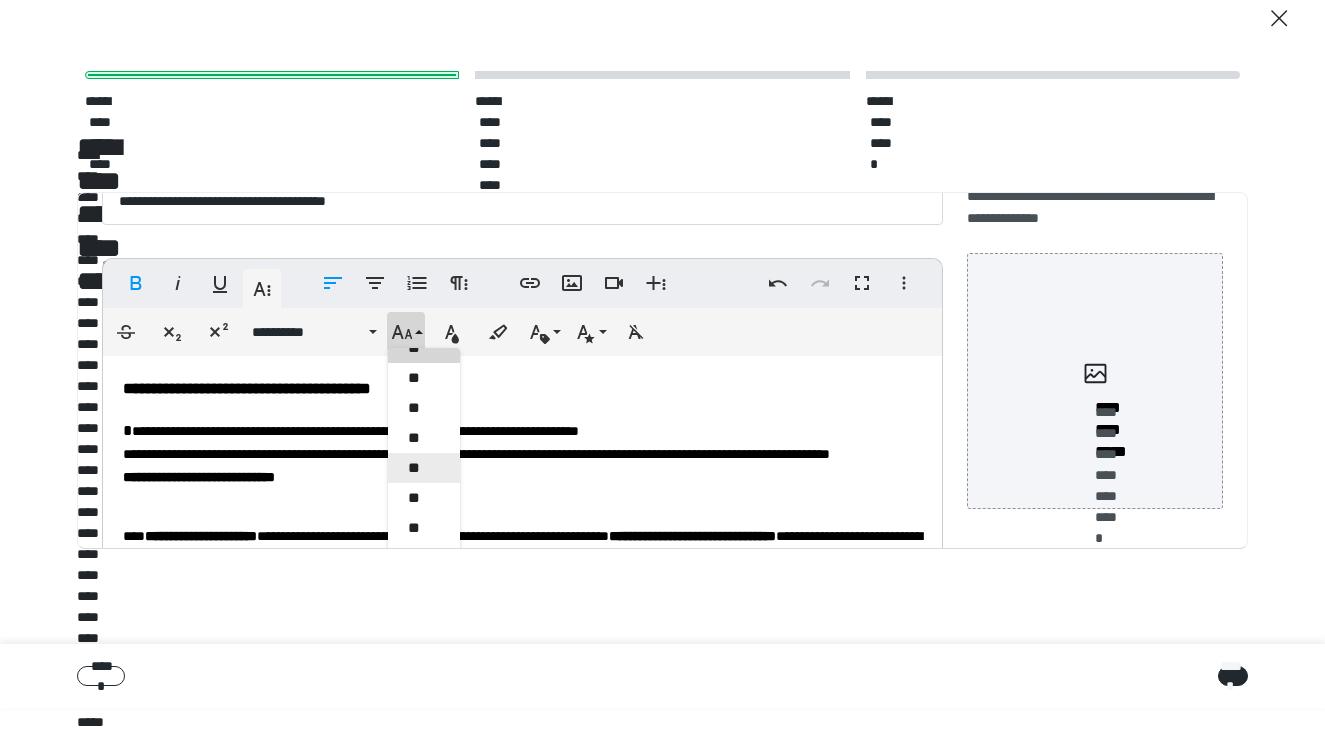 click on "**" at bounding box center (424, 468) 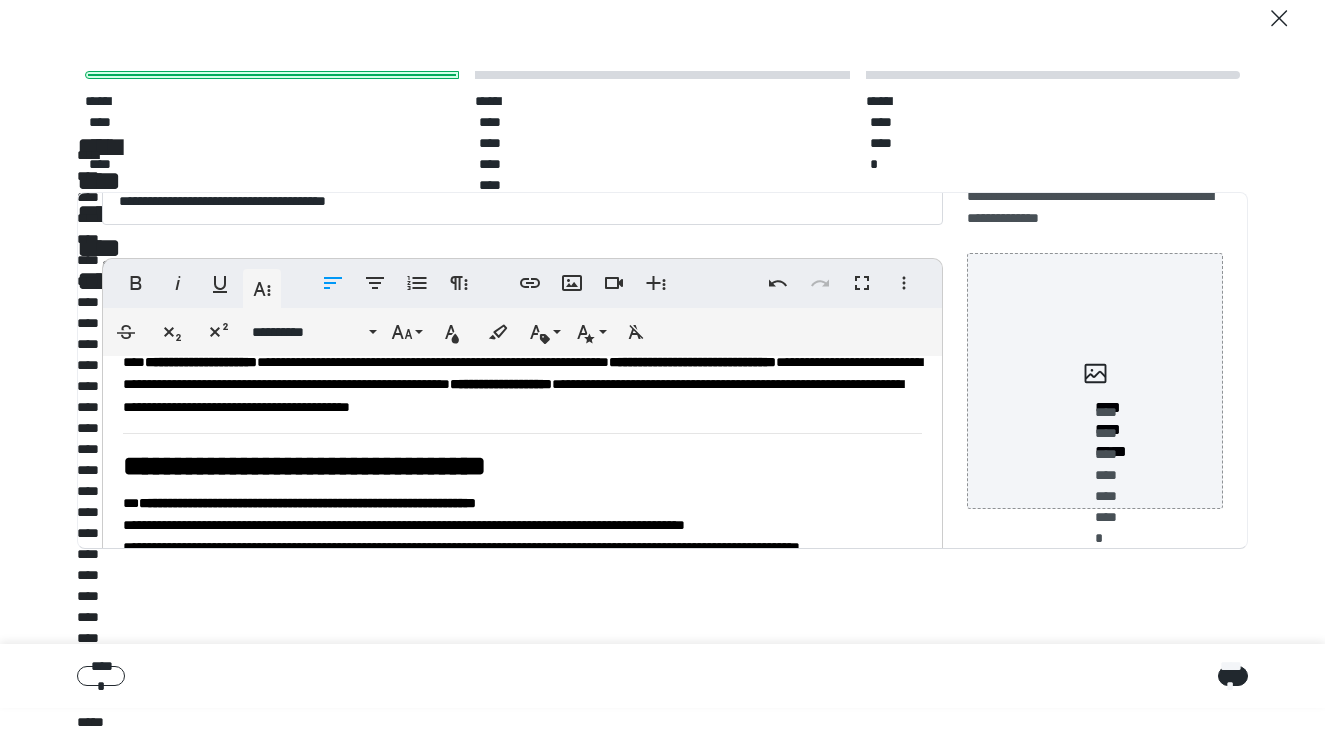 scroll, scrollTop: 182, scrollLeft: 0, axis: vertical 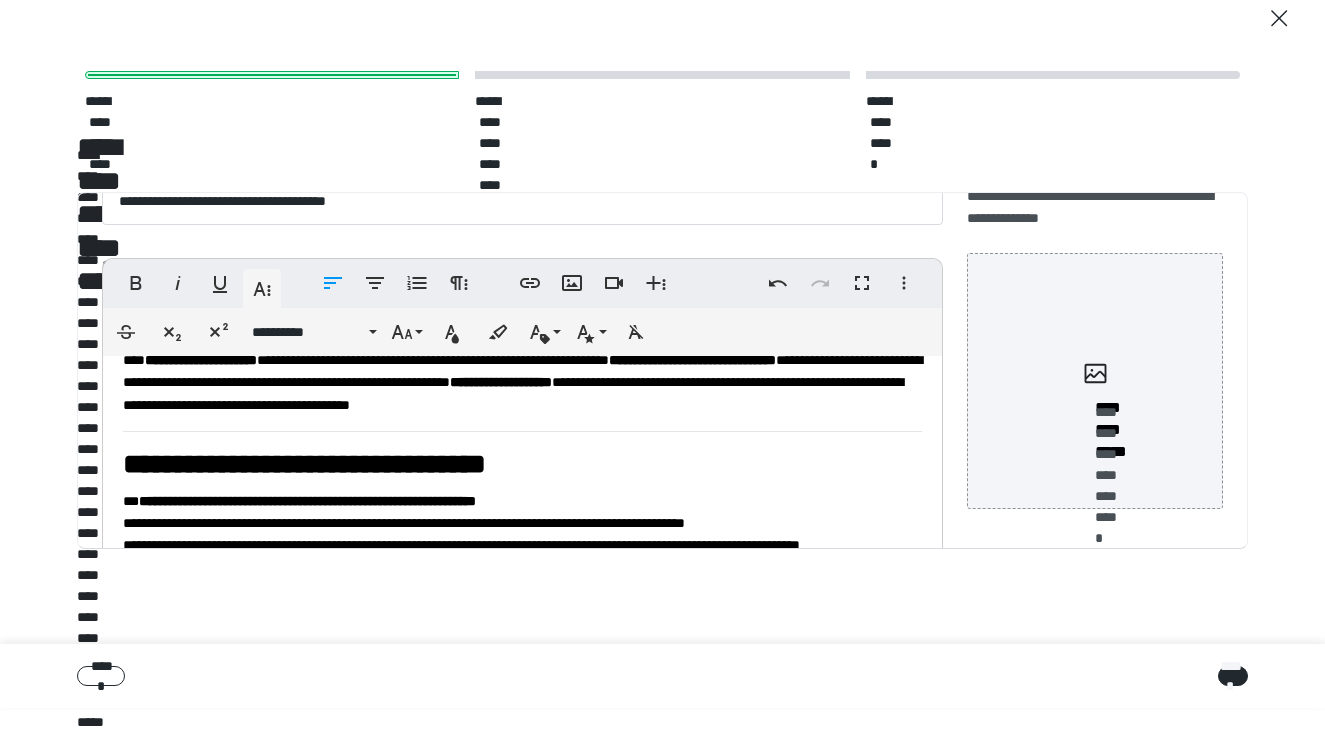 click on "**********" at bounding box center [304, 464] 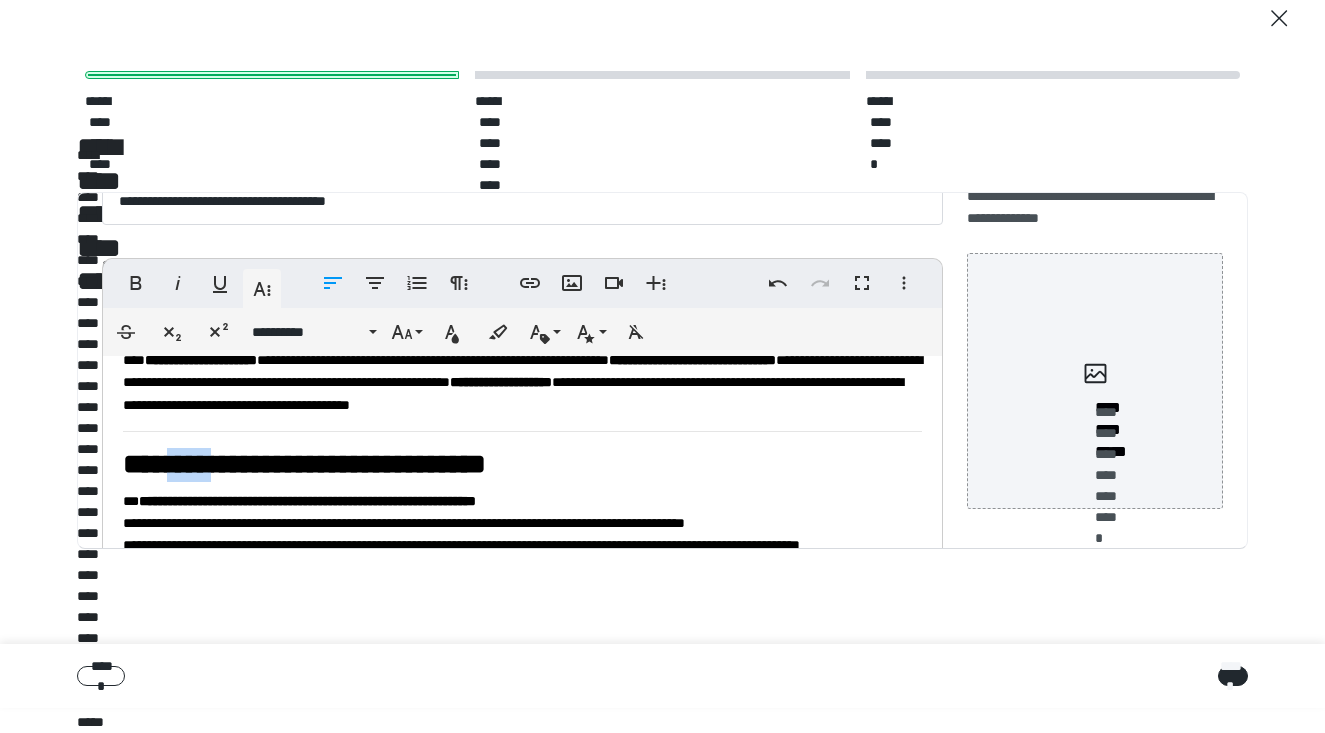 click on "**********" at bounding box center [304, 464] 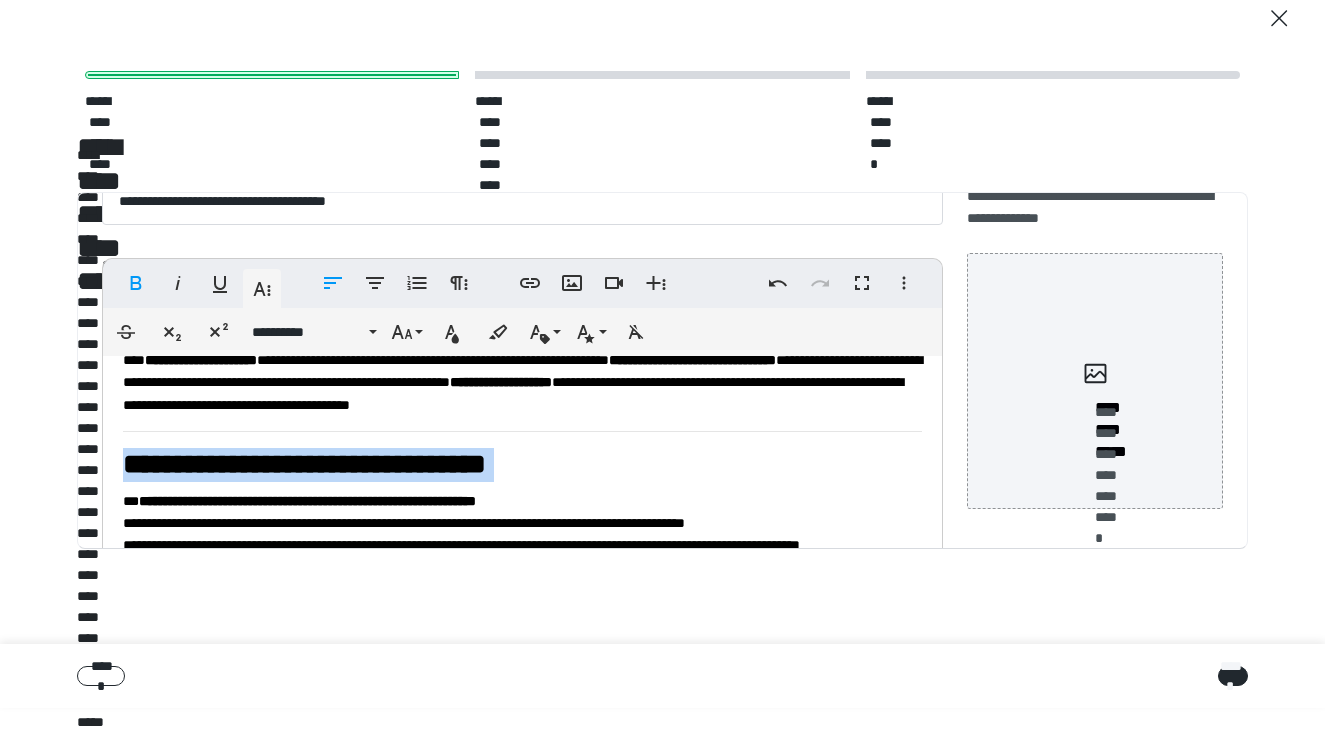 click on "**********" at bounding box center (304, 464) 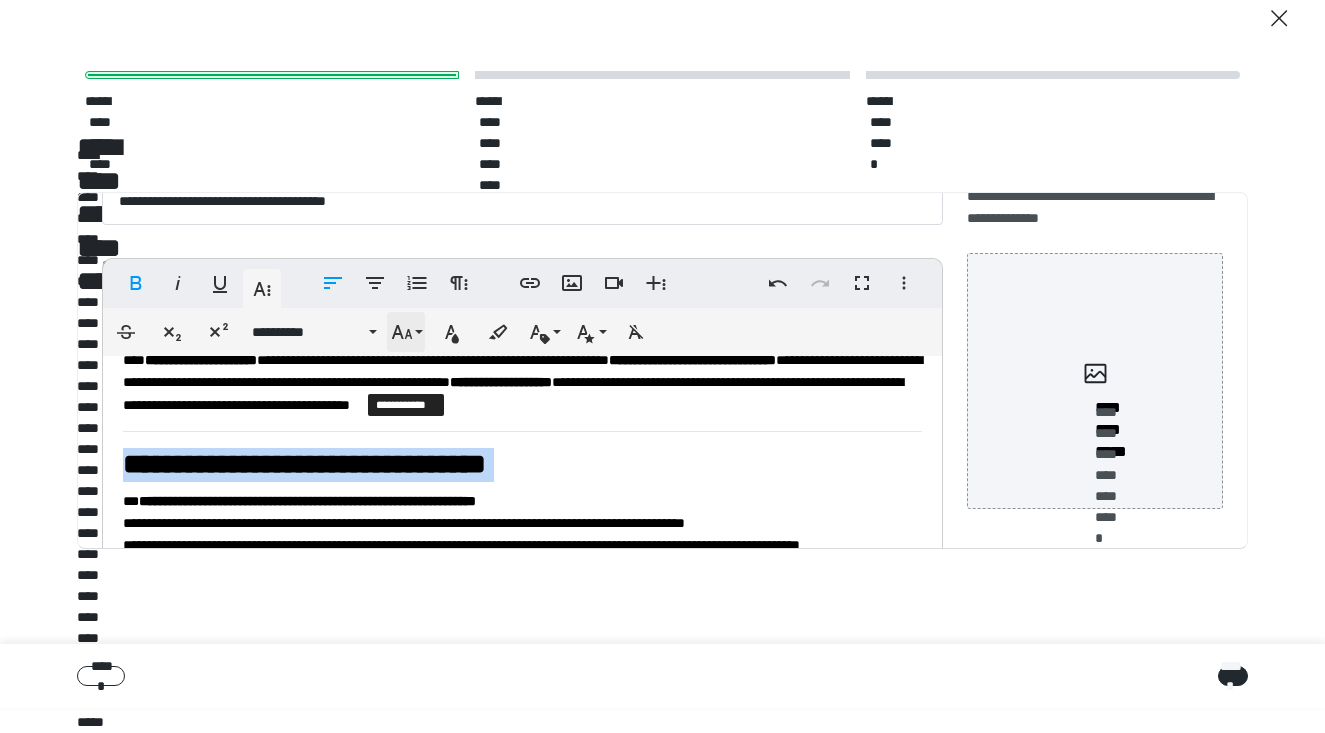 click on "**********" at bounding box center [406, 332] 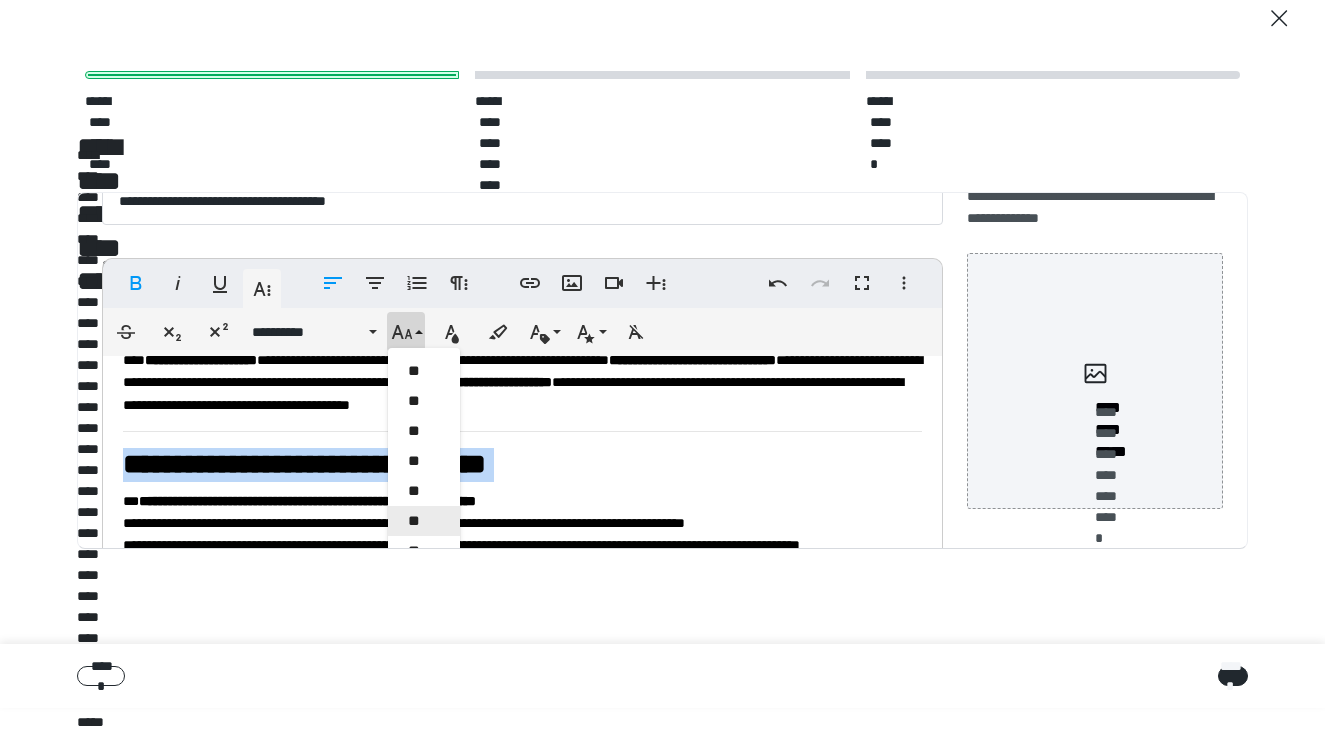 scroll, scrollTop: 537, scrollLeft: 0, axis: vertical 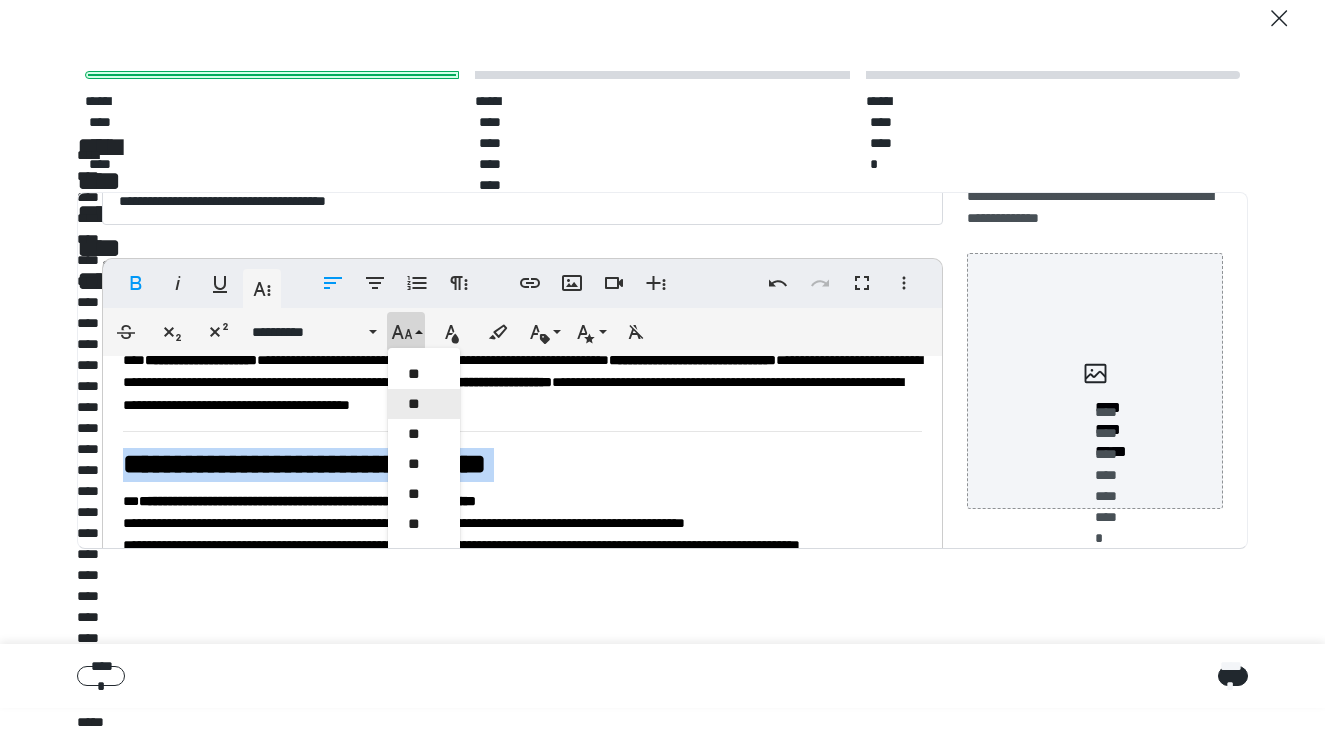 click on "**" at bounding box center (424, 404) 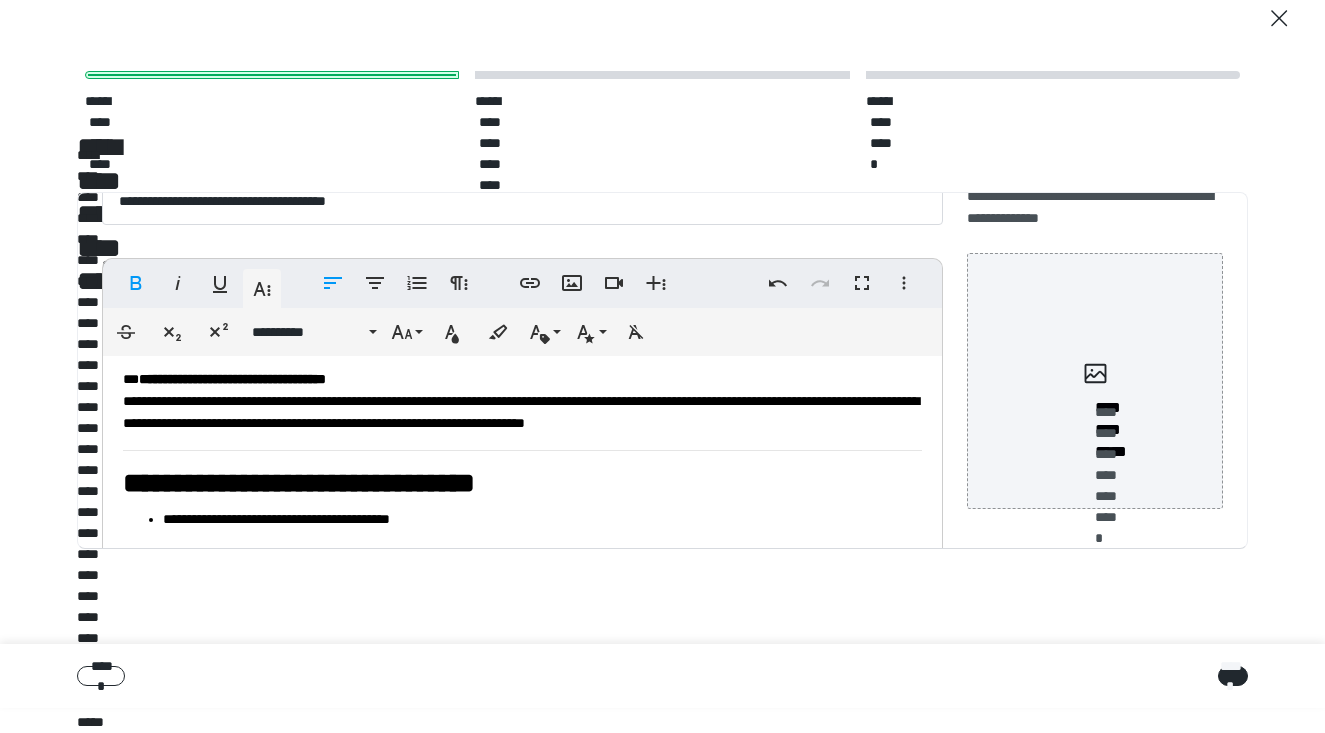 scroll, scrollTop: 765, scrollLeft: 0, axis: vertical 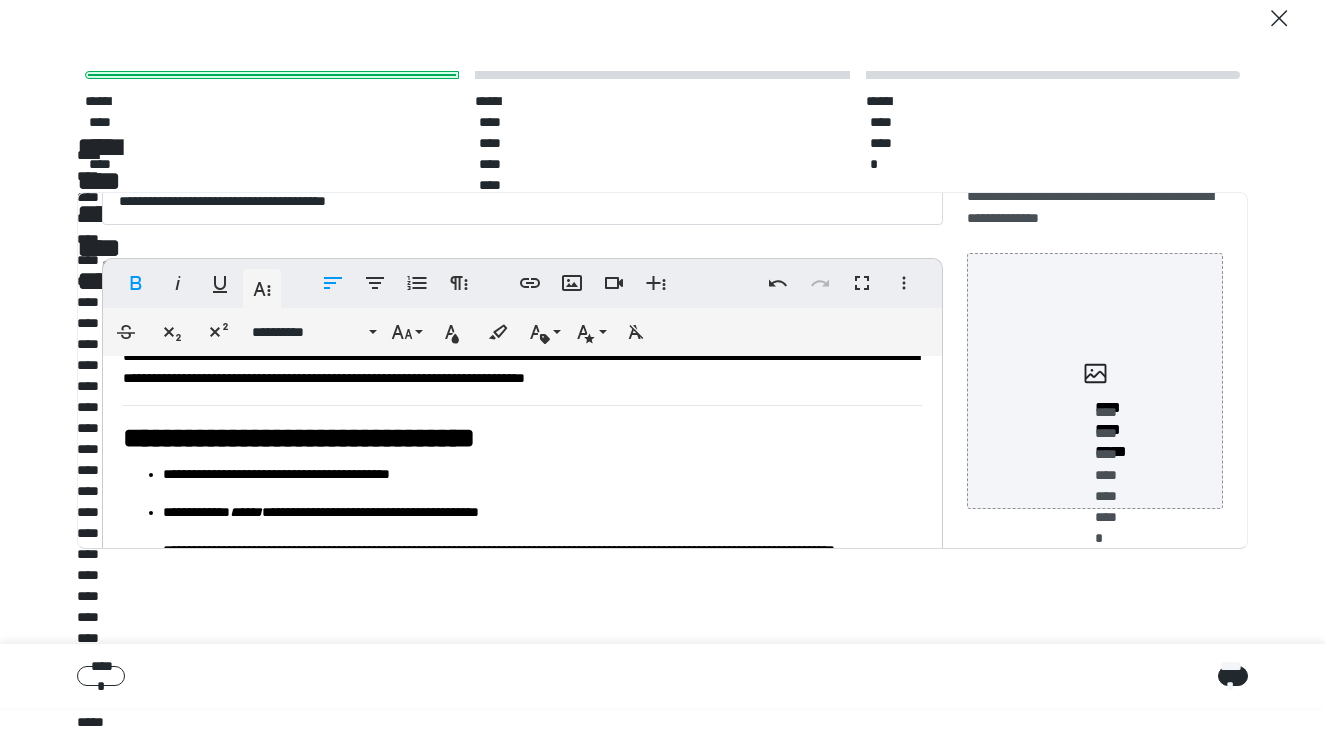 click on "**********" at bounding box center (299, 438) 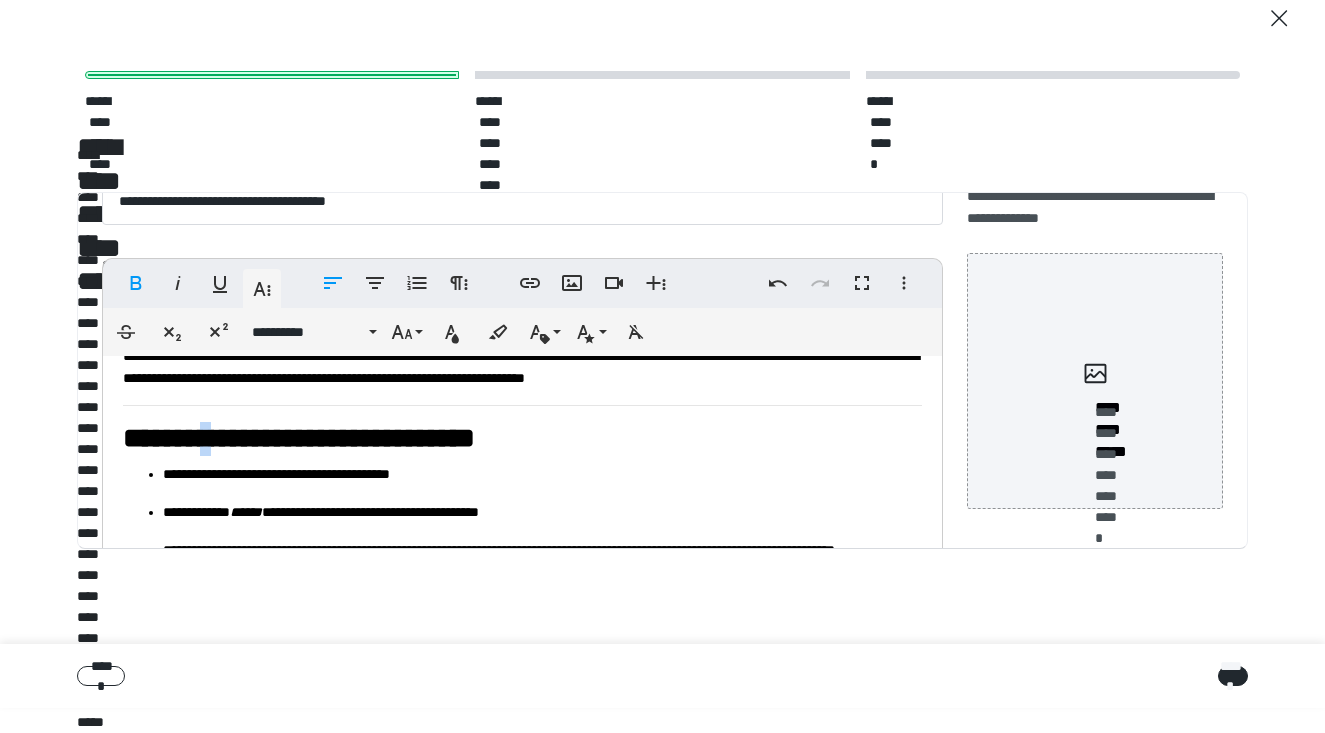 click on "**********" at bounding box center [299, 438] 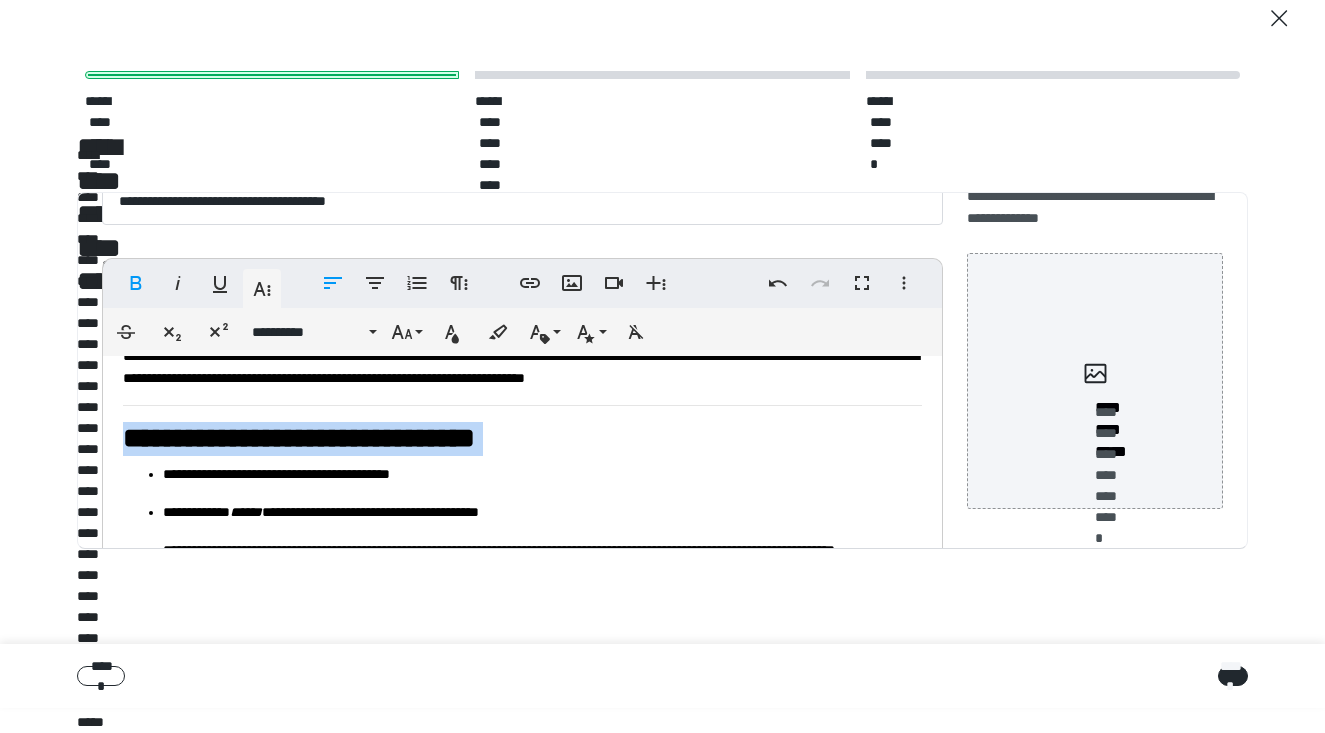 click on "**********" at bounding box center (299, 438) 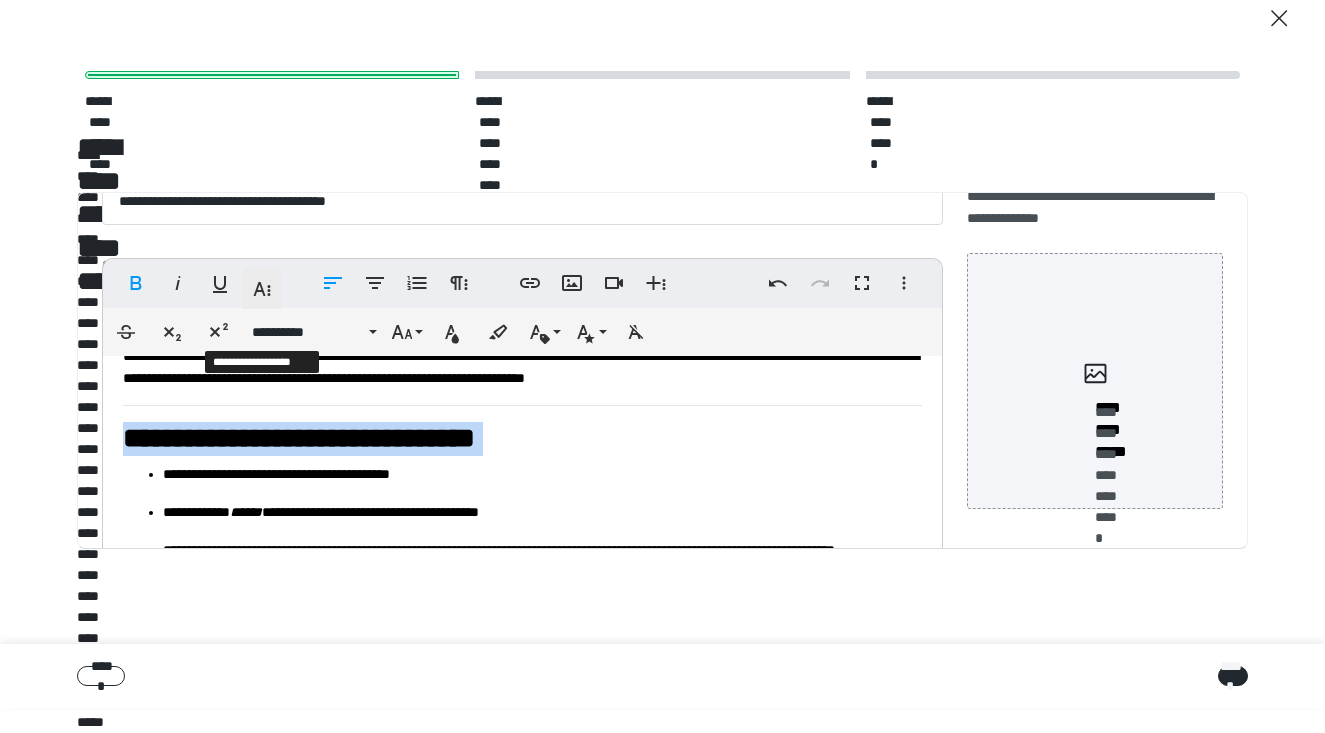 click 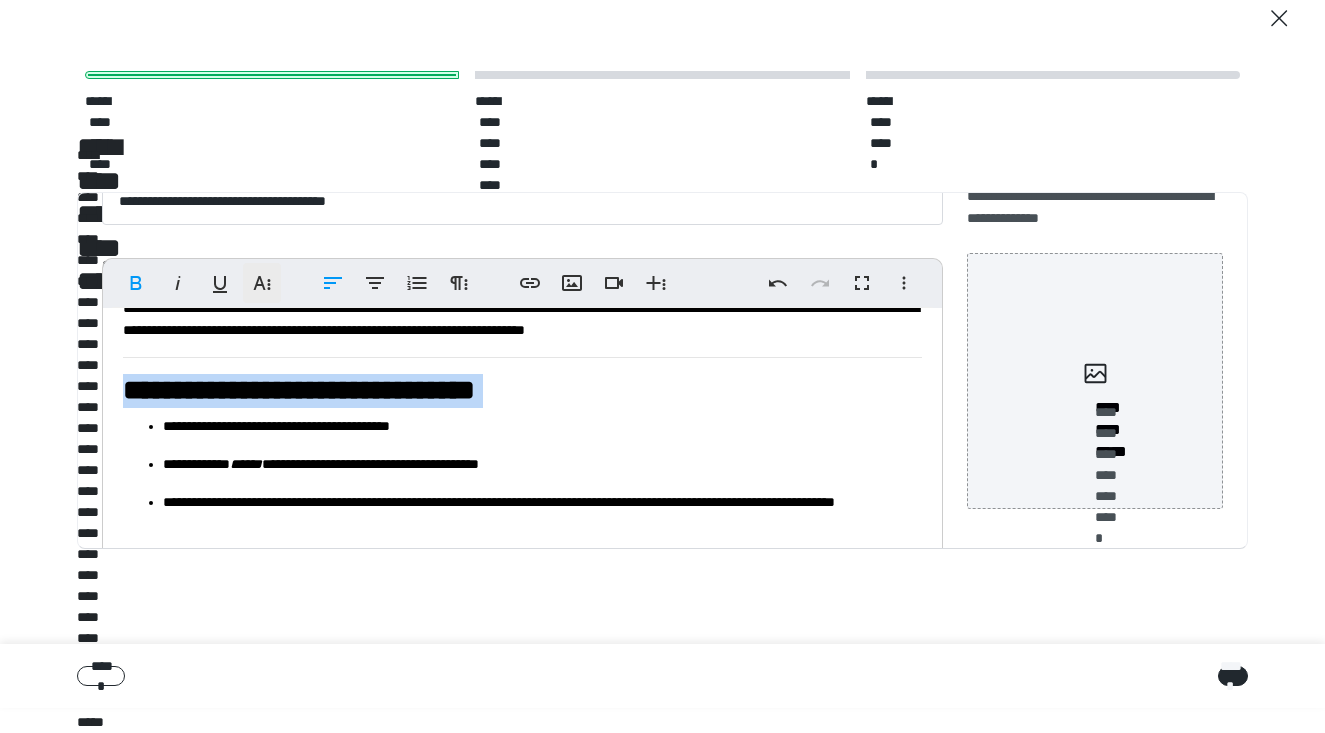 click 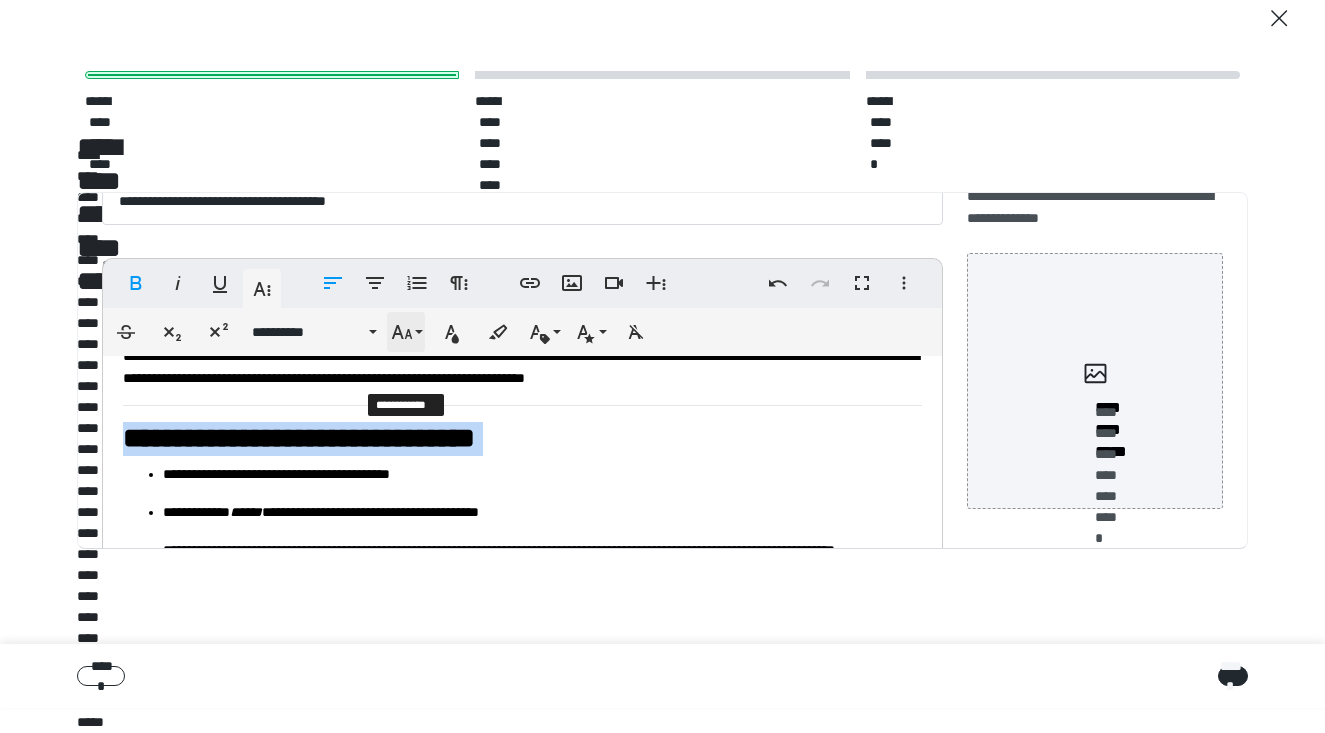 click 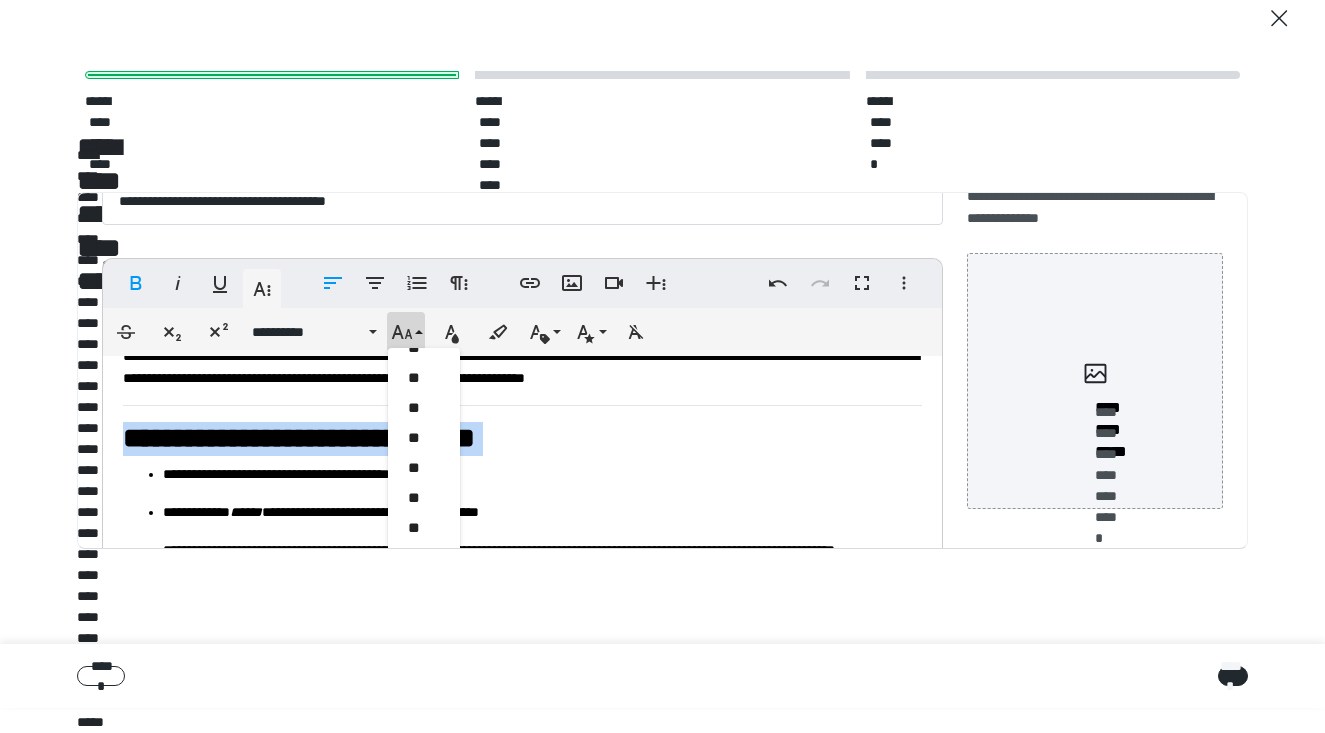 scroll, scrollTop: 557, scrollLeft: 0, axis: vertical 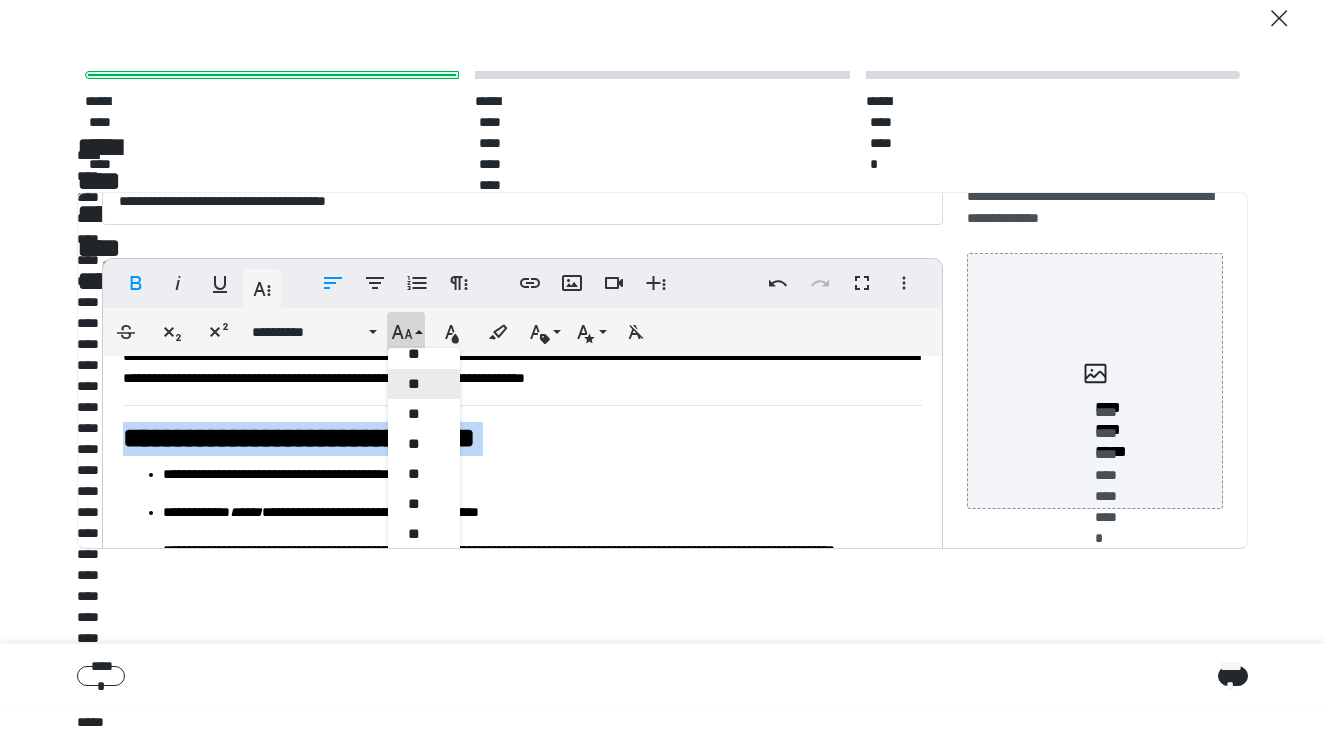 click on "**" at bounding box center (424, 384) 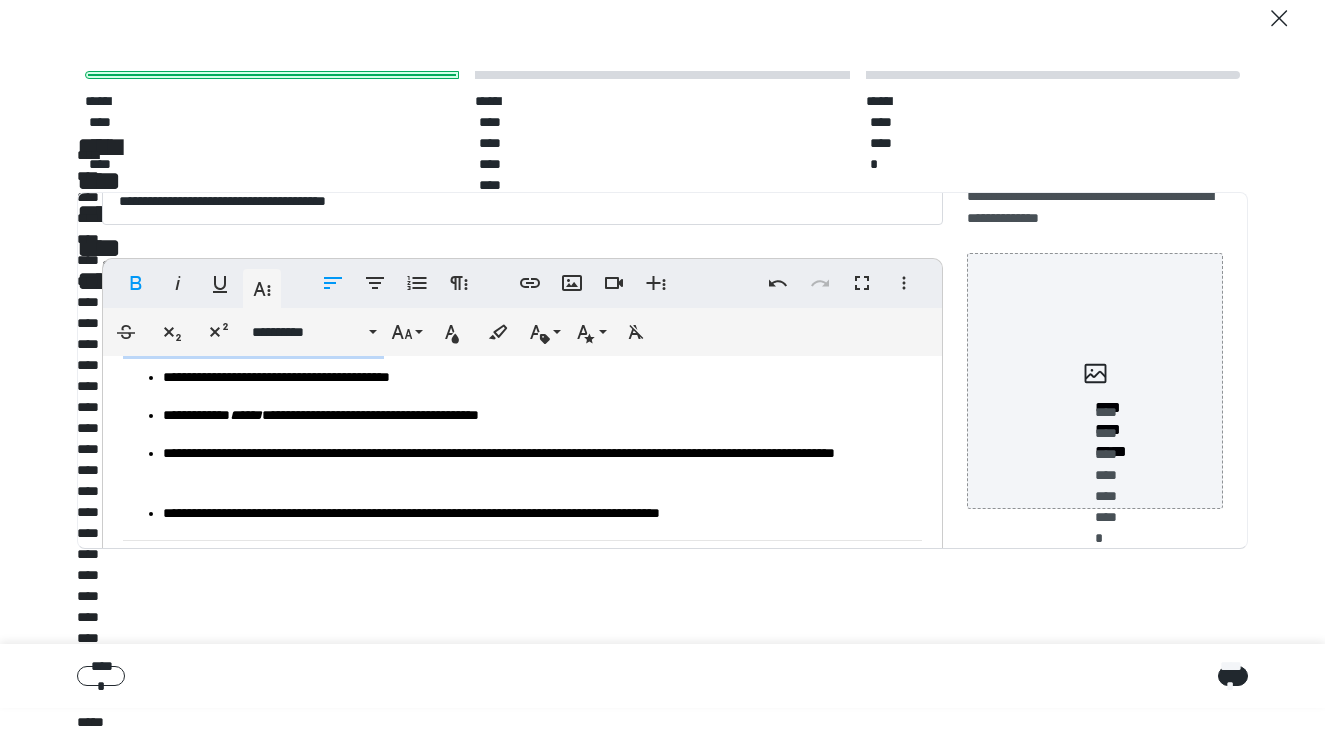 scroll, scrollTop: 860, scrollLeft: 0, axis: vertical 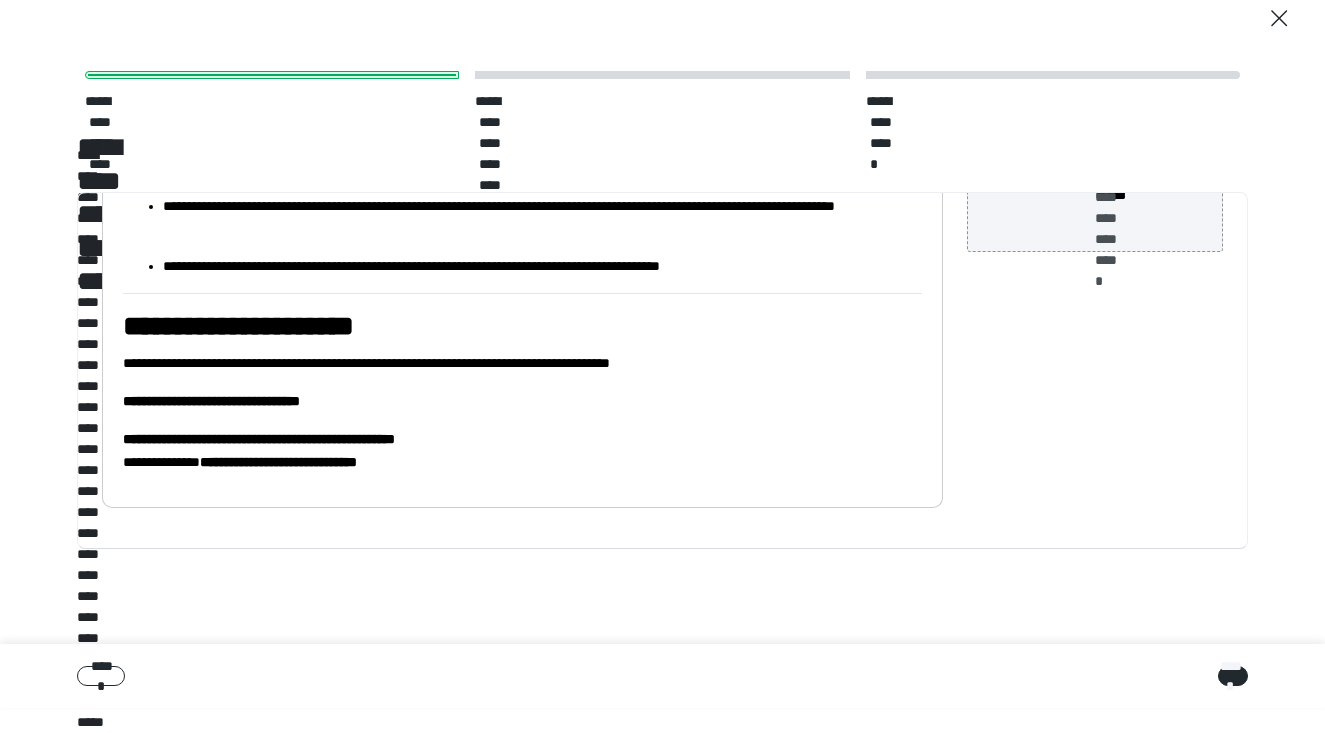 click on "**********" at bounding box center [238, 326] 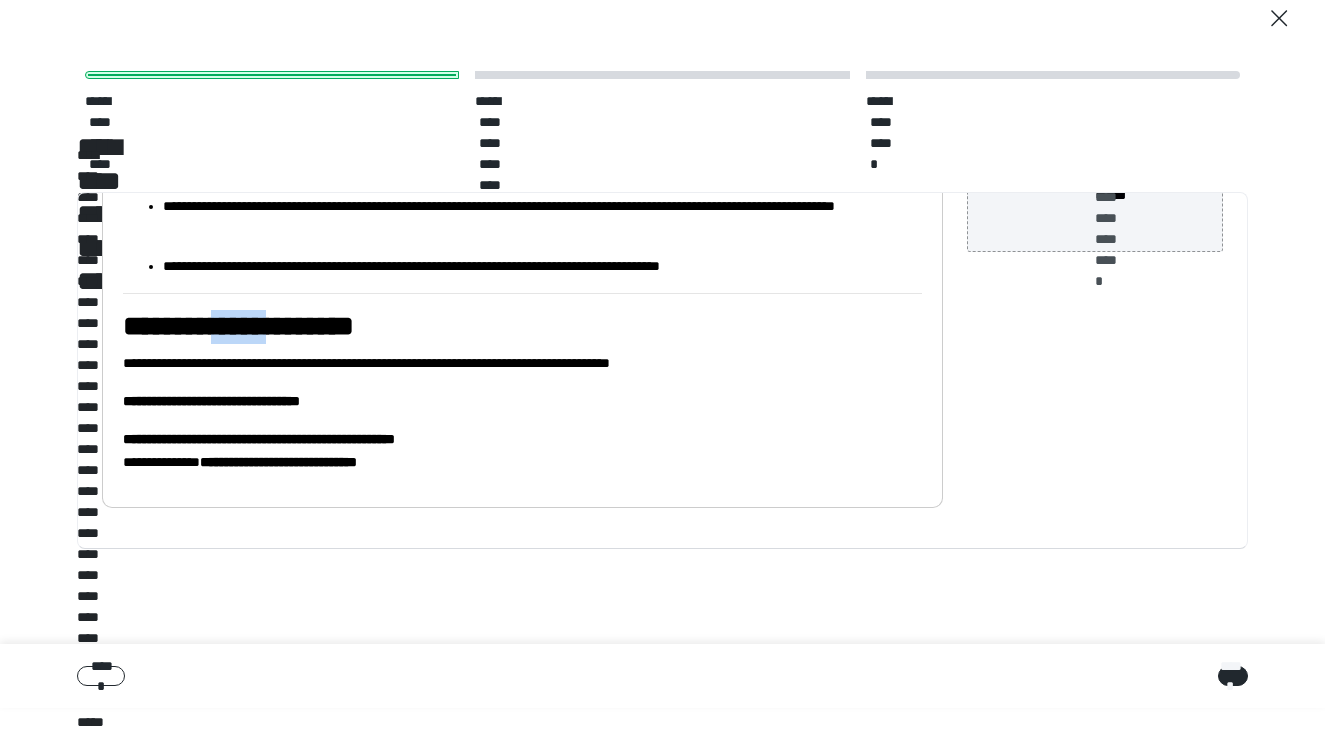 click on "**********" at bounding box center (238, 326) 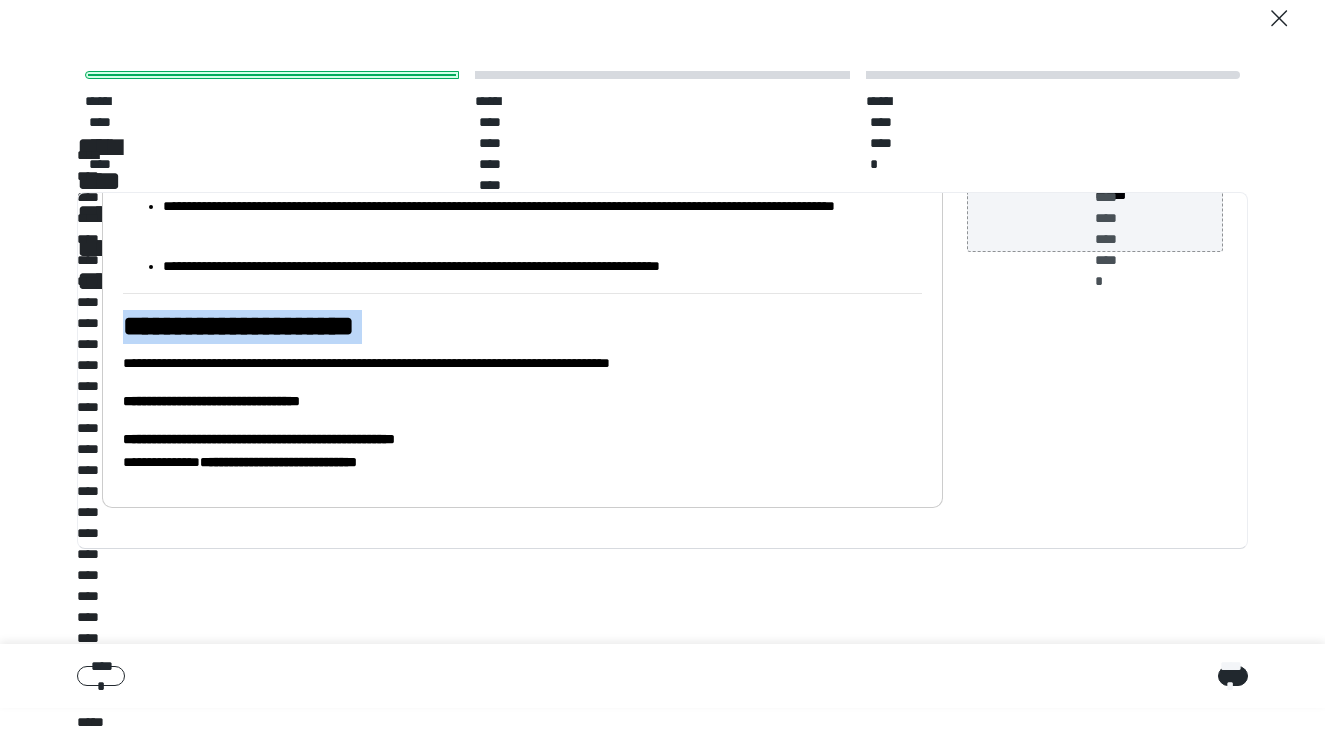 click on "**********" at bounding box center [238, 326] 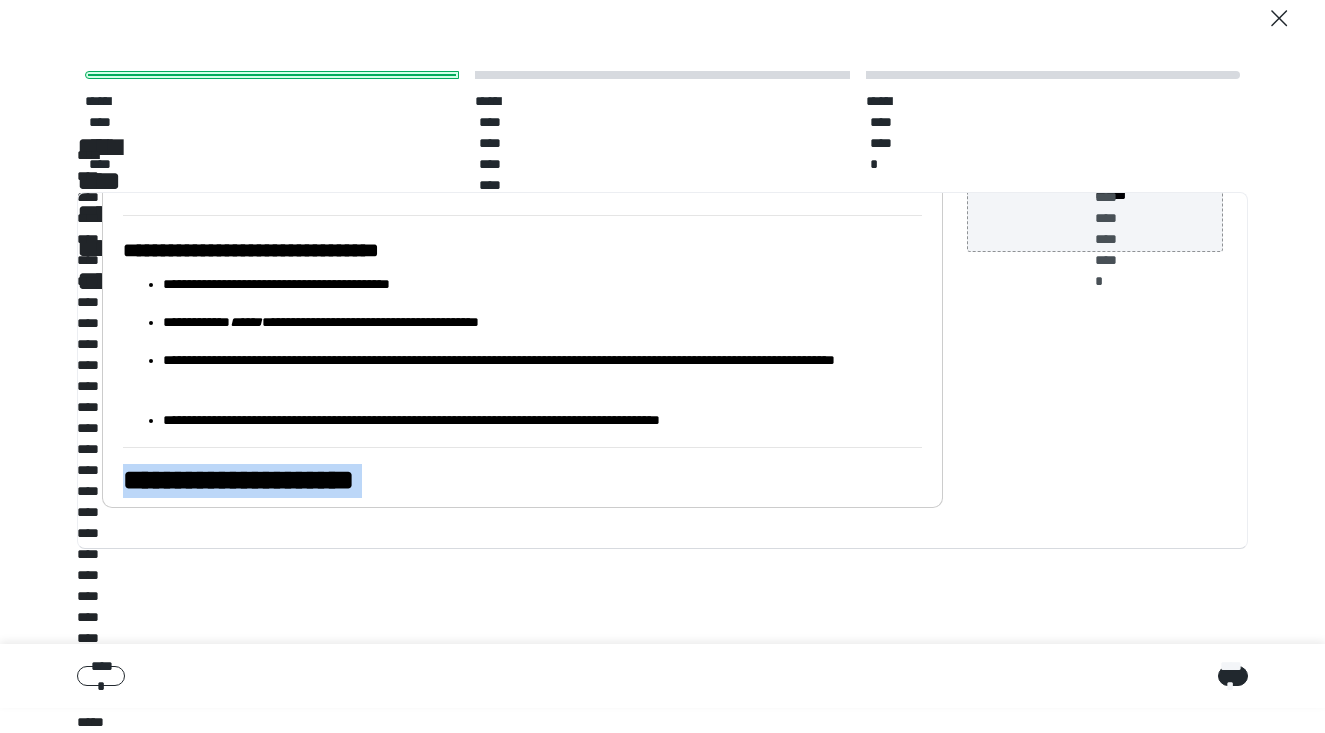 scroll, scrollTop: 697, scrollLeft: 0, axis: vertical 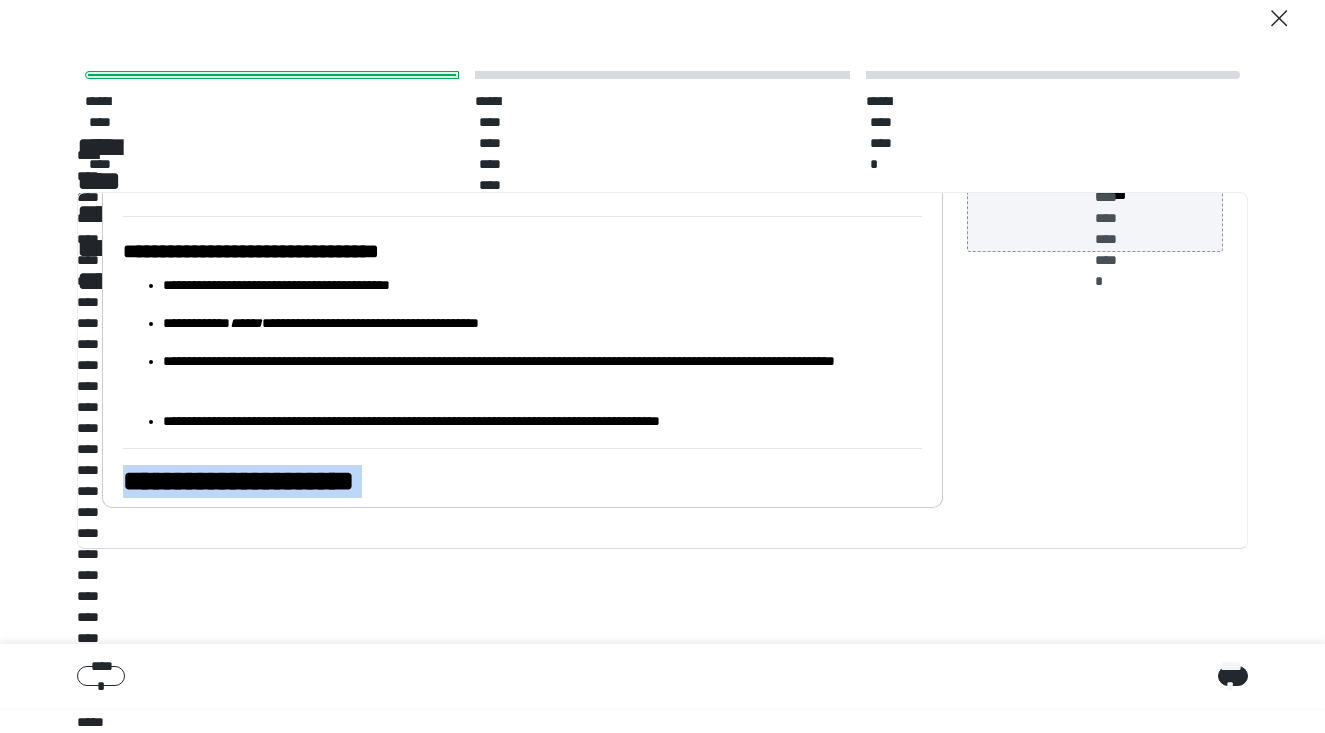 click on "**********" at bounding box center (238, 481) 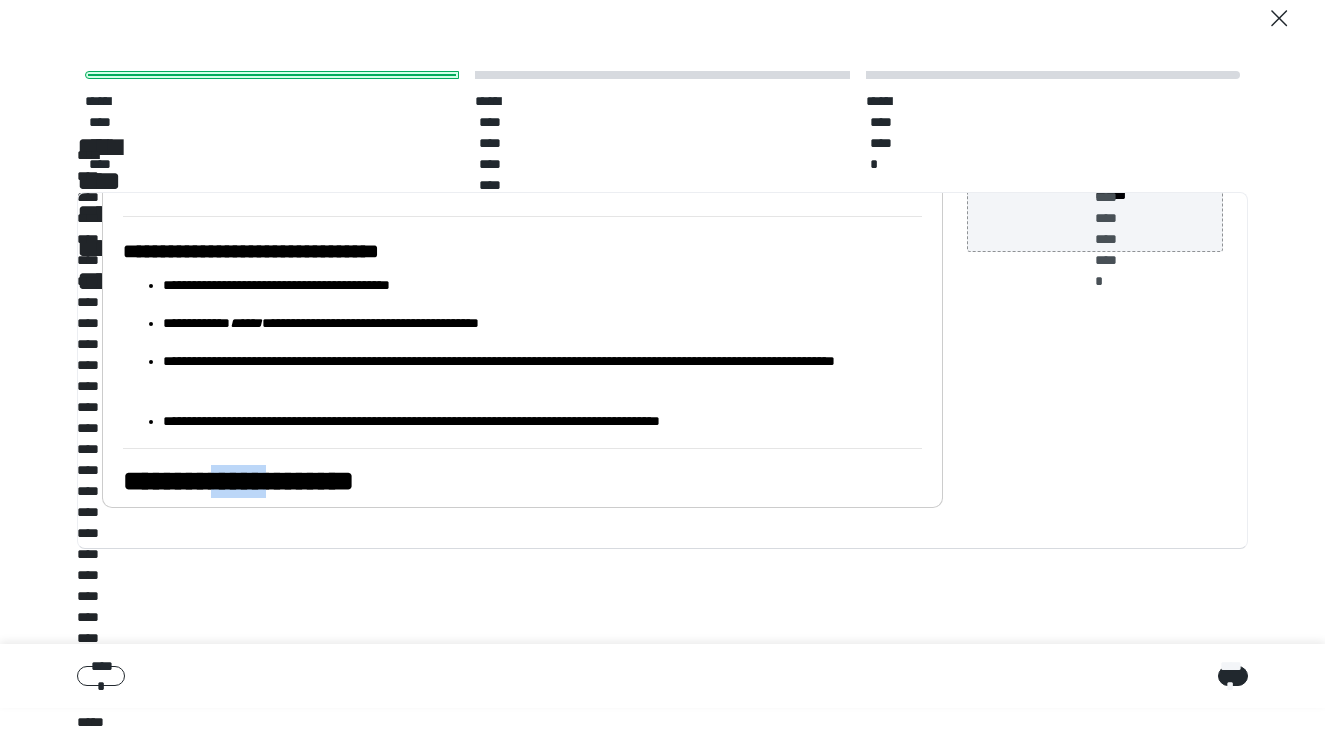 click on "**********" at bounding box center (238, 481) 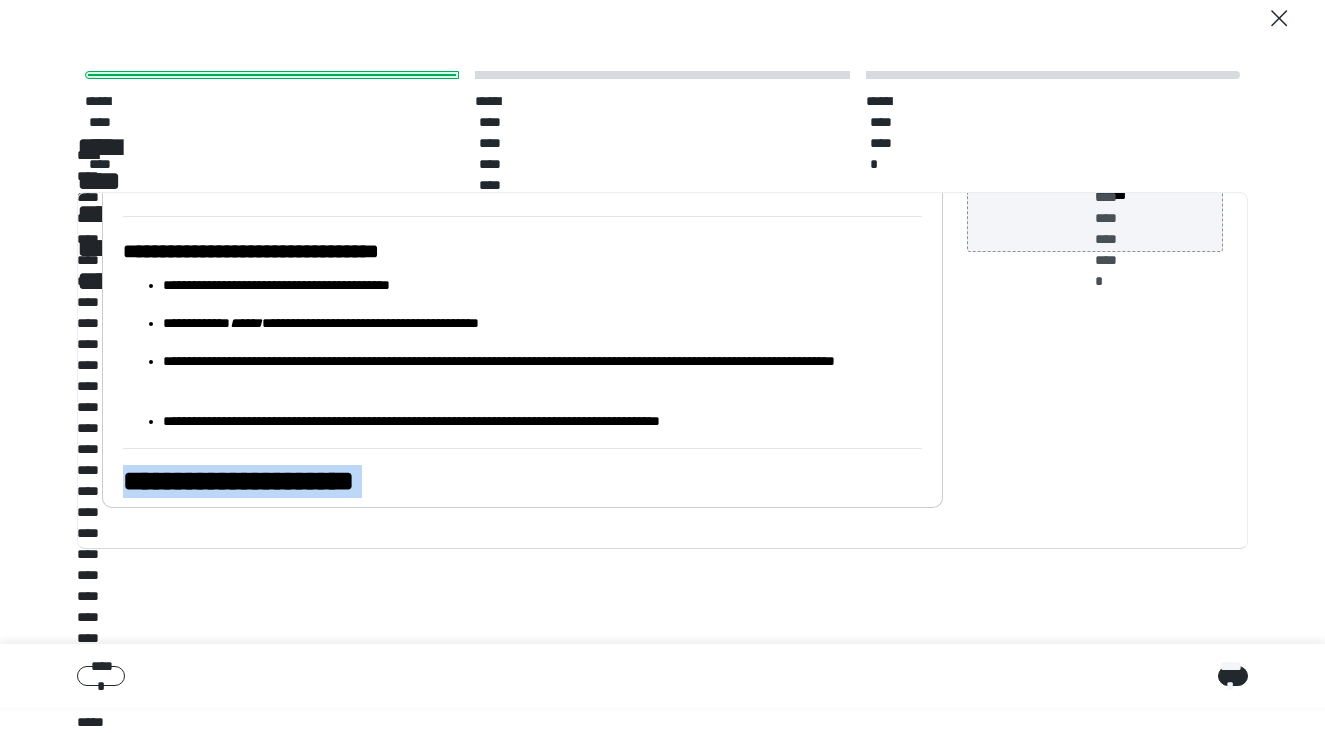 click on "**********" at bounding box center [238, 481] 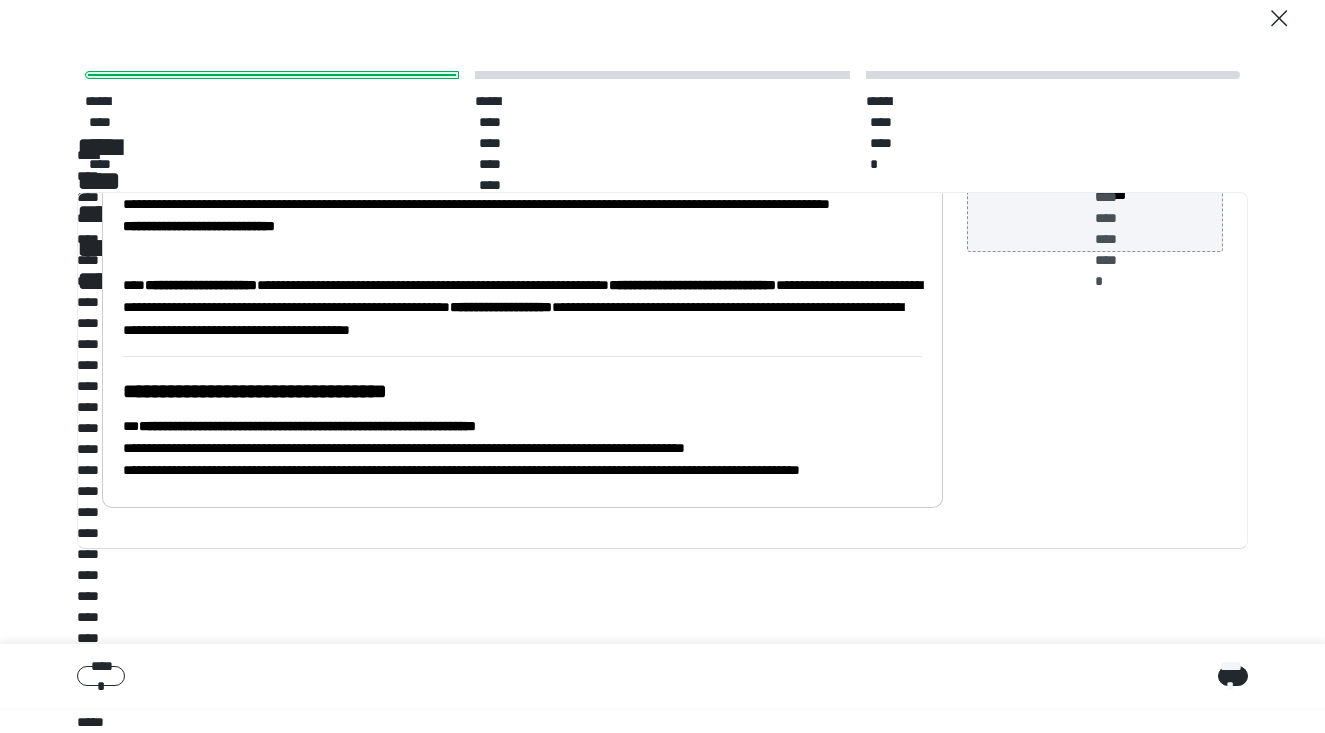 scroll, scrollTop: 0, scrollLeft: 0, axis: both 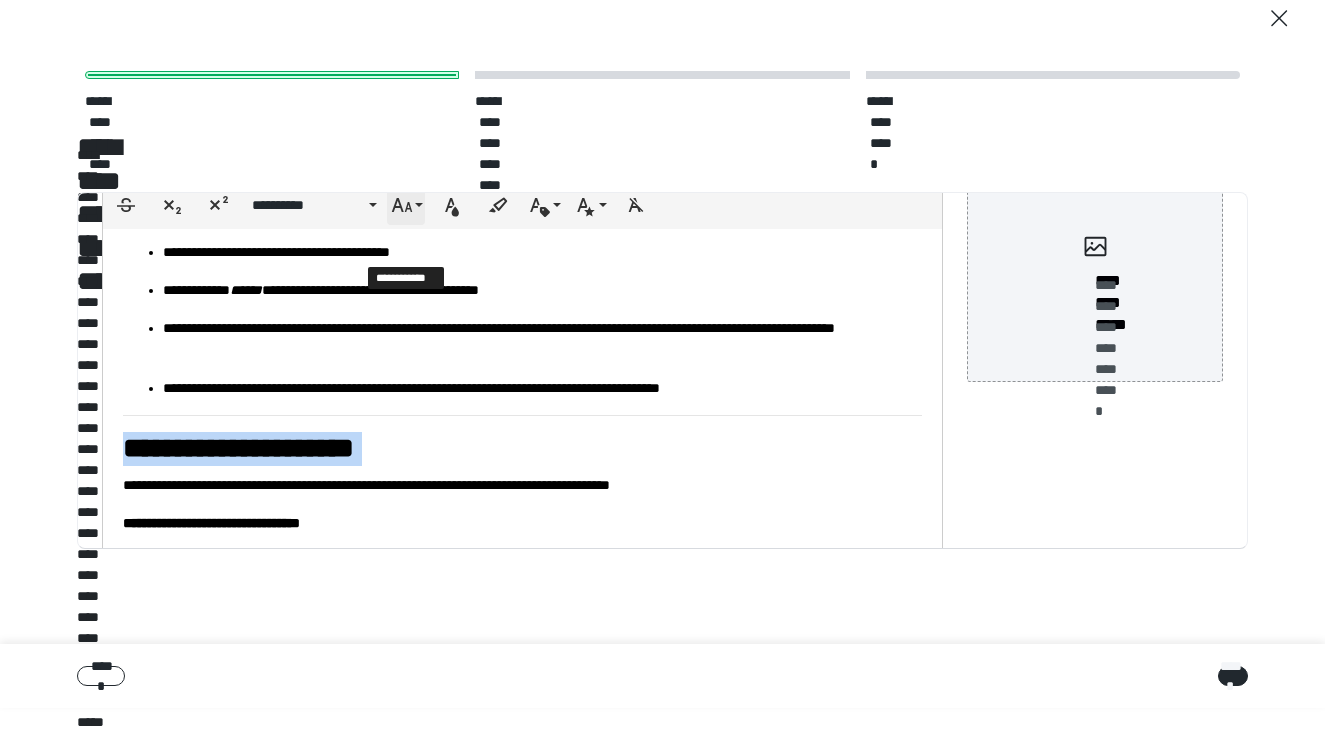 click on "**********" at bounding box center [406, 205] 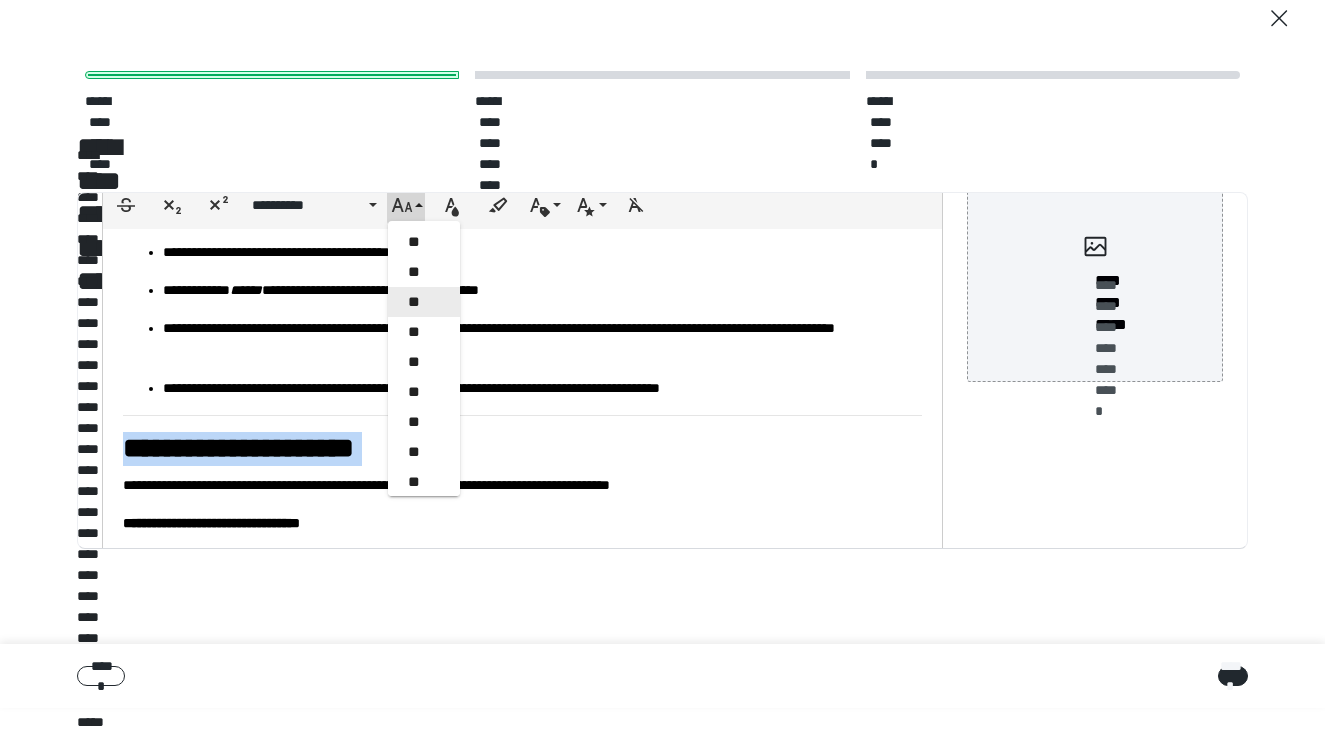 click on "**" at bounding box center (424, 302) 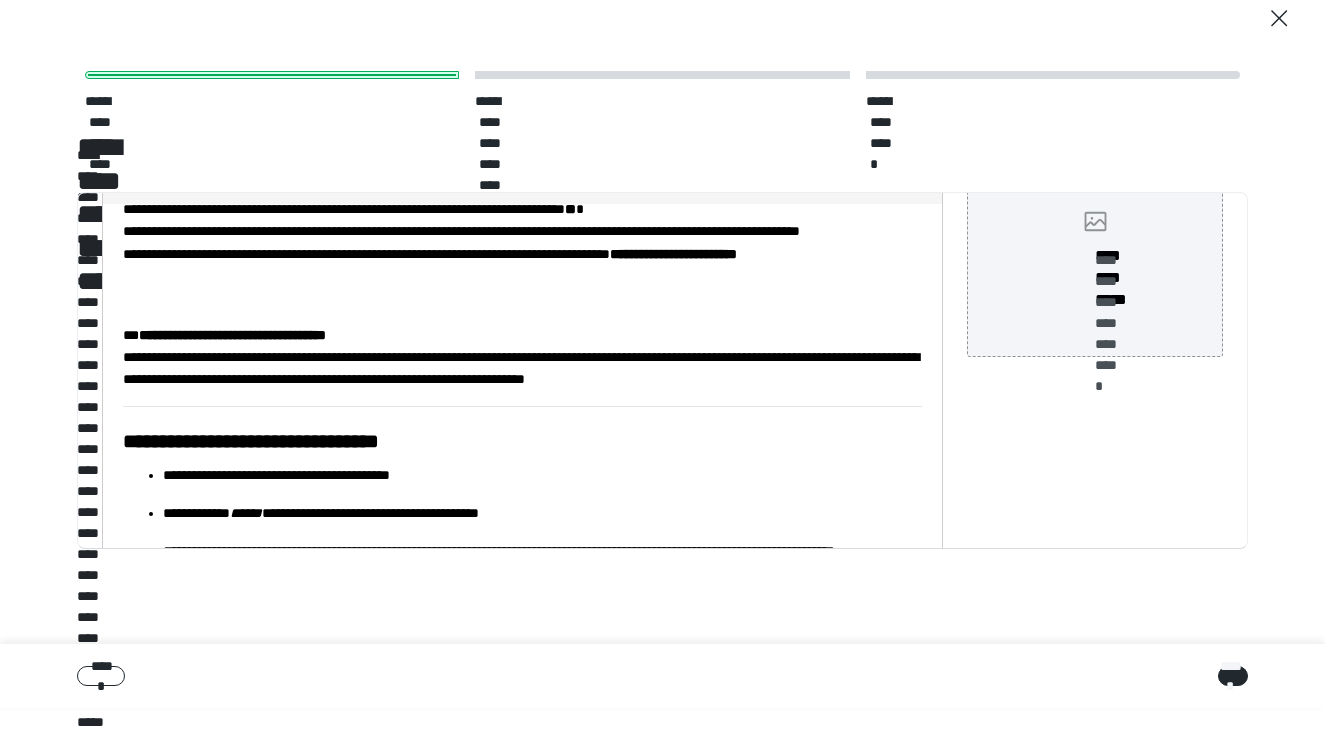 click on "**********" at bounding box center (1095, 229) 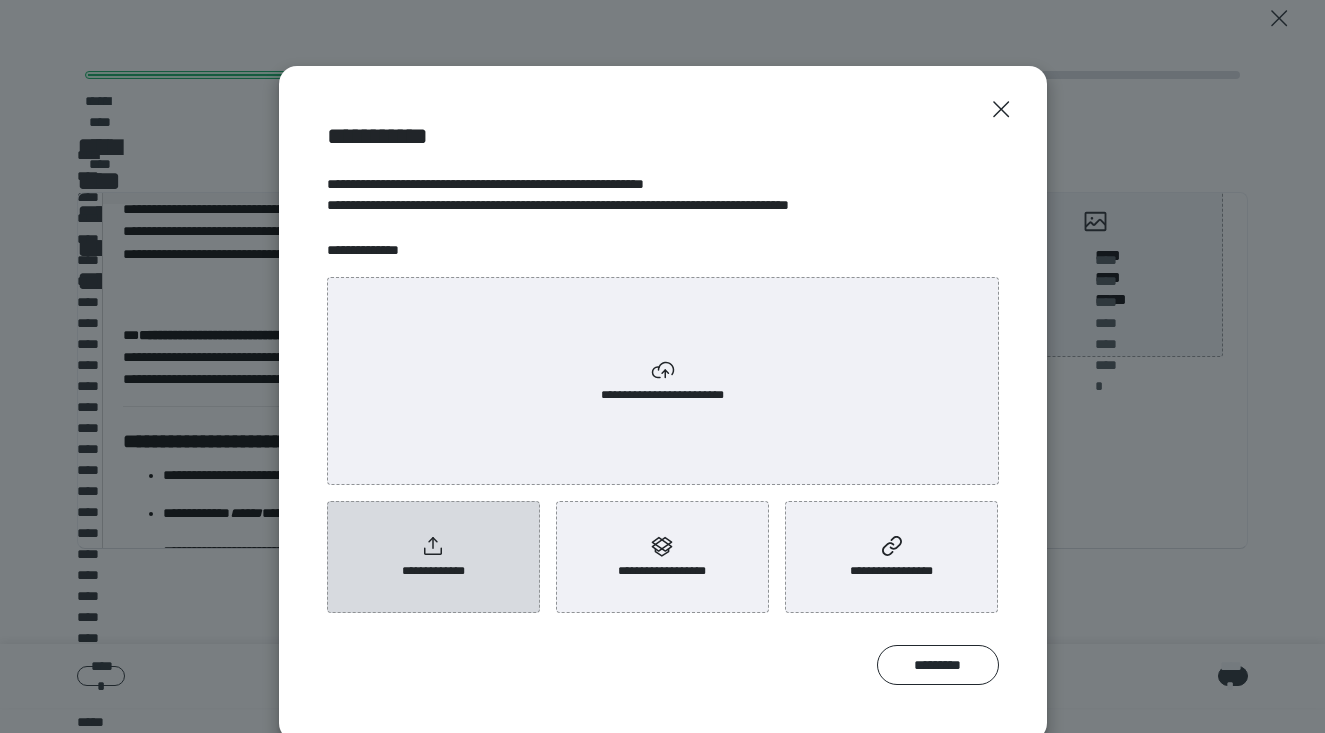 click 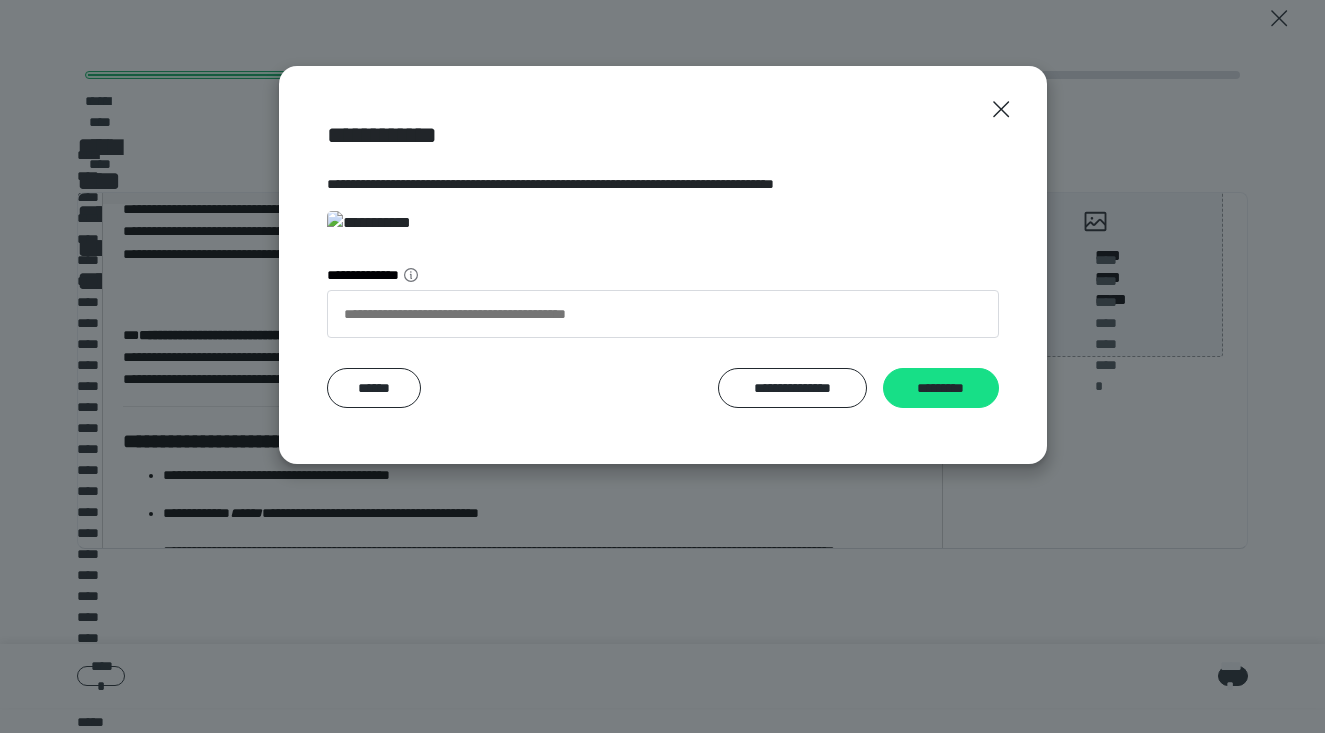 scroll, scrollTop: 0, scrollLeft: 0, axis: both 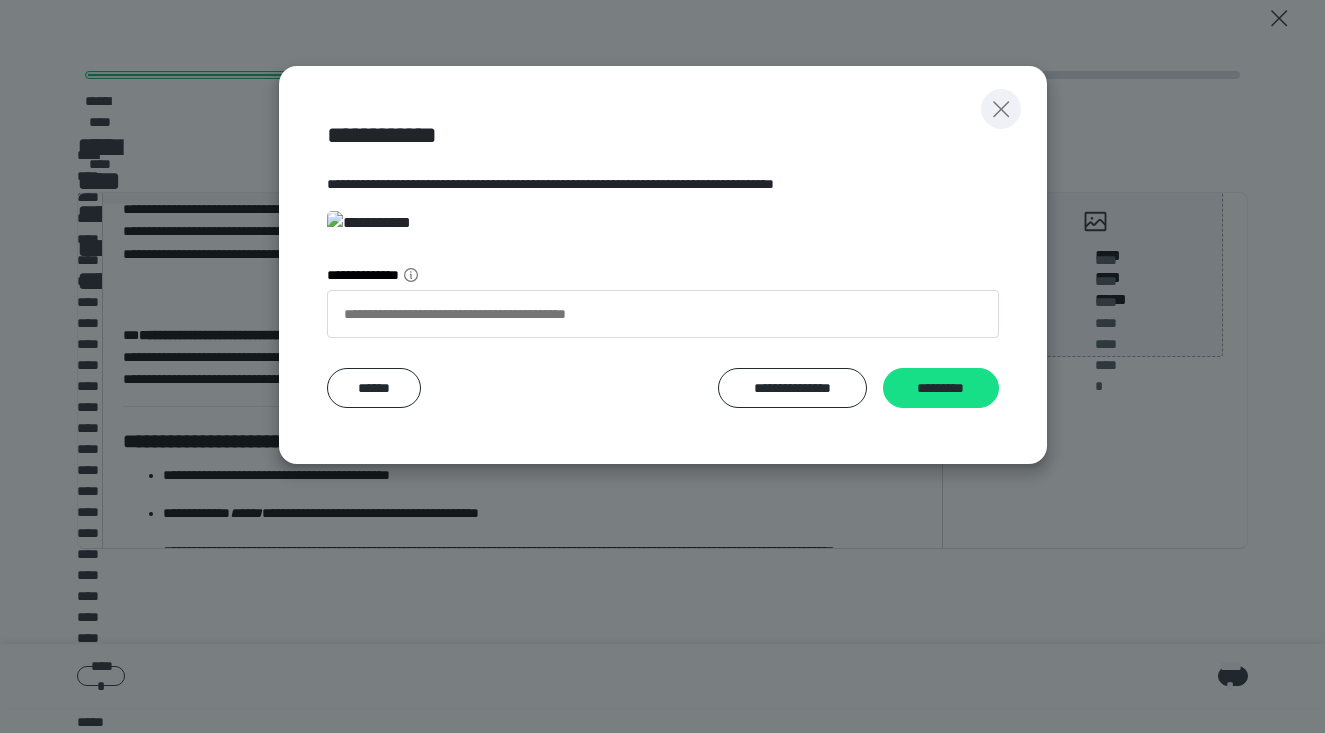 click 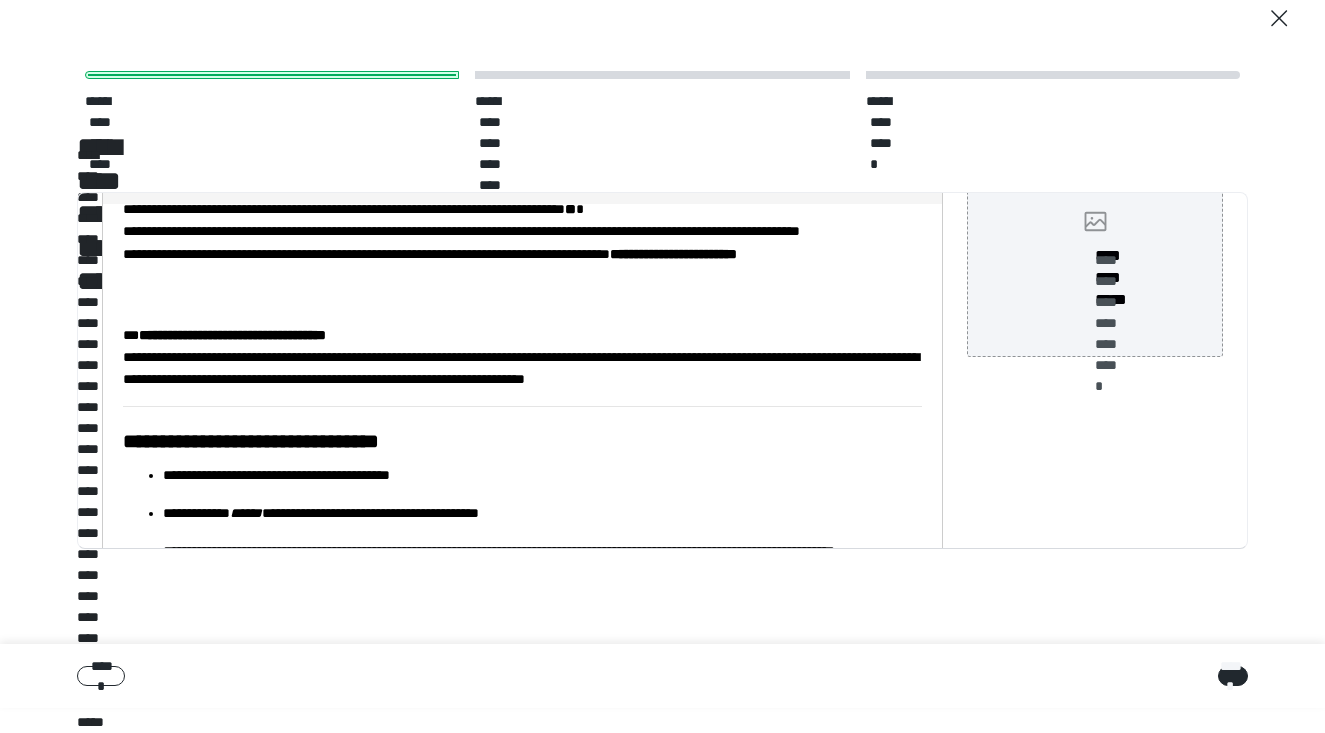 click on "**********" at bounding box center (1095, 245) 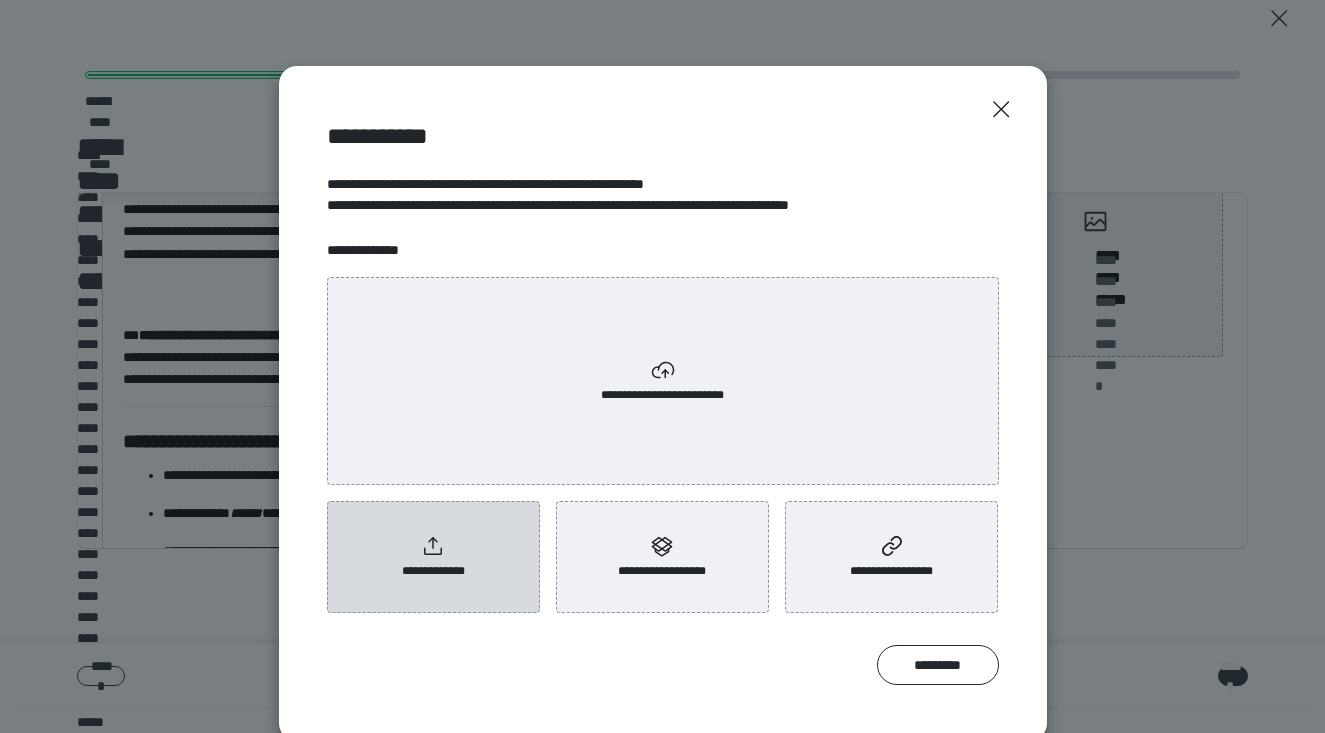 click 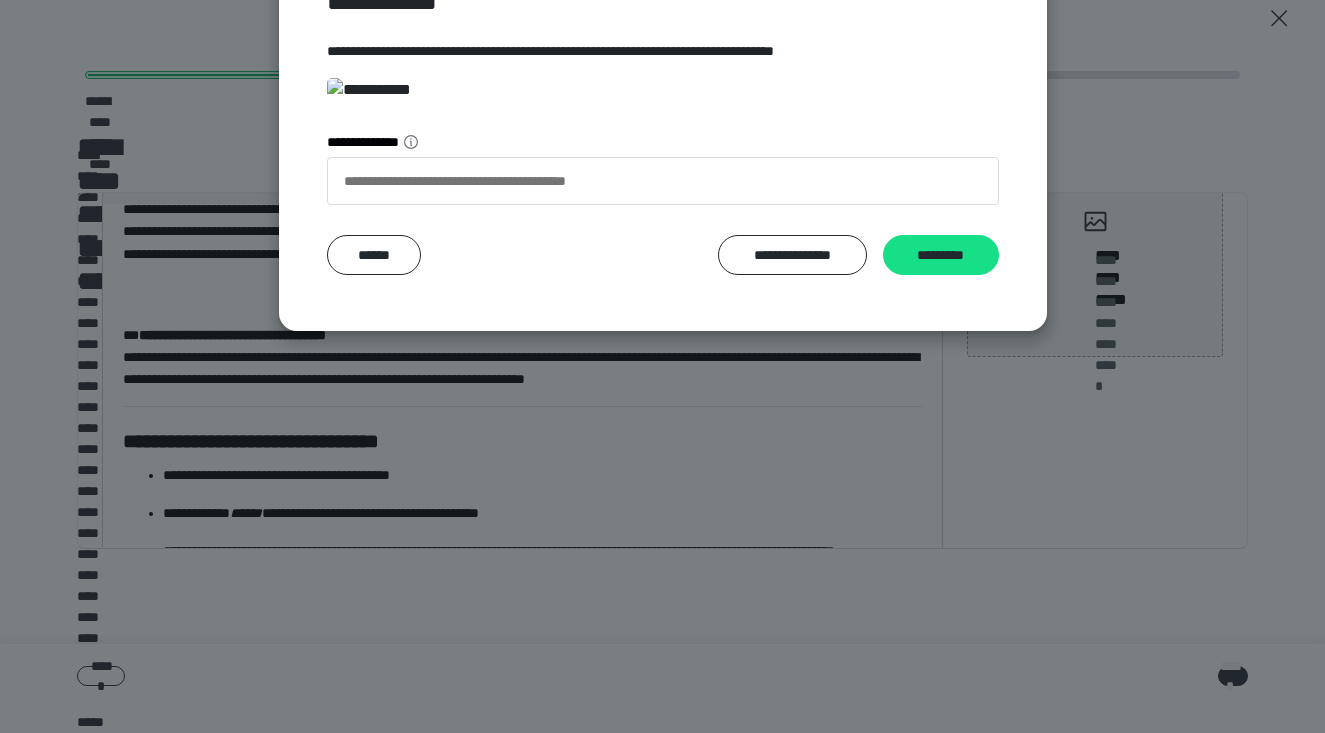 scroll, scrollTop: 155, scrollLeft: 0, axis: vertical 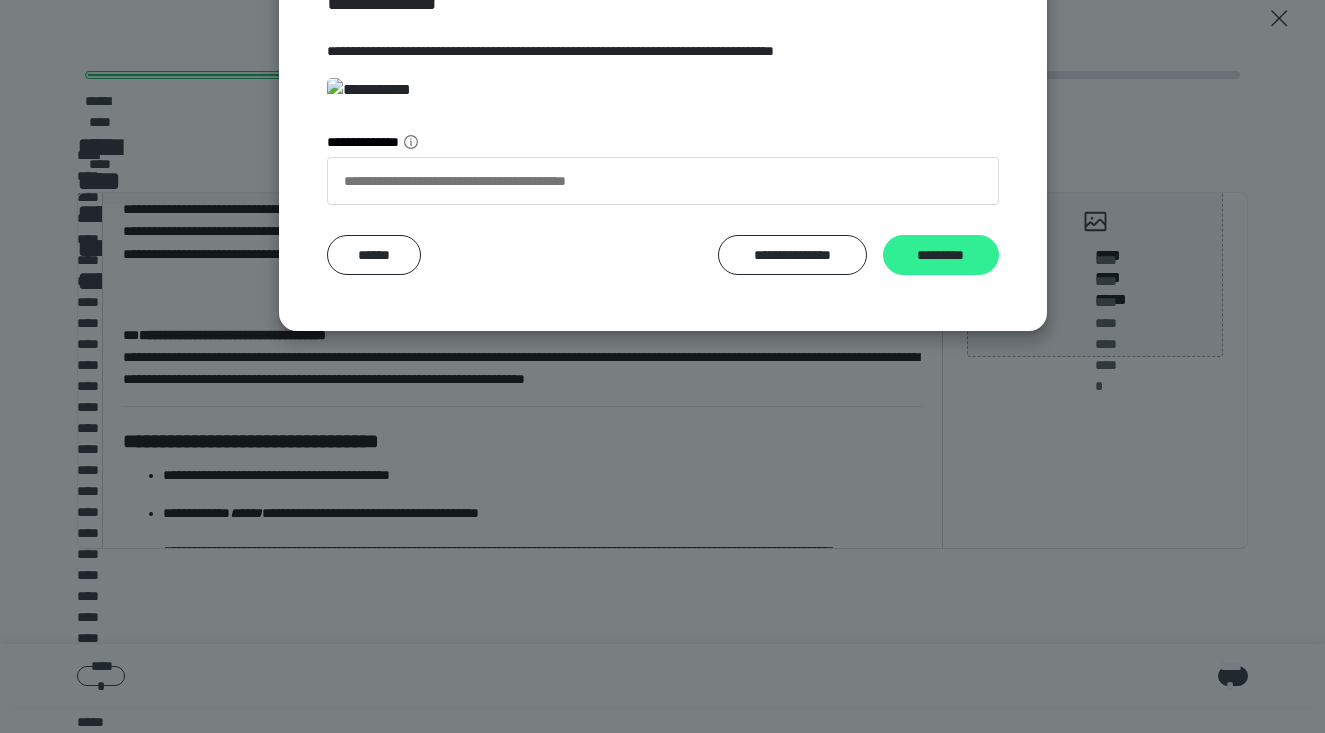 click on "*********" at bounding box center (941, 255) 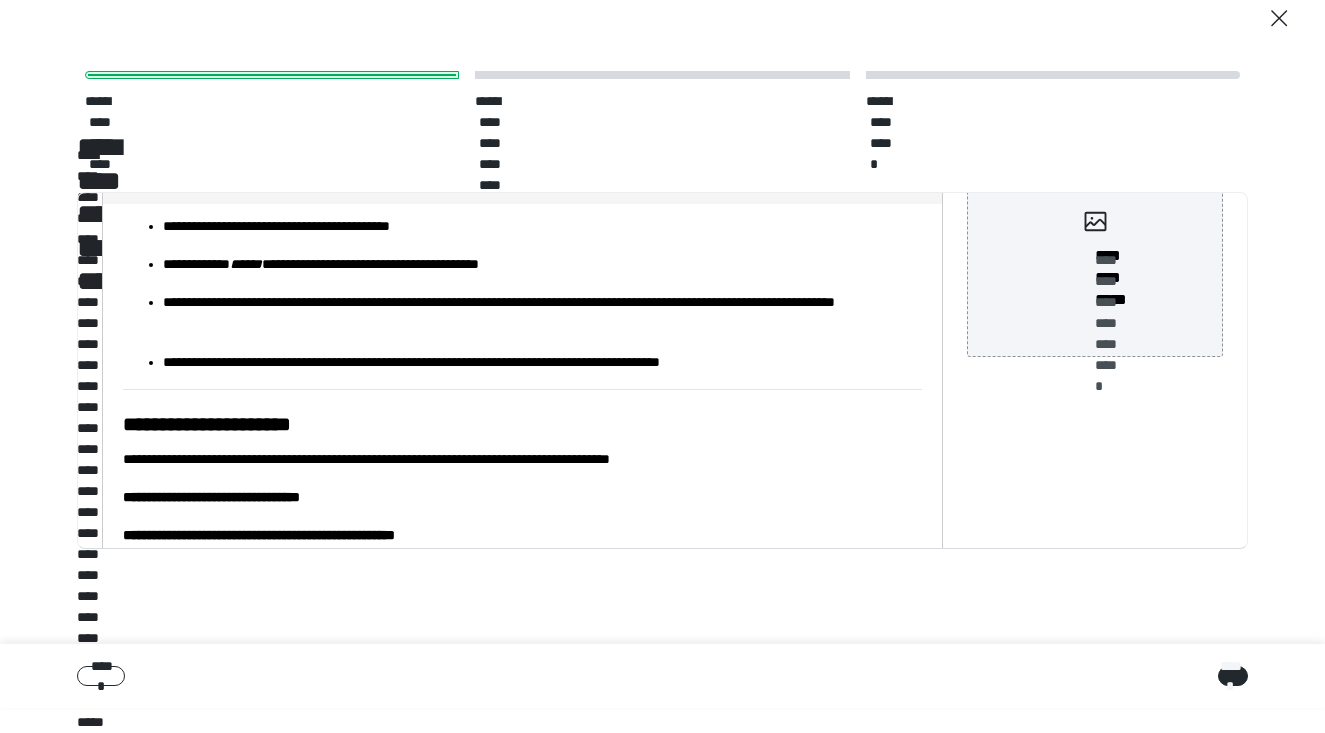 scroll, scrollTop: 860, scrollLeft: 0, axis: vertical 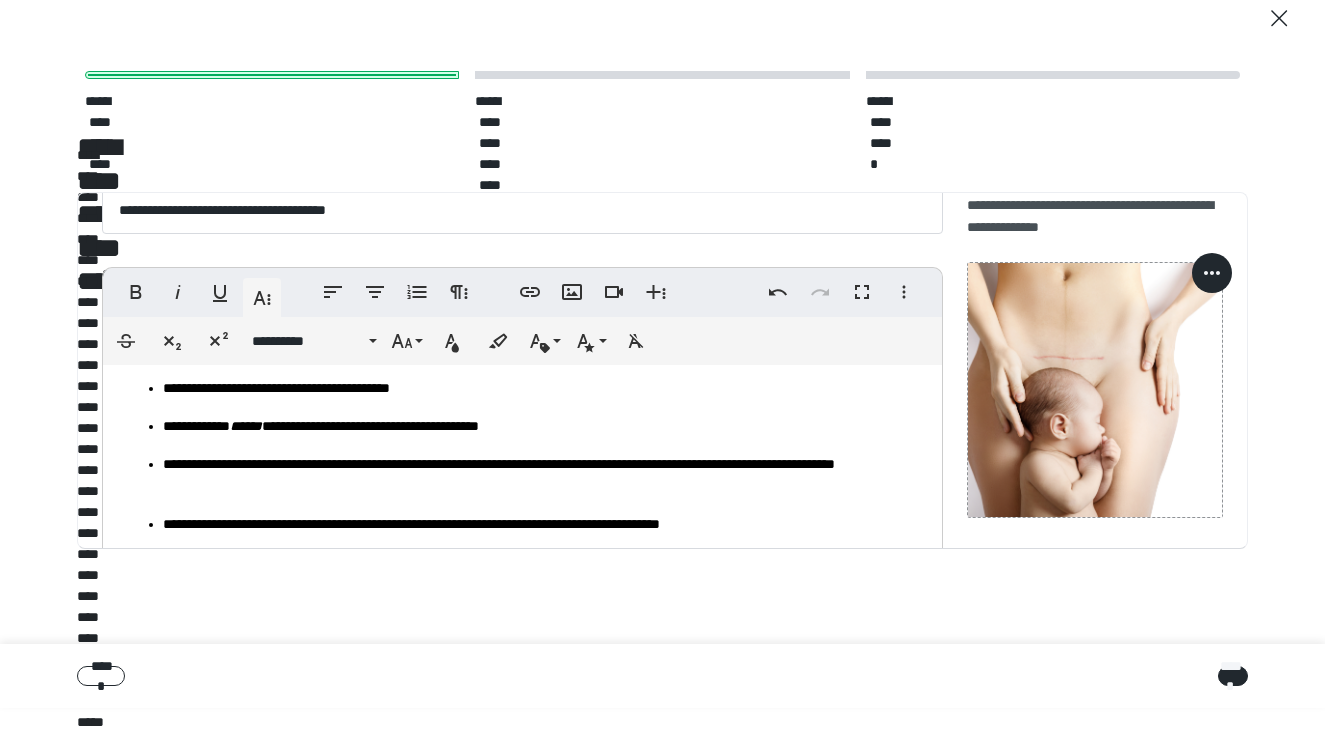click at bounding box center [1095, 390] 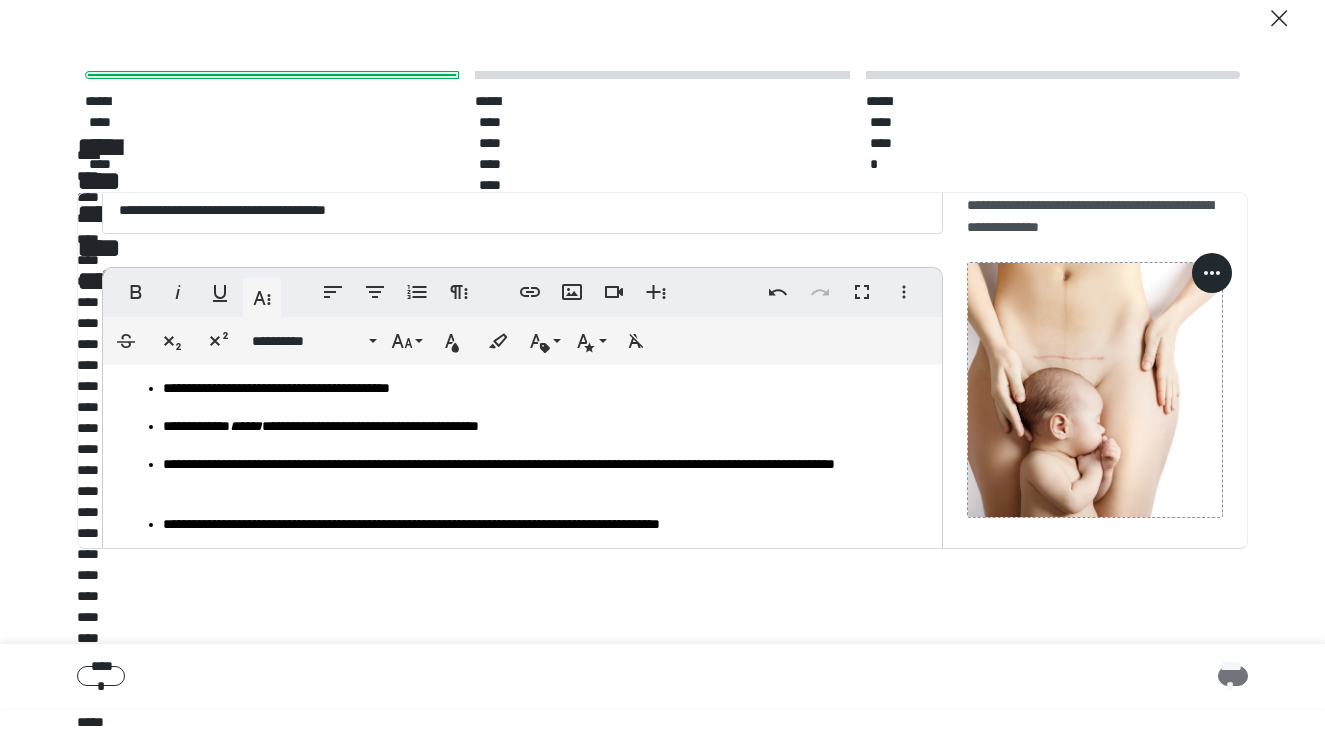 click on "******" at bounding box center (1233, 676) 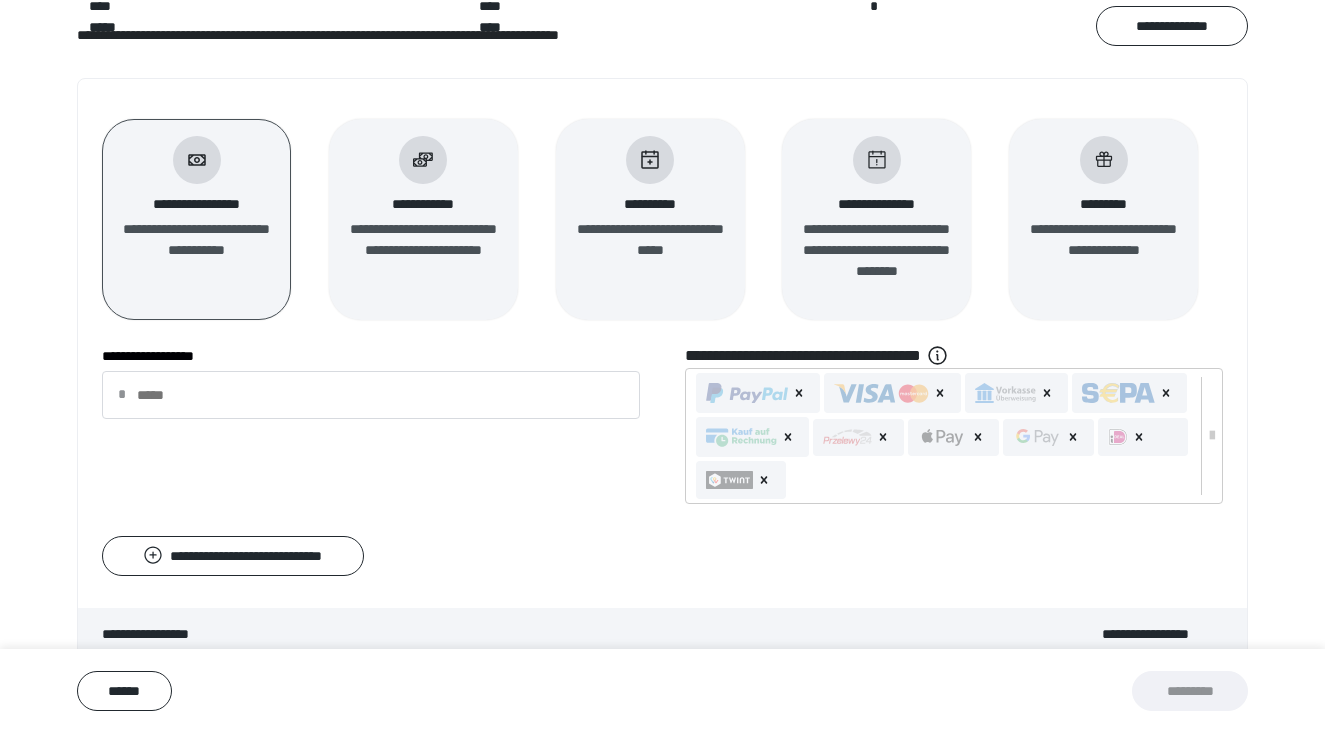 scroll, scrollTop: 190, scrollLeft: 0, axis: vertical 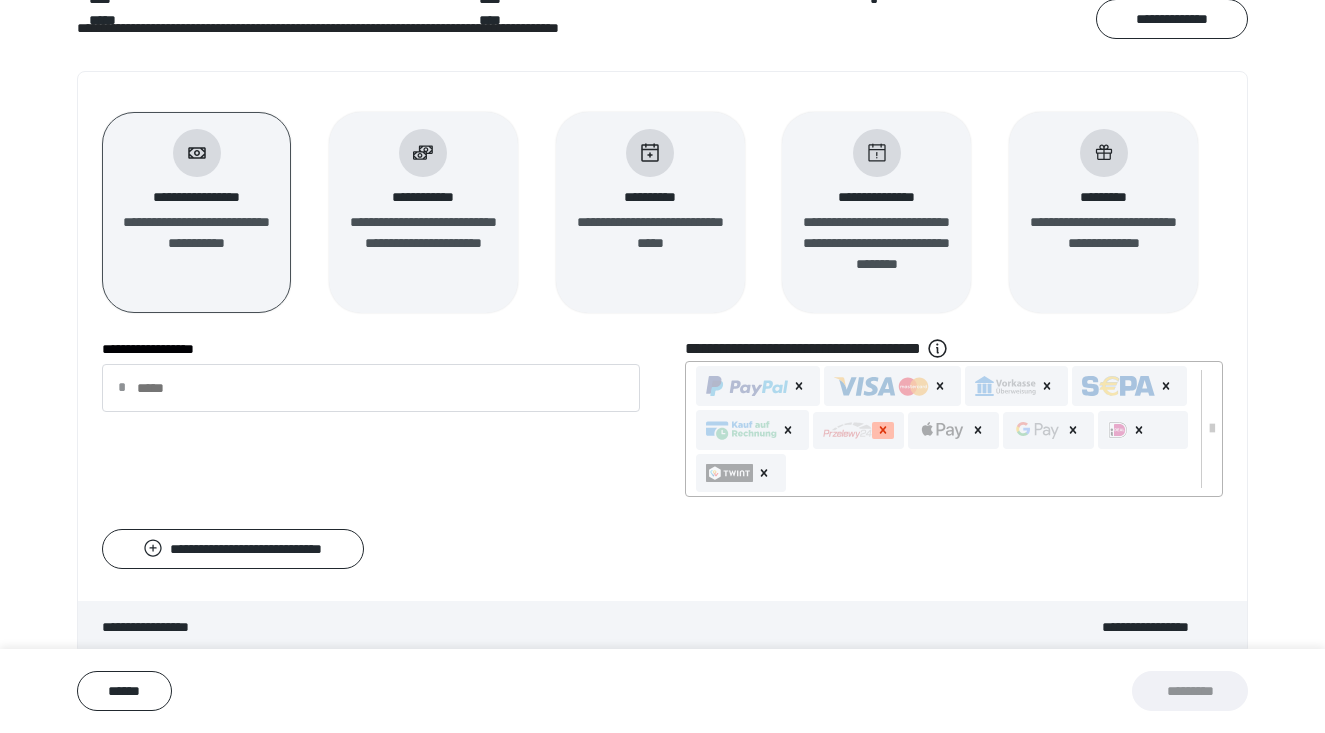 click 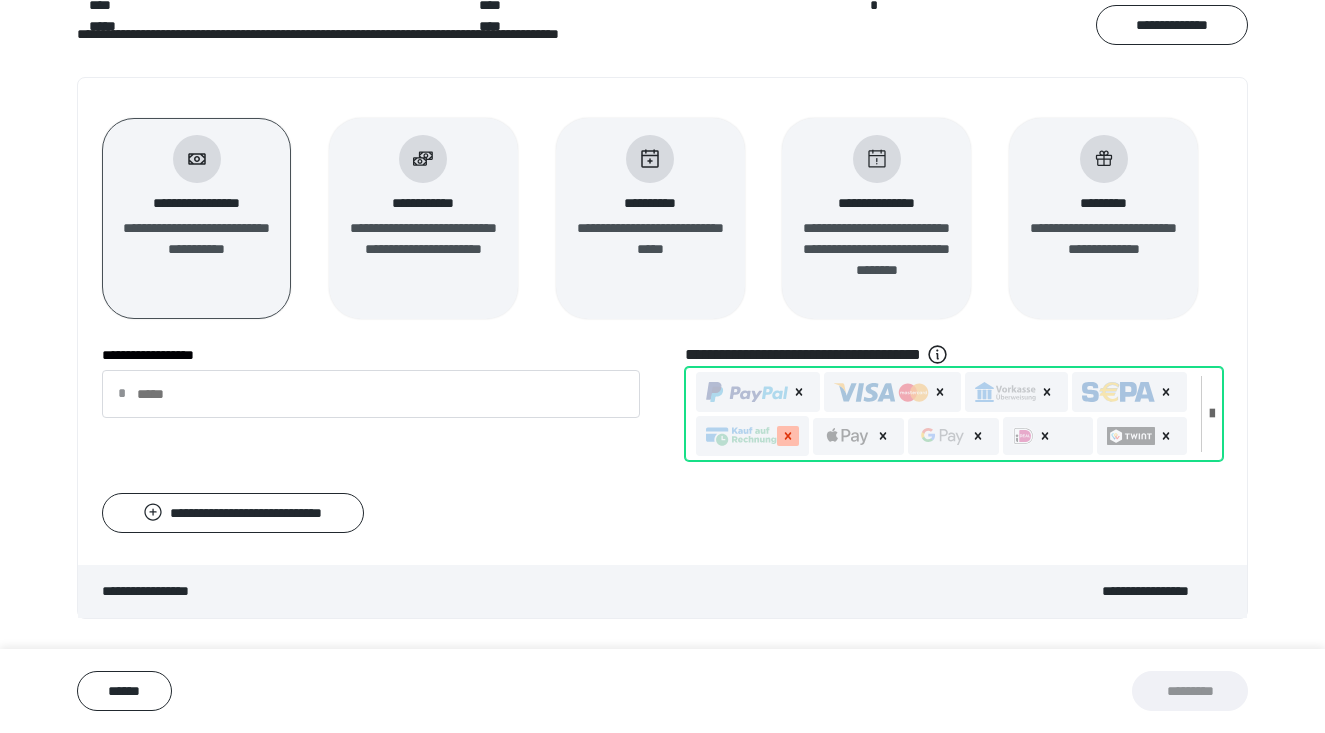 click 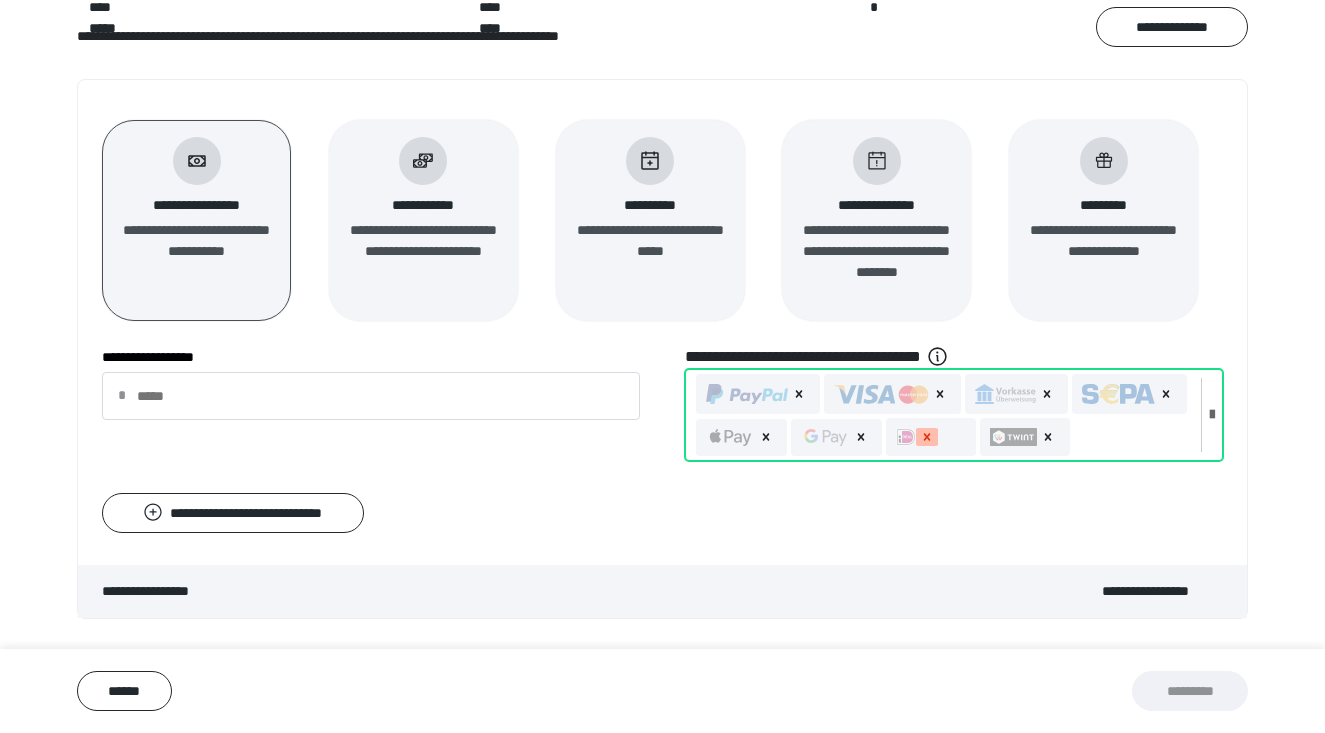 click 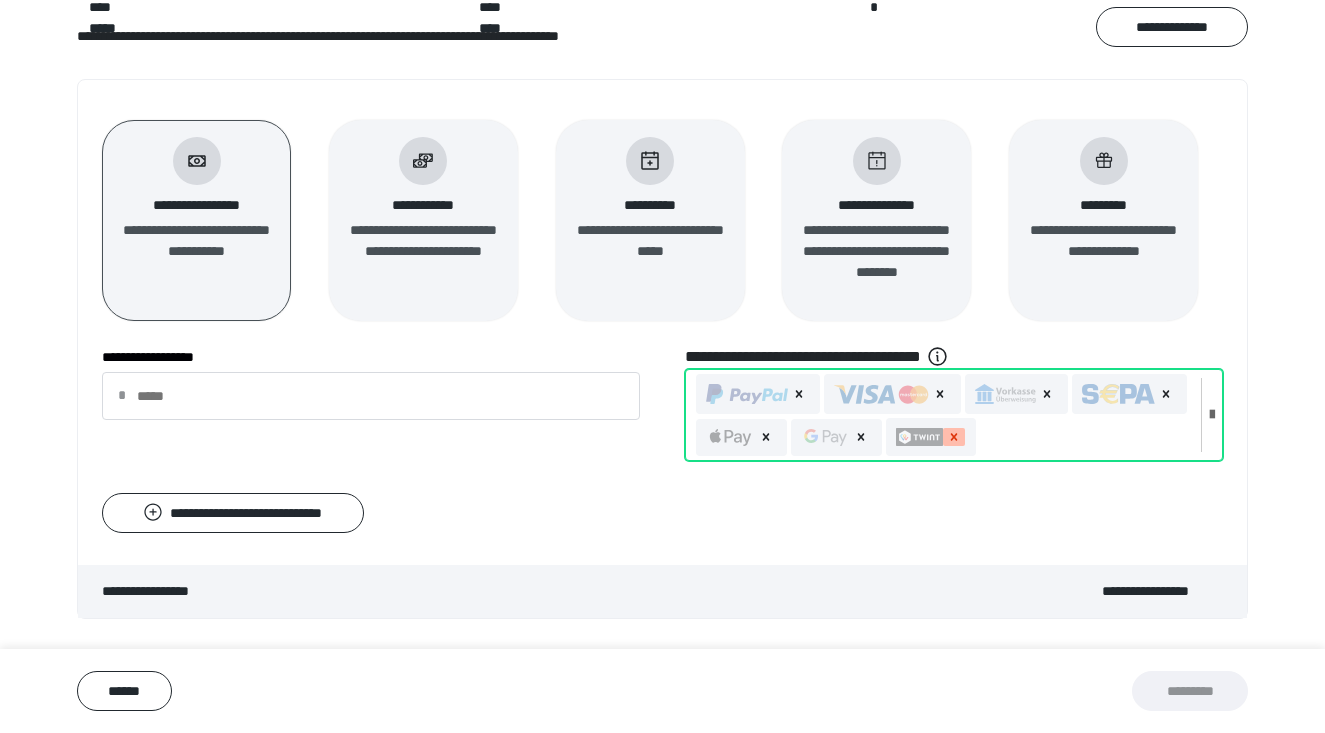 click 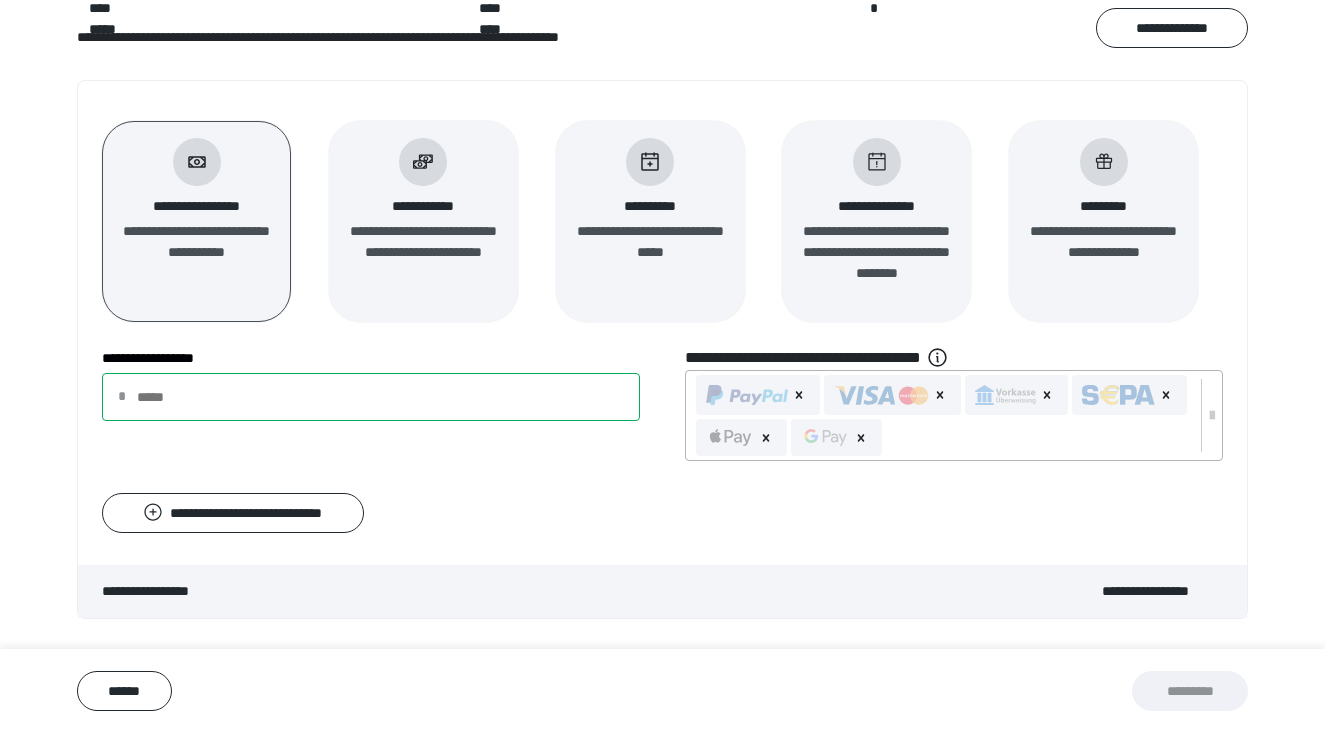 click on "**********" at bounding box center [371, 397] 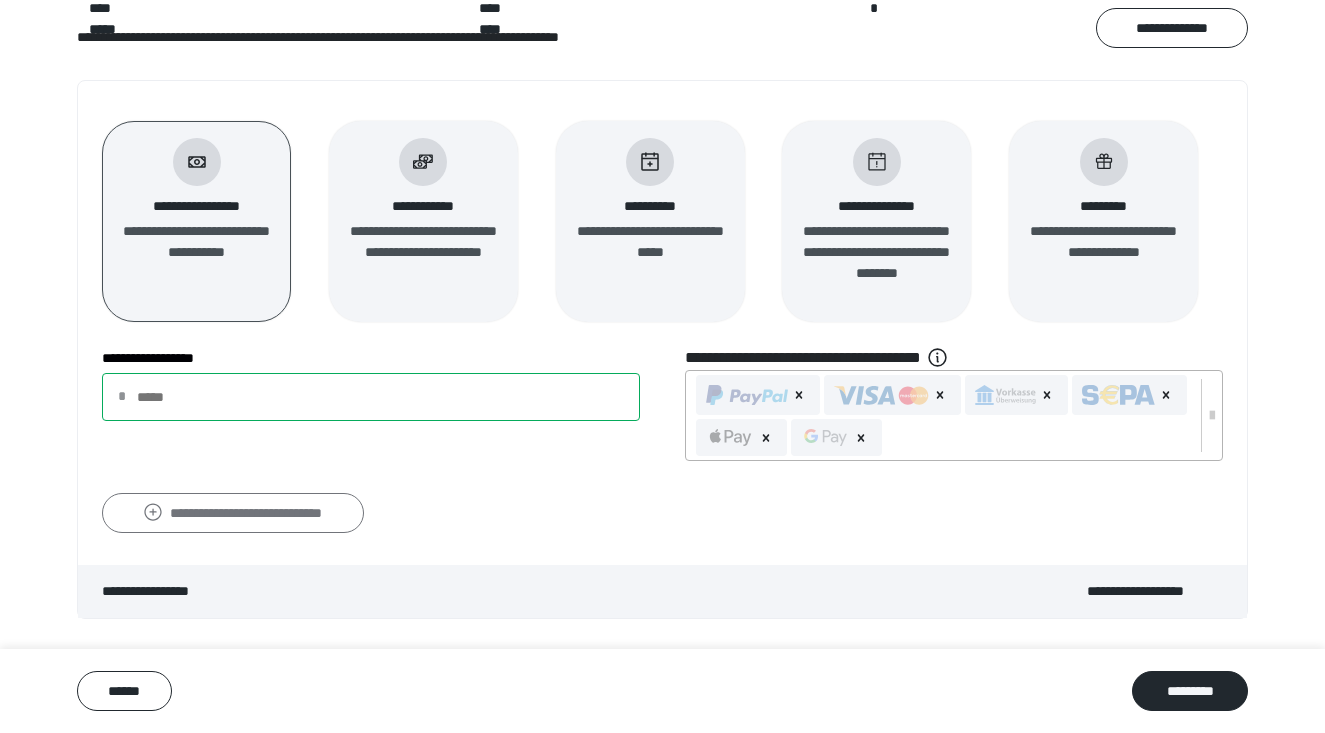 type on "***" 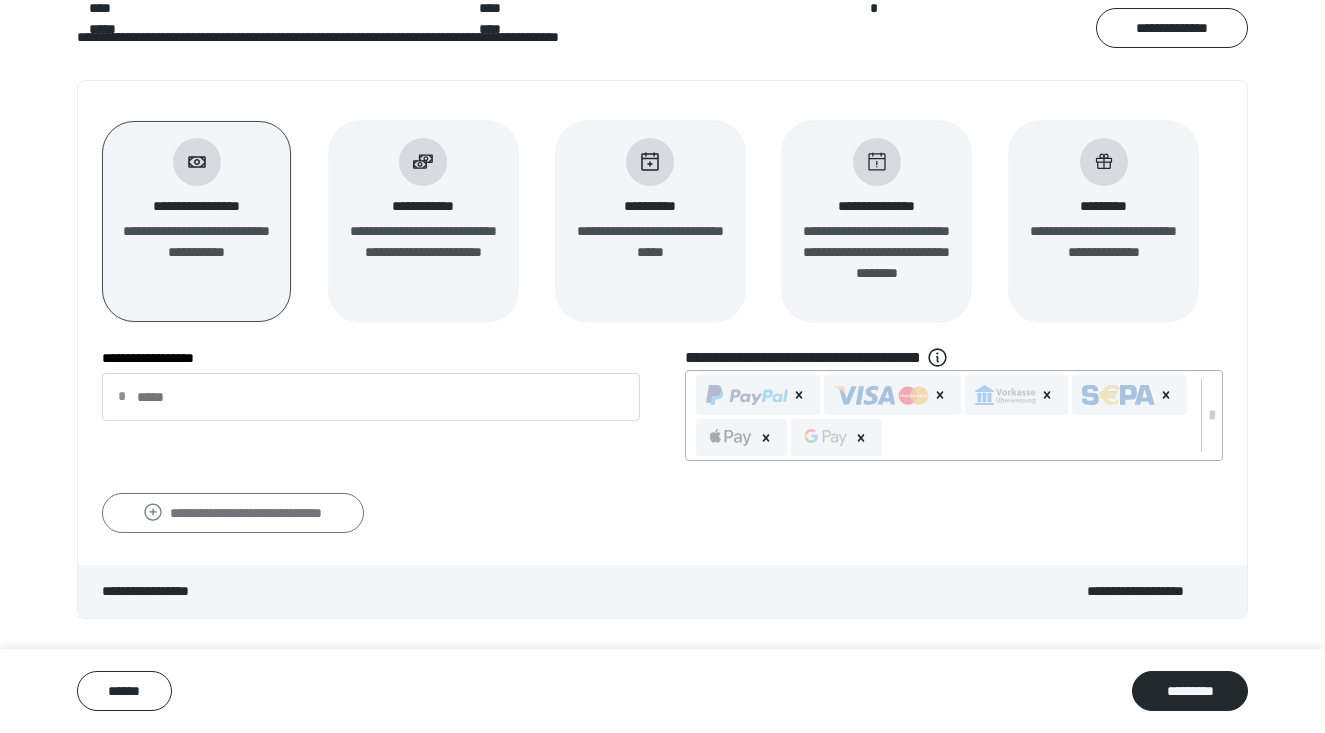 click 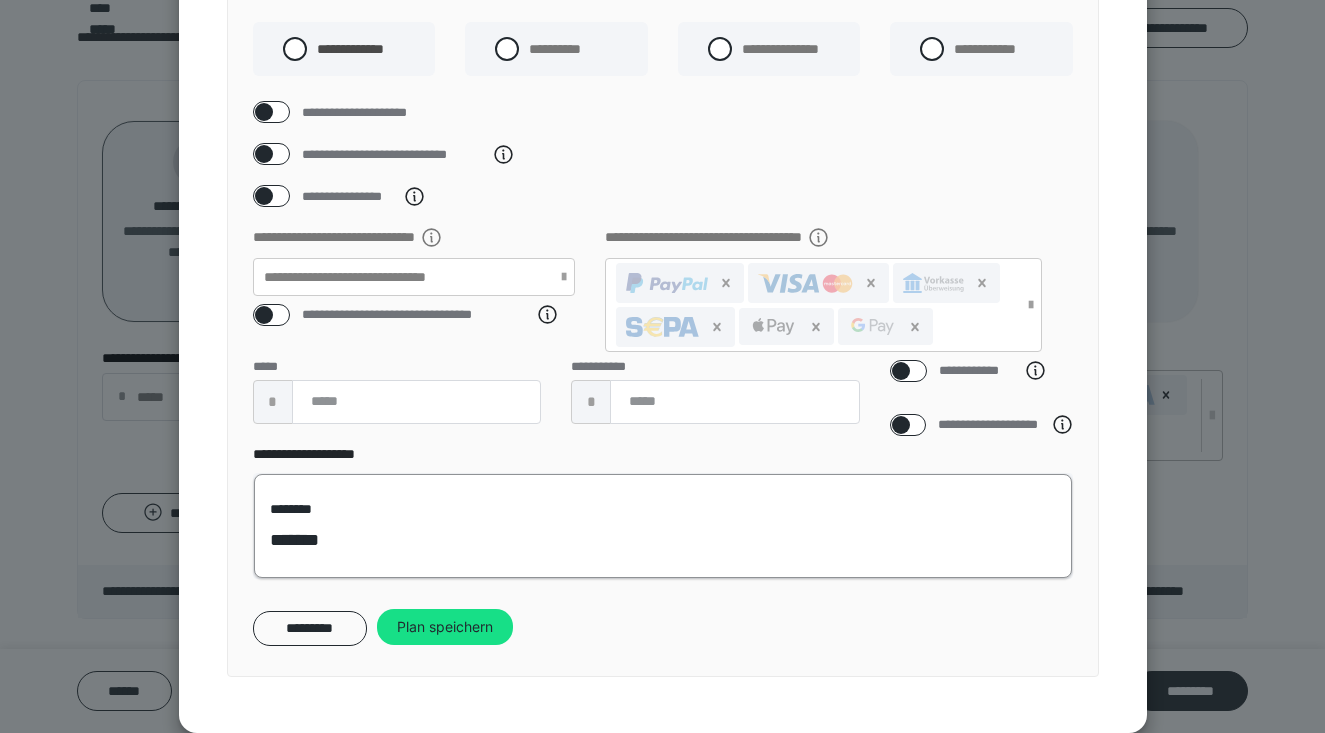 scroll, scrollTop: 240, scrollLeft: 0, axis: vertical 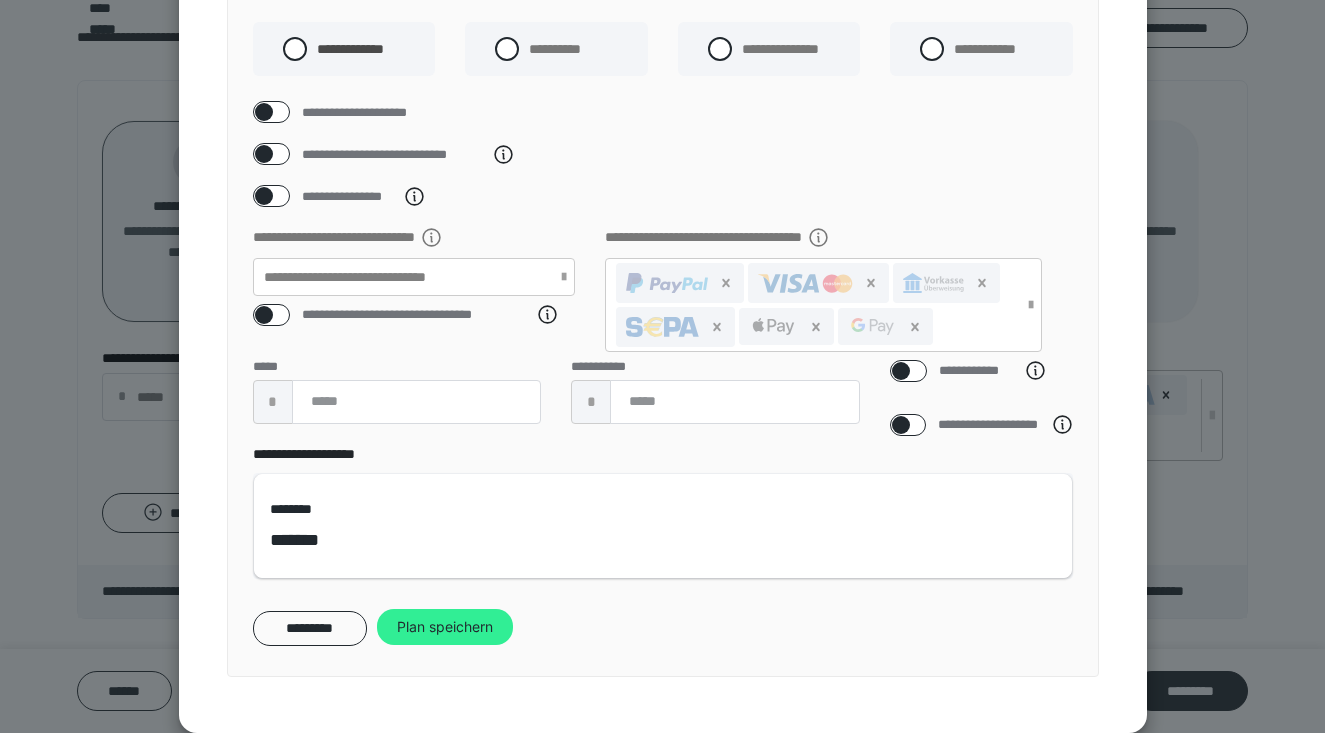 click on "Plan speichern" at bounding box center (445, 627) 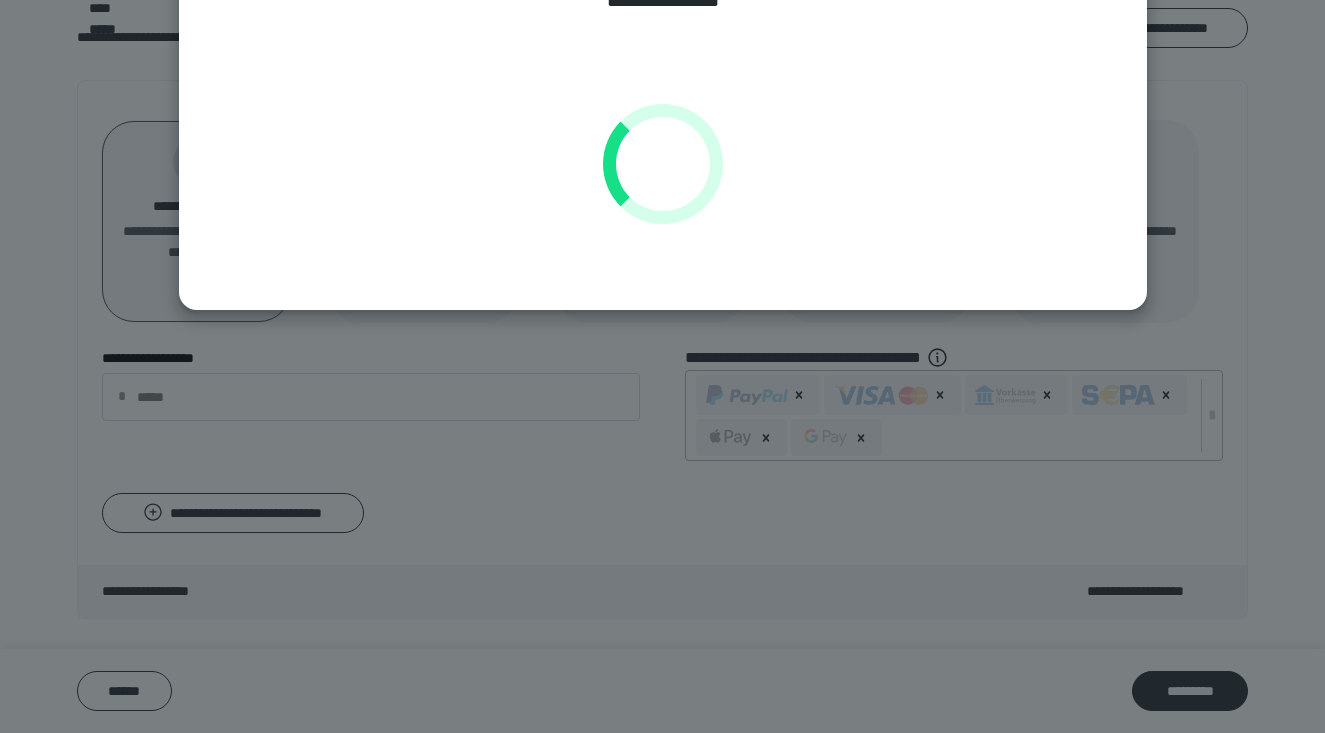 scroll, scrollTop: 133, scrollLeft: 0, axis: vertical 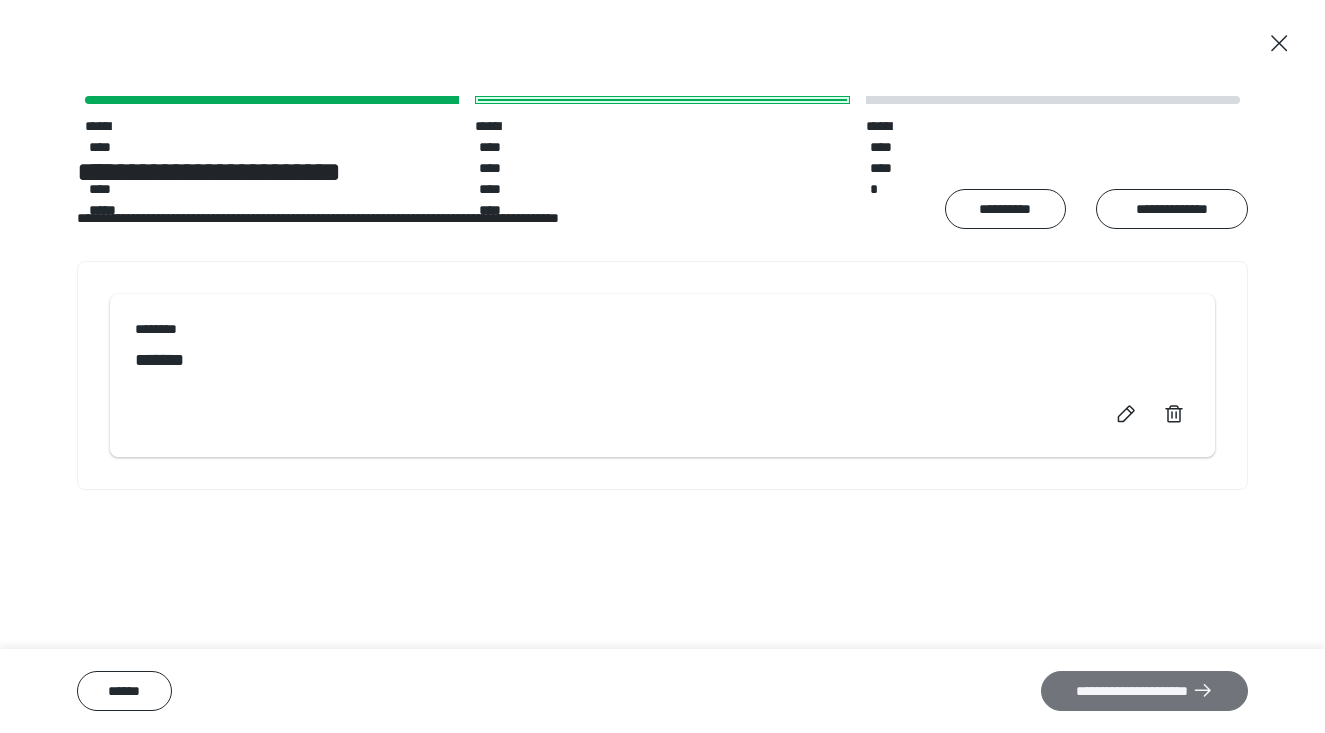 click on "**********" at bounding box center [1144, 691] 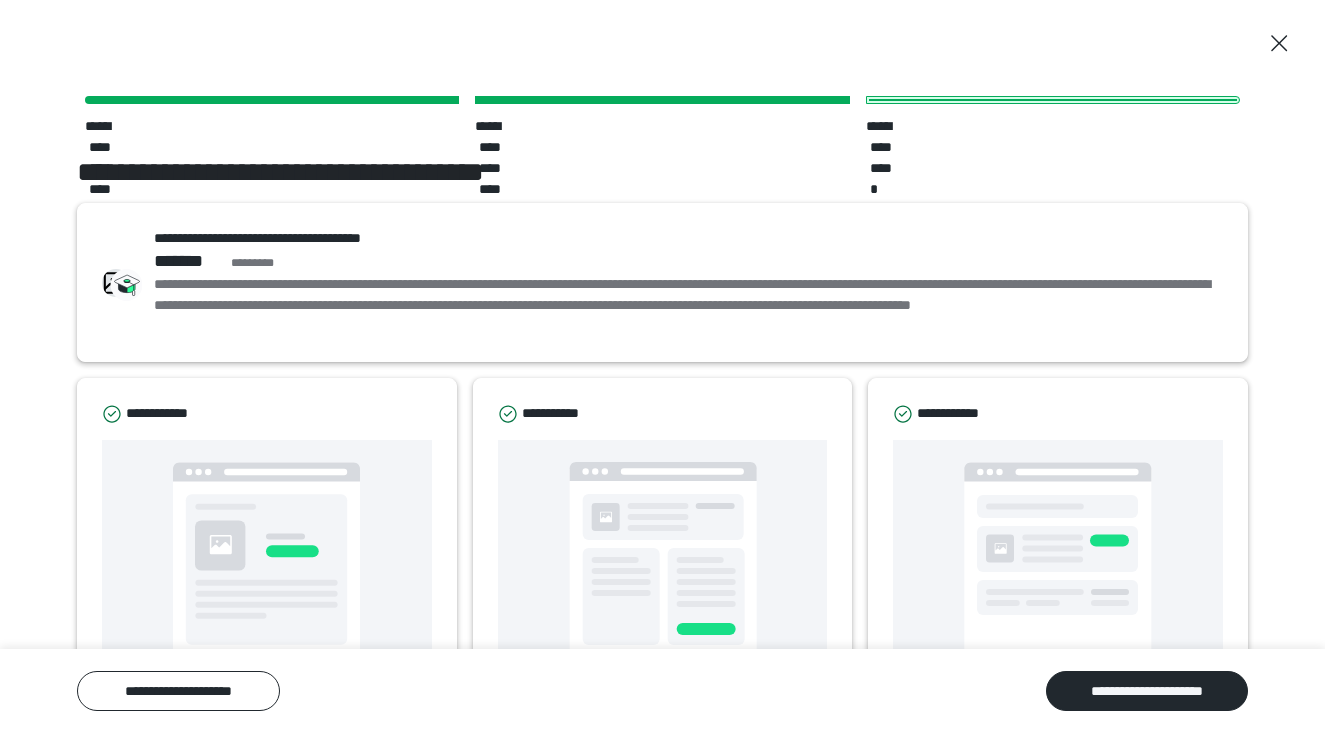 click on "**********" at bounding box center (686, 305) 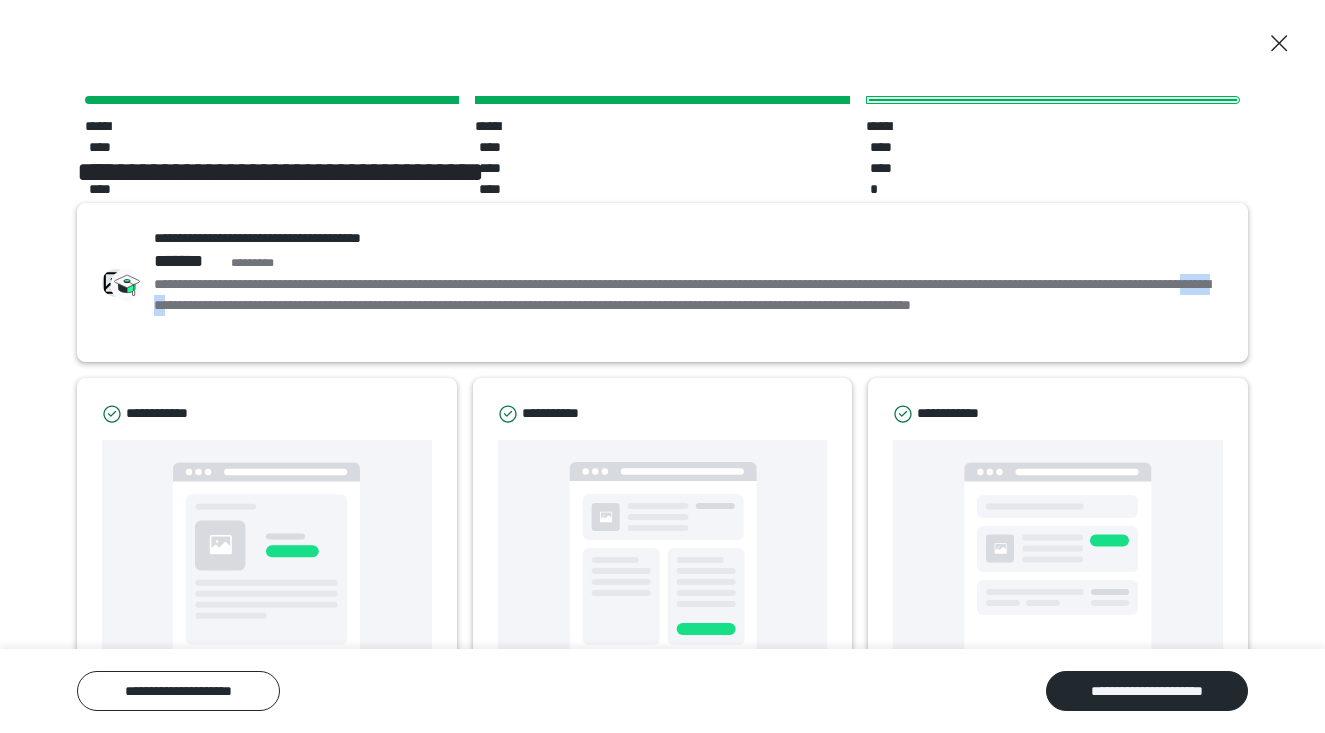 click on "**********" at bounding box center (686, 305) 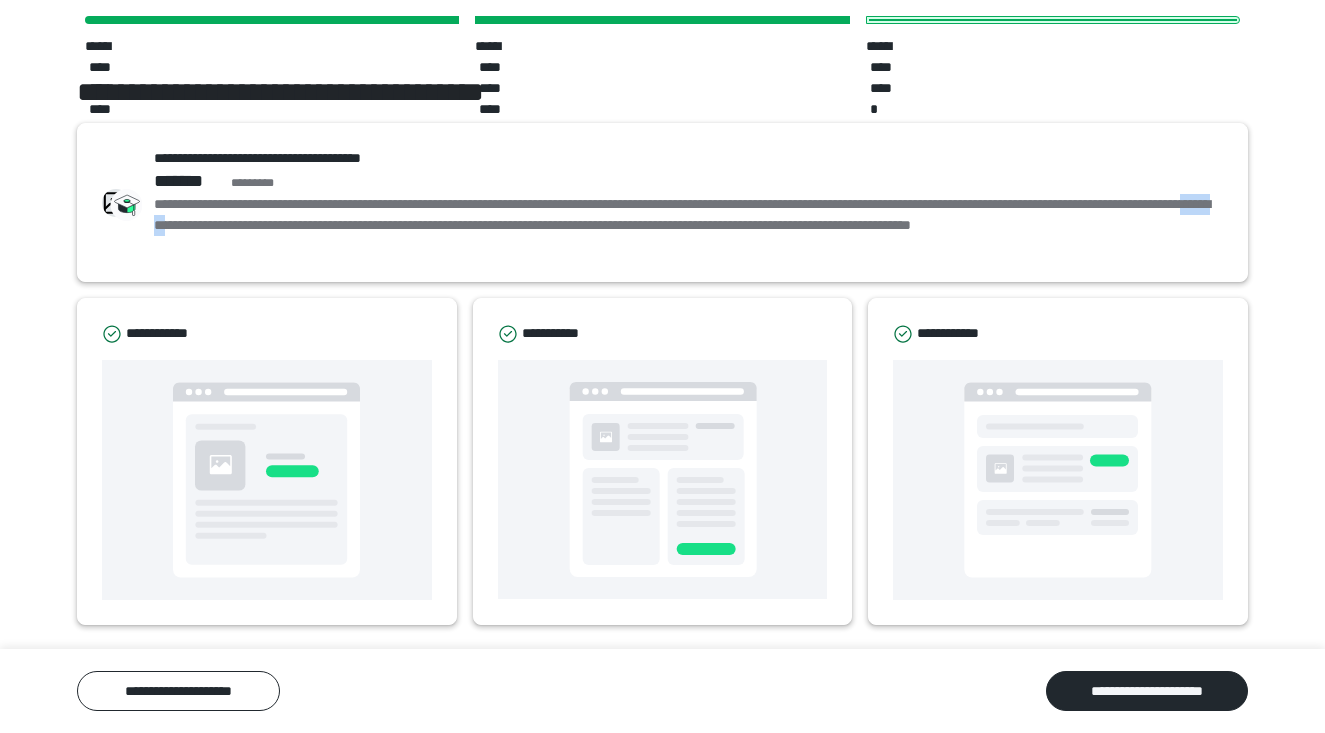 scroll, scrollTop: 101, scrollLeft: 0, axis: vertical 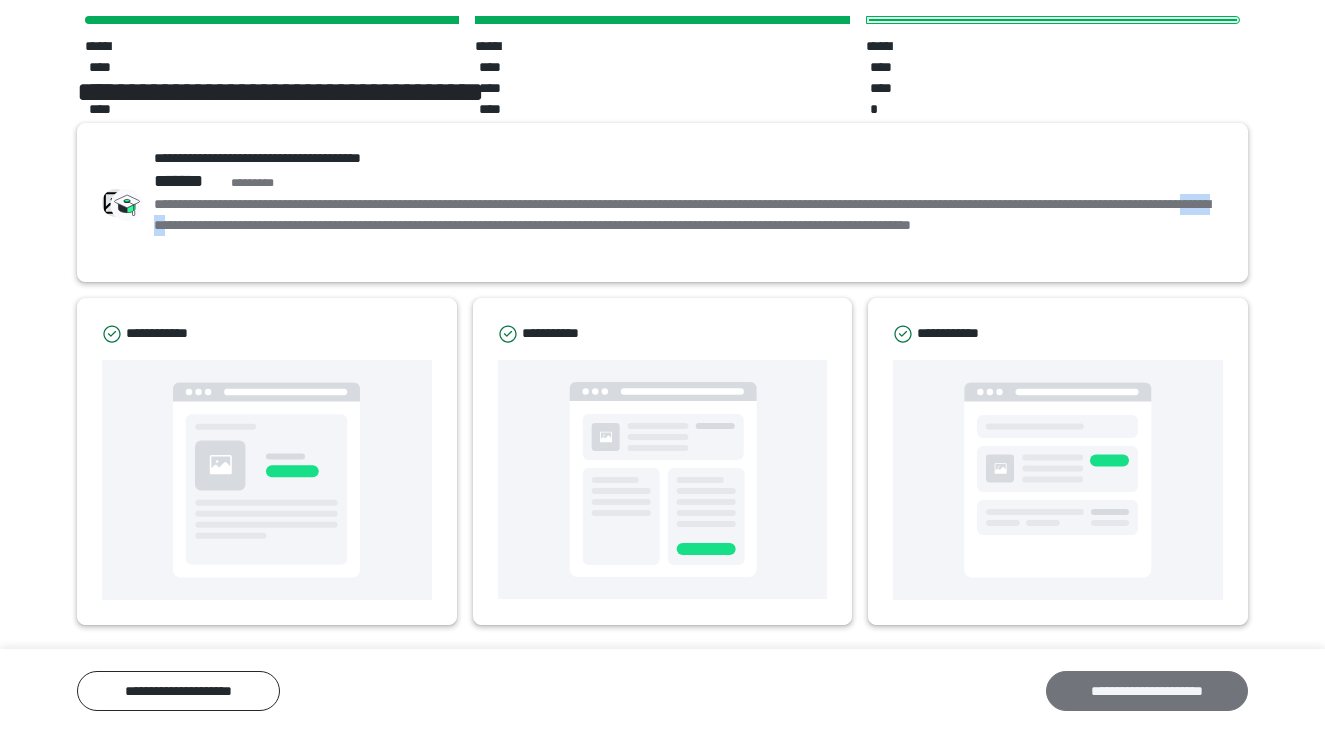 click on "**********" at bounding box center [1147, 691] 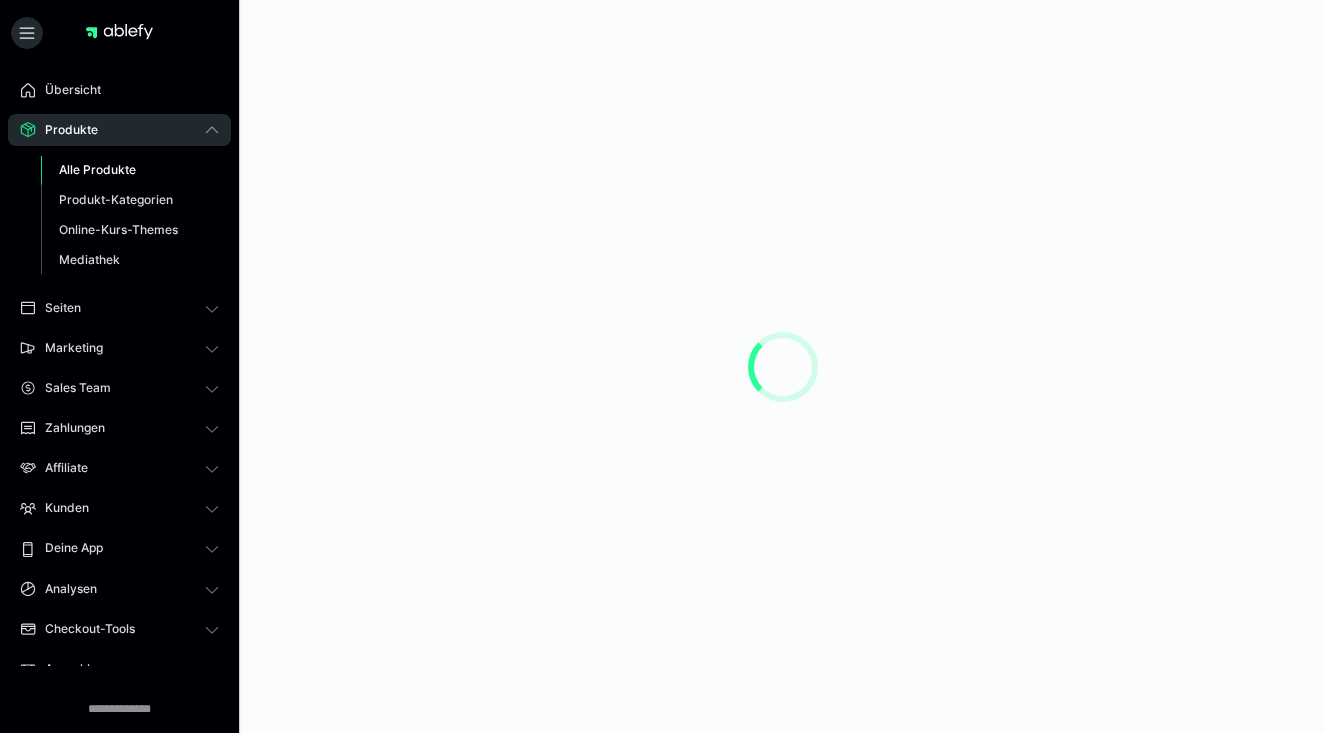 scroll, scrollTop: 0, scrollLeft: 0, axis: both 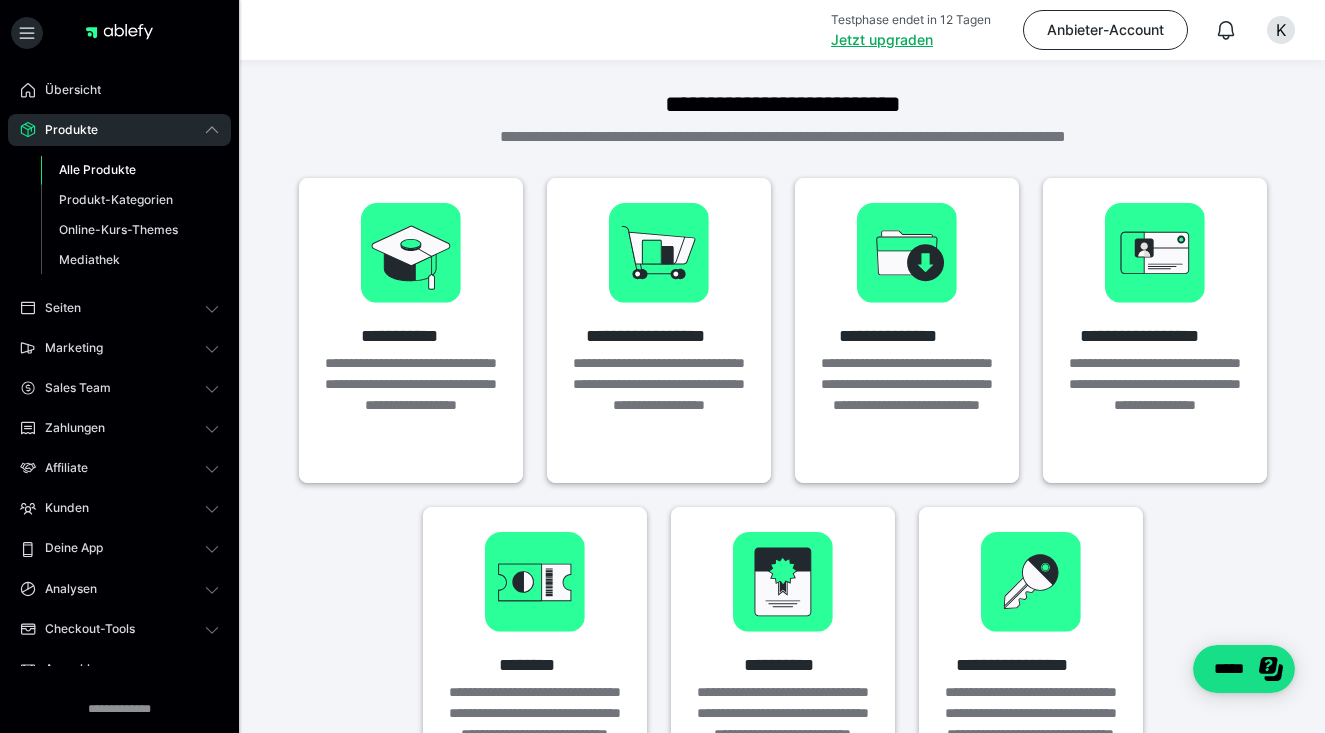 click on "Alle Produkte" at bounding box center (97, 169) 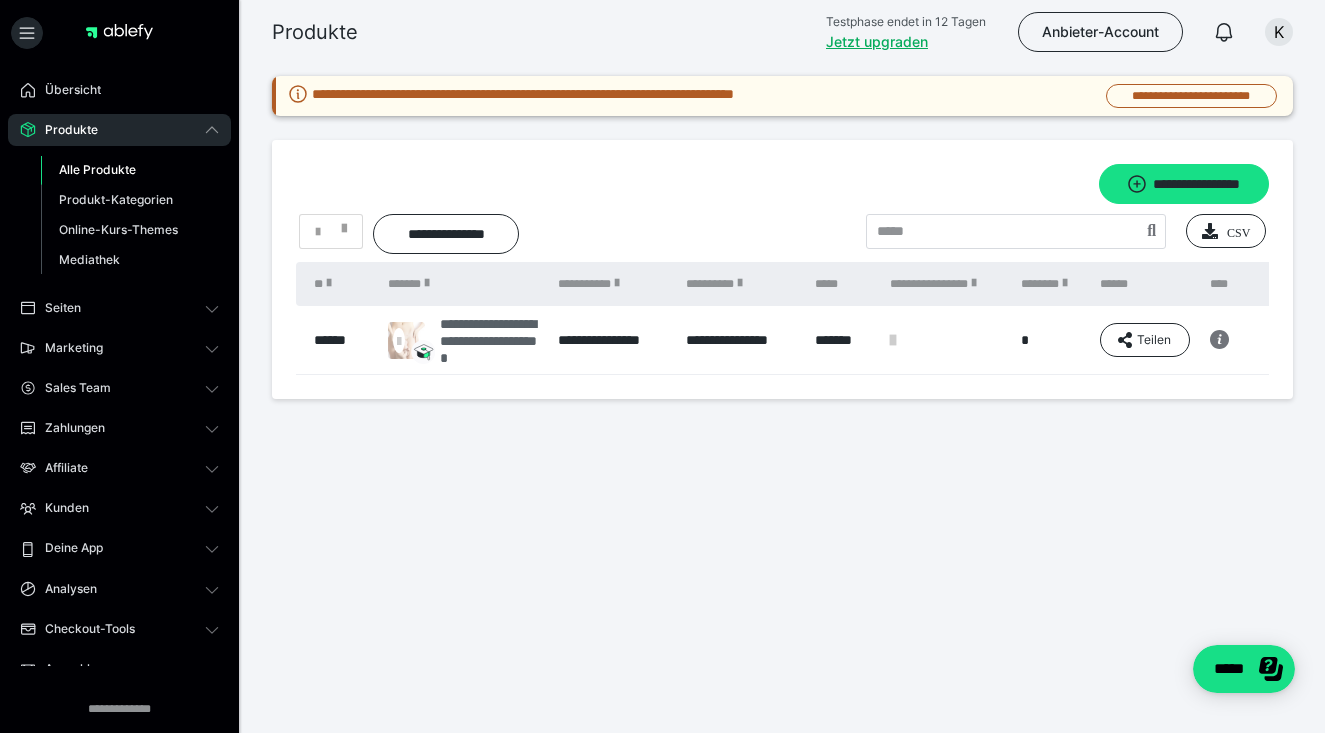 click on "**********" at bounding box center [489, 340] 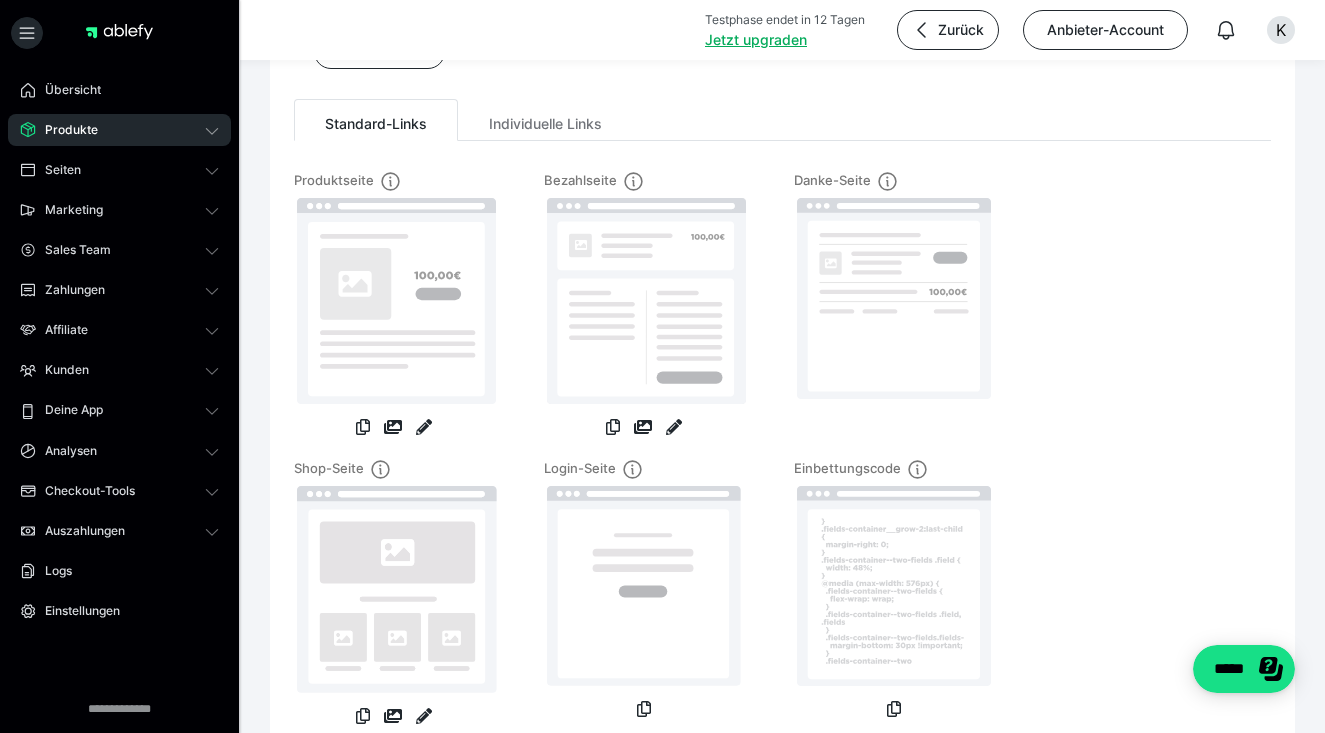 scroll, scrollTop: 176, scrollLeft: 0, axis: vertical 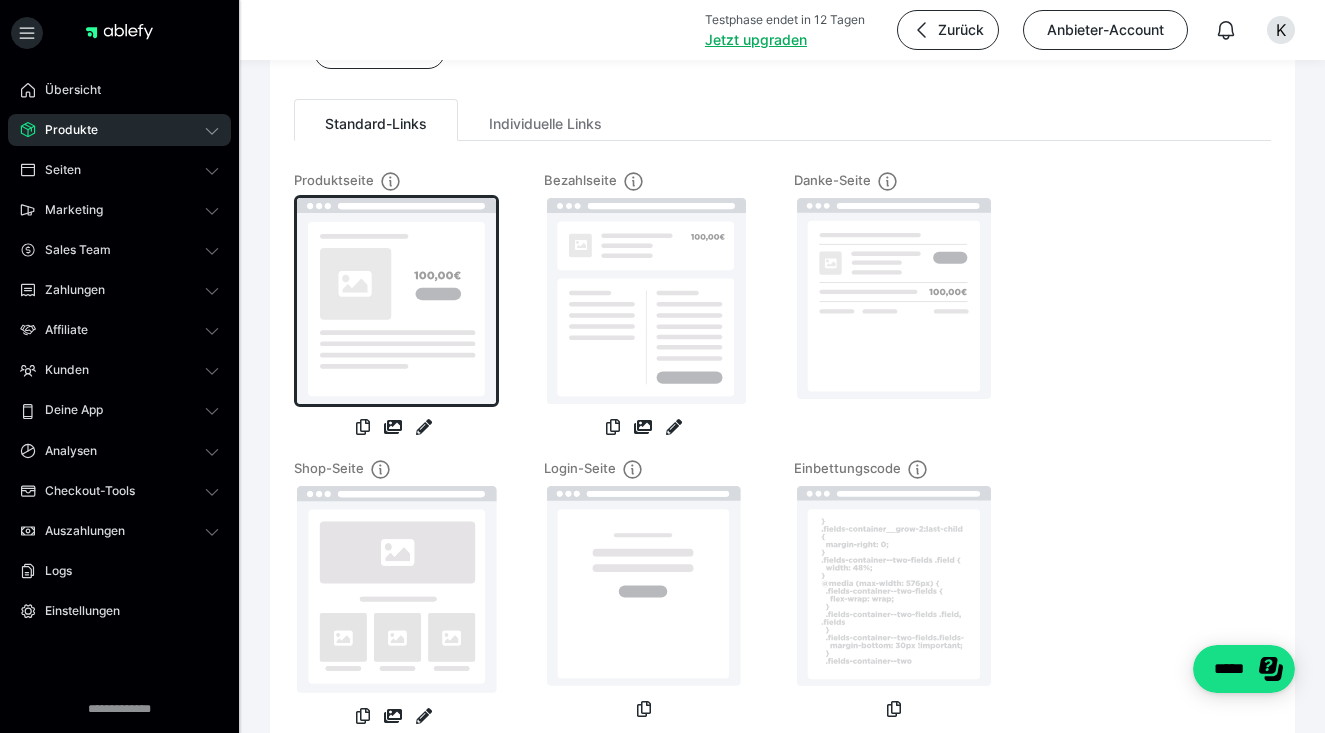 click at bounding box center [396, 301] 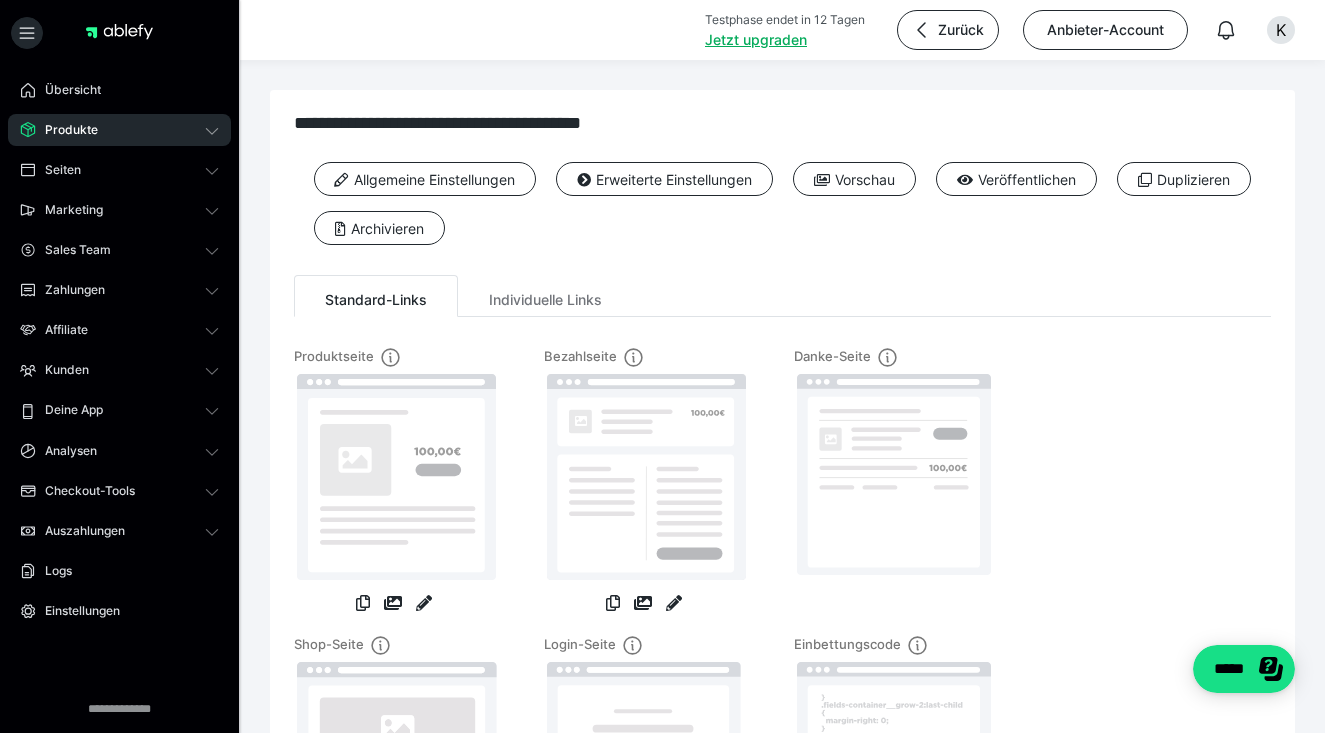 scroll, scrollTop: 0, scrollLeft: 0, axis: both 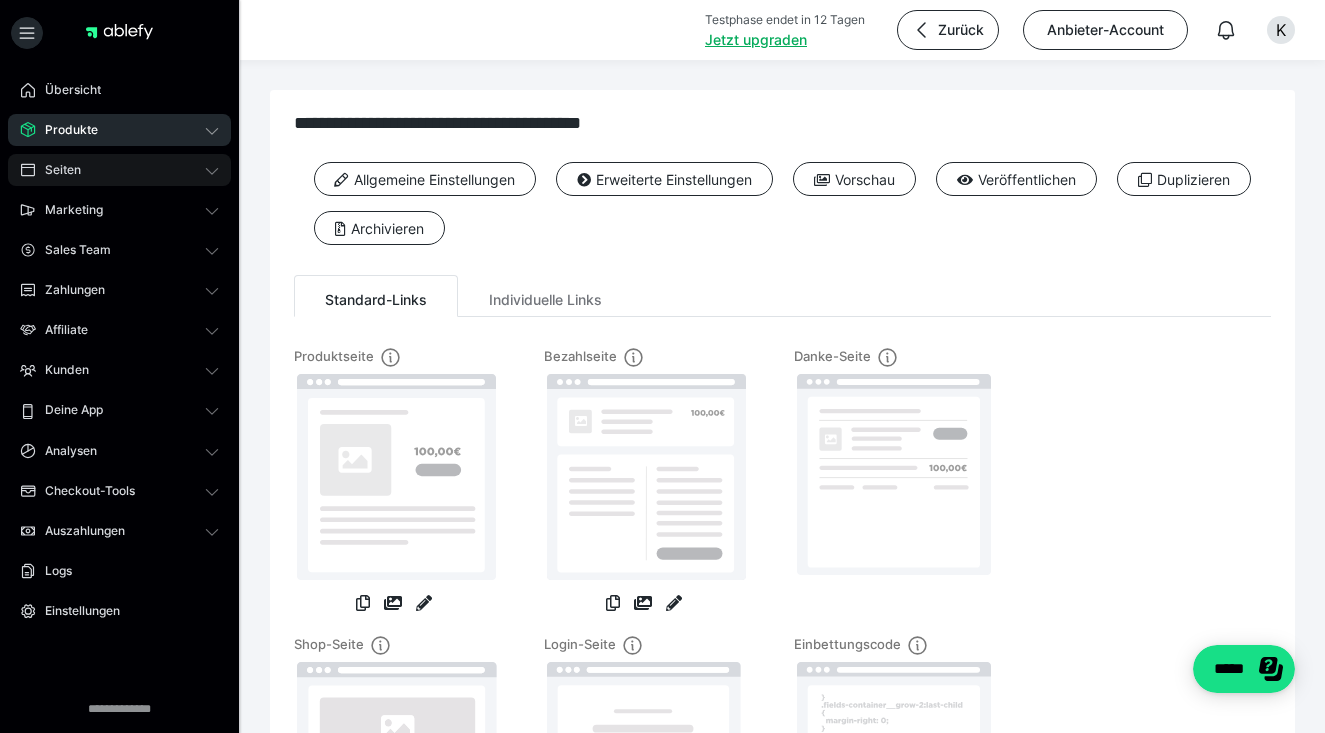 click 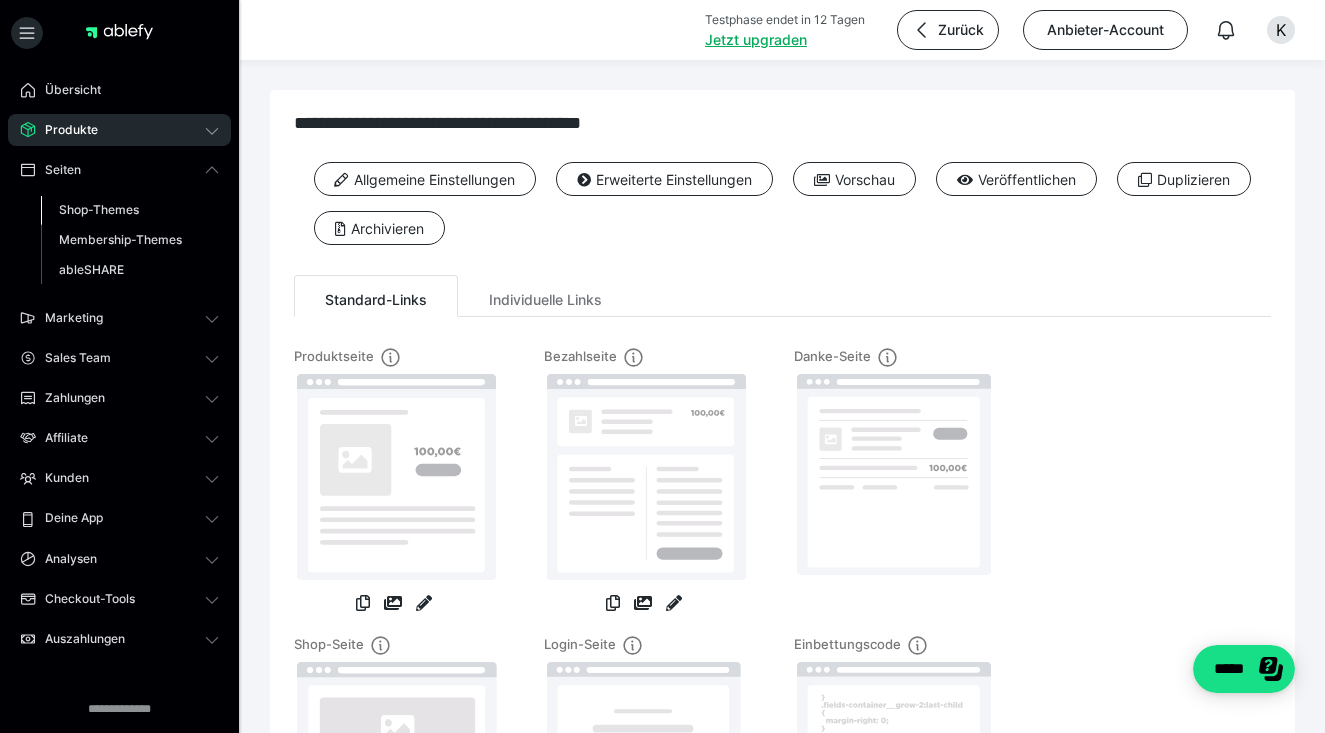 click on "Shop-Themes" at bounding box center [99, 209] 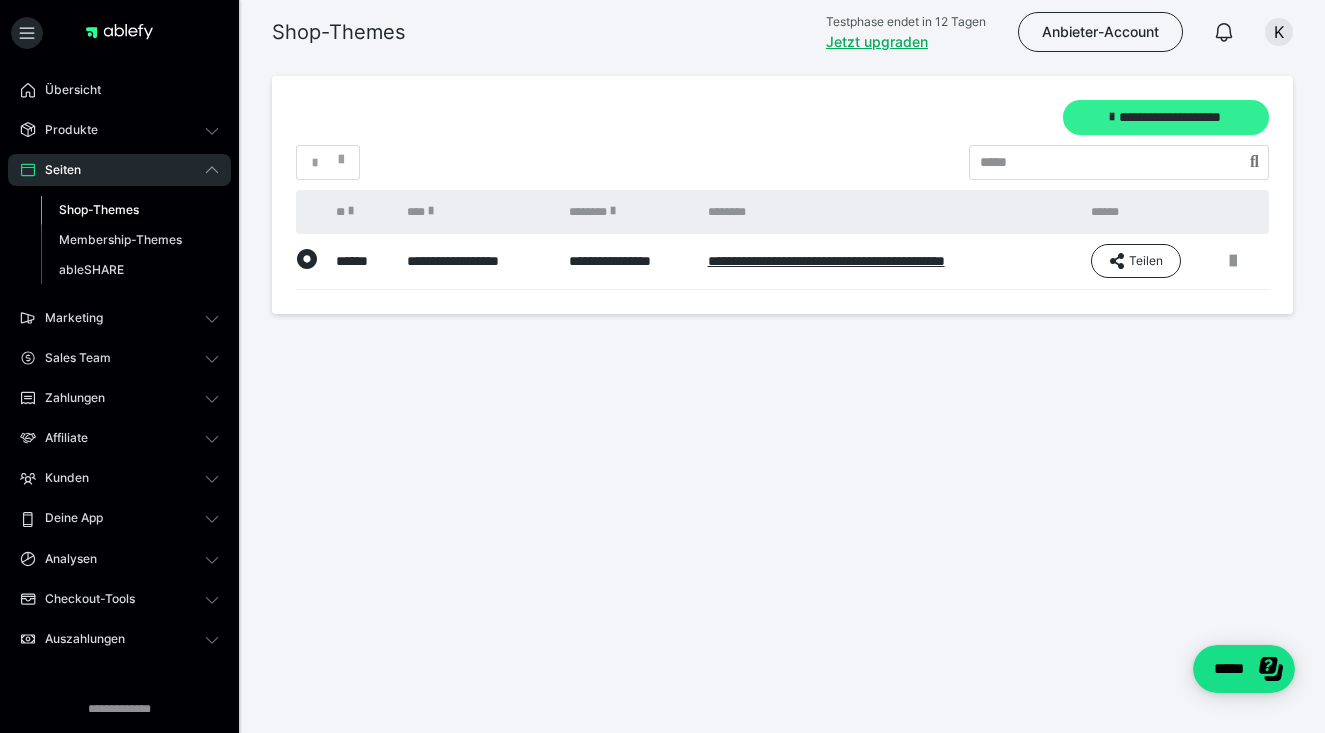 click at bounding box center [1112, 117] 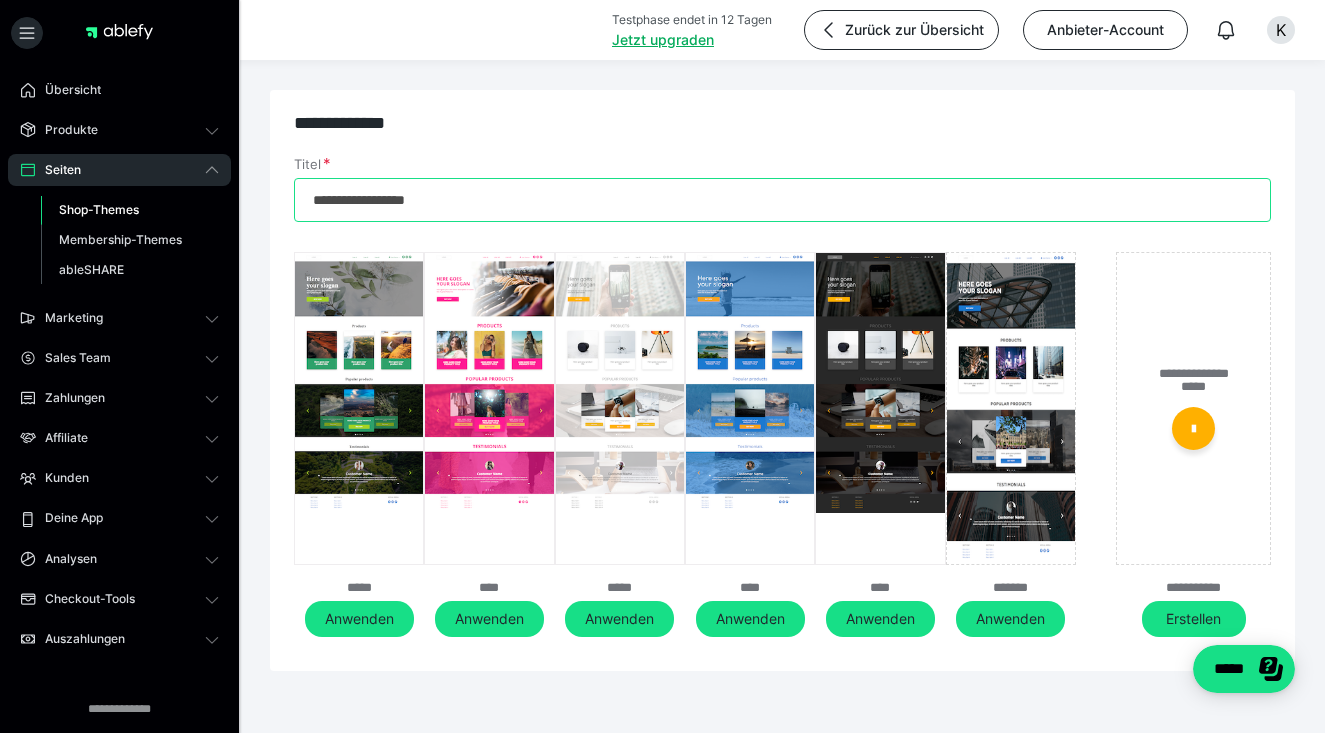 drag, startPoint x: 452, startPoint y: 198, endPoint x: 295, endPoint y: 201, distance: 157.02866 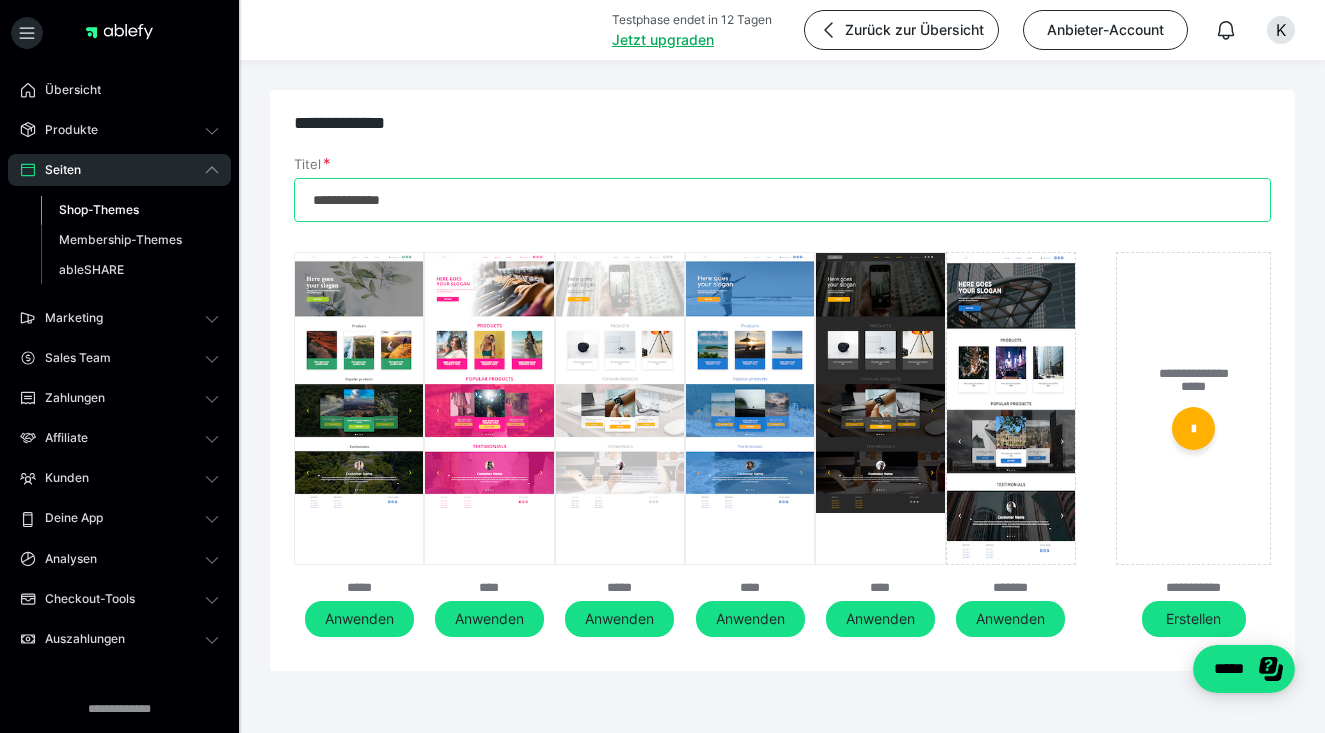 click on "**********" at bounding box center (782, 200) 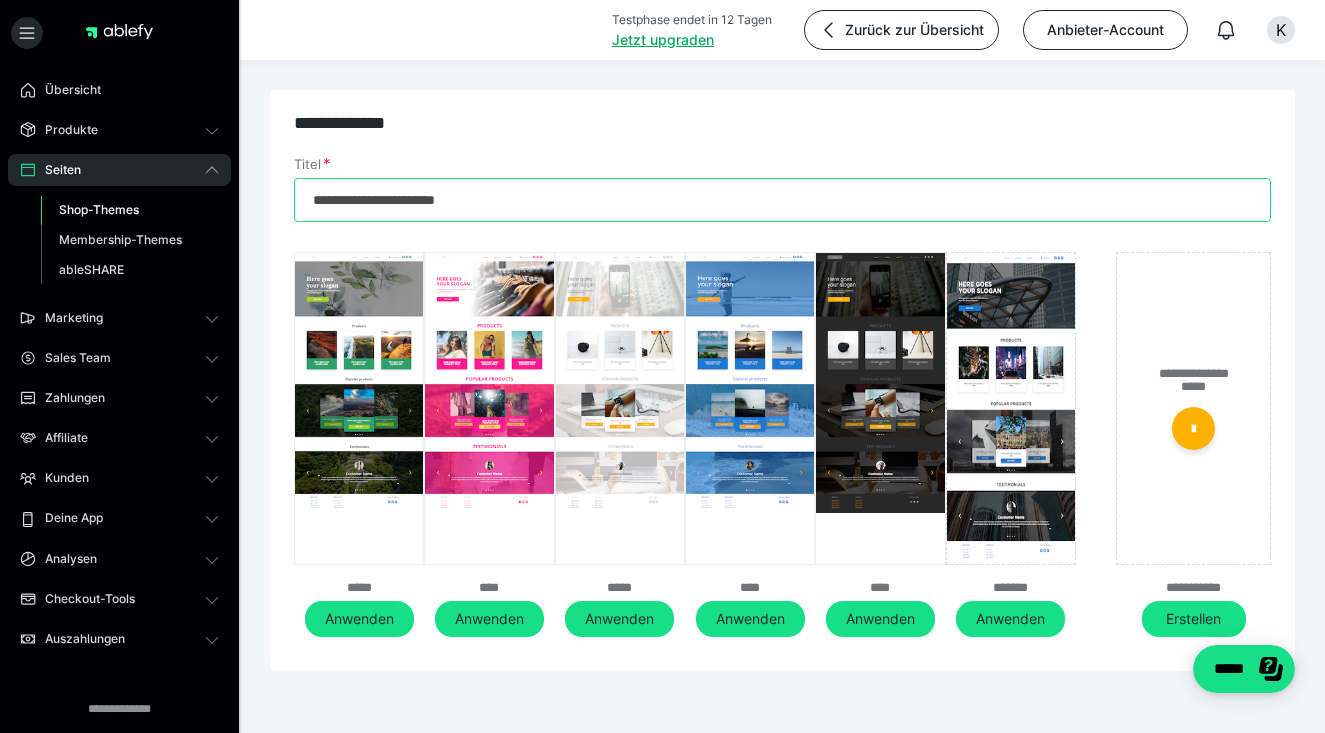 click on "**********" at bounding box center (782, 200) 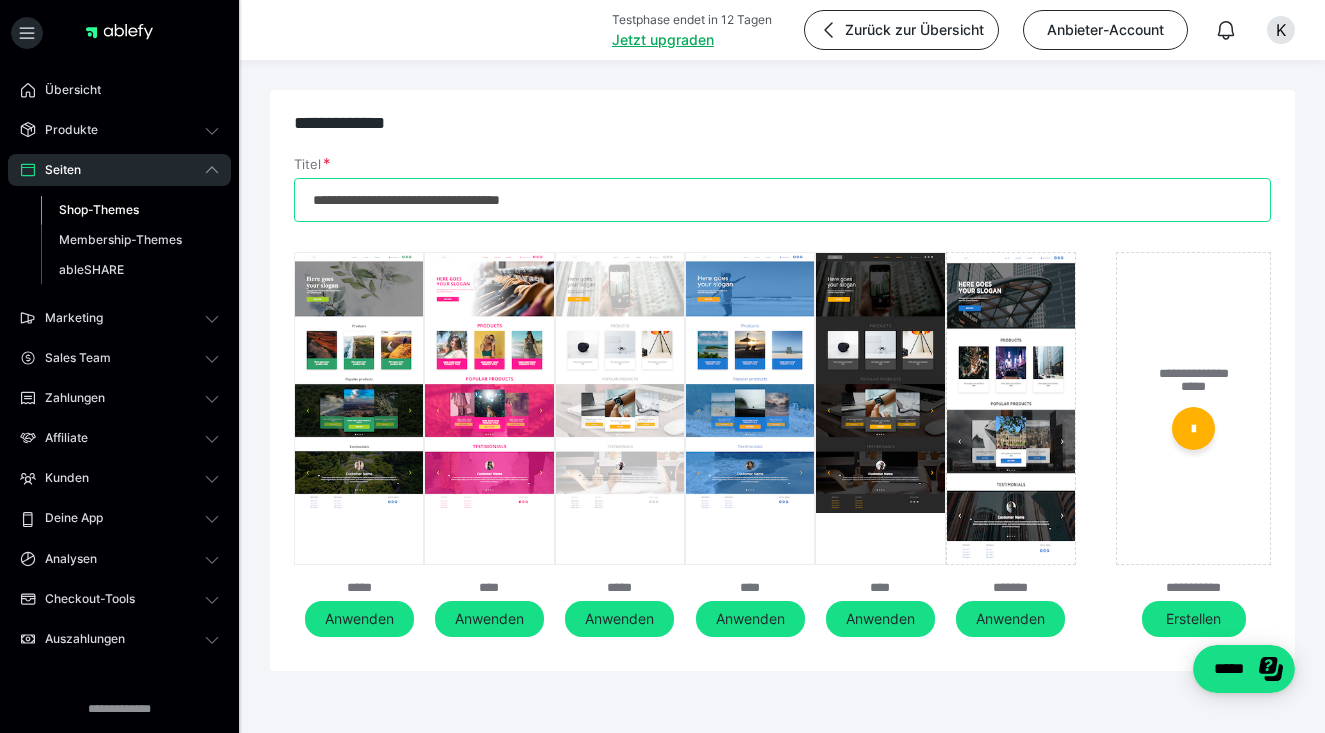 click on "**********" at bounding box center [782, 200] 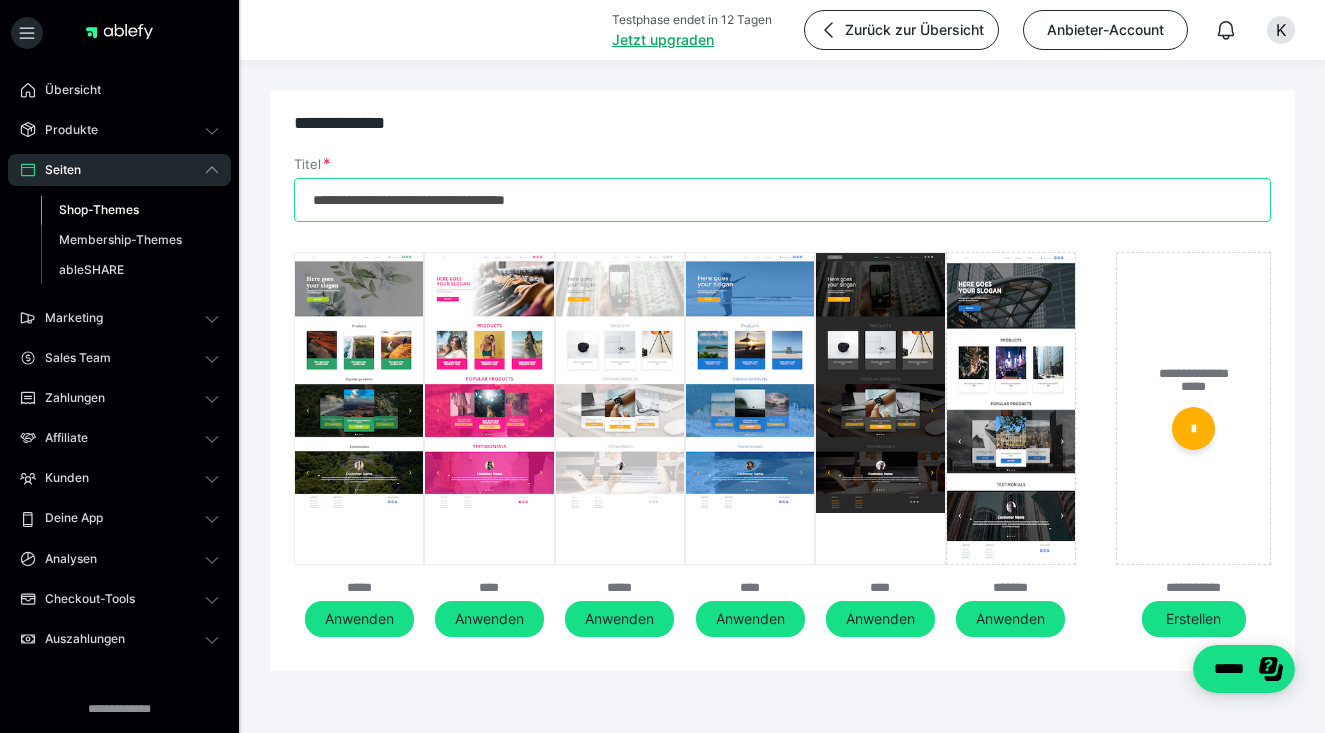 click on "**********" at bounding box center (782, 200) 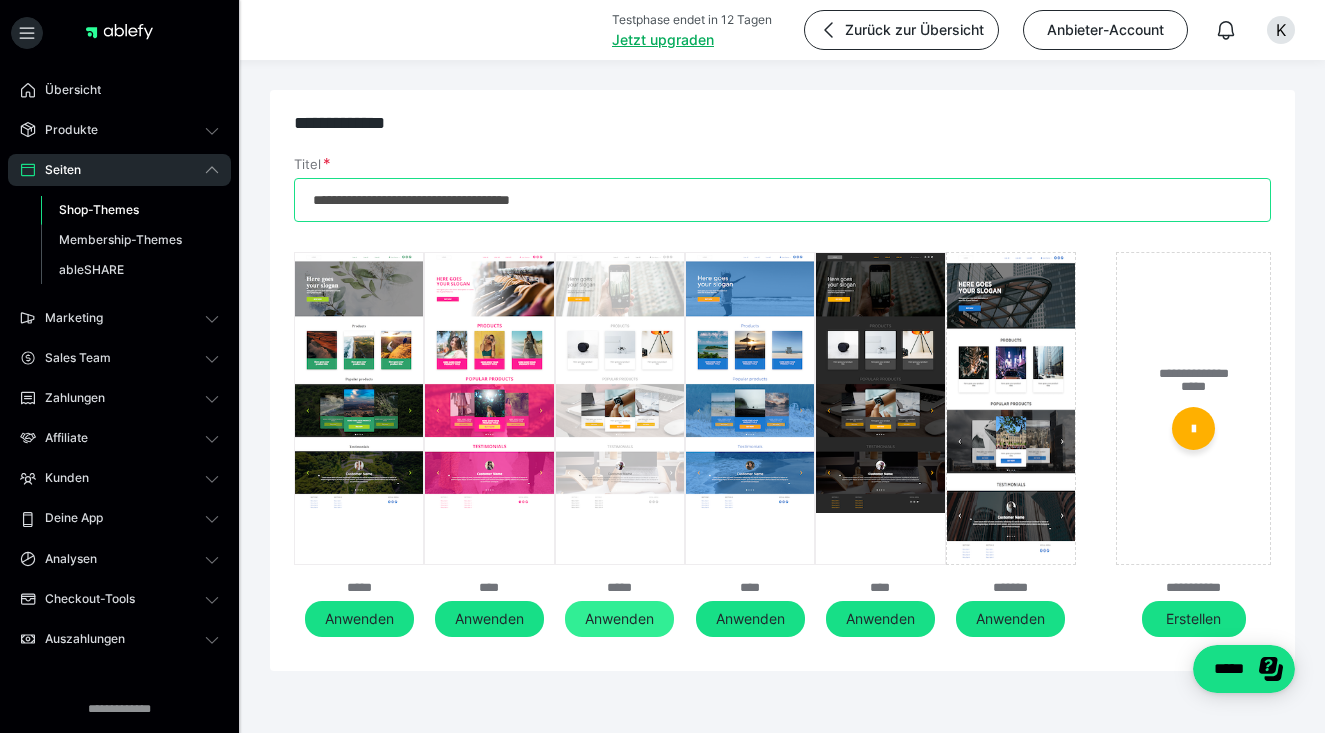 type on "**********" 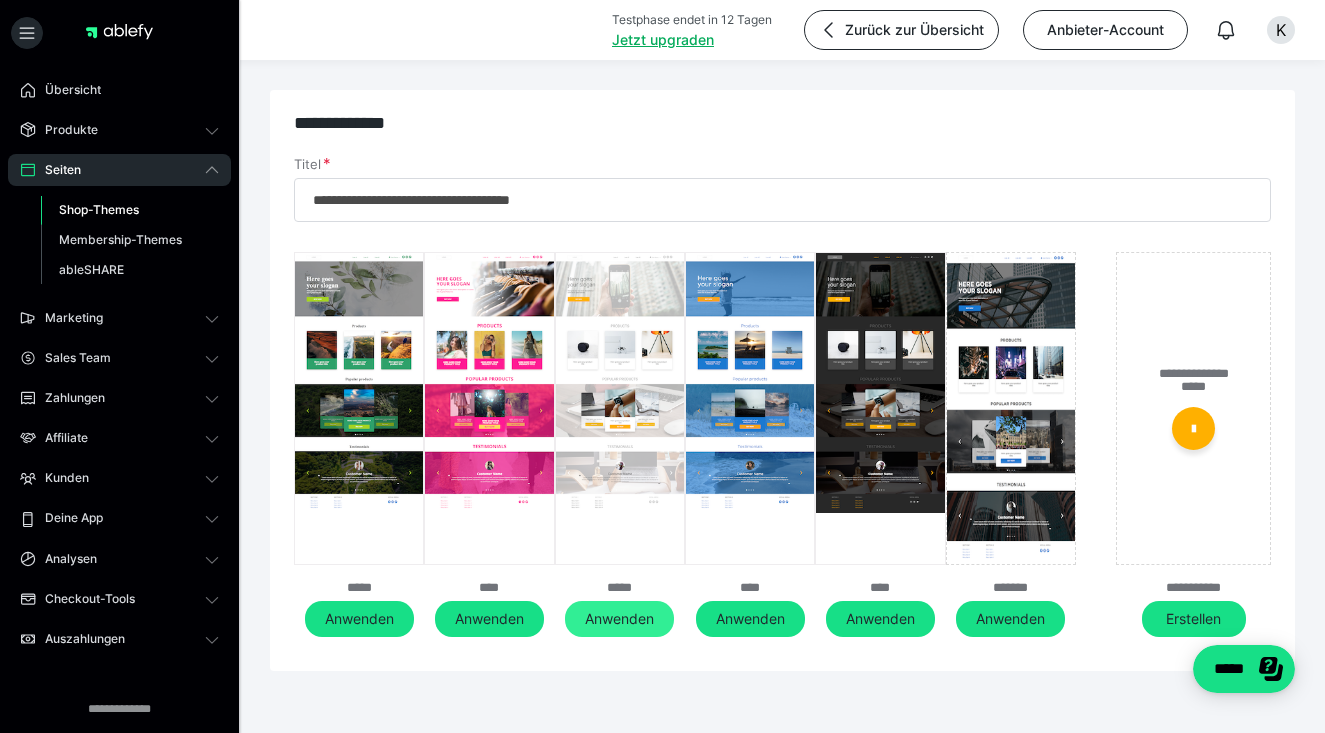 click on "Anwenden" at bounding box center (619, 619) 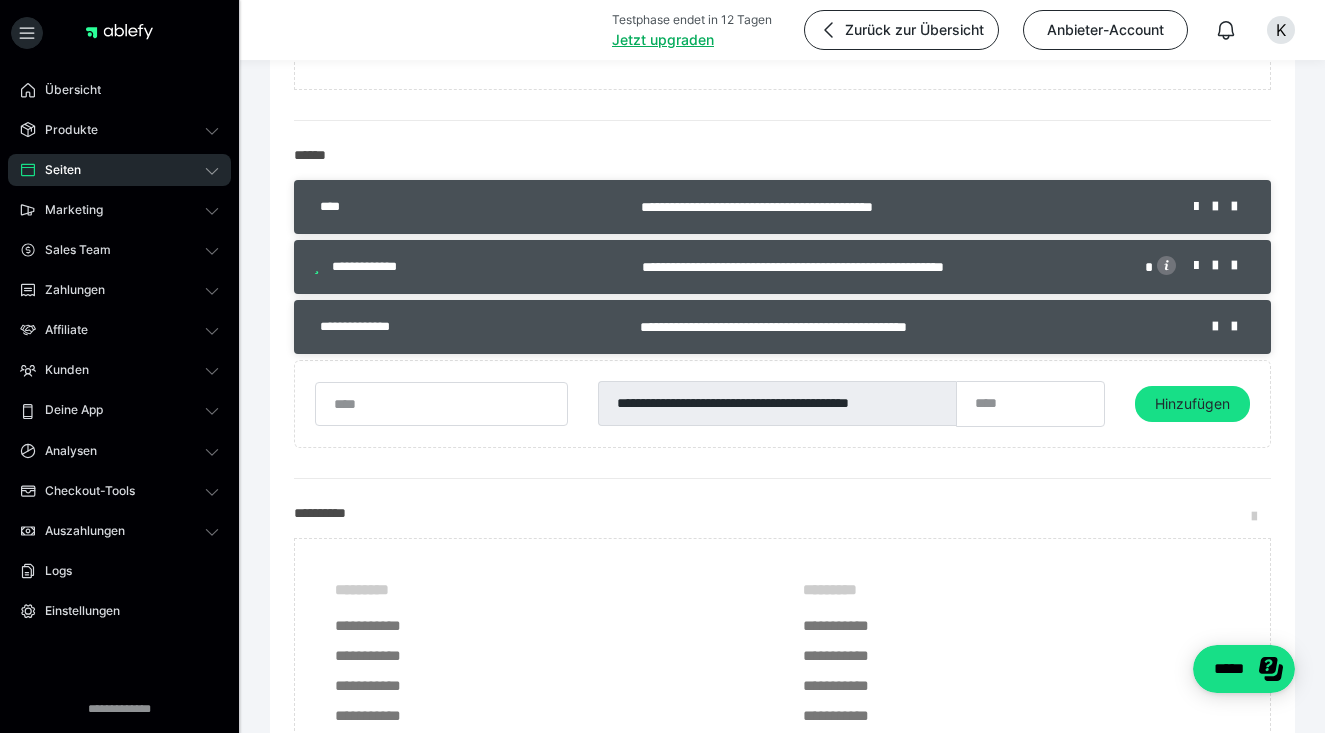 scroll, scrollTop: 315, scrollLeft: 0, axis: vertical 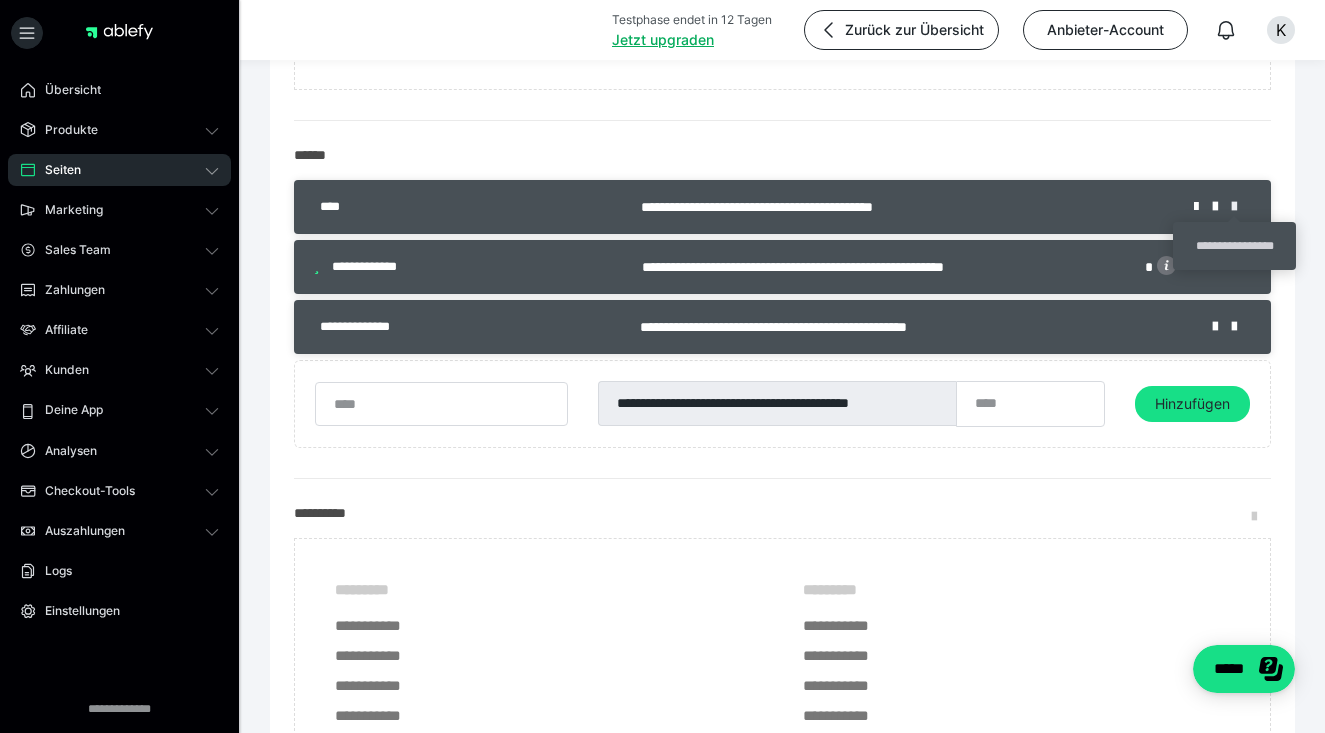 click at bounding box center (1241, 207) 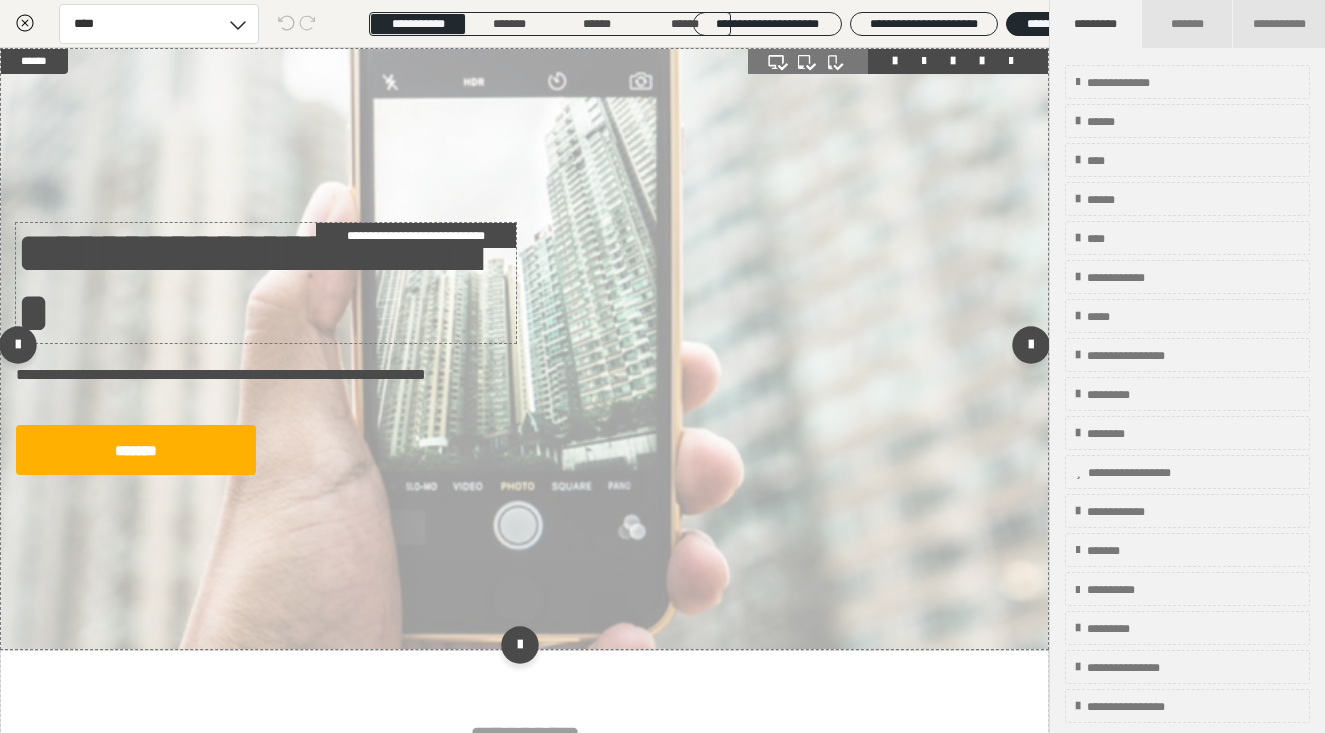 click on "**********" at bounding box center (266, 283) 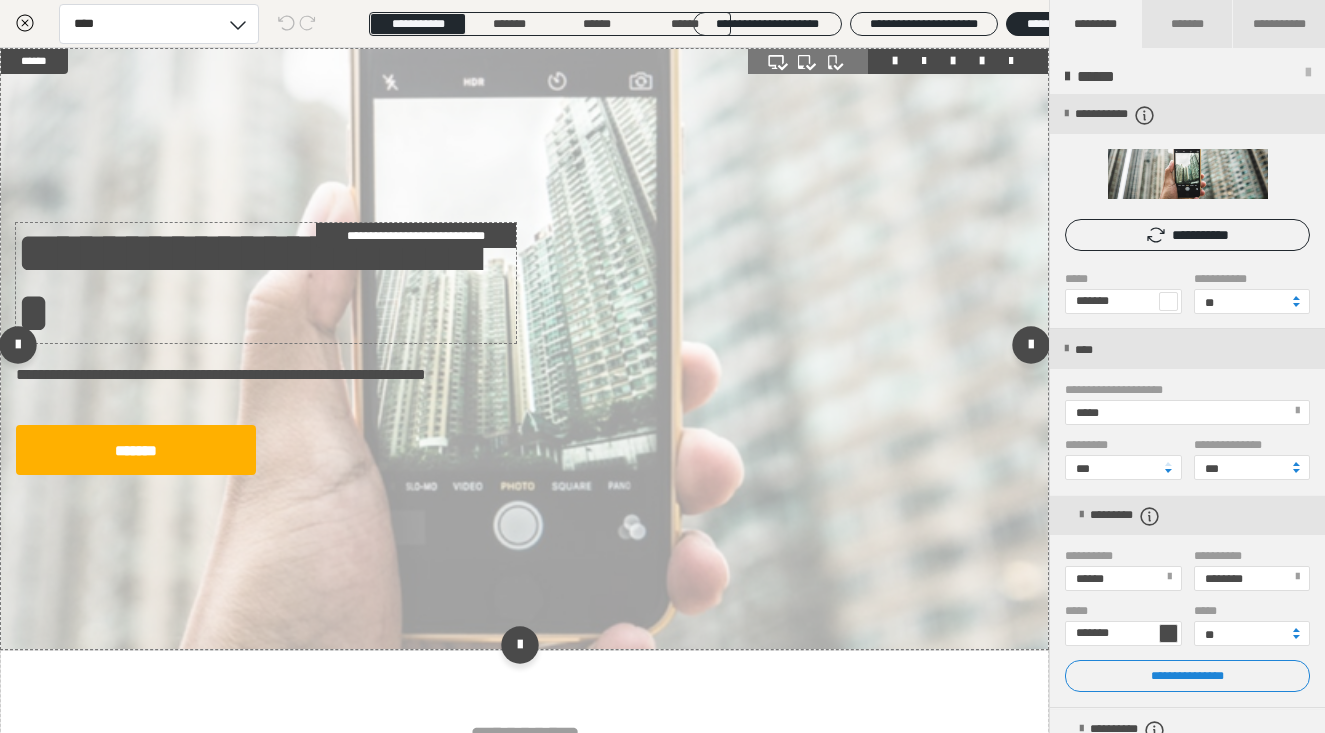 click on "**********" at bounding box center [266, 283] 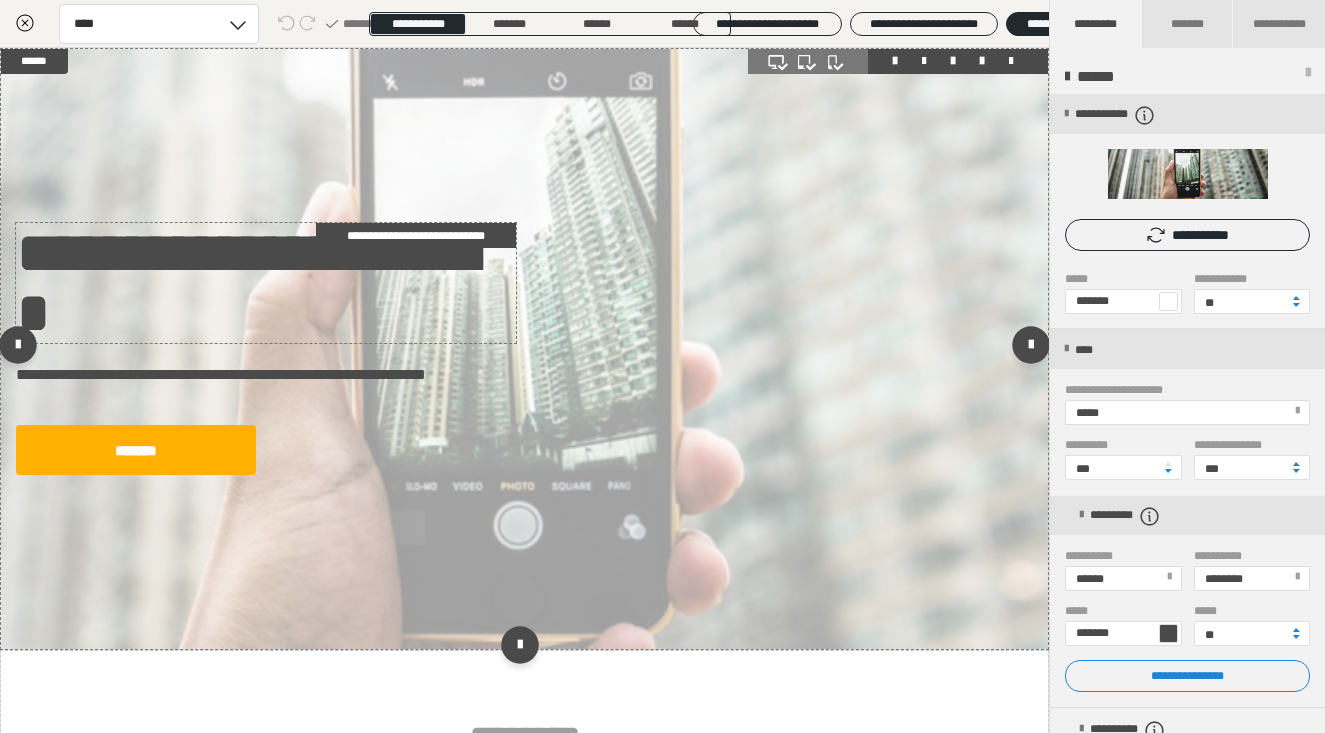 click on "**********" at bounding box center (266, 283) 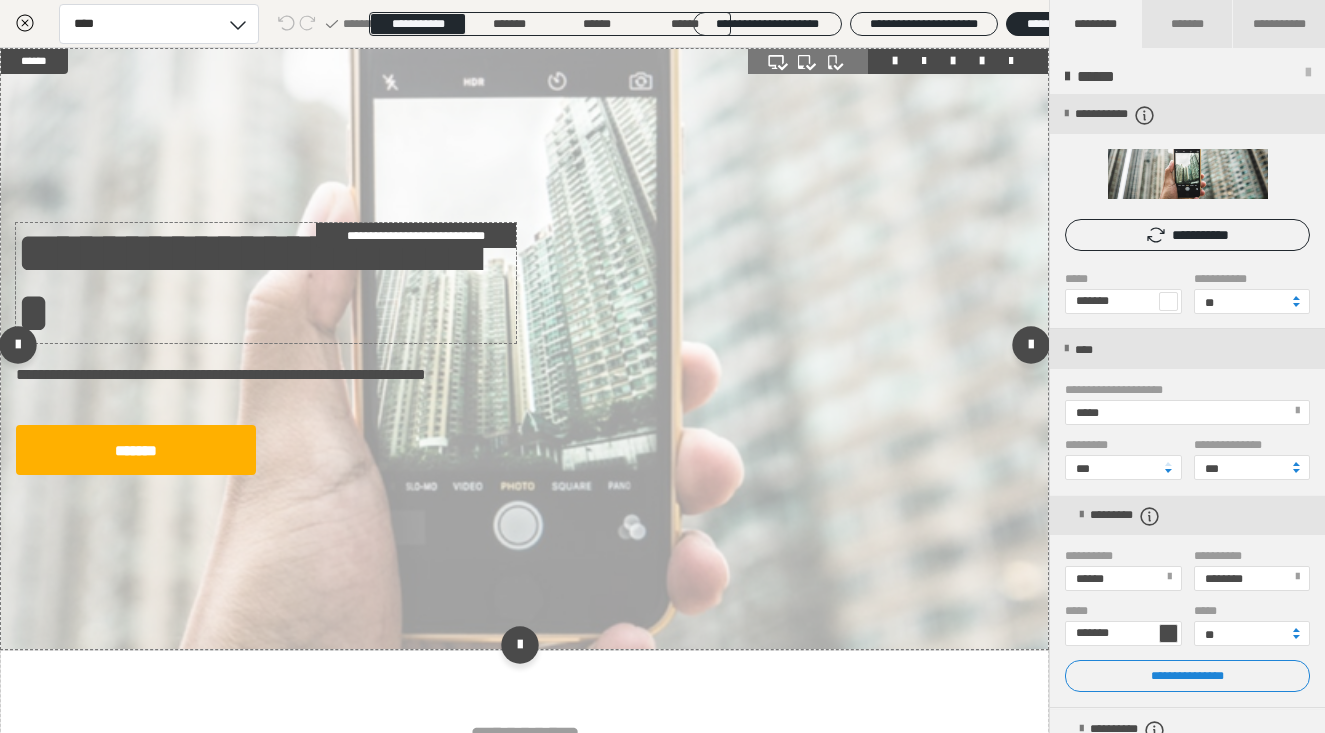 click on "**********" at bounding box center [266, 283] 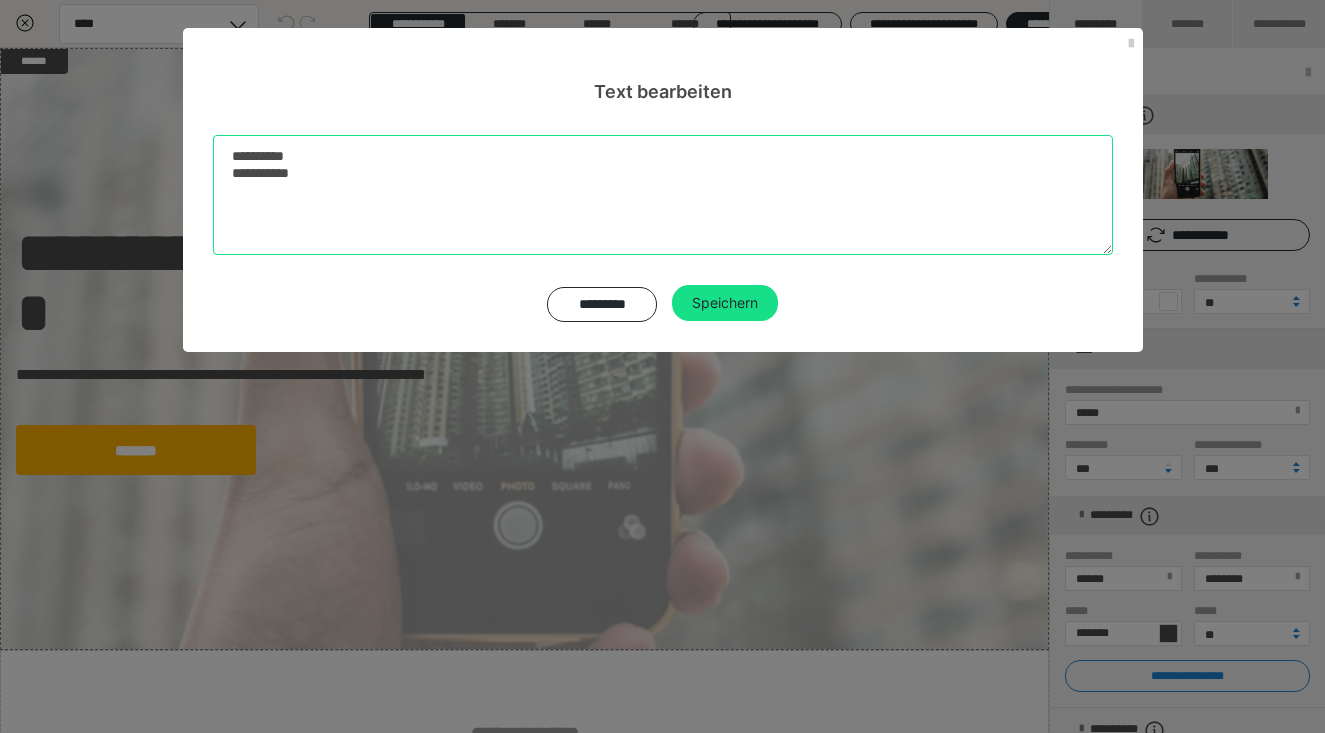 drag, startPoint x: 335, startPoint y: 174, endPoint x: 191, endPoint y: 138, distance: 148.43181 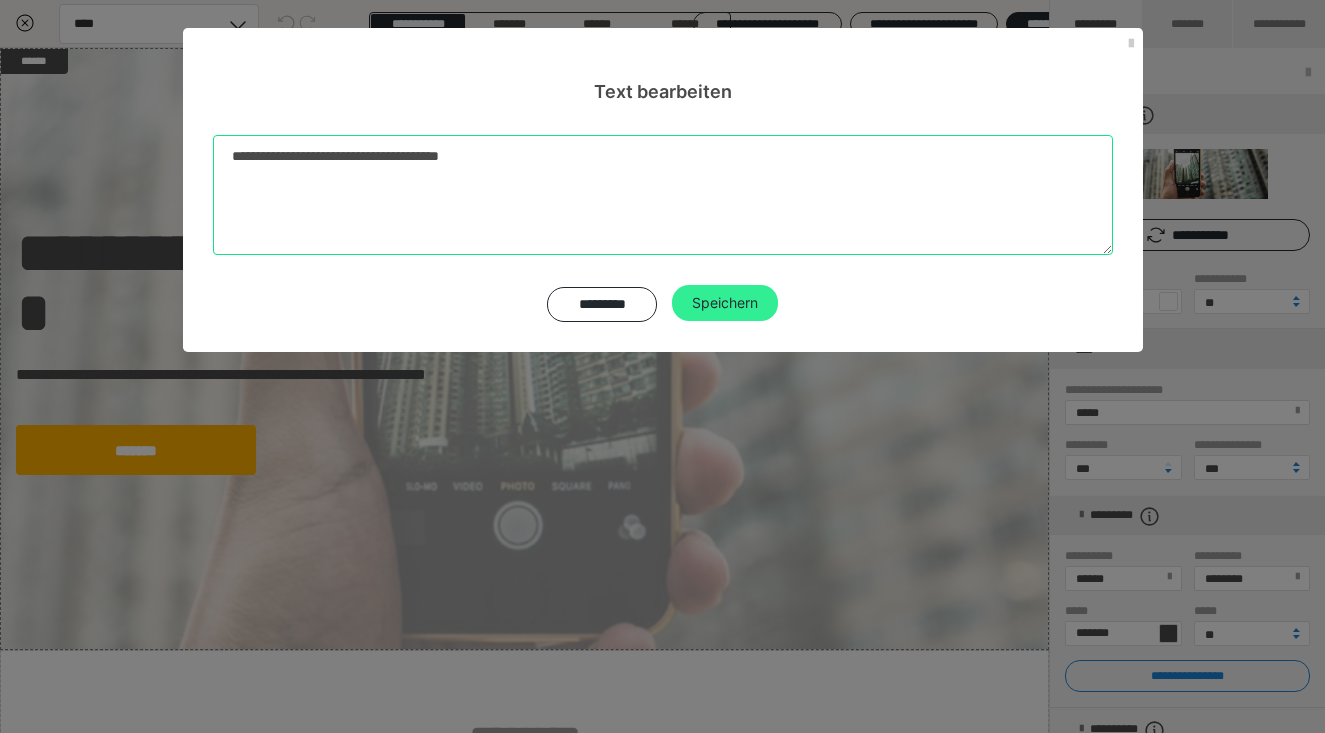 type on "**********" 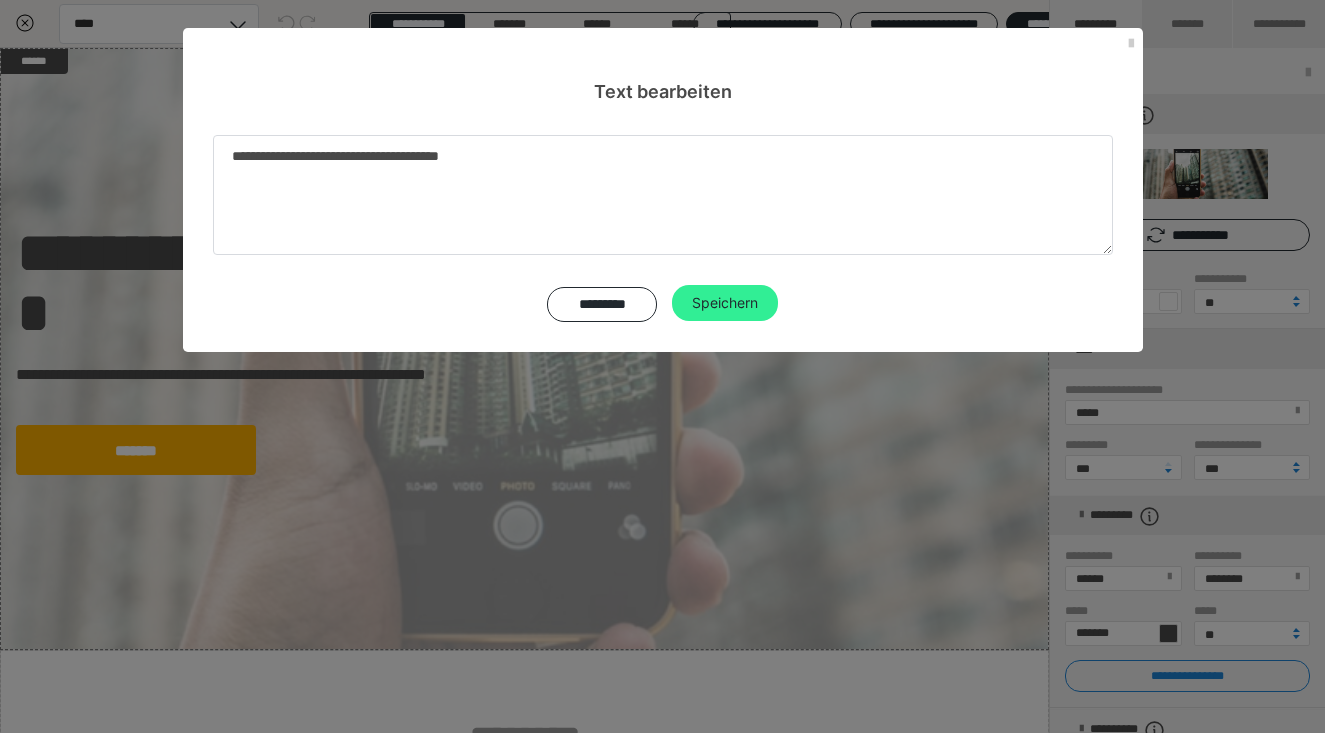 click on "Speichern" at bounding box center [725, 303] 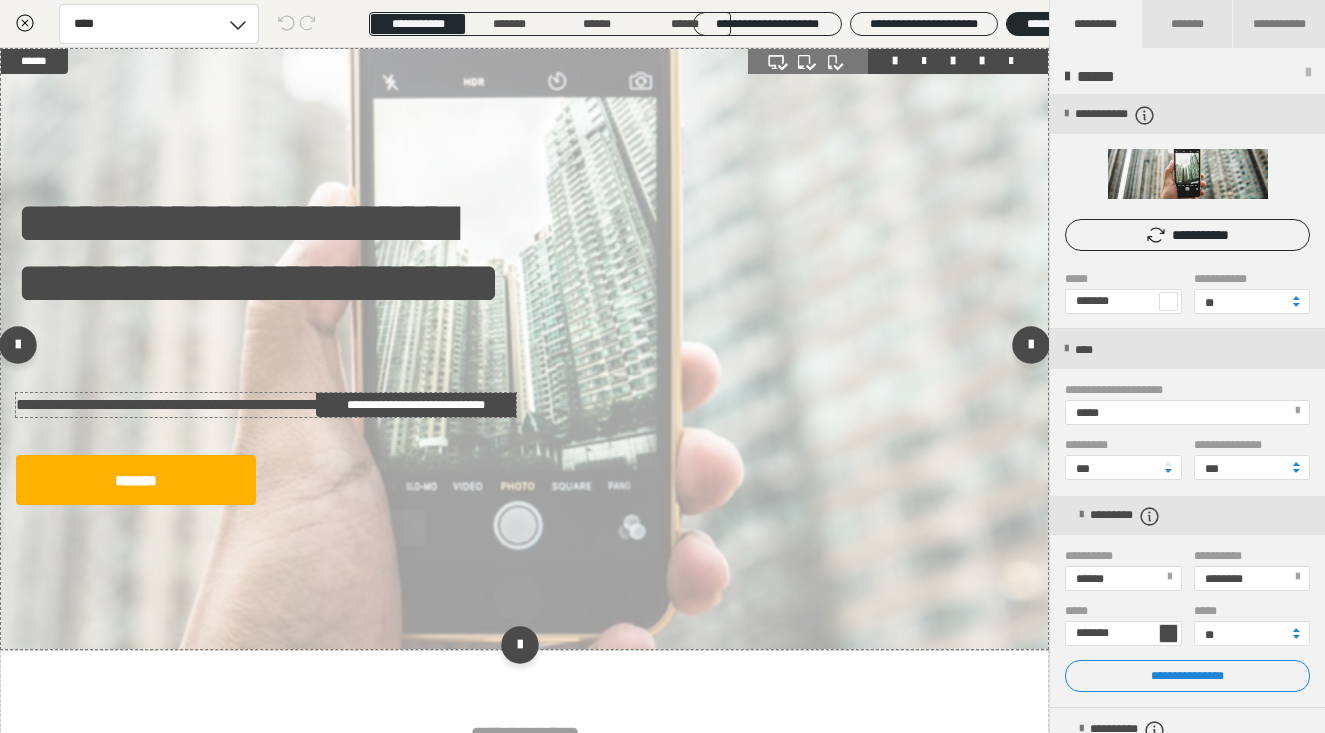click on "**********" at bounding box center [266, 405] 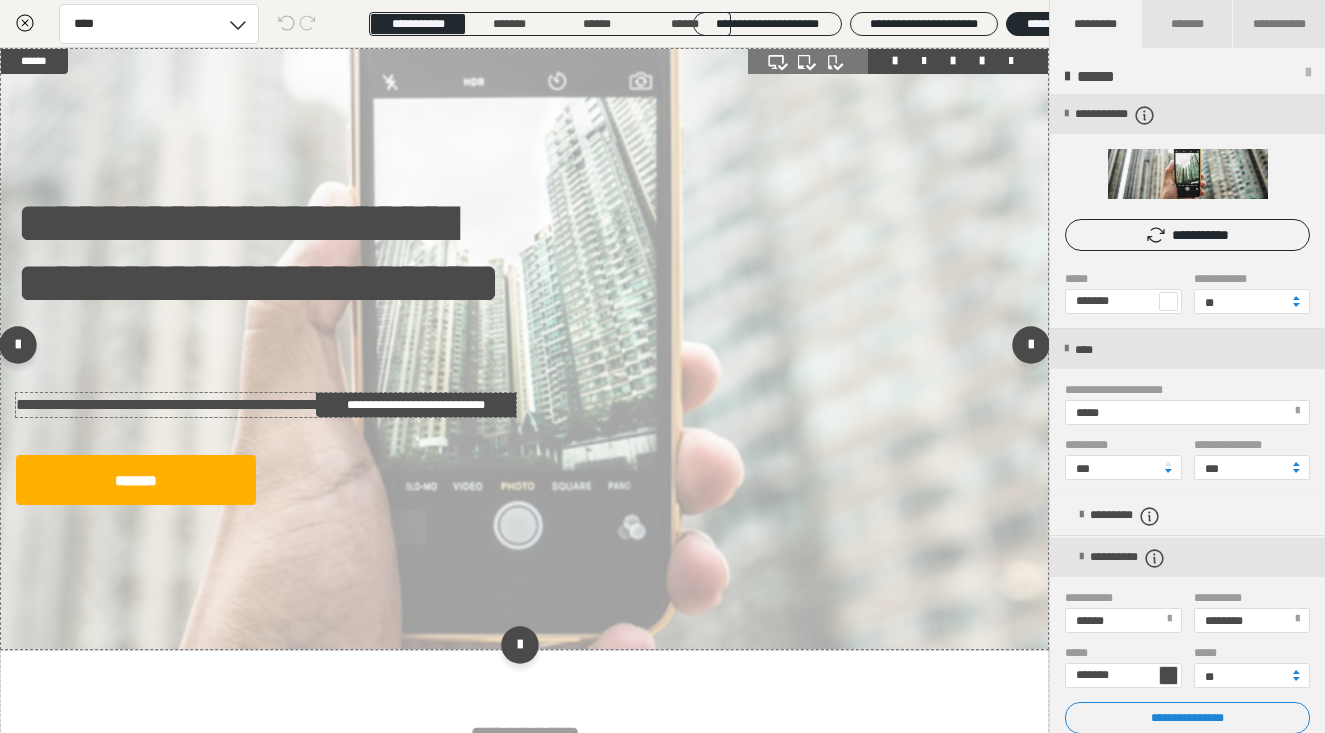 click on "**********" at bounding box center [266, 405] 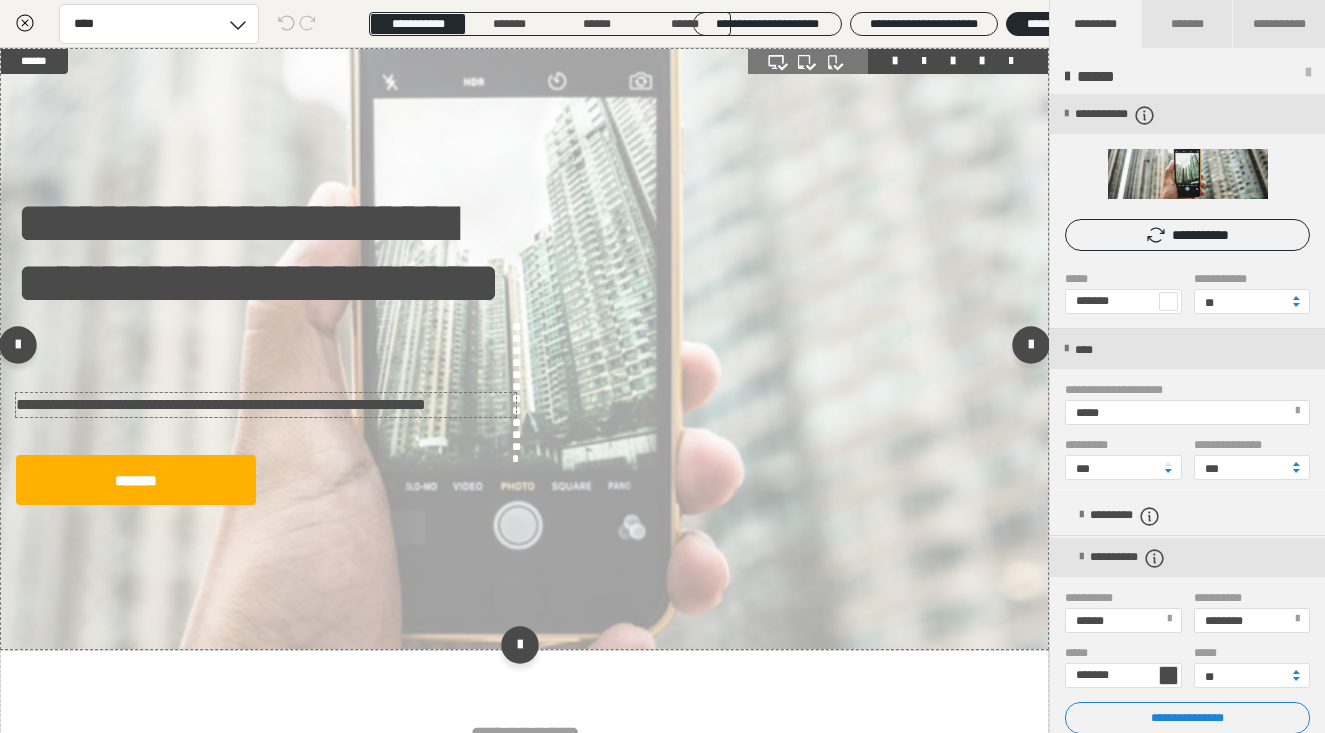 click on "**********" at bounding box center [662, 366] 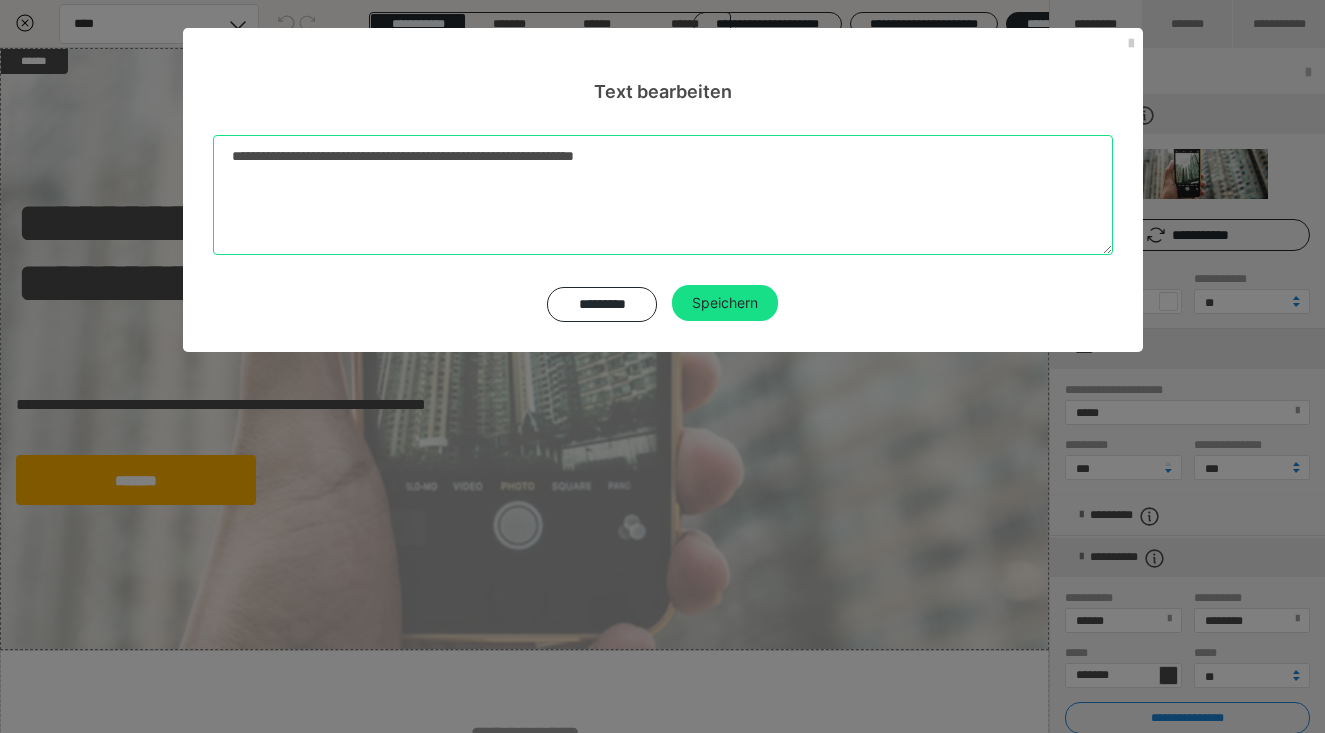 click on "**********" at bounding box center [663, 195] 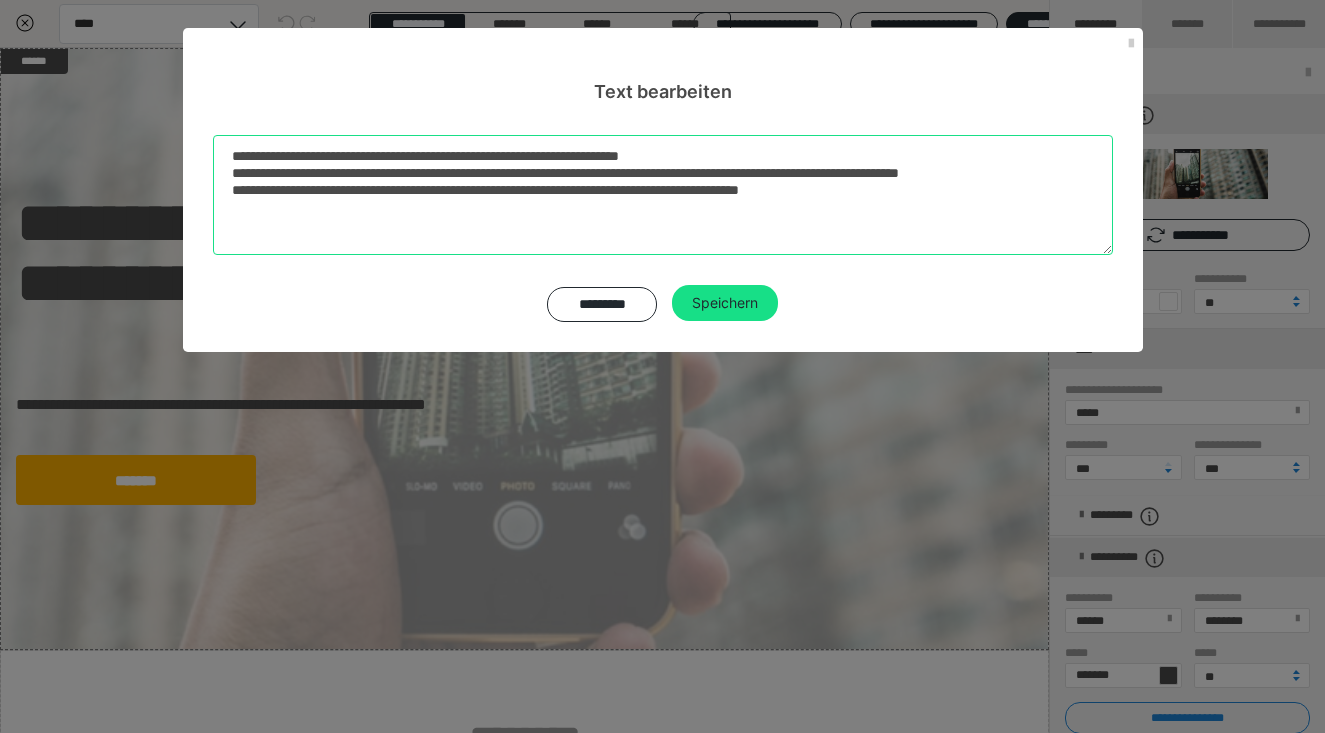 click on "**********" at bounding box center (663, 195) 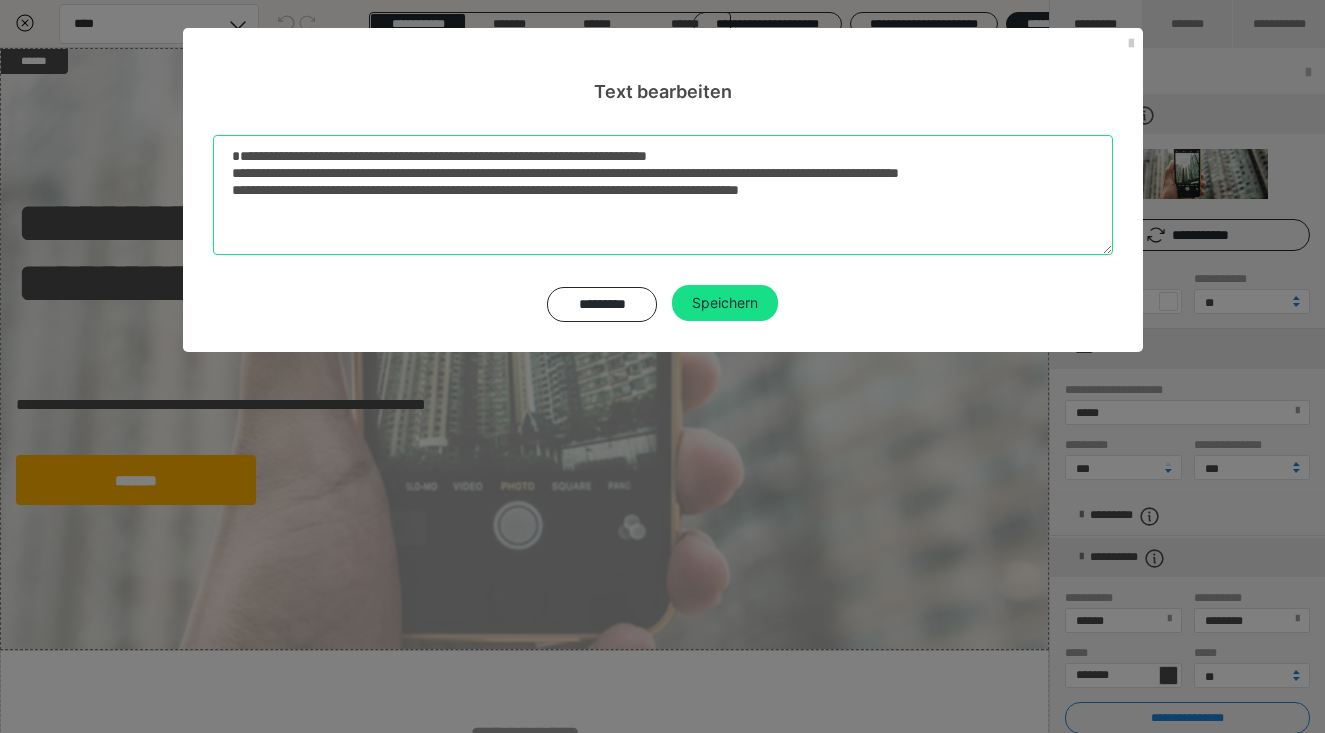 click on "**********" at bounding box center (663, 195) 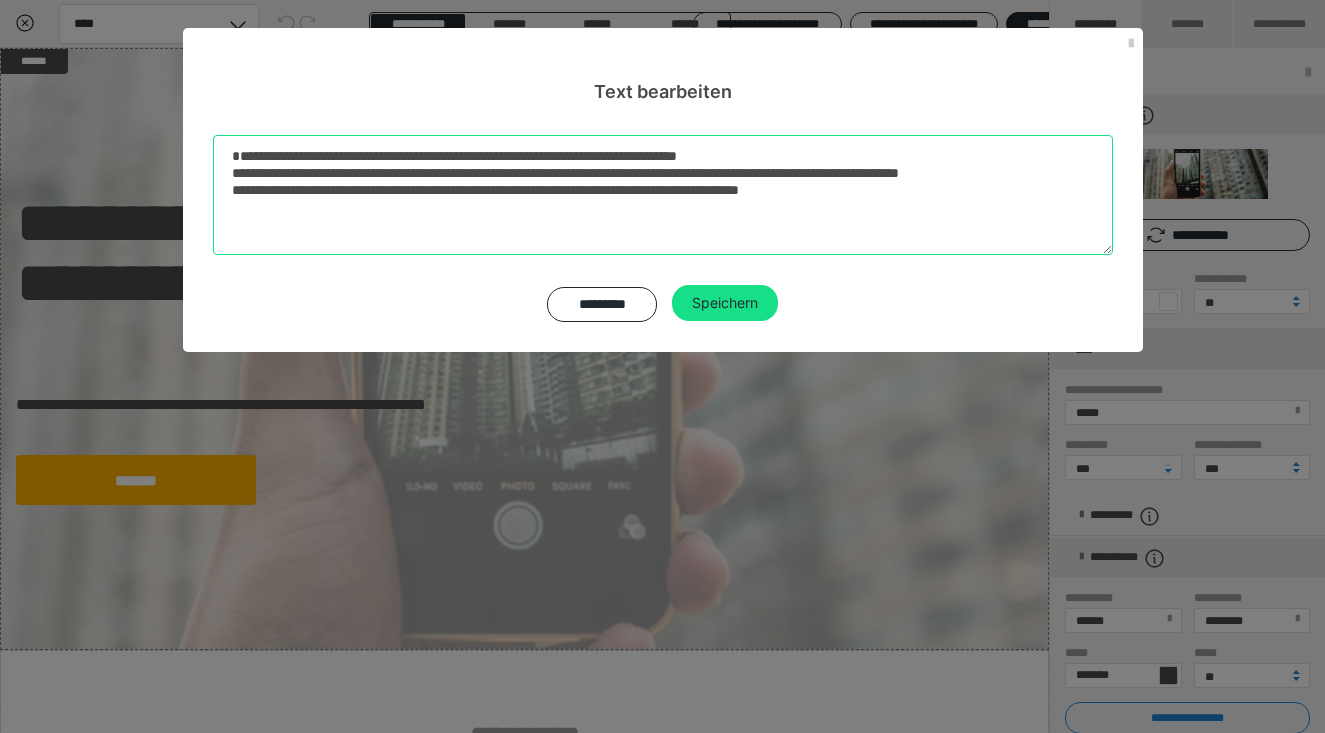 drag, startPoint x: 633, startPoint y: 152, endPoint x: 809, endPoint y: 147, distance: 176.07101 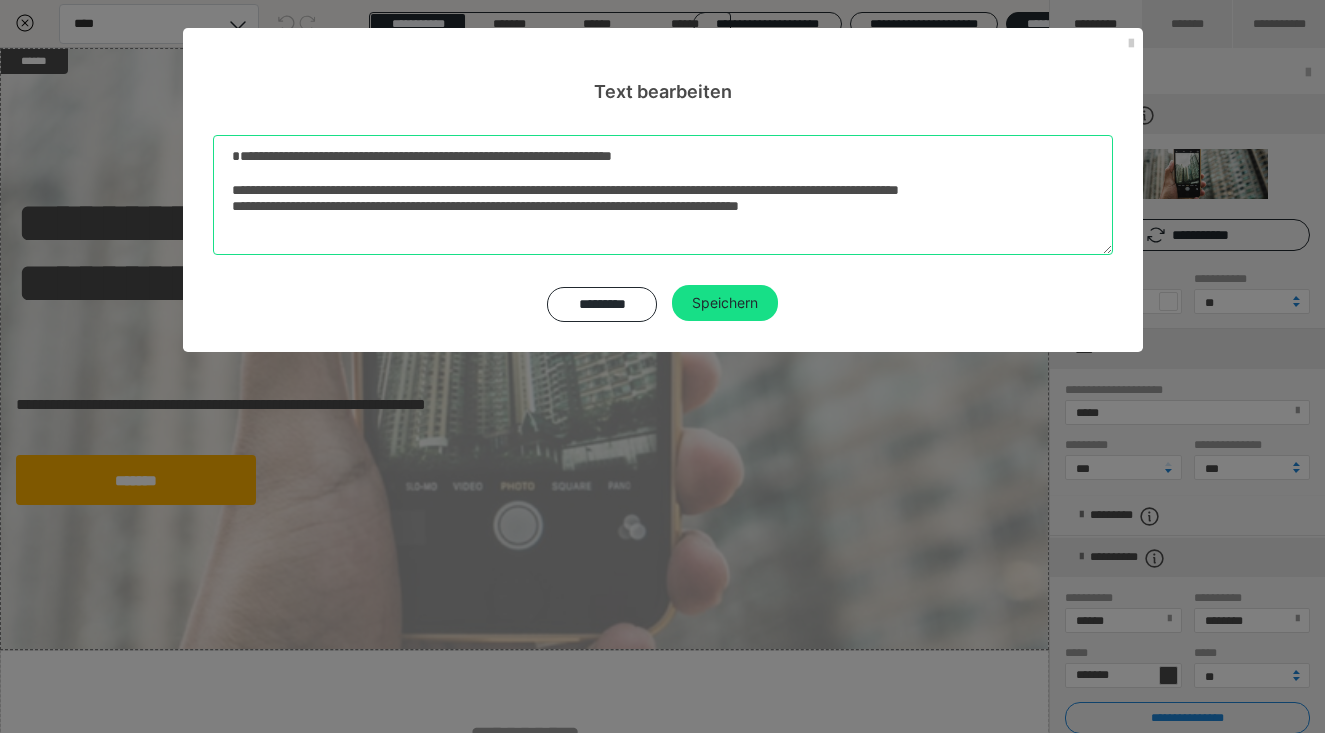 click on "**********" at bounding box center [663, 195] 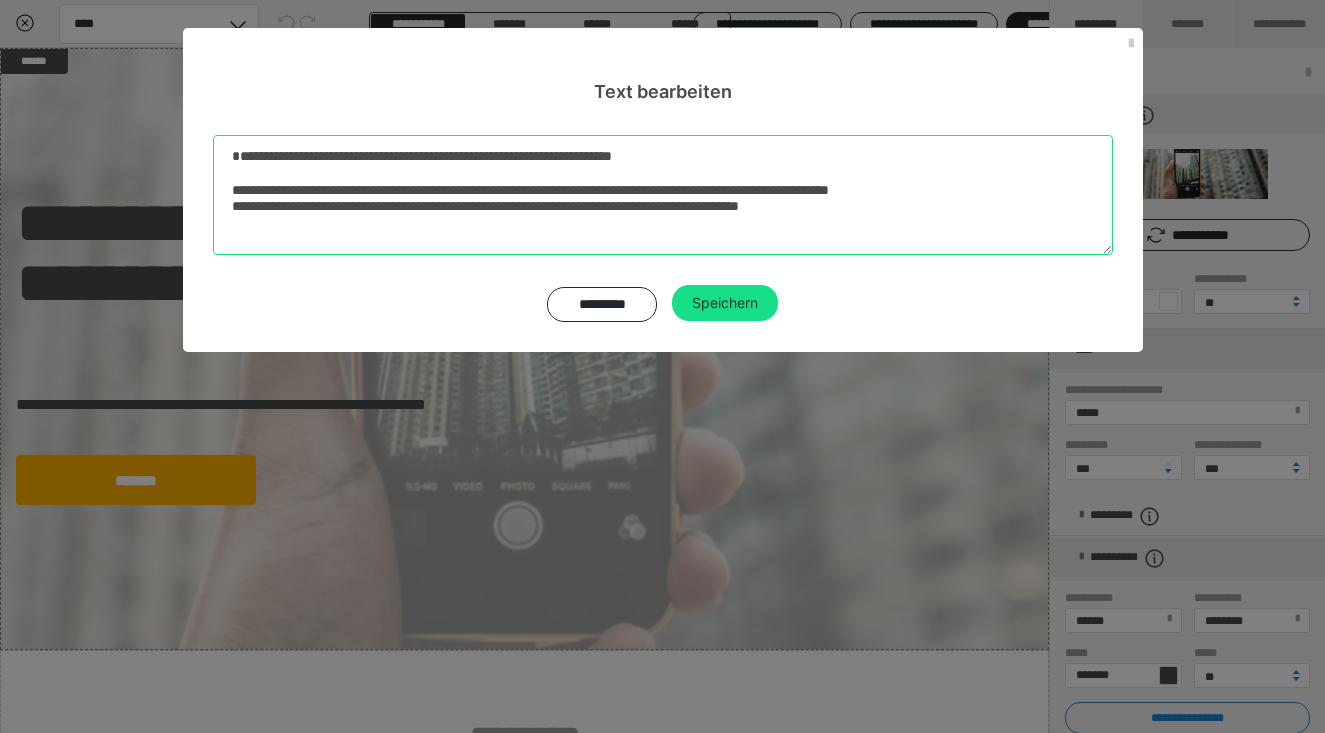 click on "**********" at bounding box center (663, 195) 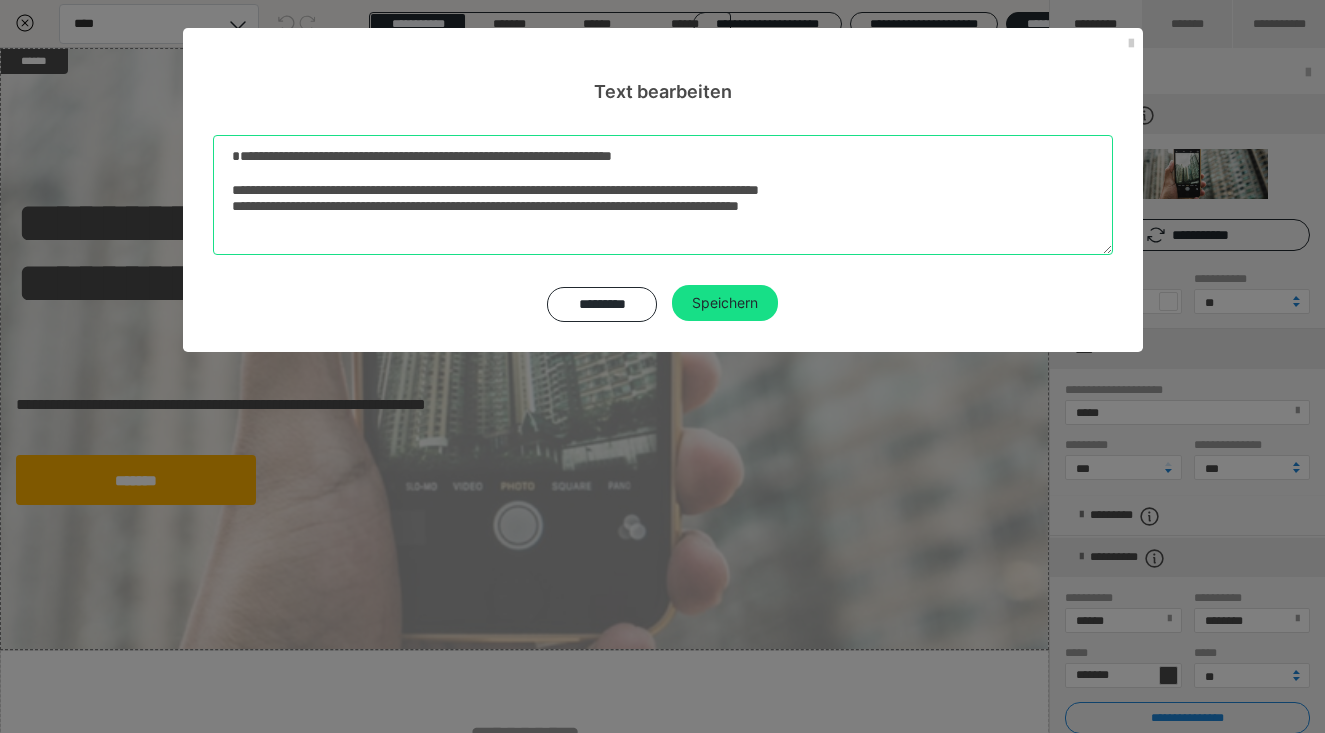 click on "**********" at bounding box center (663, 195) 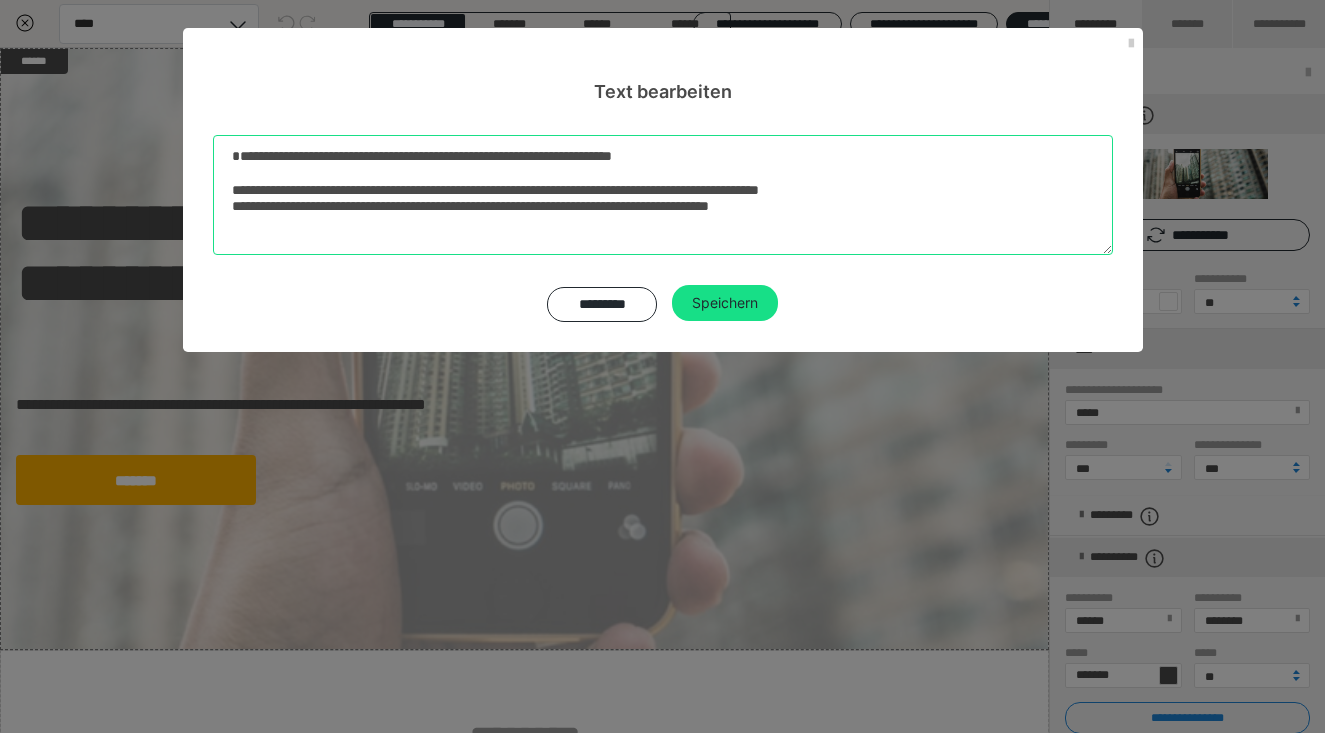 click on "**********" at bounding box center [663, 195] 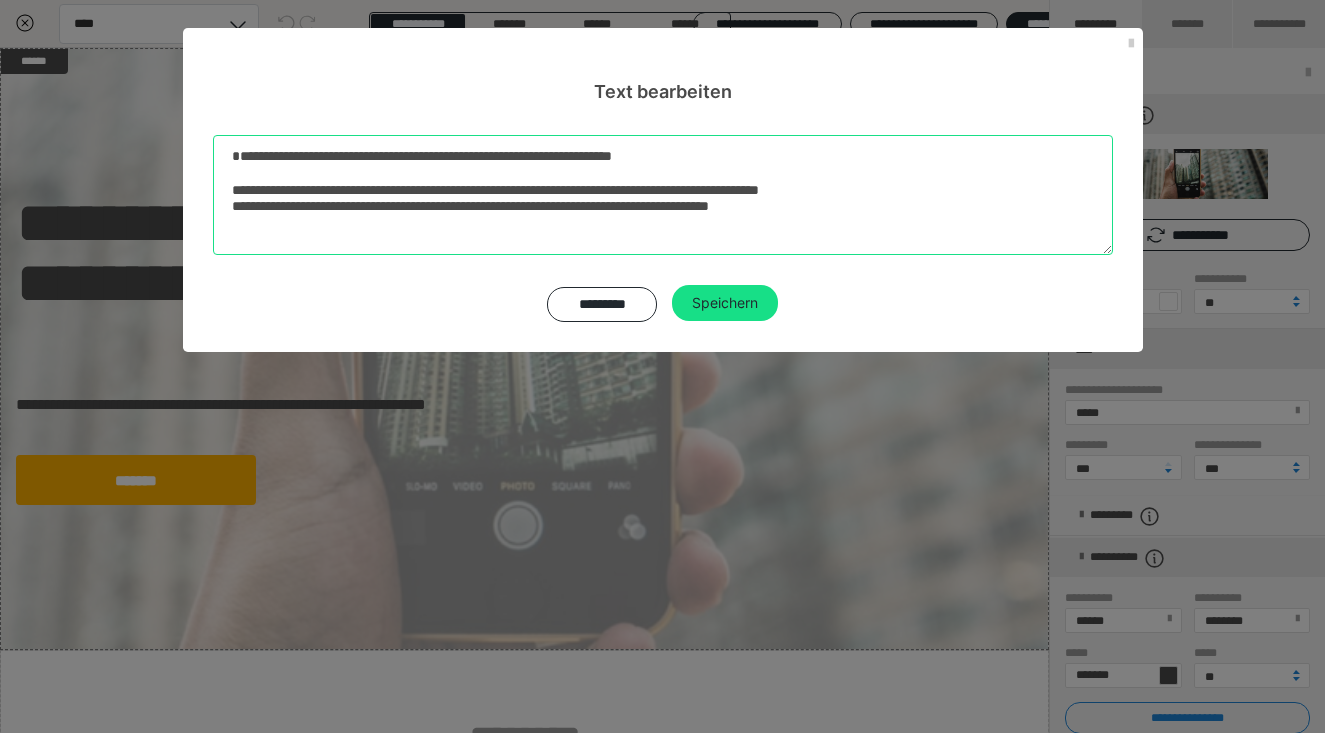 click on "**********" at bounding box center [663, 195] 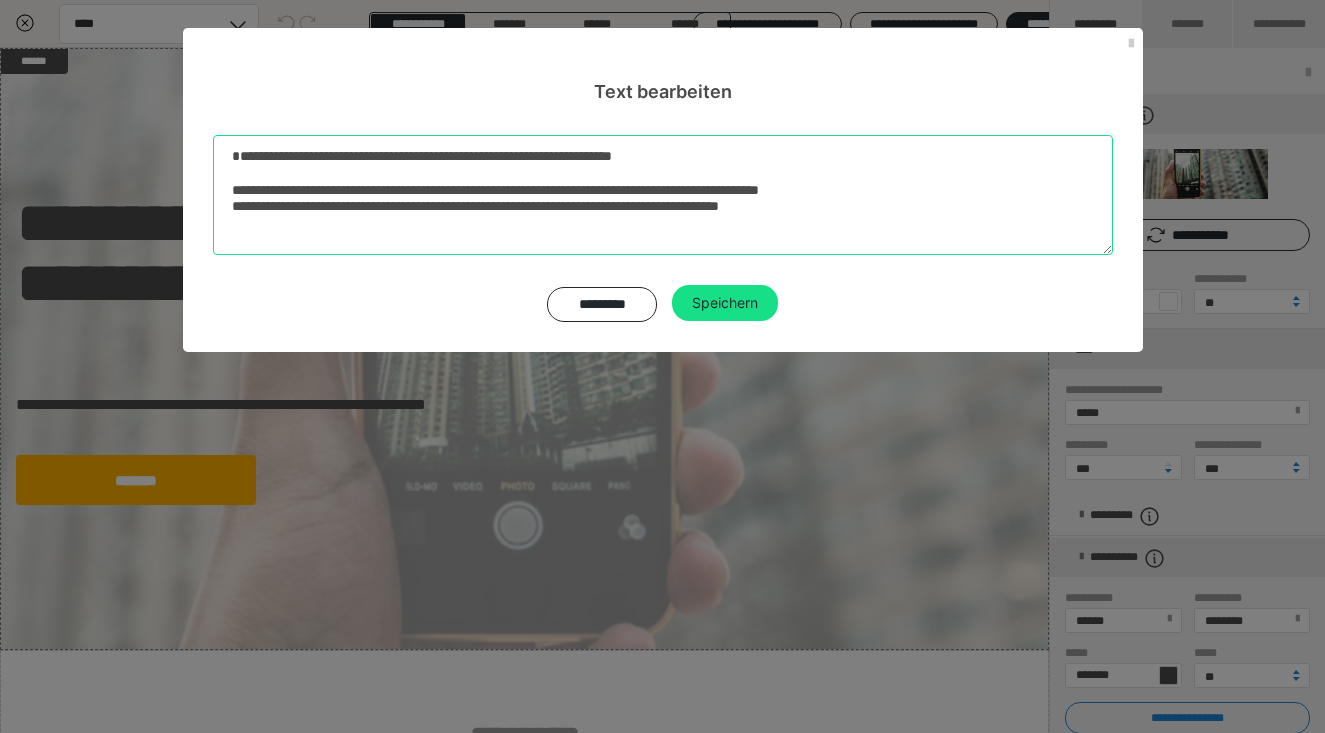 click on "**********" at bounding box center (663, 195) 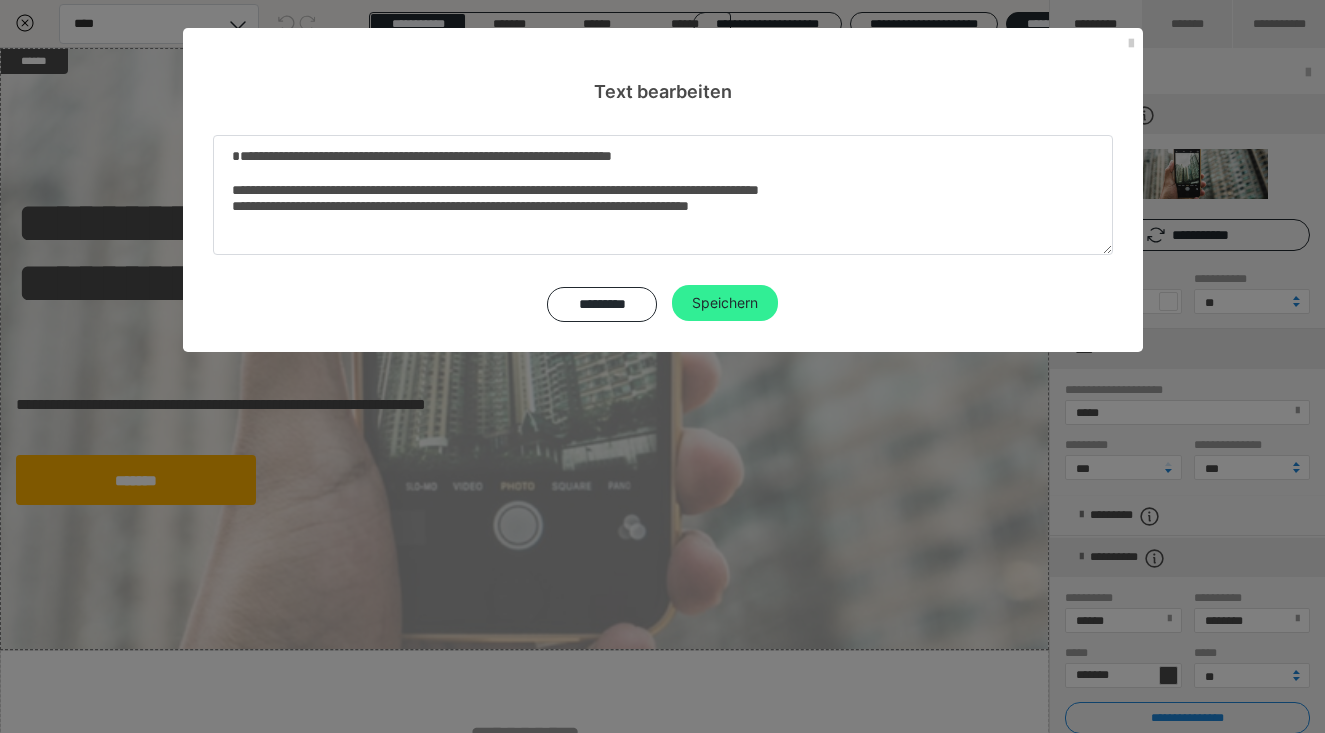 type on "**********" 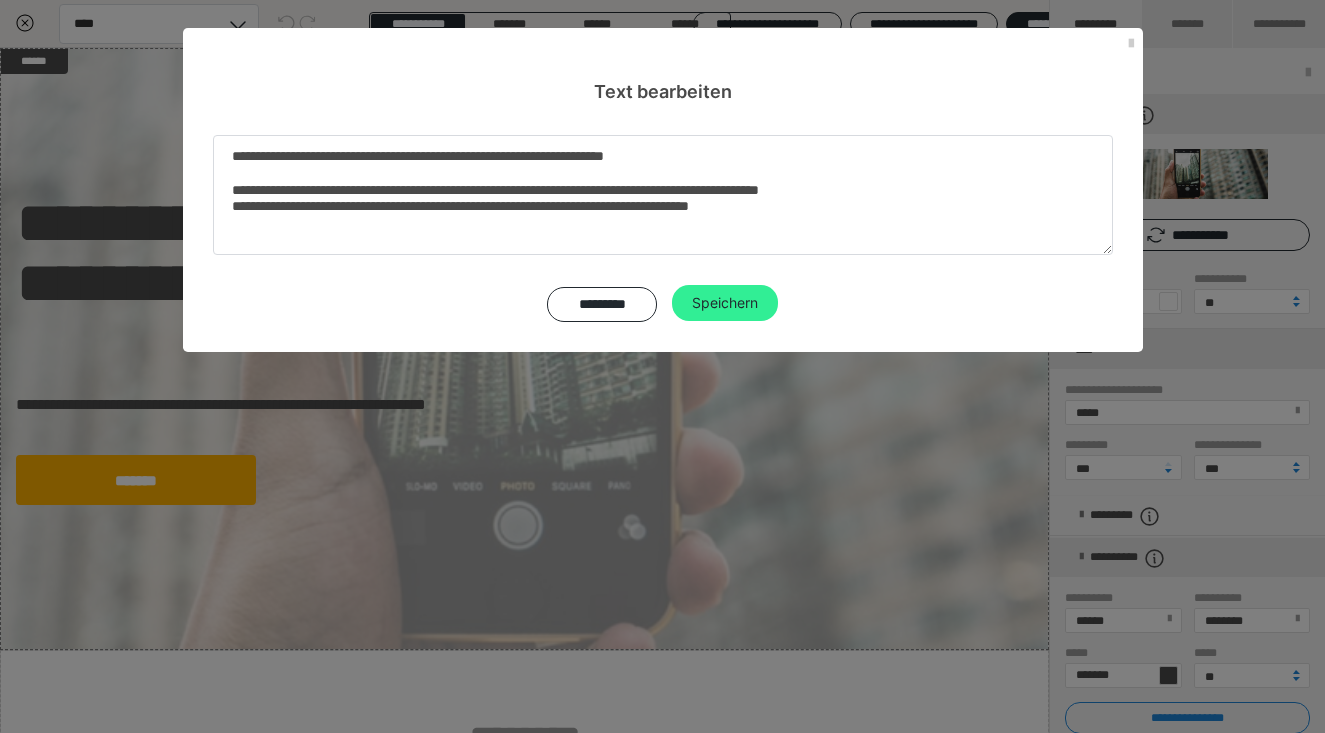 click on "Speichern" at bounding box center [725, 303] 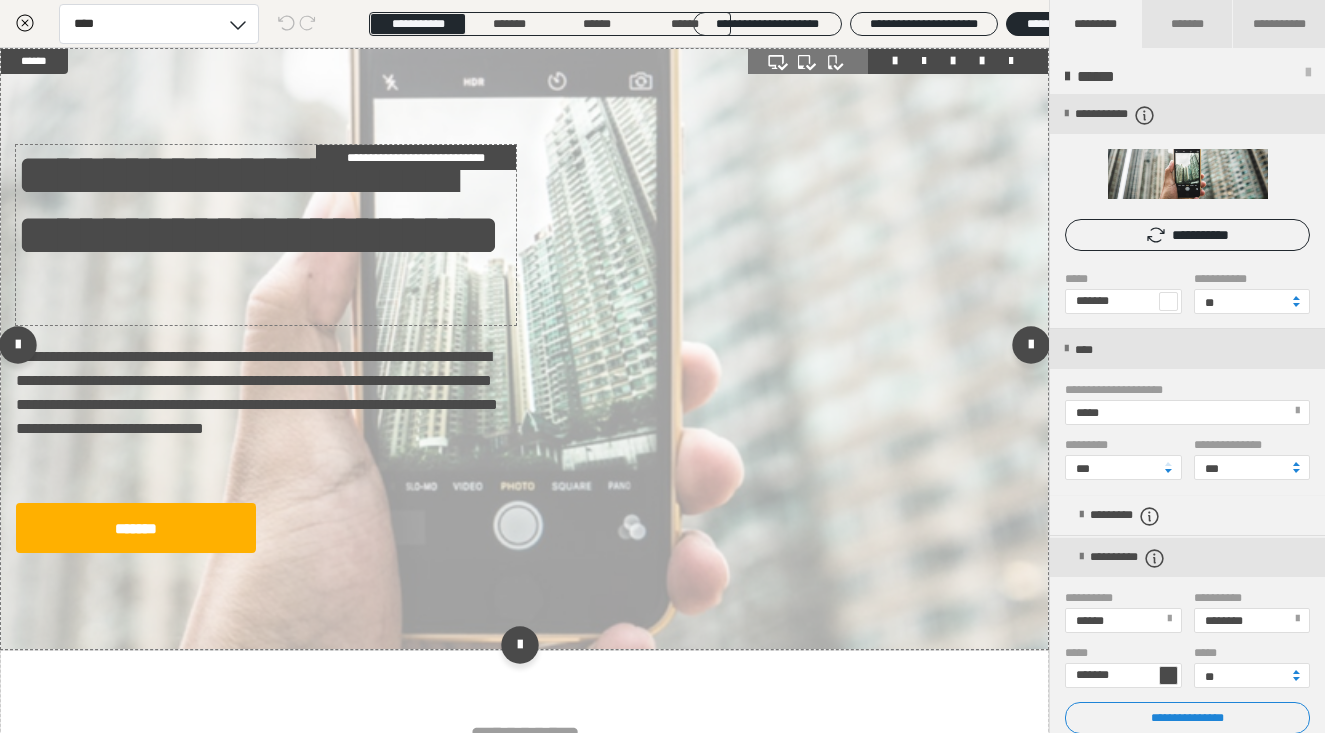 click on "**********" at bounding box center (266, 235) 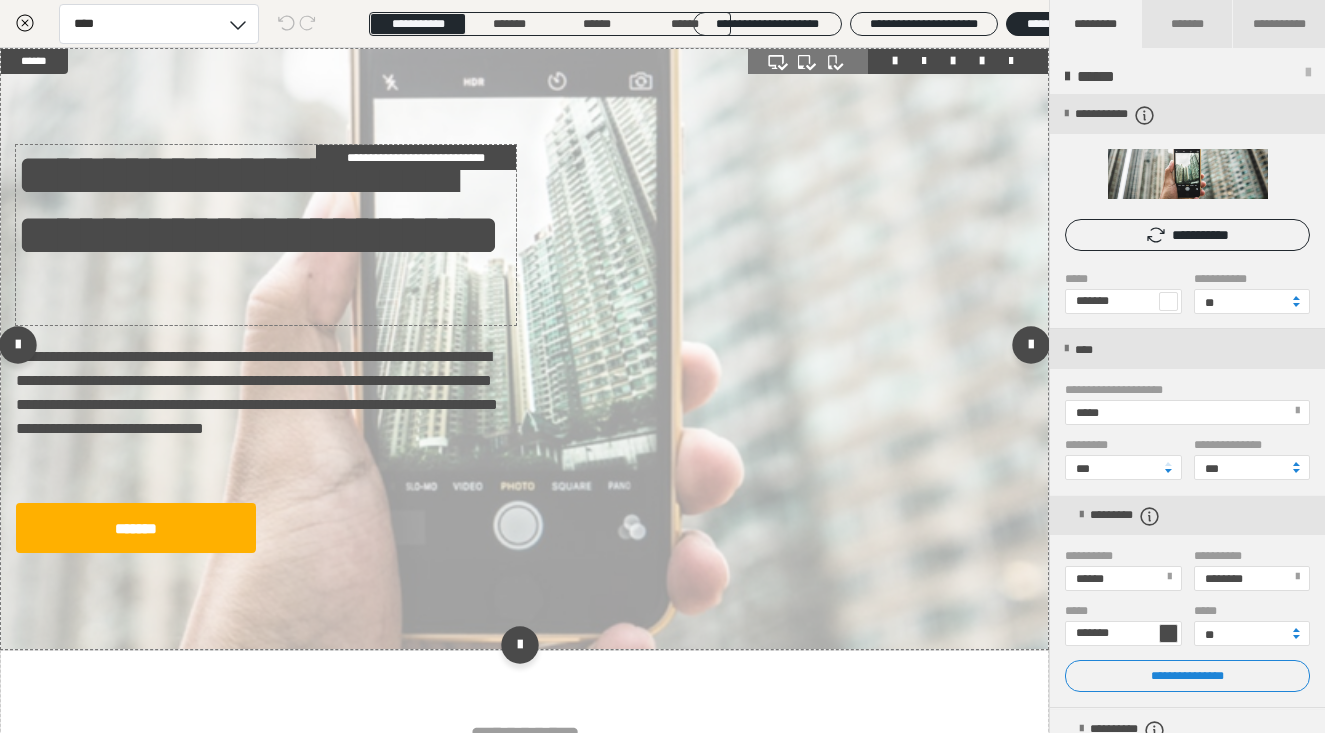 click on "**********" at bounding box center (266, 235) 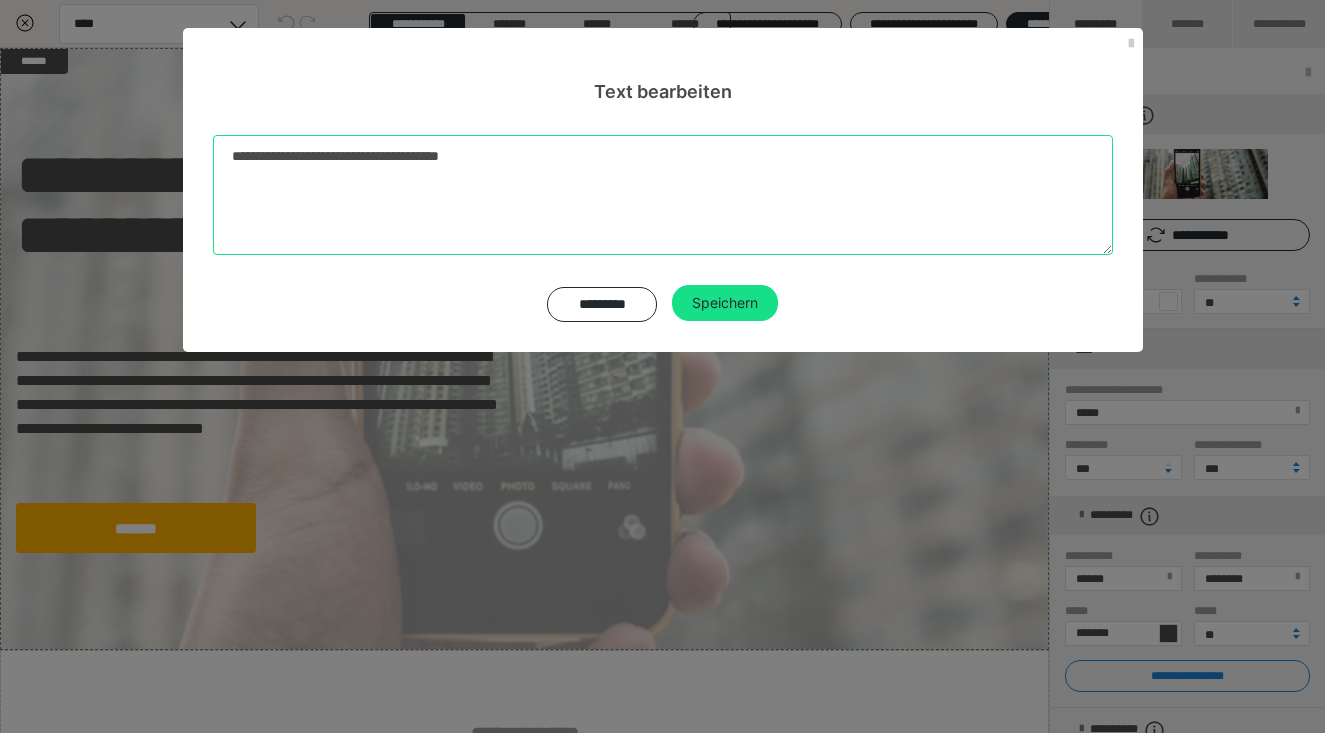 click on "**********" at bounding box center (663, 195) 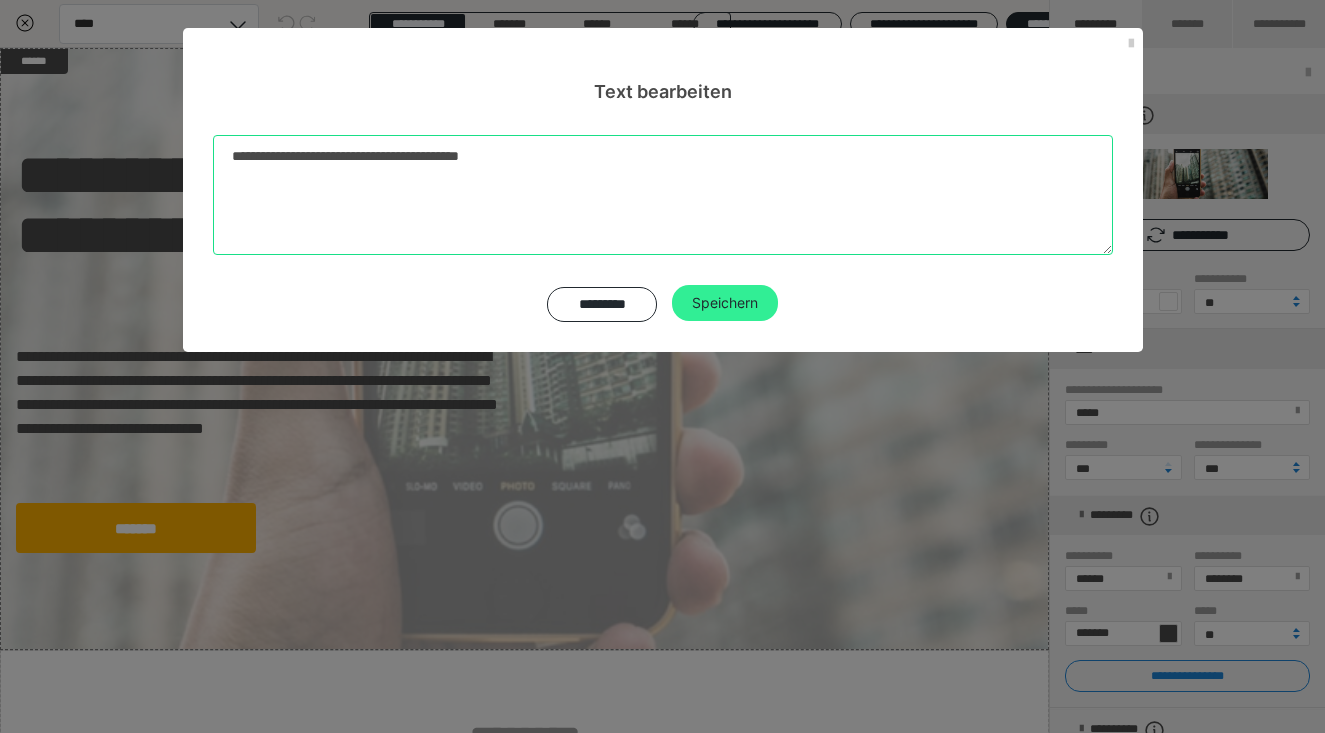 type on "**********" 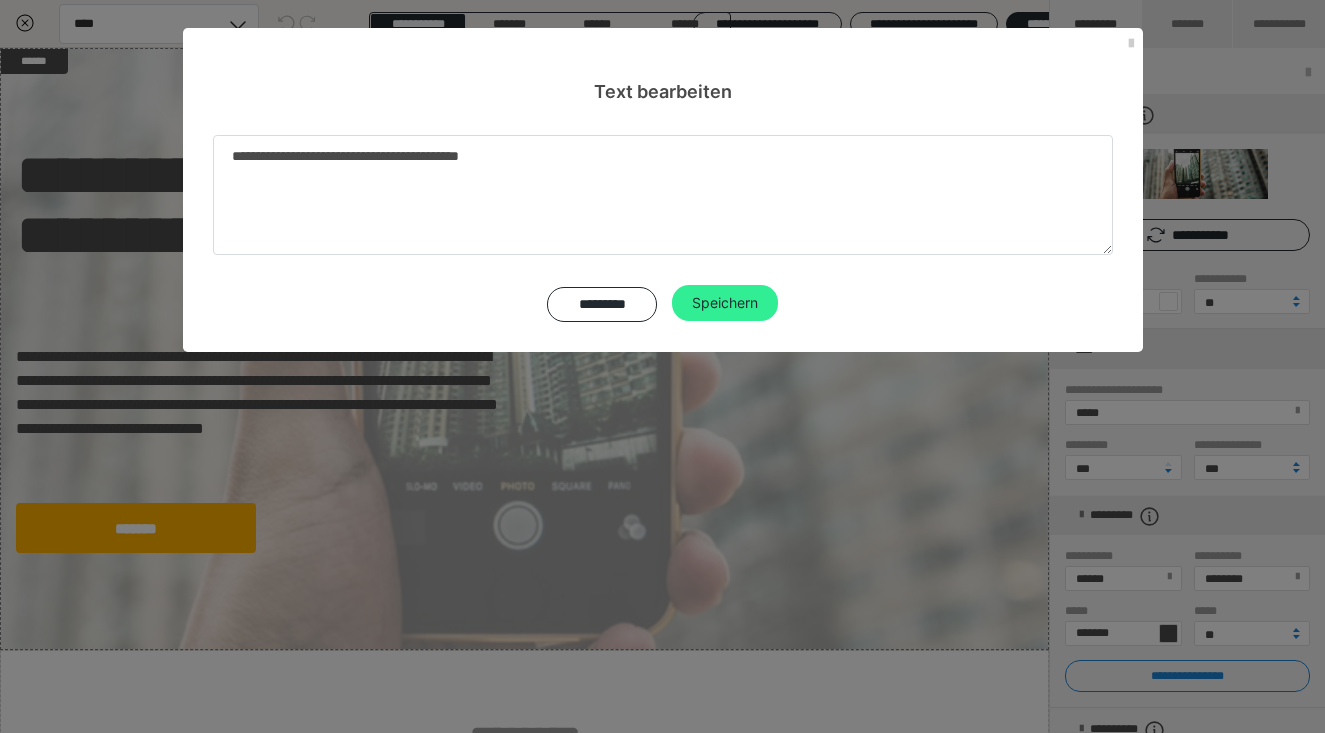 click on "Speichern" at bounding box center [725, 303] 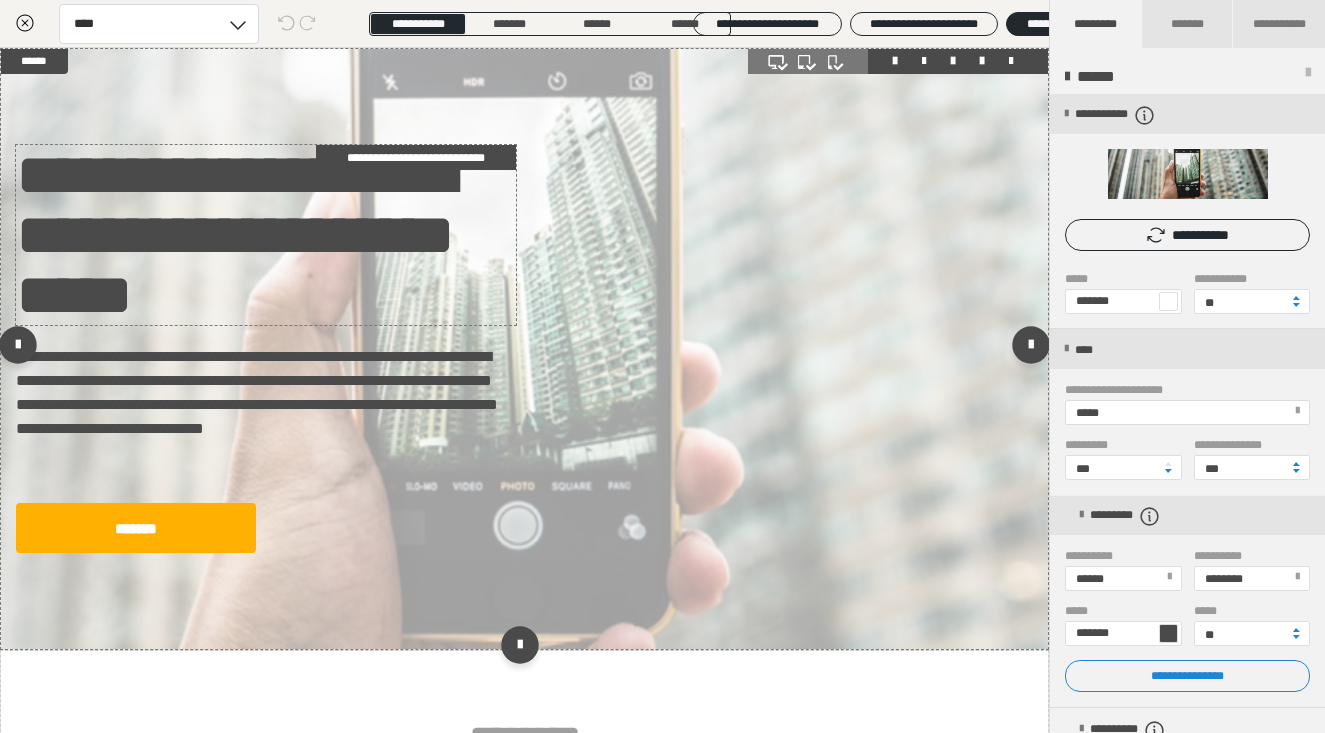 click on "**********" at bounding box center [266, 235] 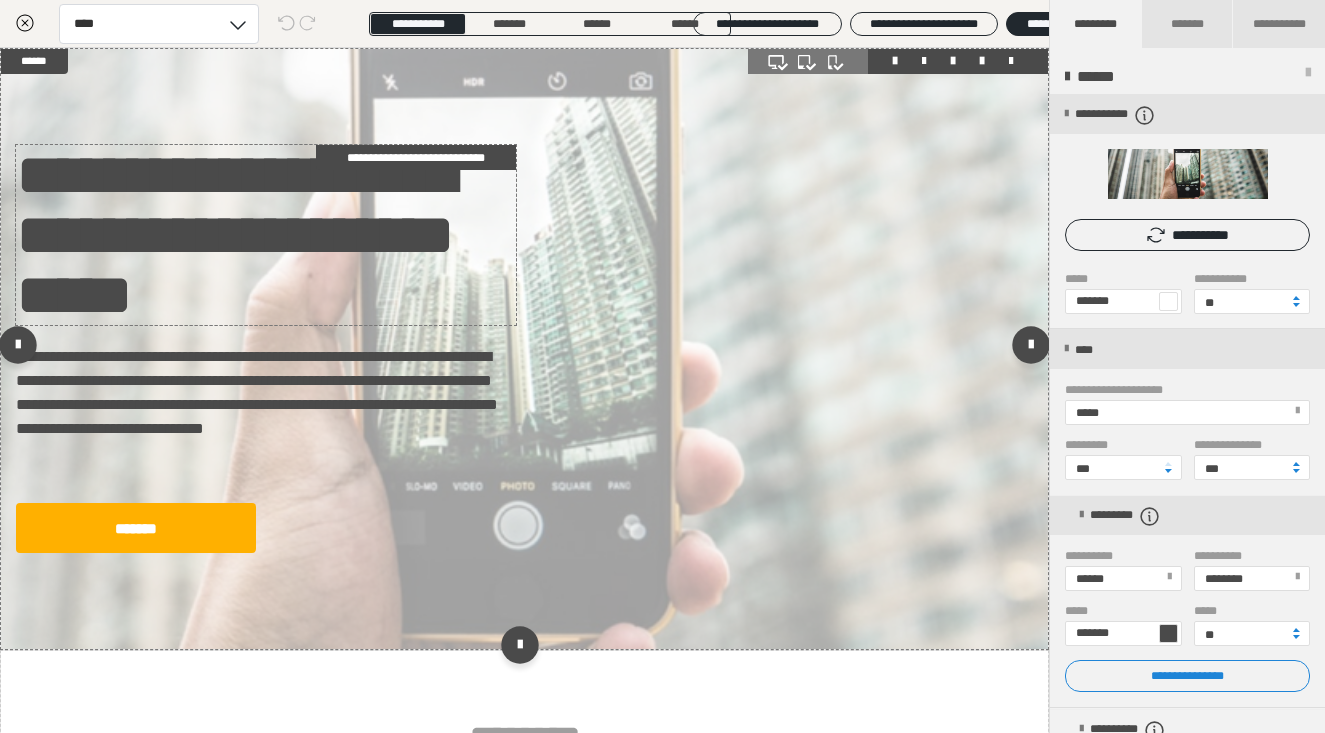 click on "**********" at bounding box center [266, 235] 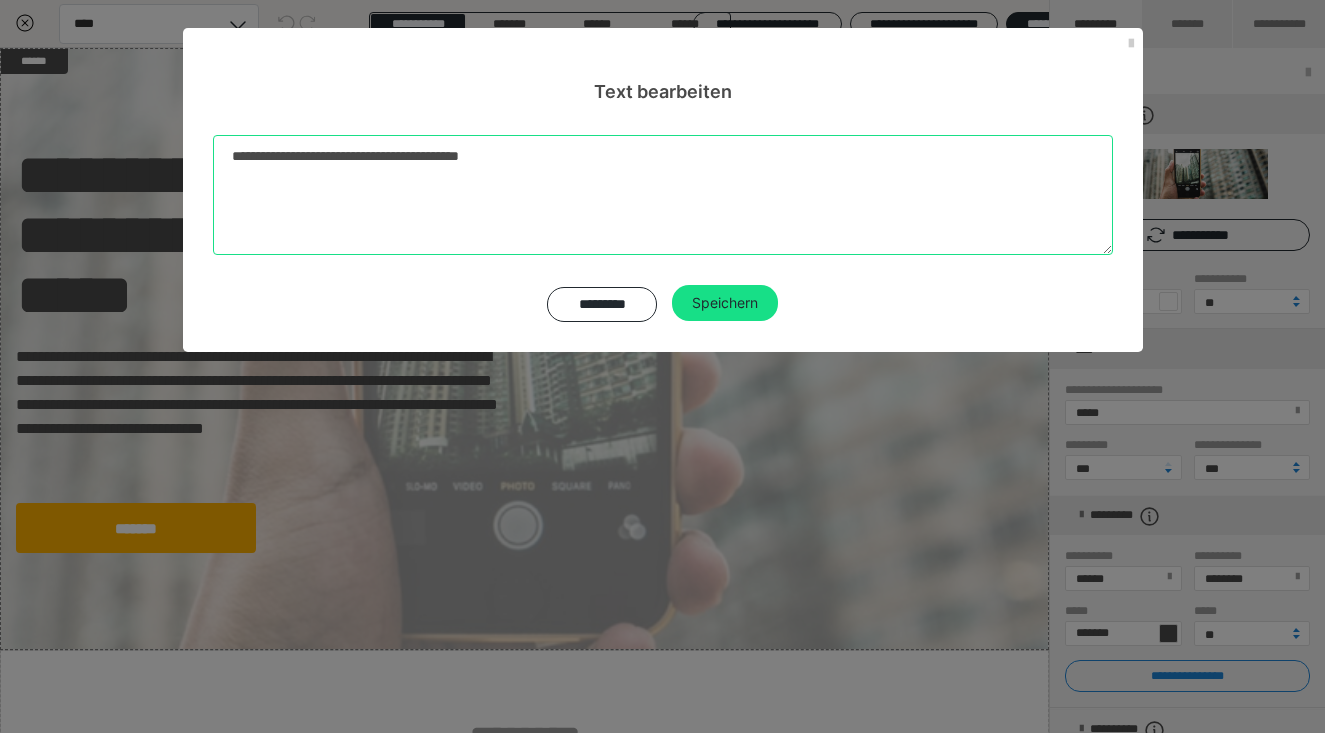 drag, startPoint x: 308, startPoint y: 153, endPoint x: 66, endPoint y: 145, distance: 242.1322 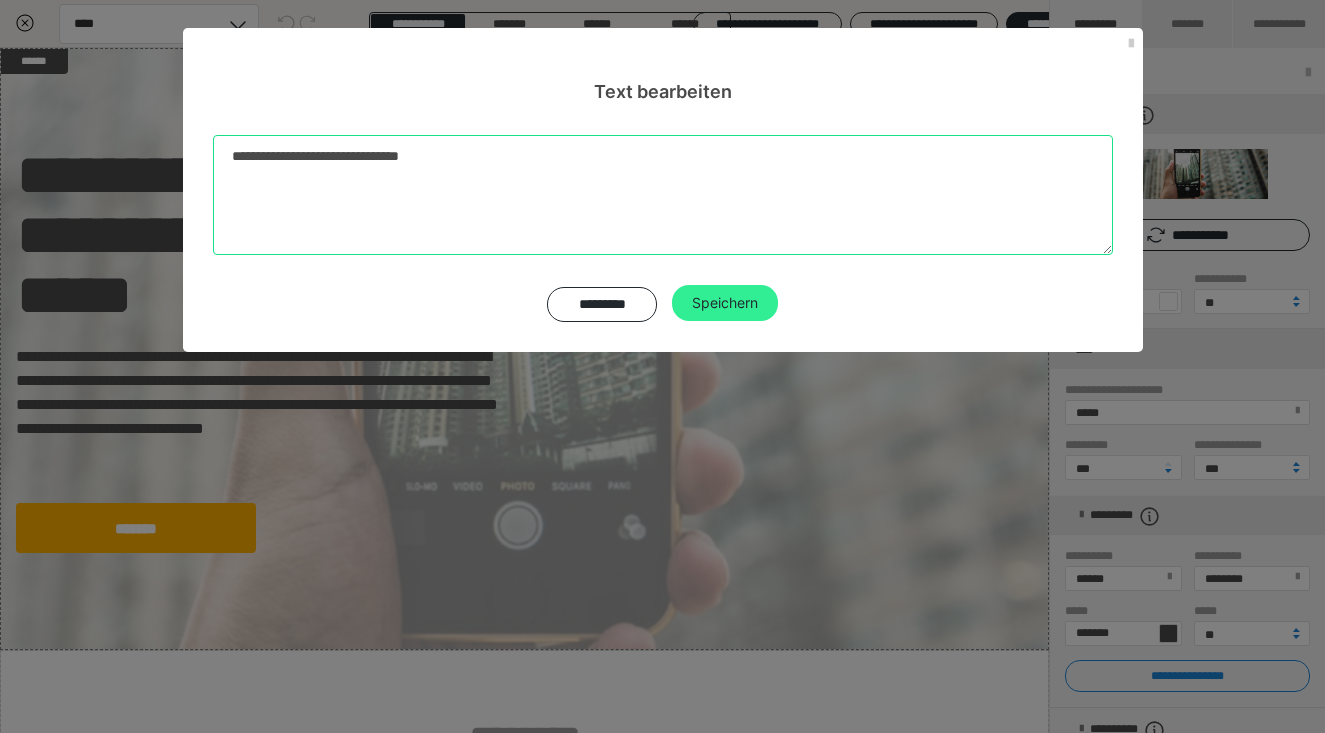 type on "**********" 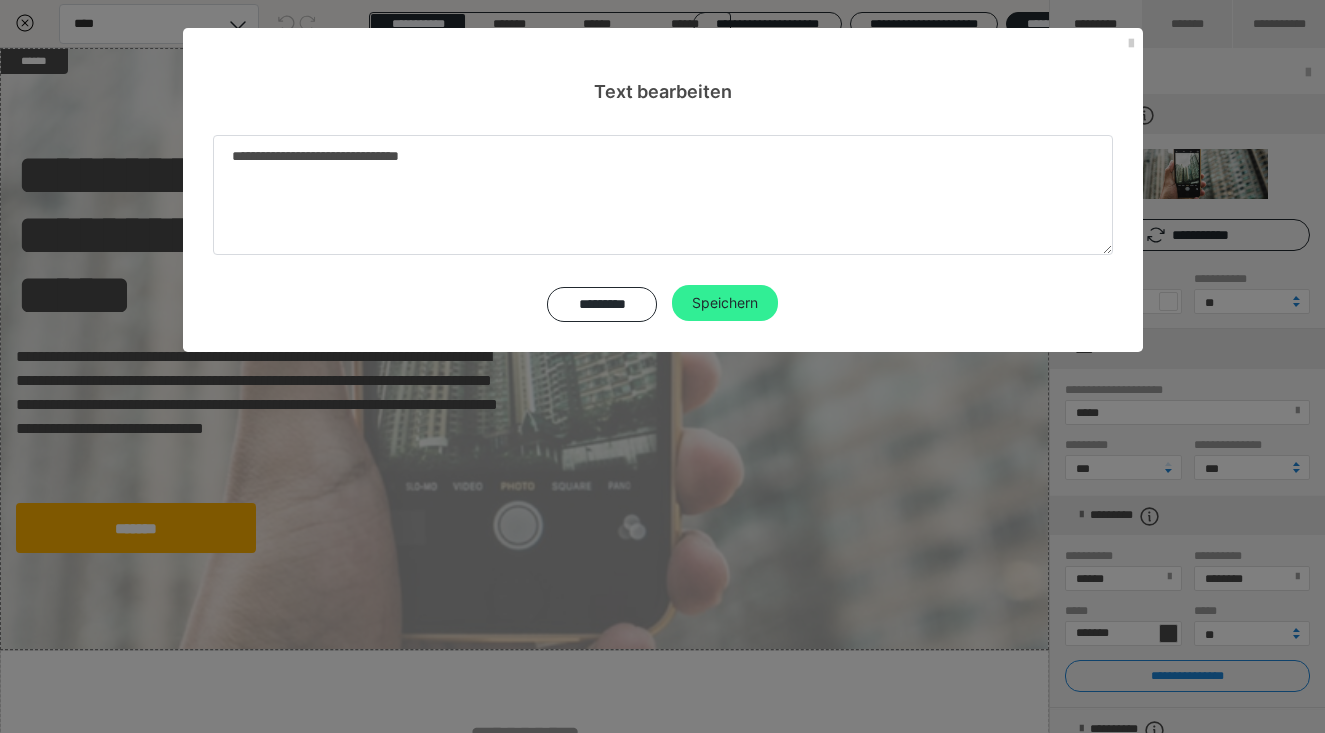 click on "Speichern" at bounding box center [725, 303] 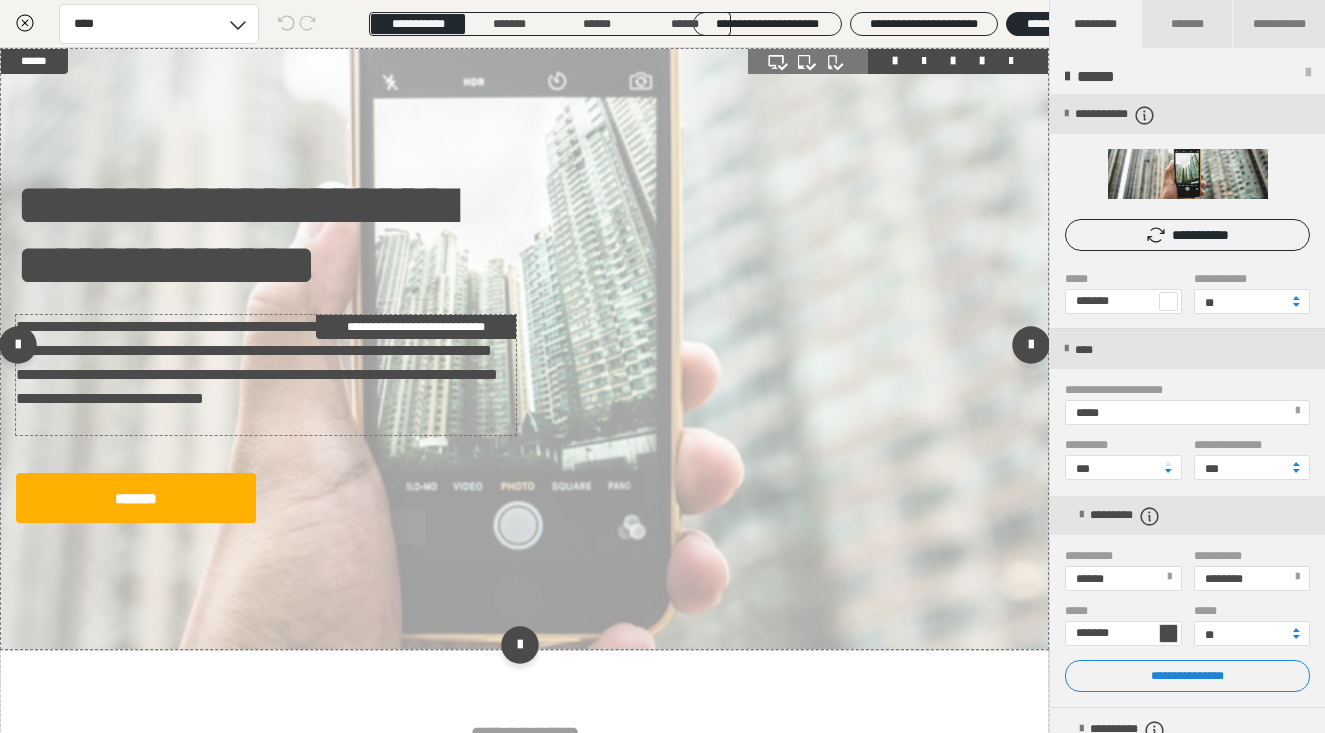 click on "**********" at bounding box center [266, 375] 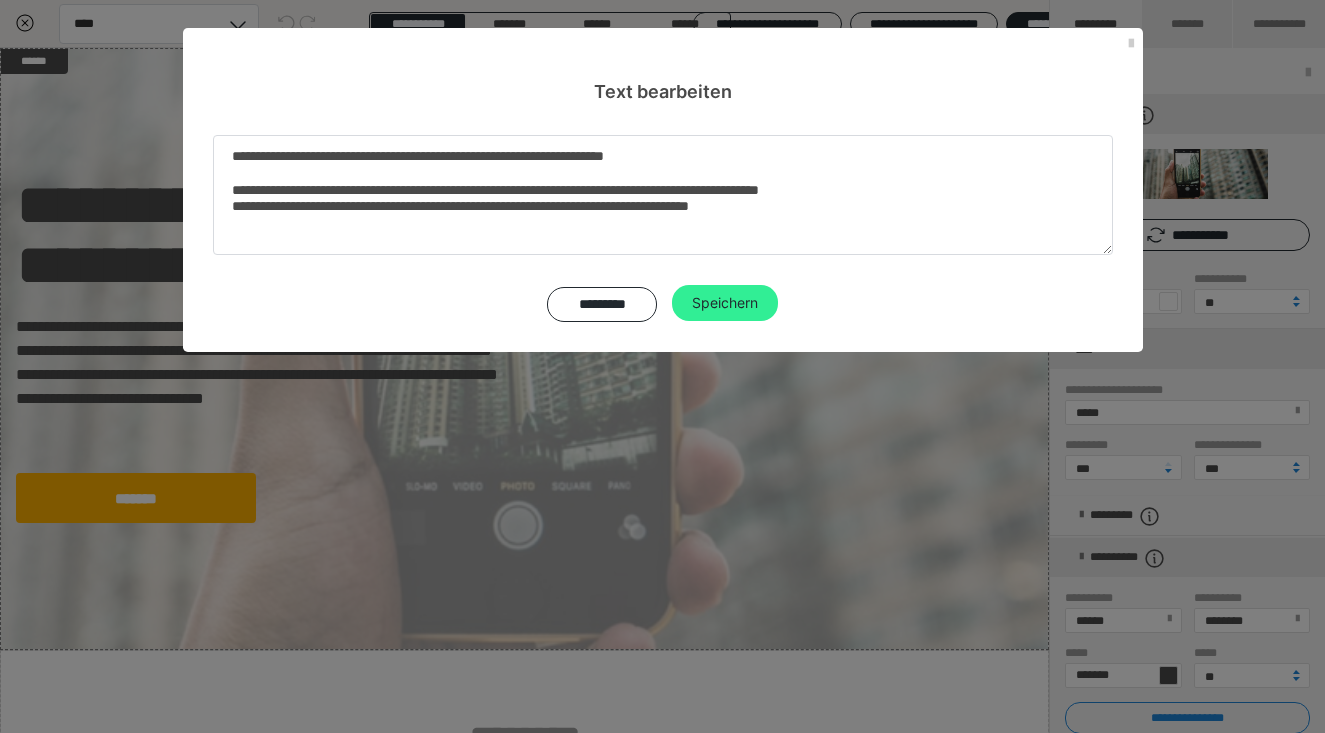 click on "Speichern" at bounding box center (725, 303) 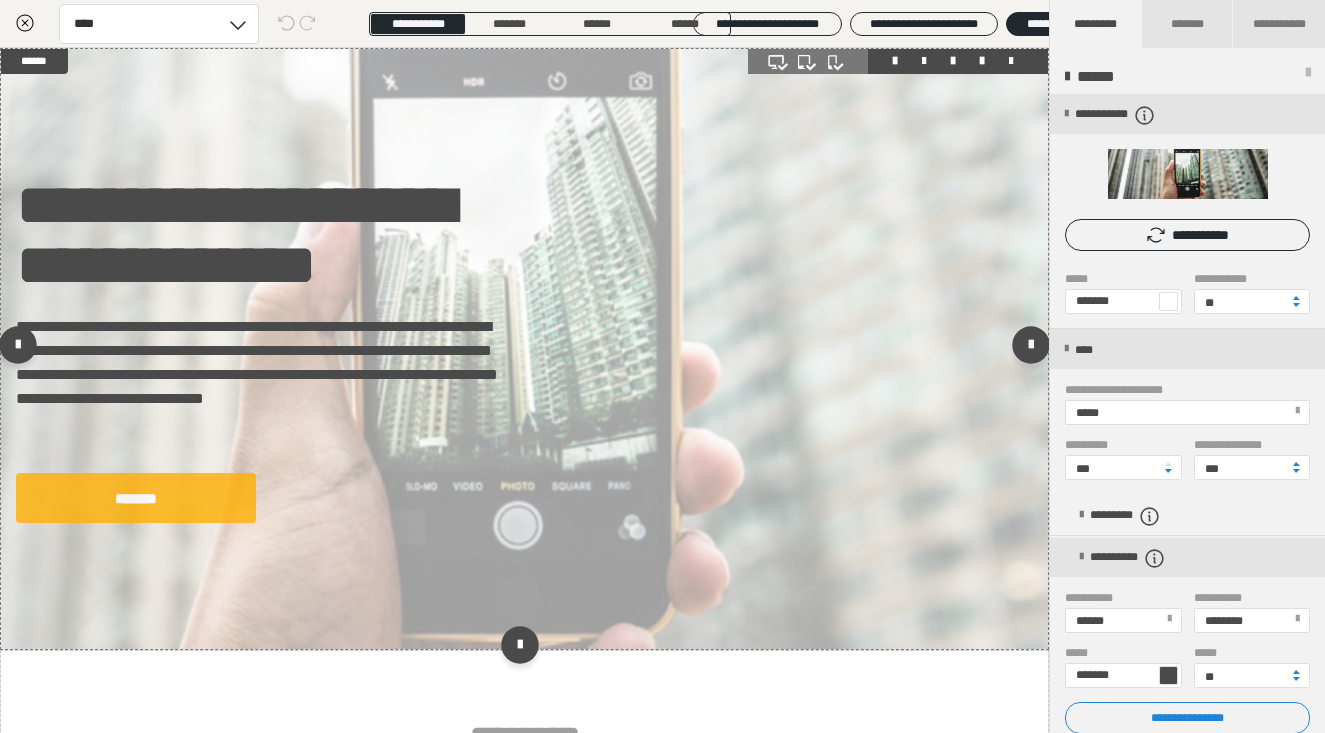 click on "*******" at bounding box center [136, 498] 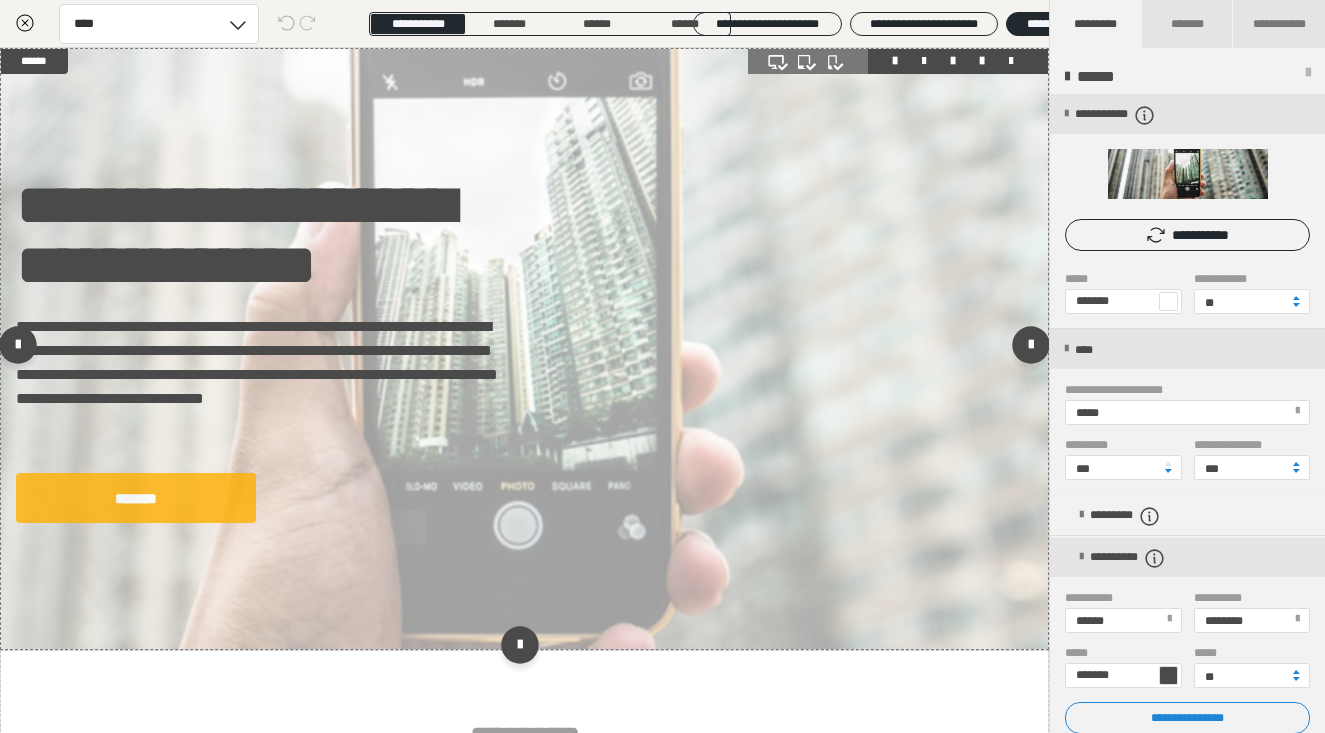 click on "*******" at bounding box center (136, 498) 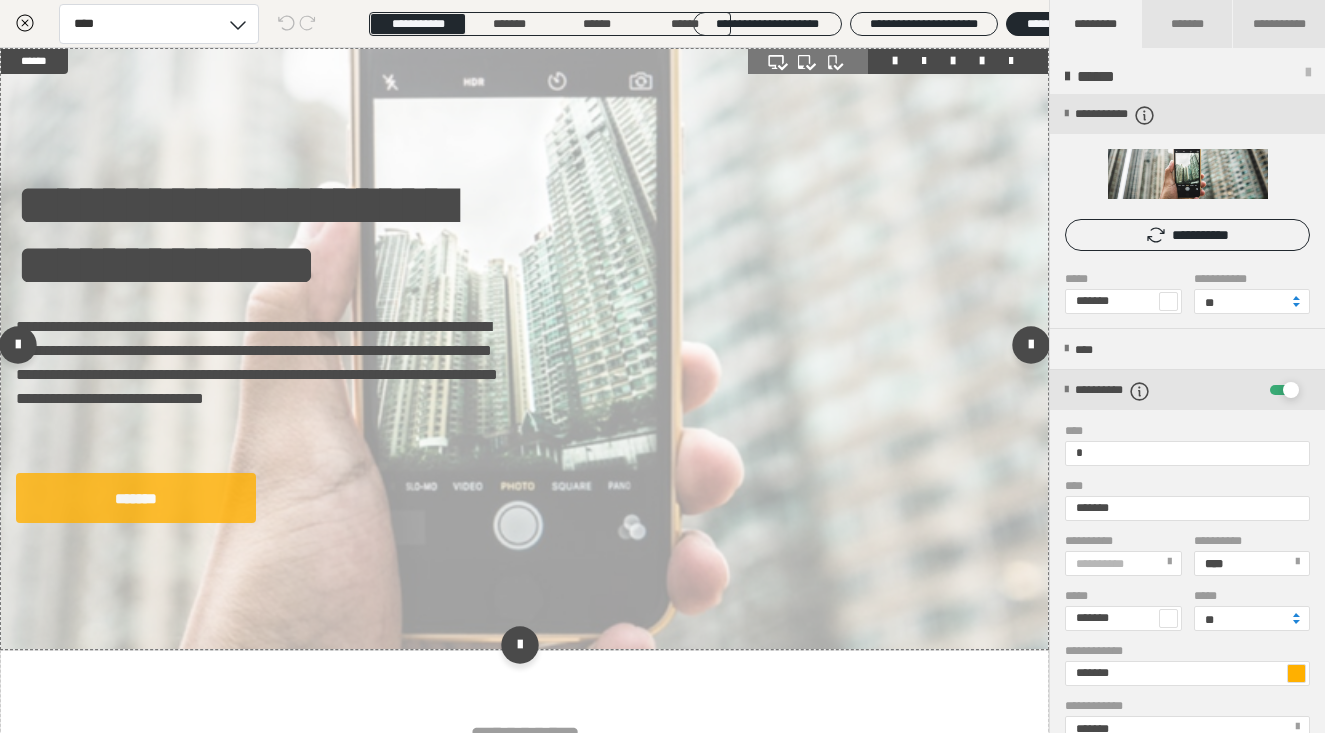 click on "*******" at bounding box center (136, 498) 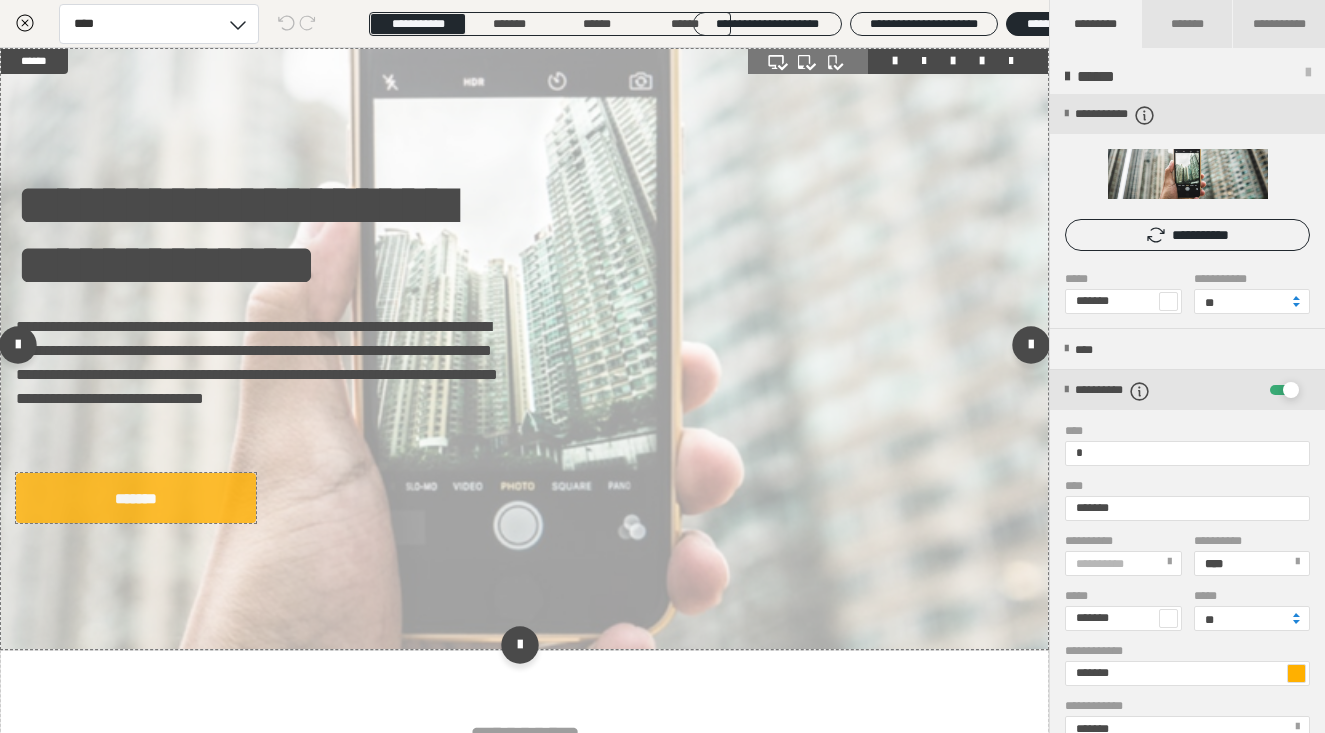 click on "*******" at bounding box center (136, 498) 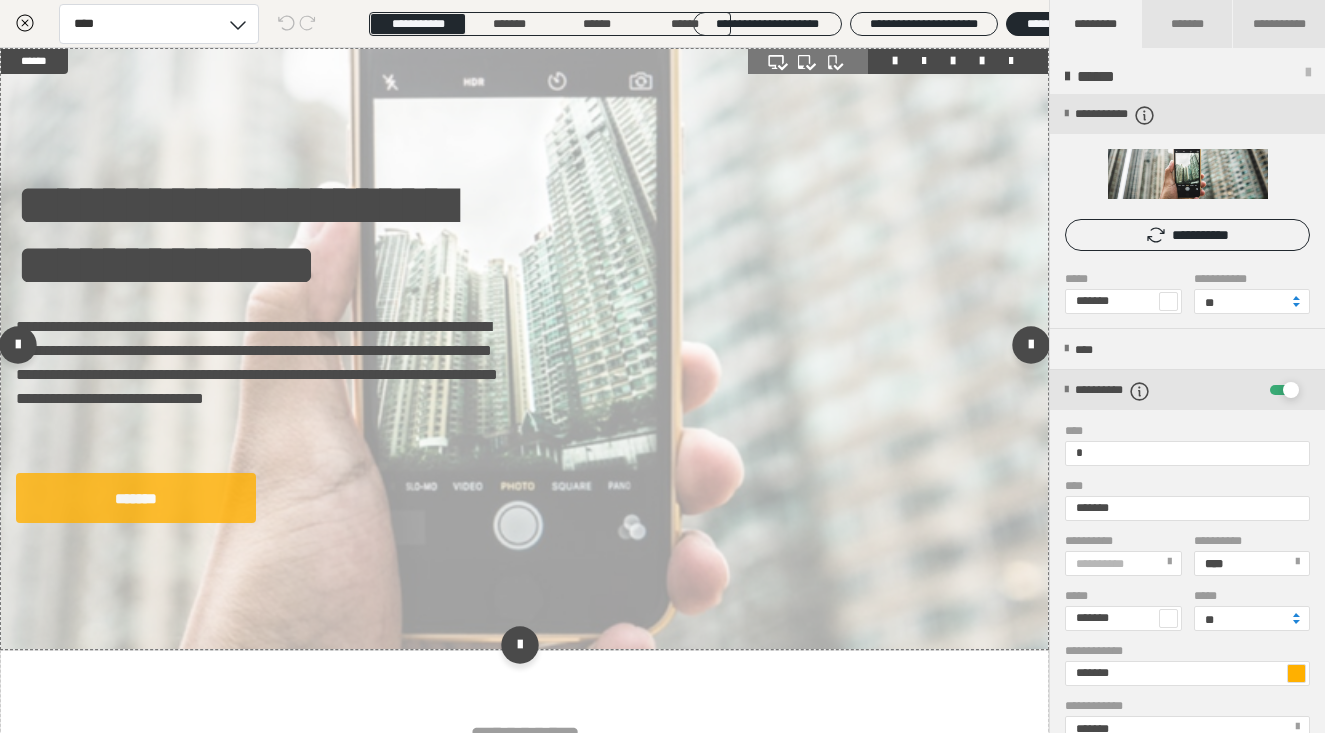 click on "*******" at bounding box center [136, 498] 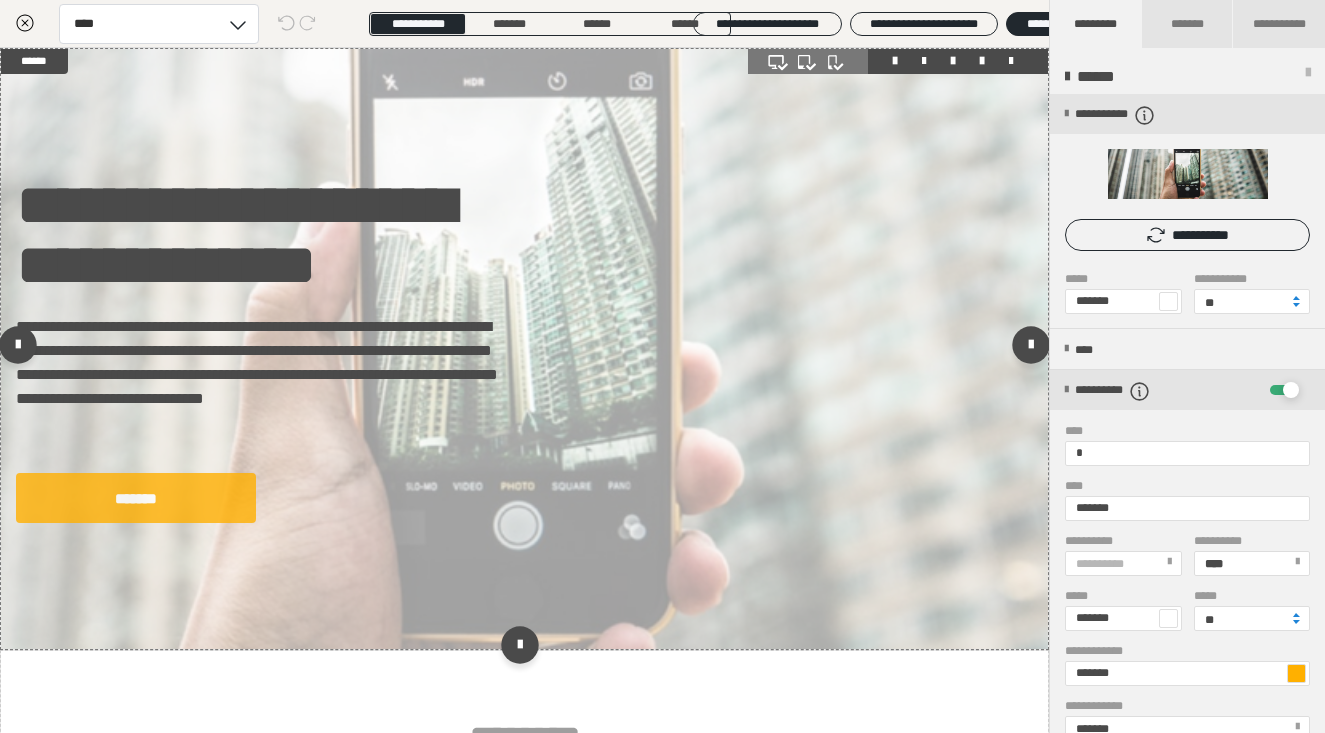 click on "*******" at bounding box center (136, 498) 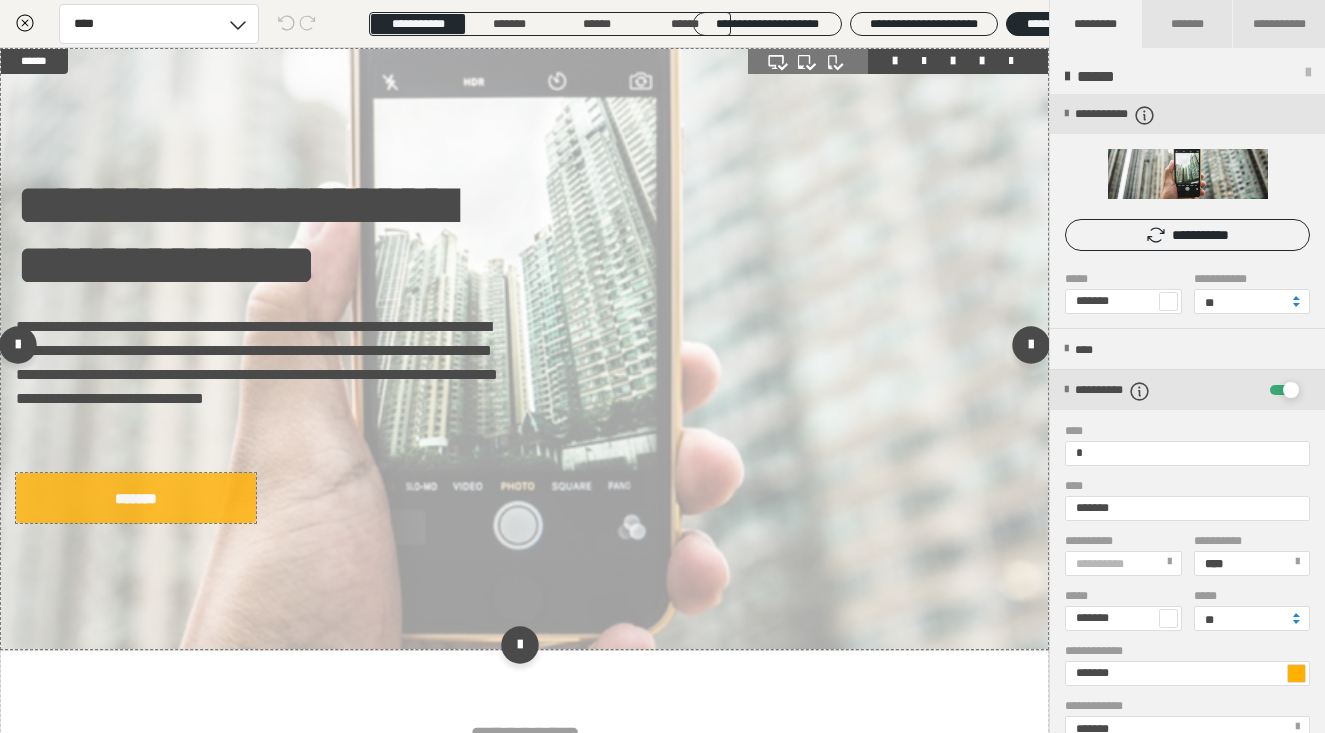 click on "*******" at bounding box center [136, 498] 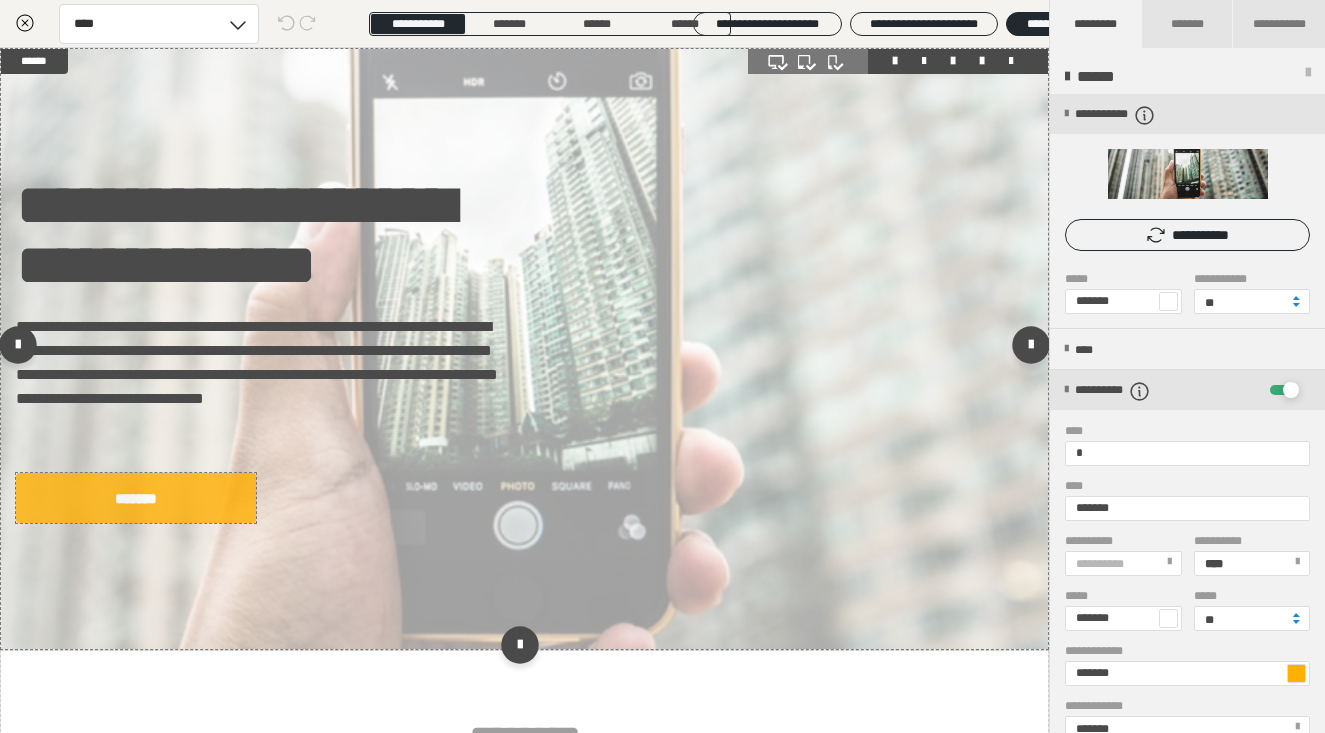 click on "*******" at bounding box center [136, 498] 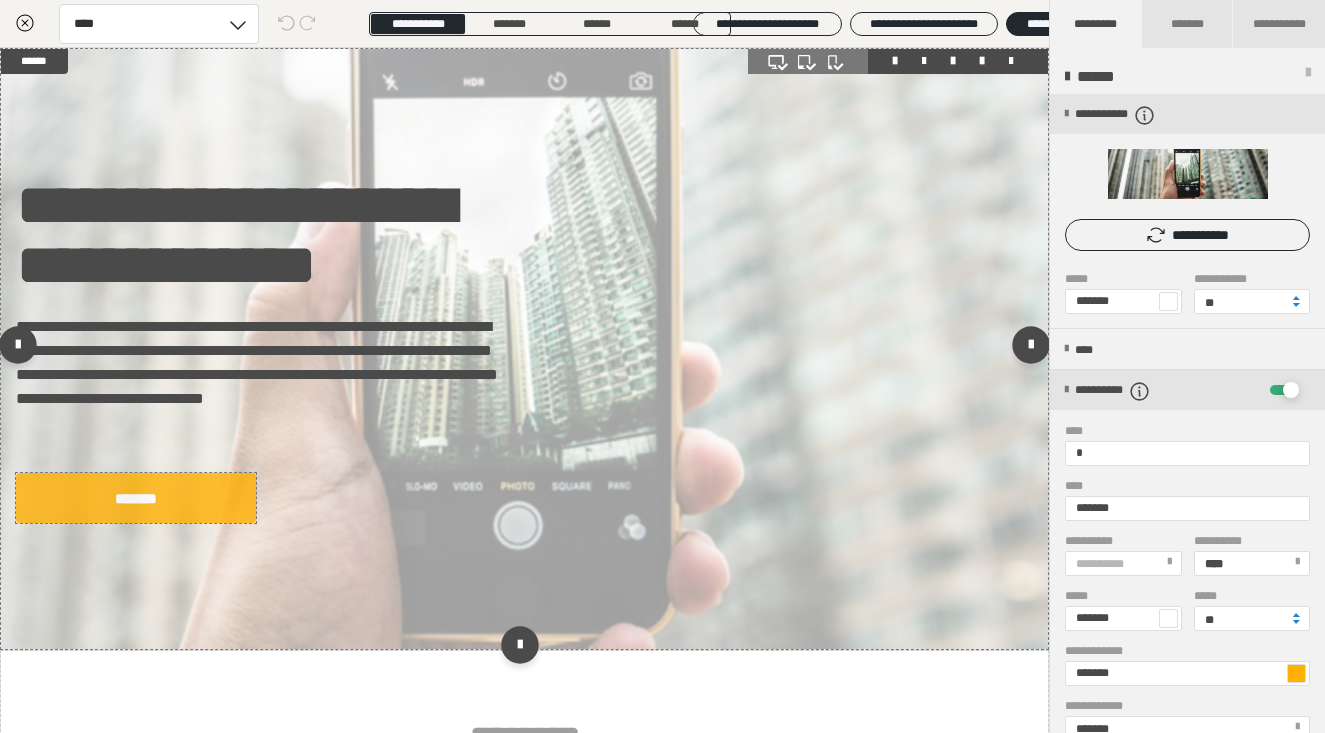 click on "*******" at bounding box center (136, 498) 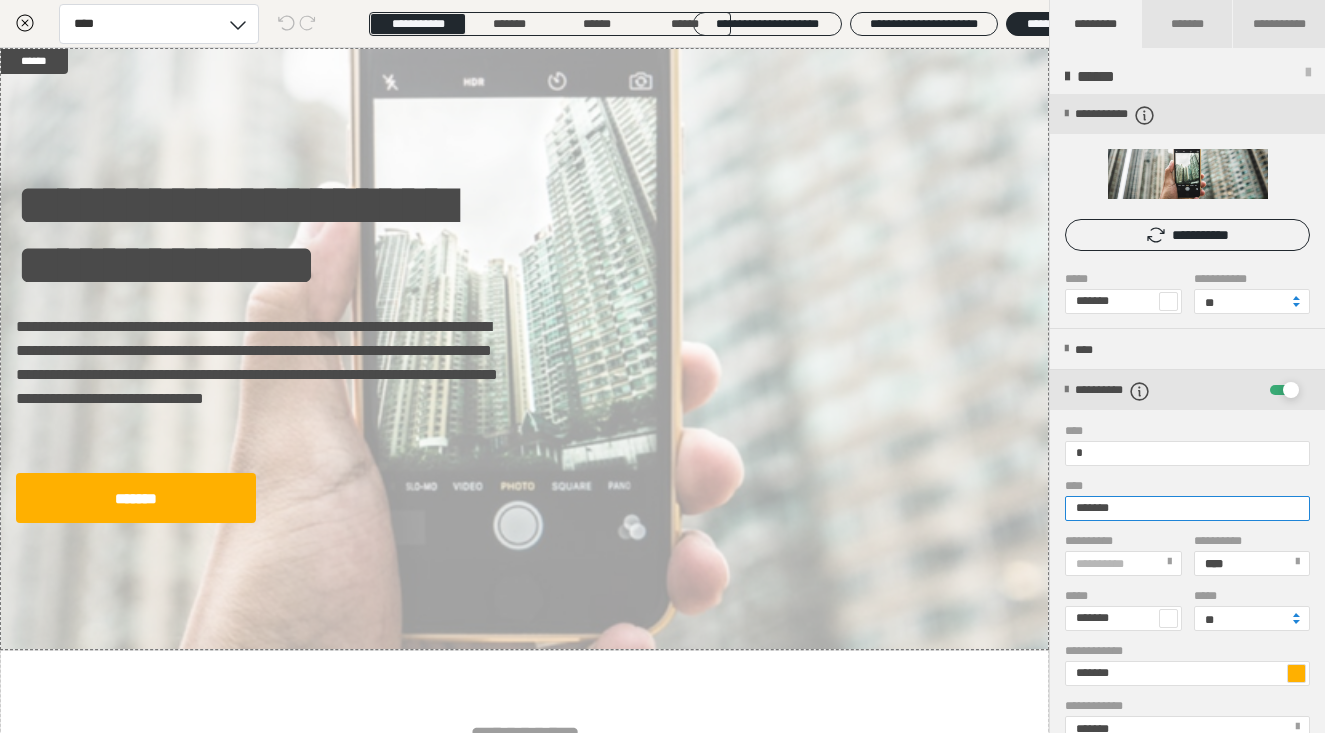 click on "*******" at bounding box center [1187, 508] 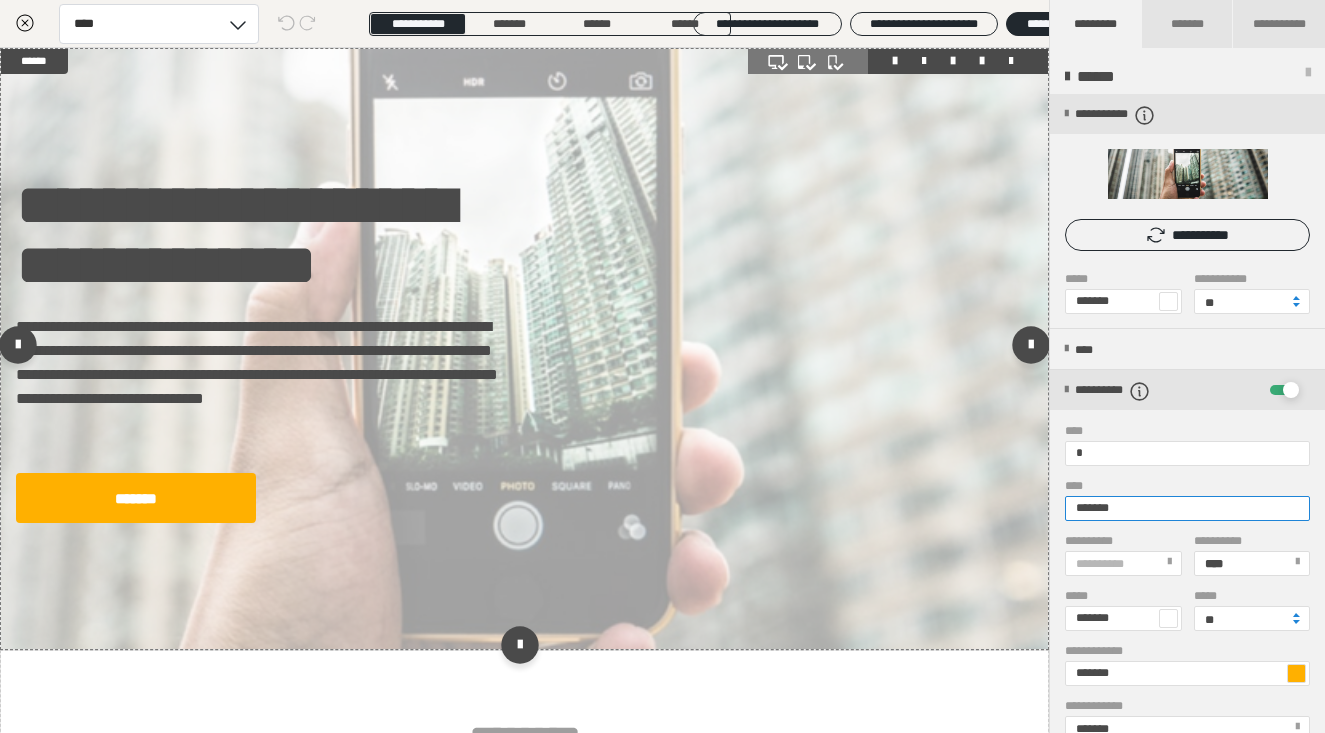 drag, startPoint x: 1157, startPoint y: 510, endPoint x: 954, endPoint y: 507, distance: 203.02217 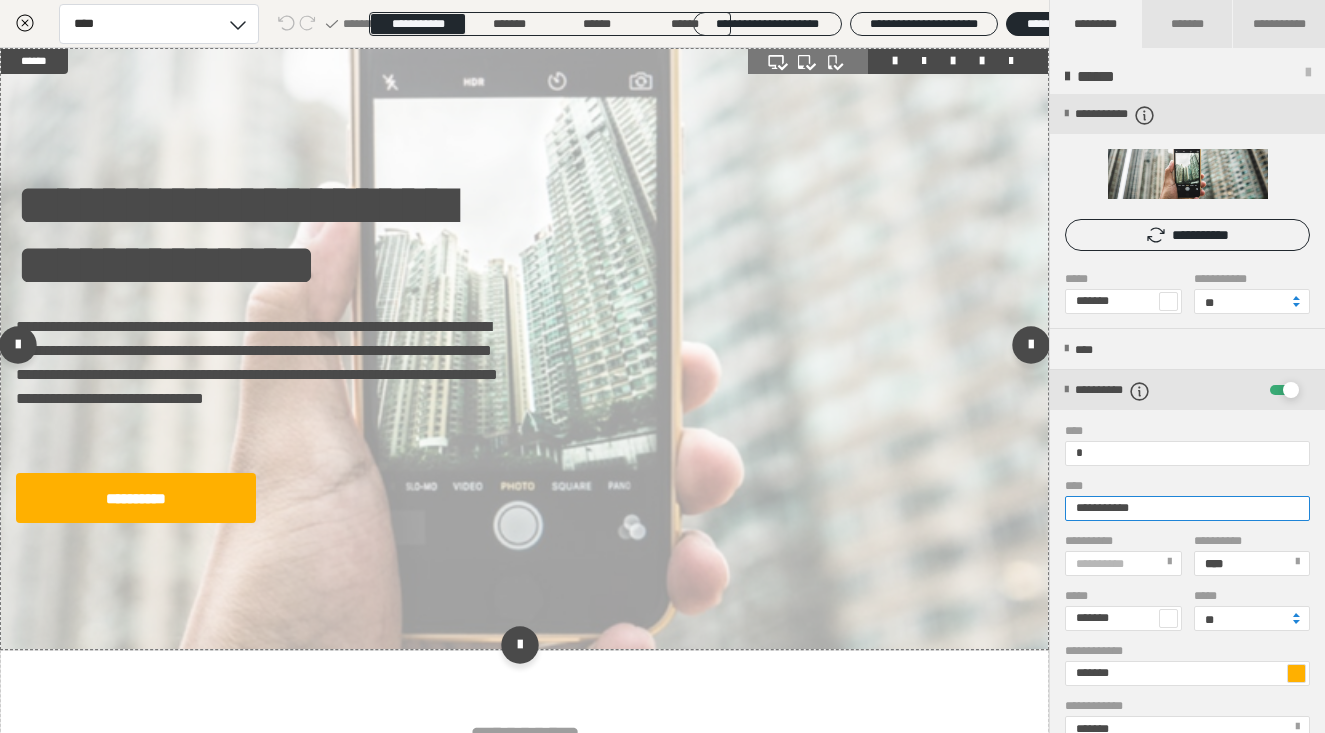 type on "**********" 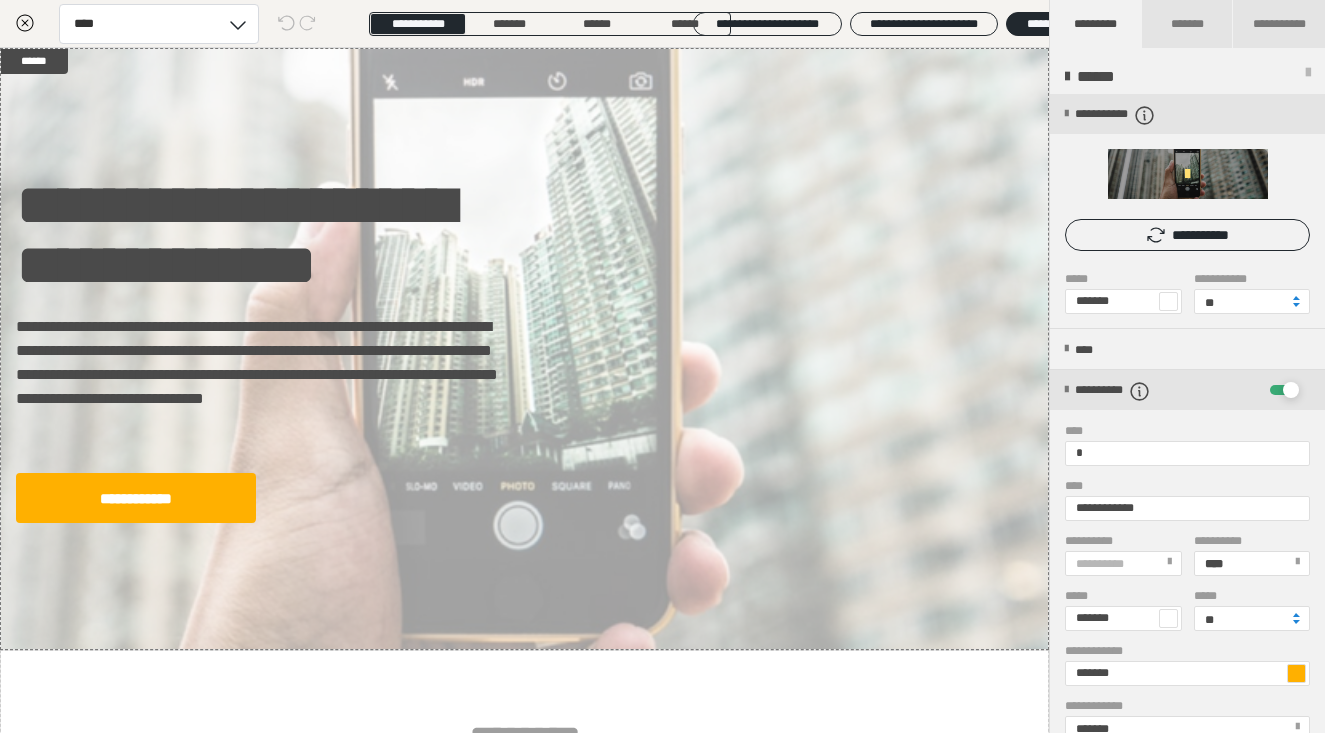 click at bounding box center [1188, 174] 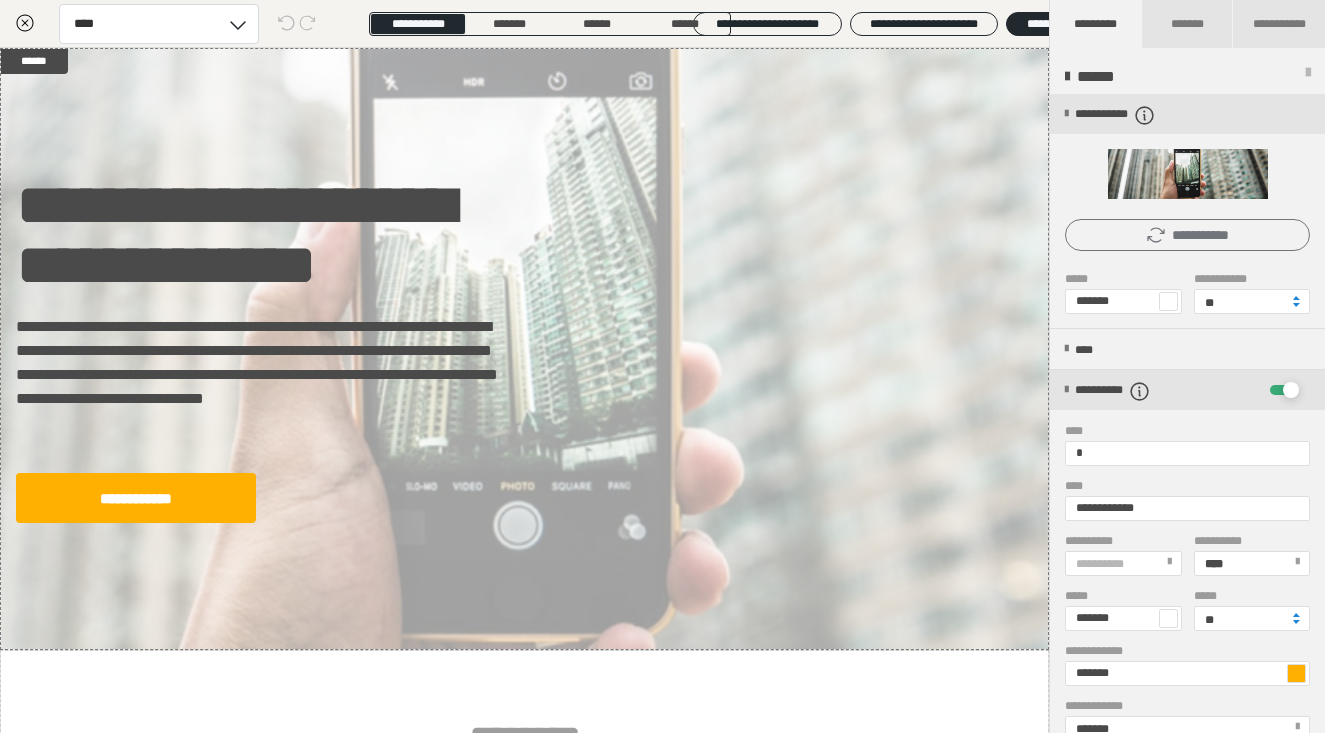 click on "**********" at bounding box center [1187, 235] 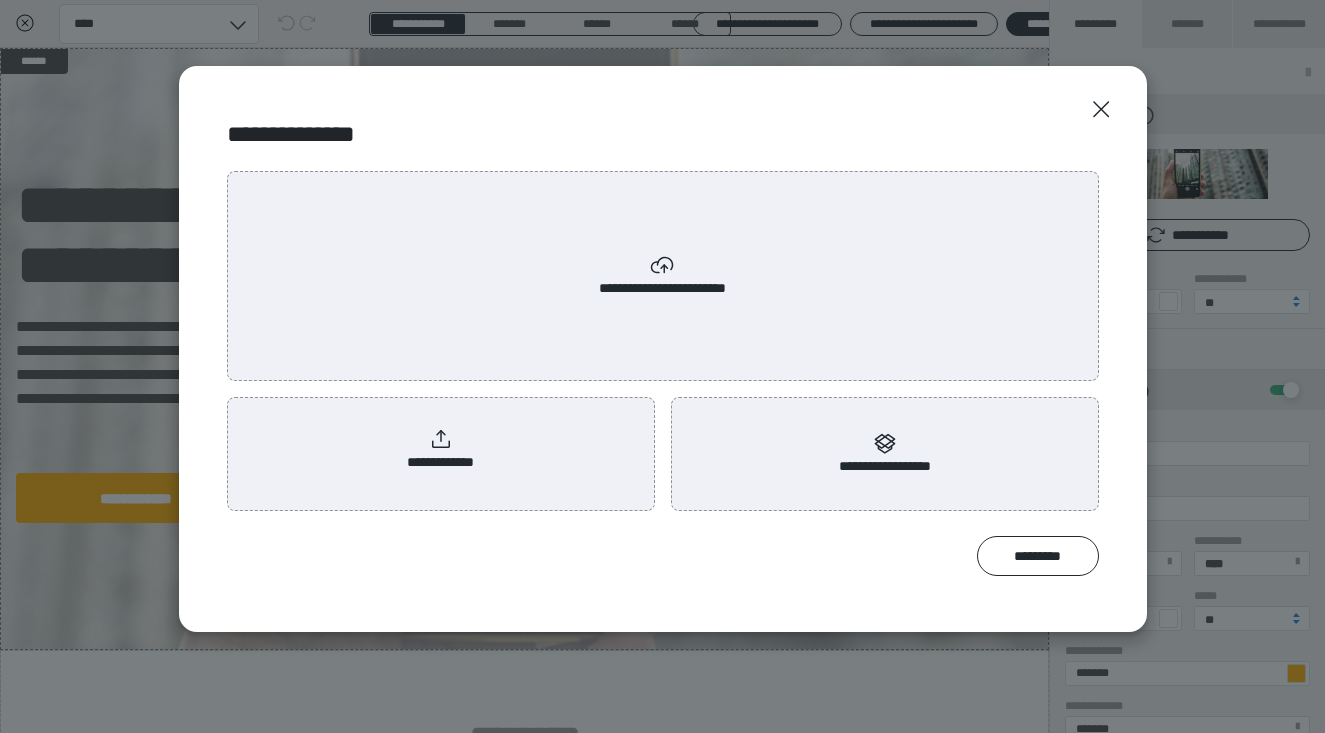 click 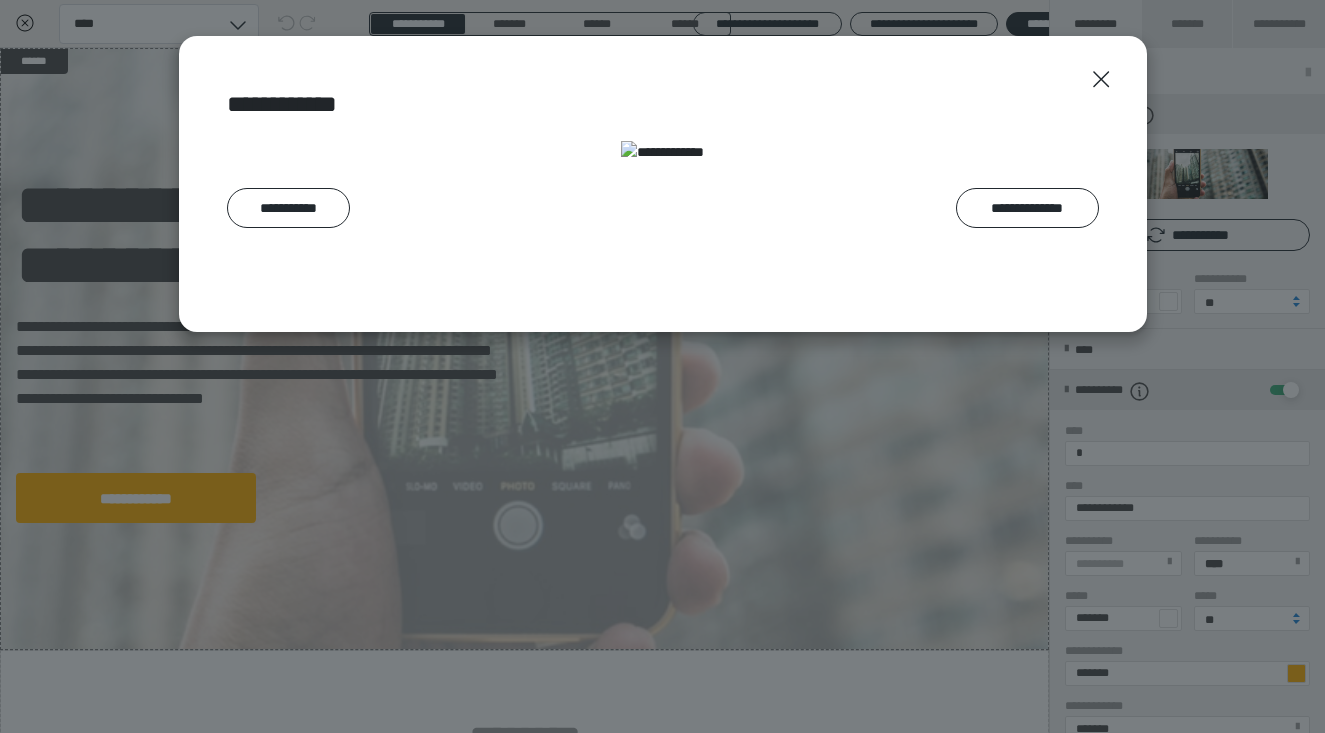 scroll, scrollTop: 0, scrollLeft: 0, axis: both 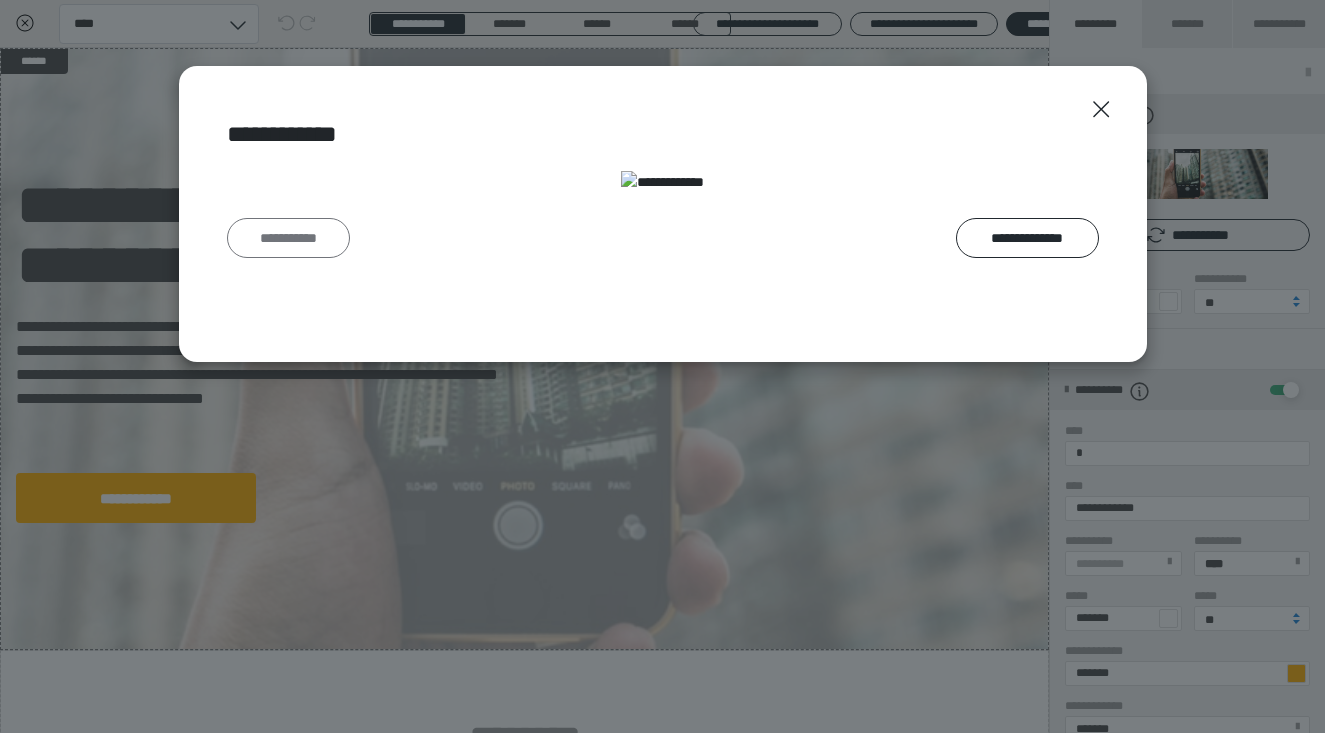 click on "**********" at bounding box center (289, 238) 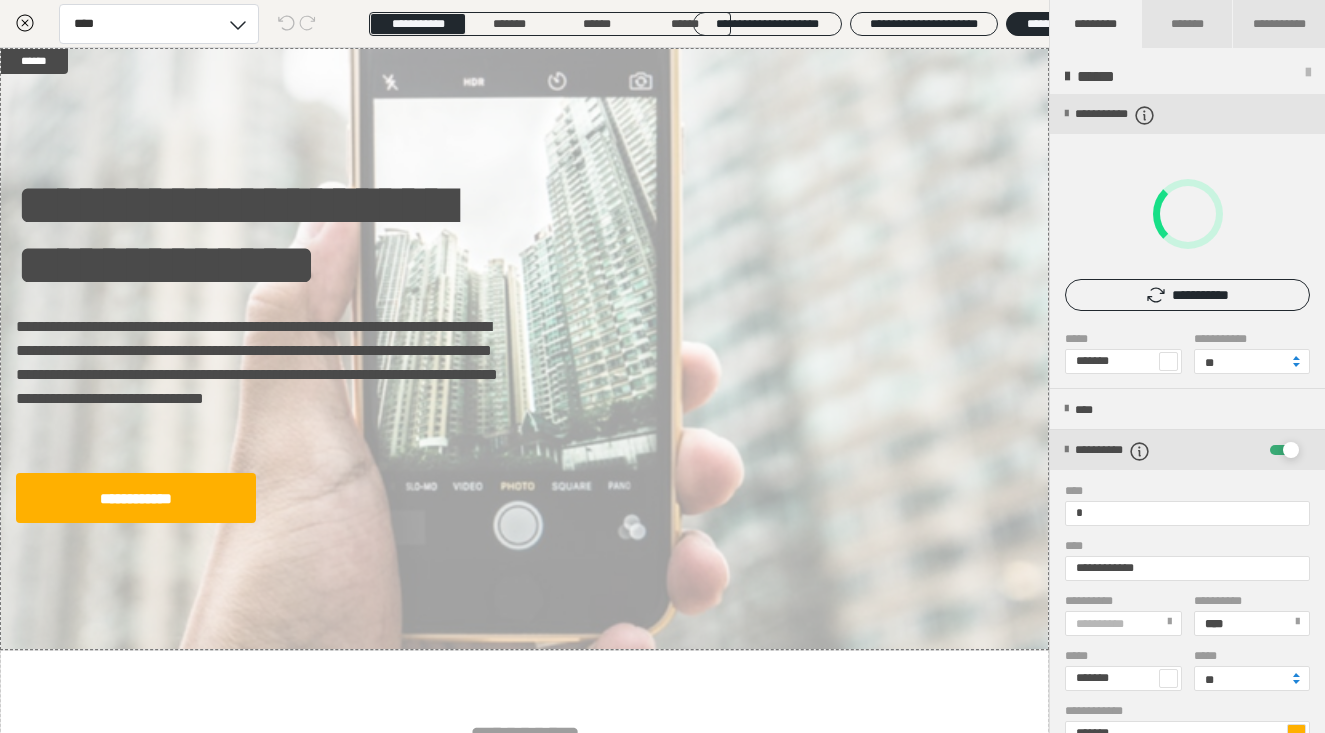 scroll, scrollTop: 0, scrollLeft: 0, axis: both 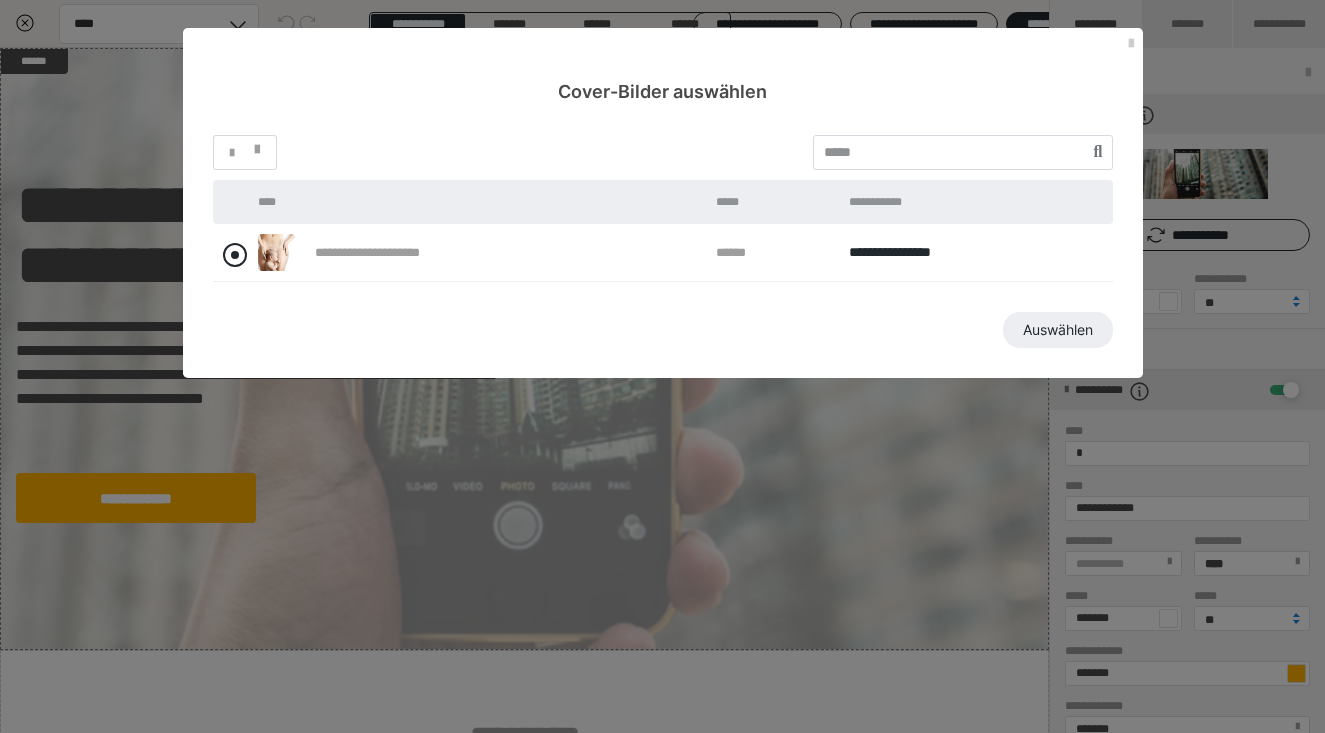 click at bounding box center [235, 255] 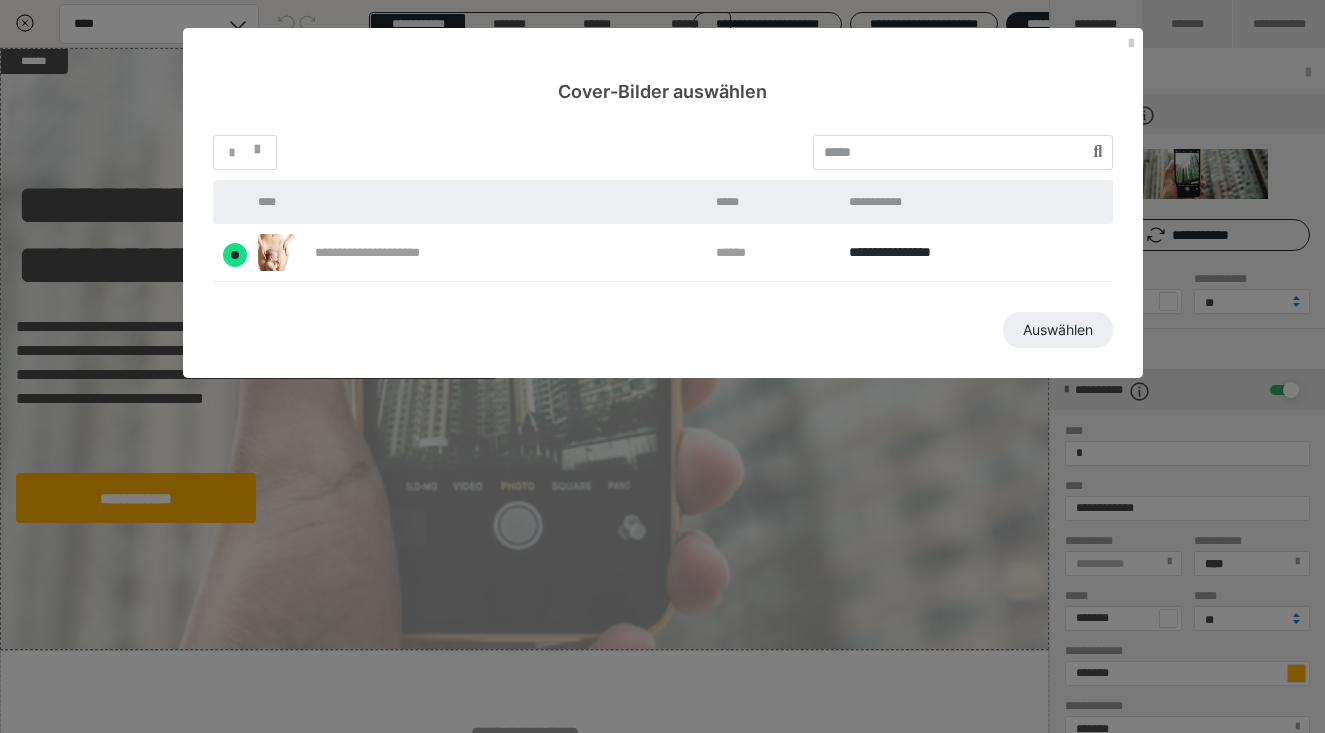radio on "****" 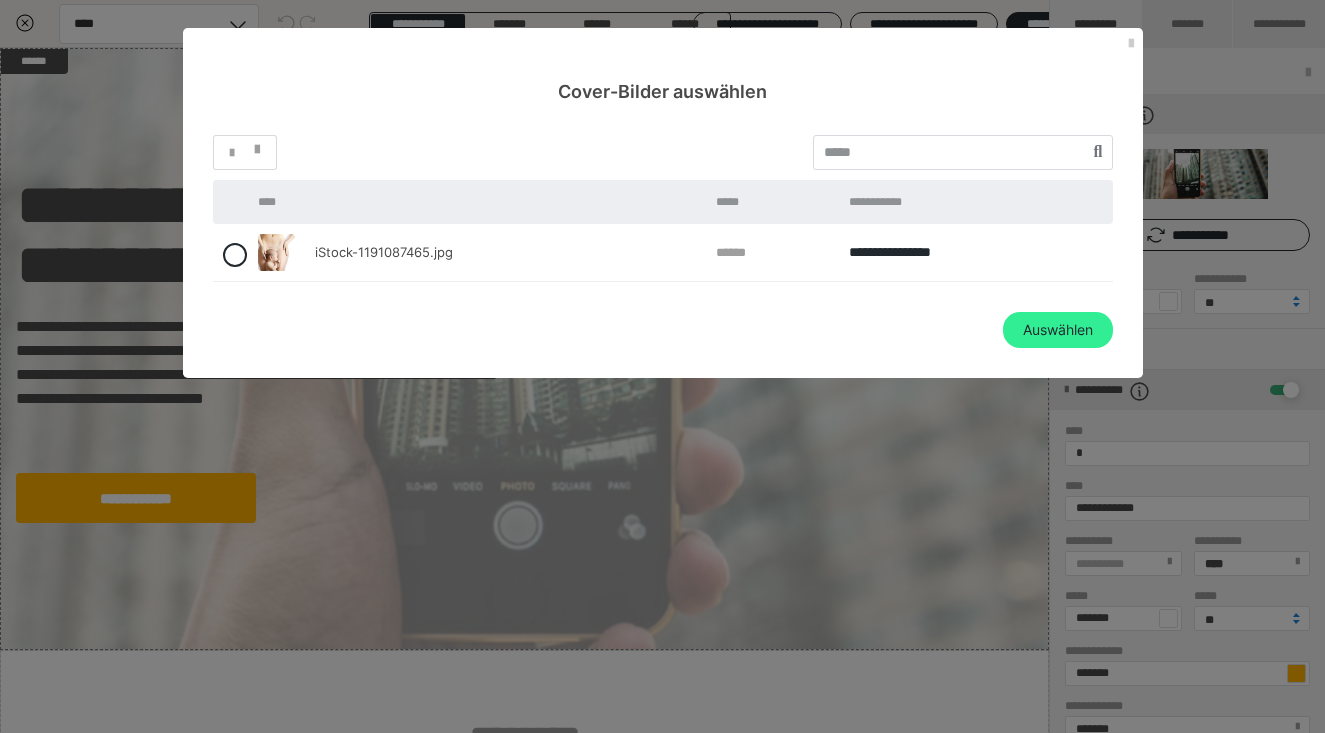 click on "Auswählen" at bounding box center [1058, 330] 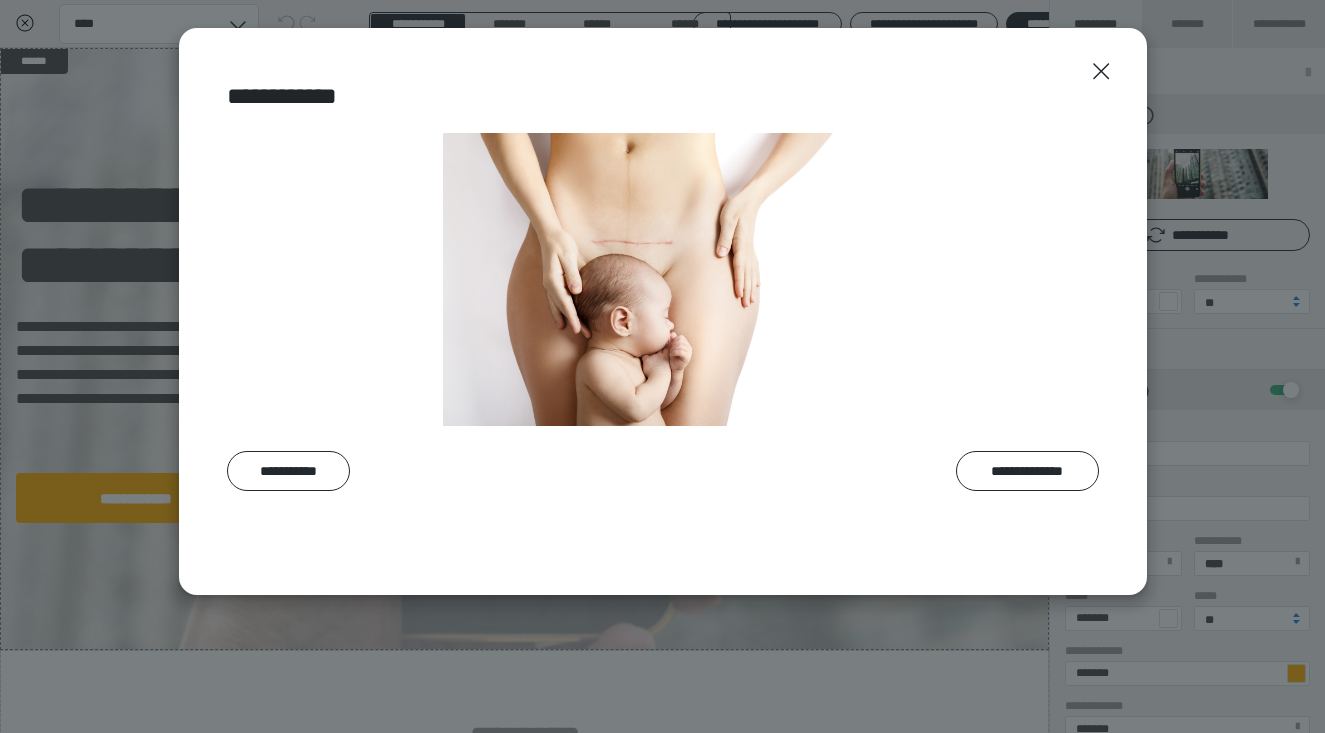 scroll, scrollTop: 0, scrollLeft: 0, axis: both 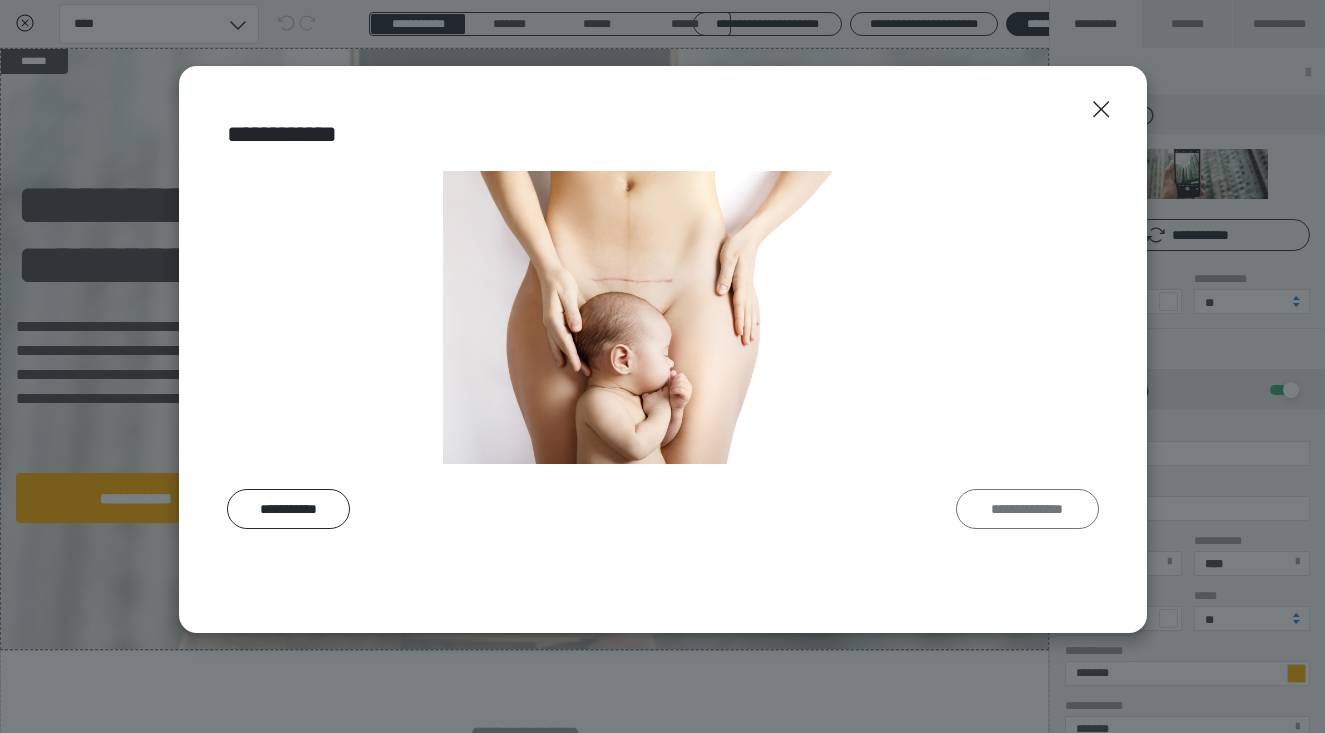click on "**********" at bounding box center (1027, 509) 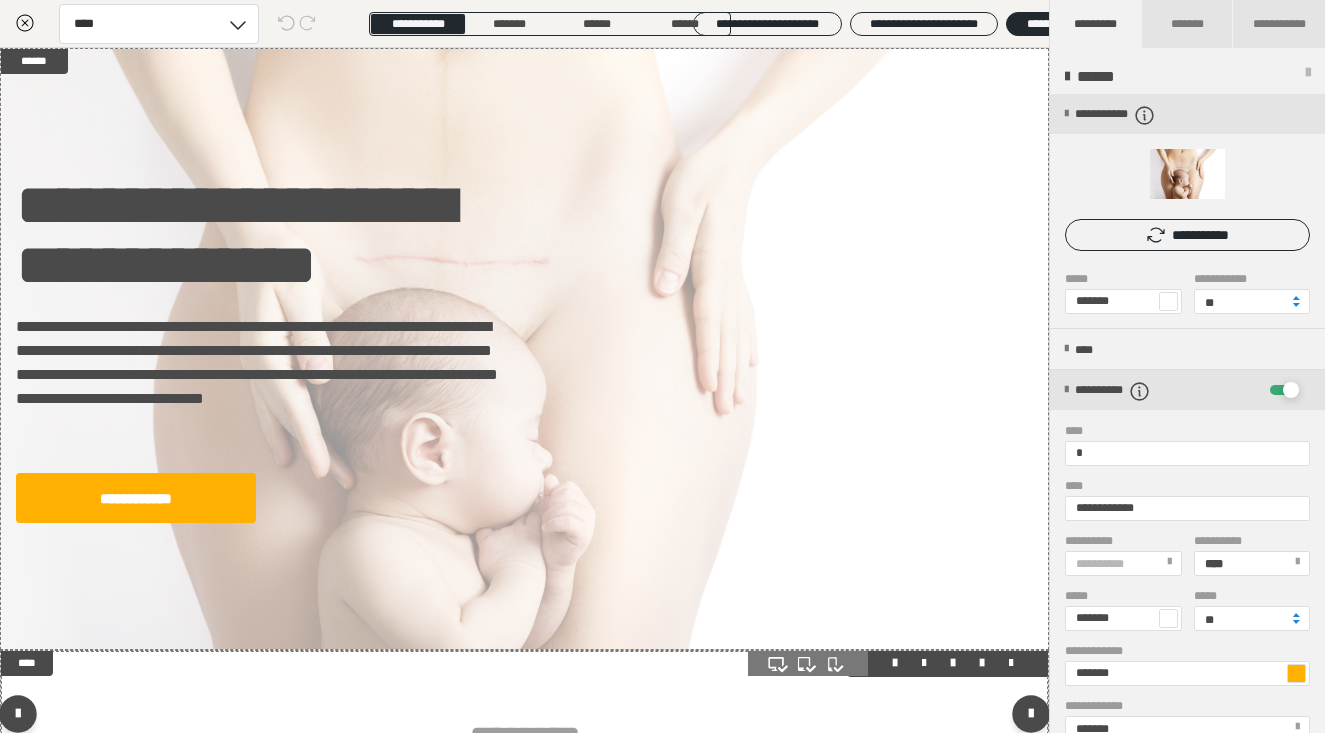 scroll, scrollTop: 0, scrollLeft: 0, axis: both 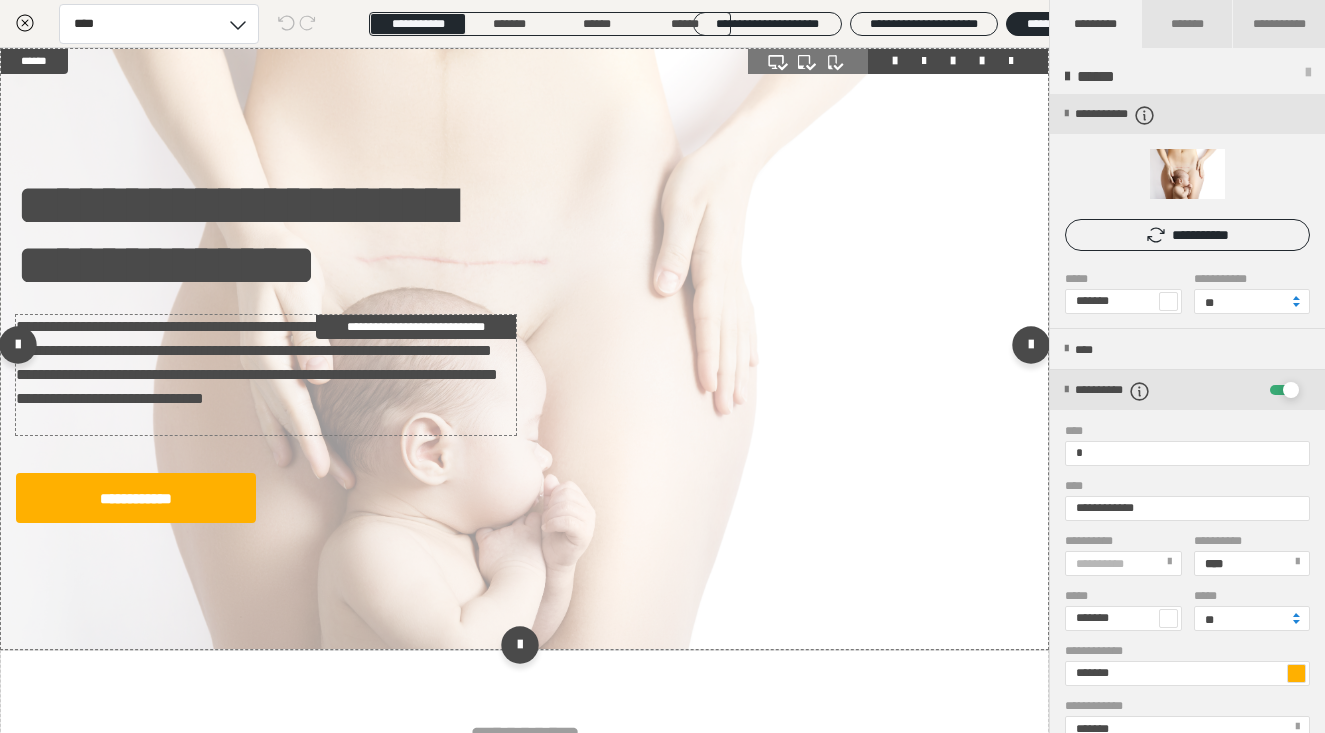 click on "**********" at bounding box center [266, 375] 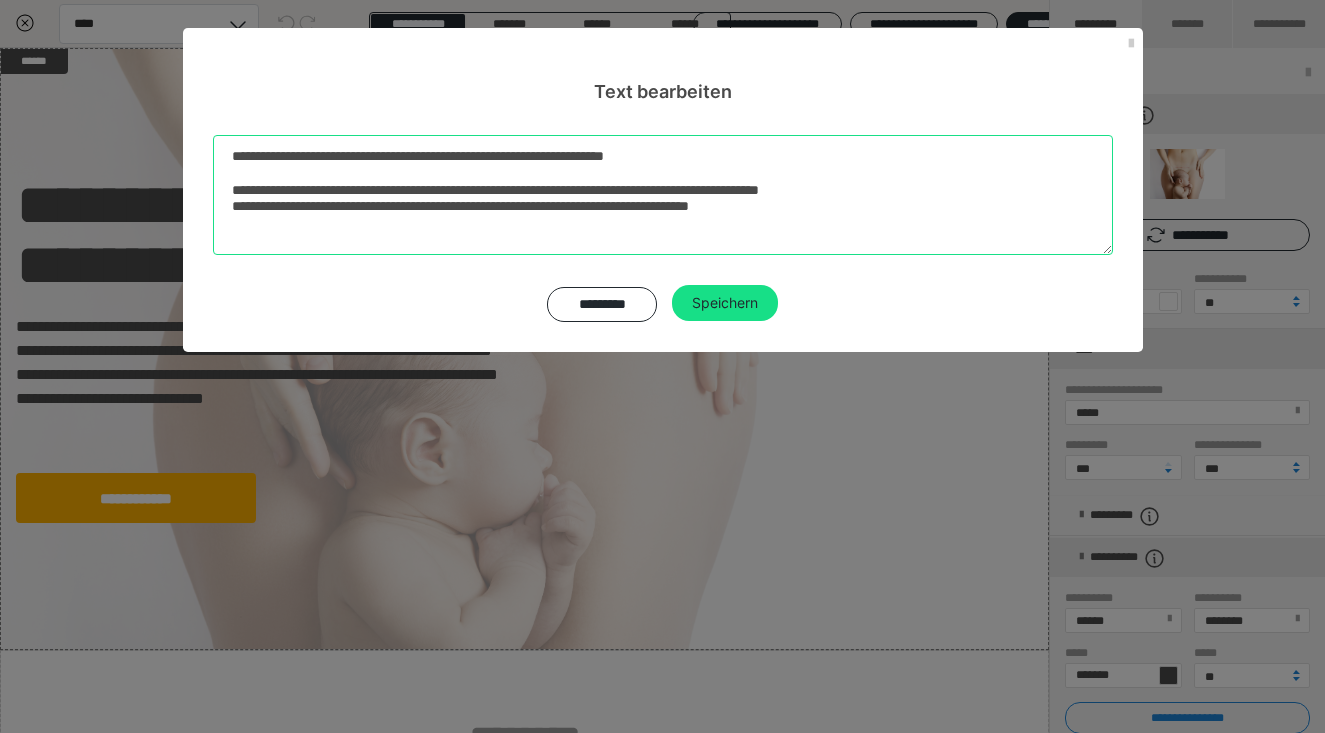 drag, startPoint x: 228, startPoint y: 155, endPoint x: 872, endPoint y: 231, distance: 648.469 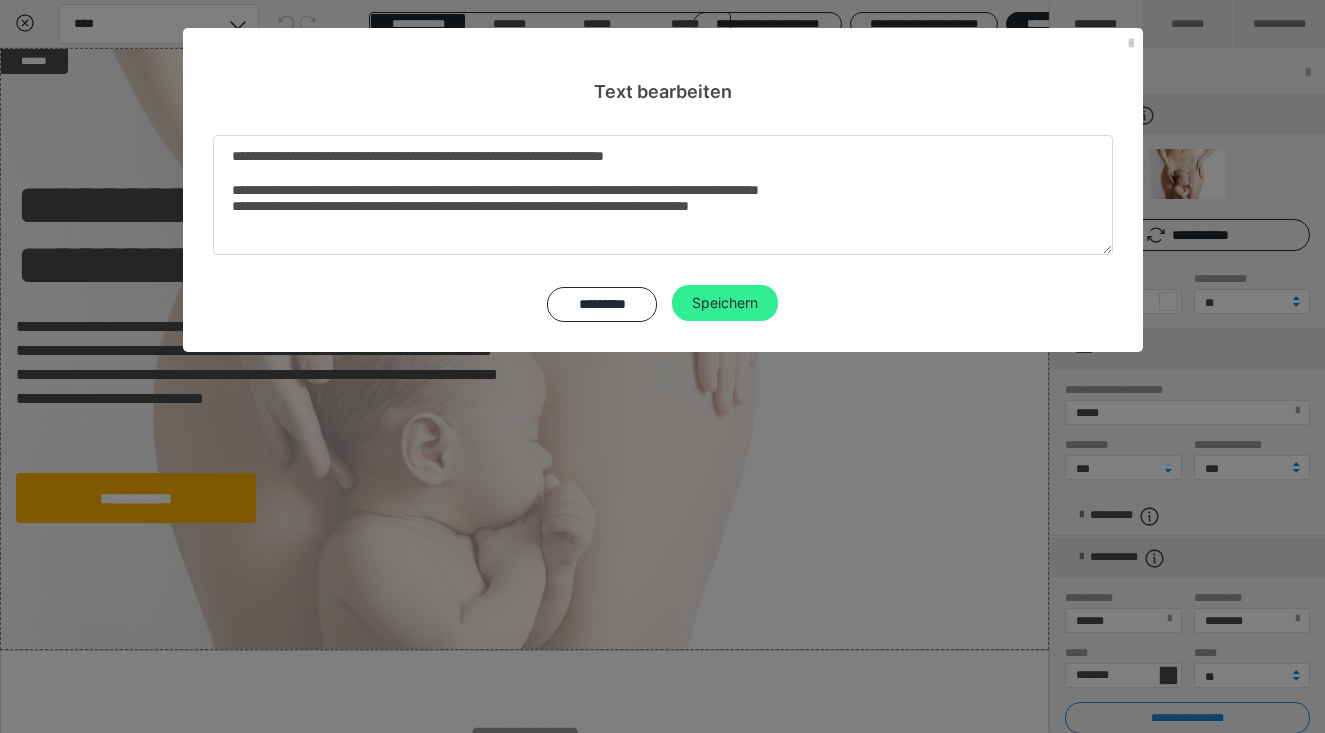 click on "Speichern" at bounding box center (725, 303) 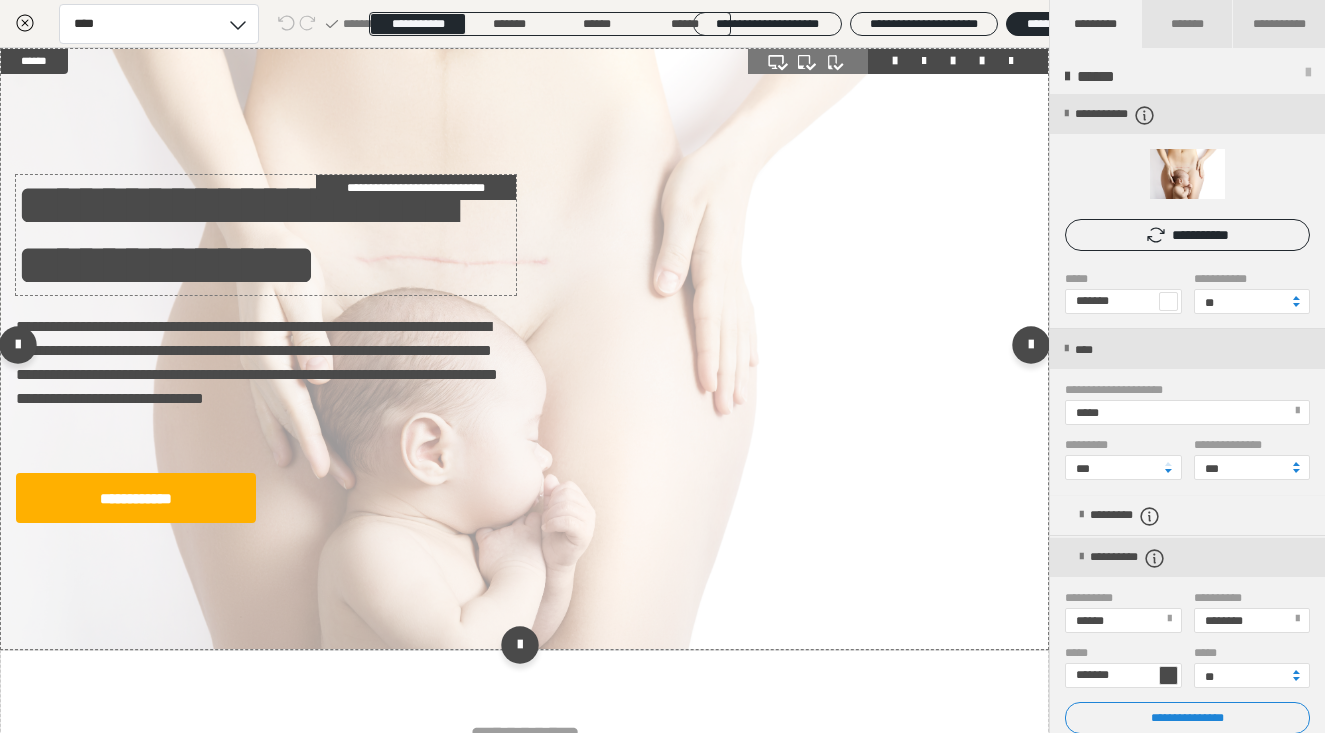 click on "**********" at bounding box center [266, 235] 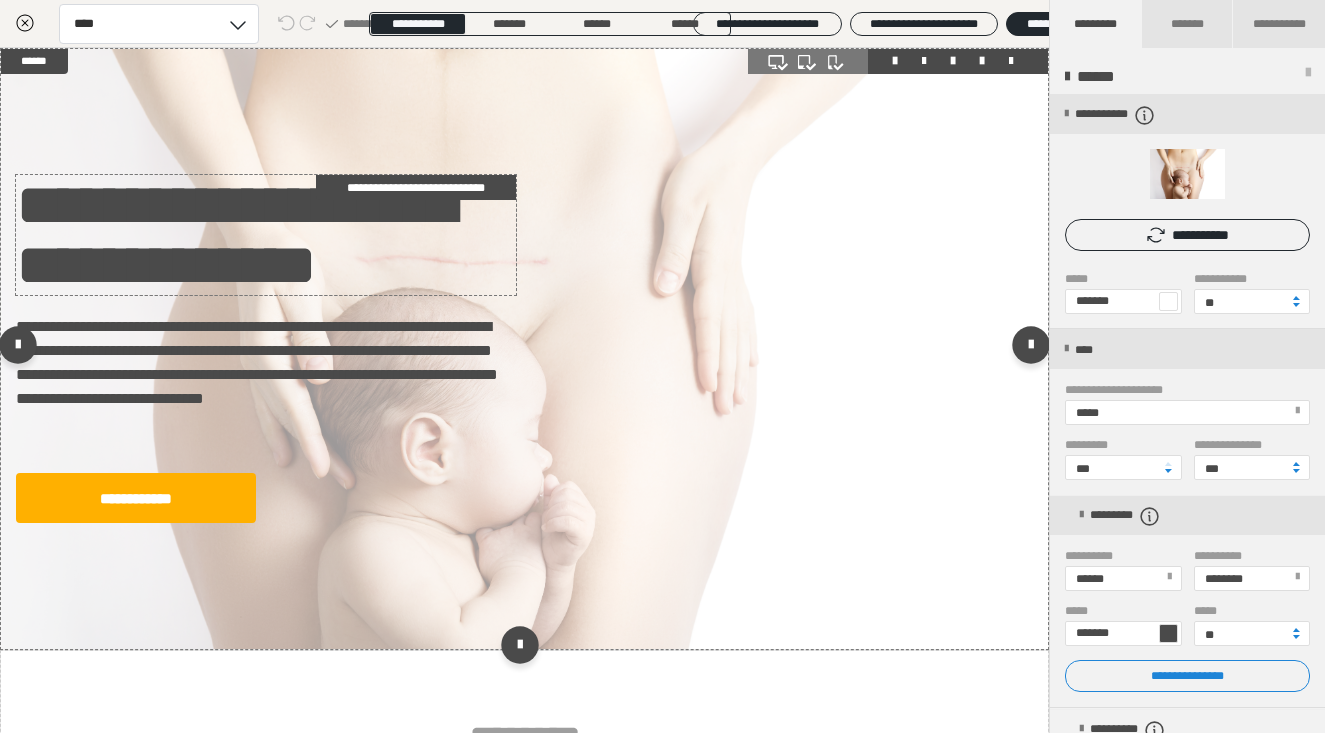 click on "**********" at bounding box center [266, 235] 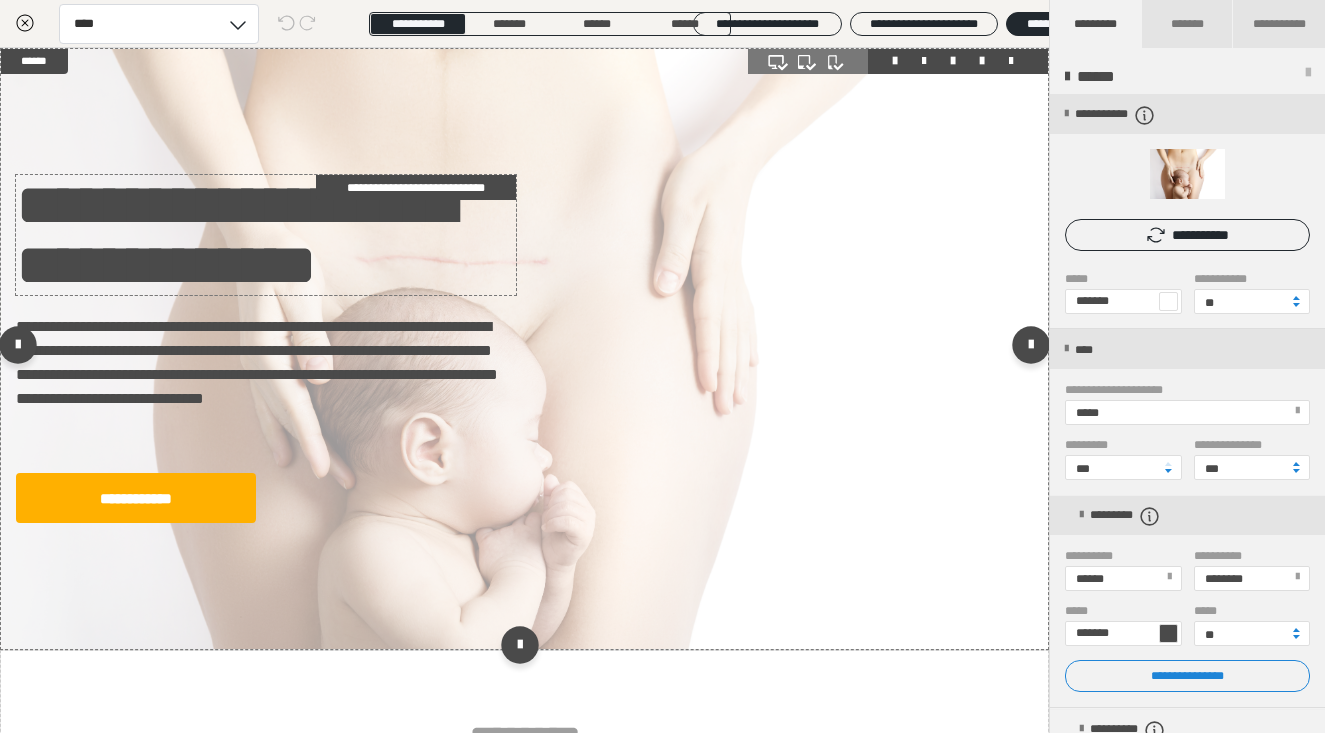 click on "**********" at bounding box center (266, 235) 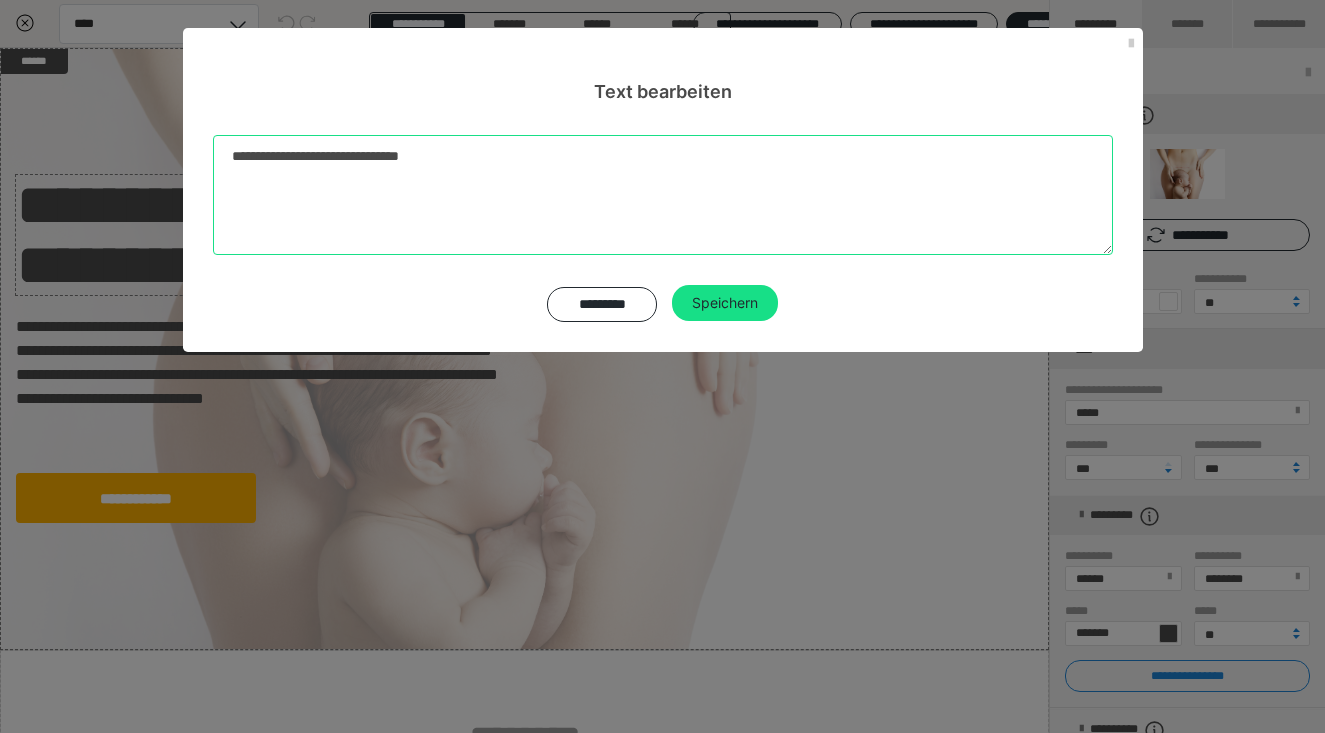 click on "**********" at bounding box center [663, 195] 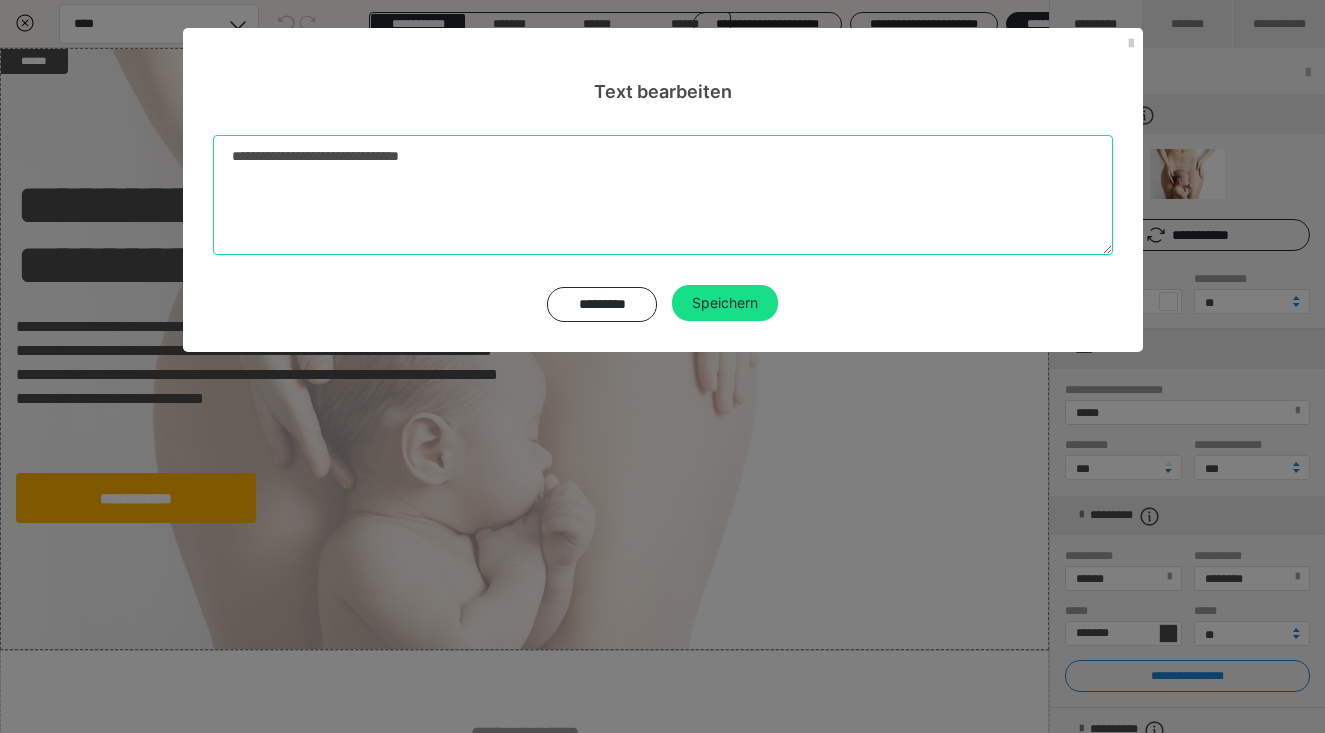 click on "**********" at bounding box center [663, 195] 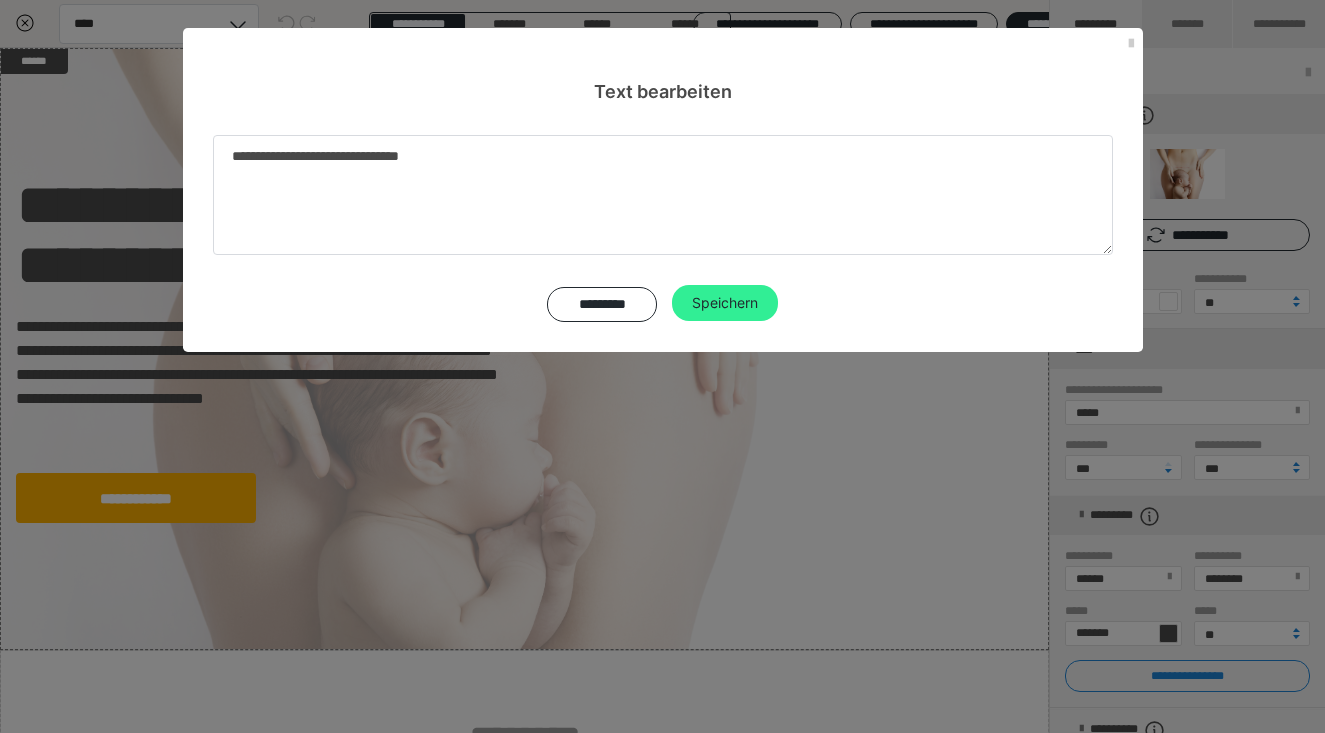 click on "Speichern" at bounding box center (725, 303) 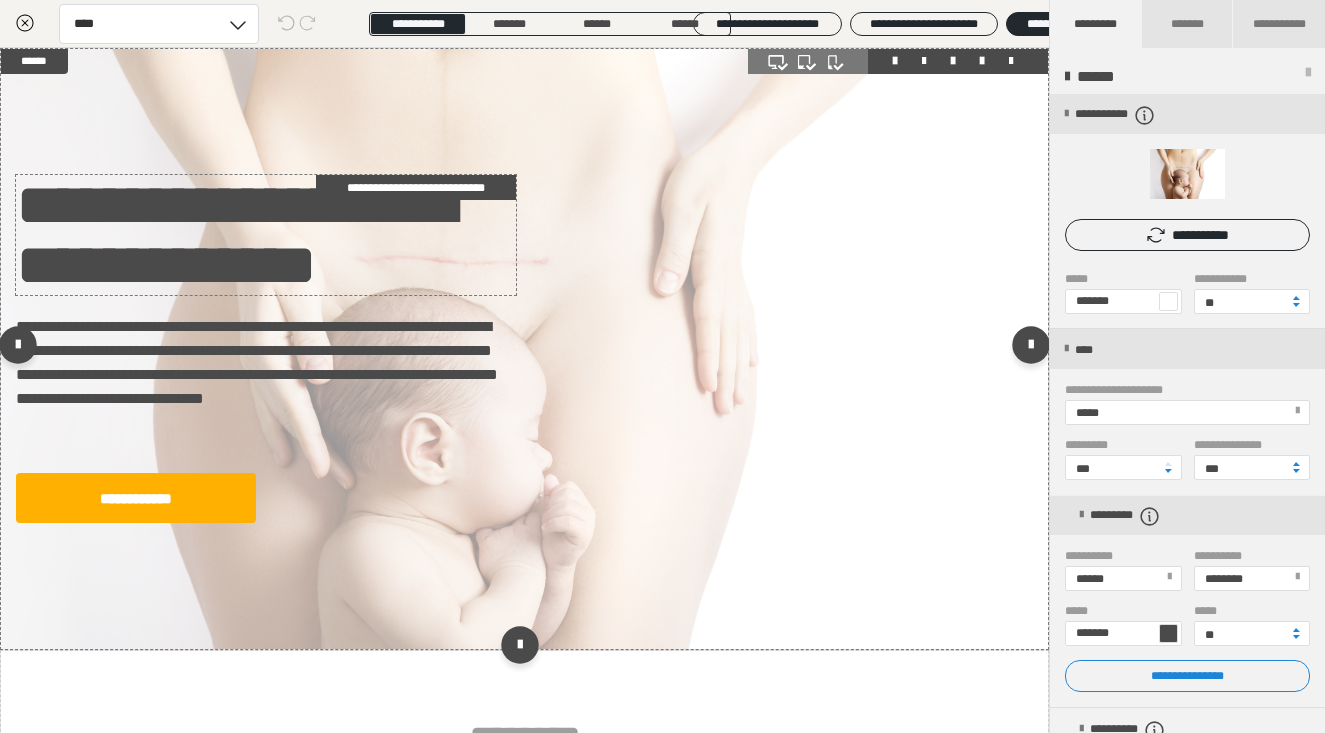 click on "**********" at bounding box center [266, 235] 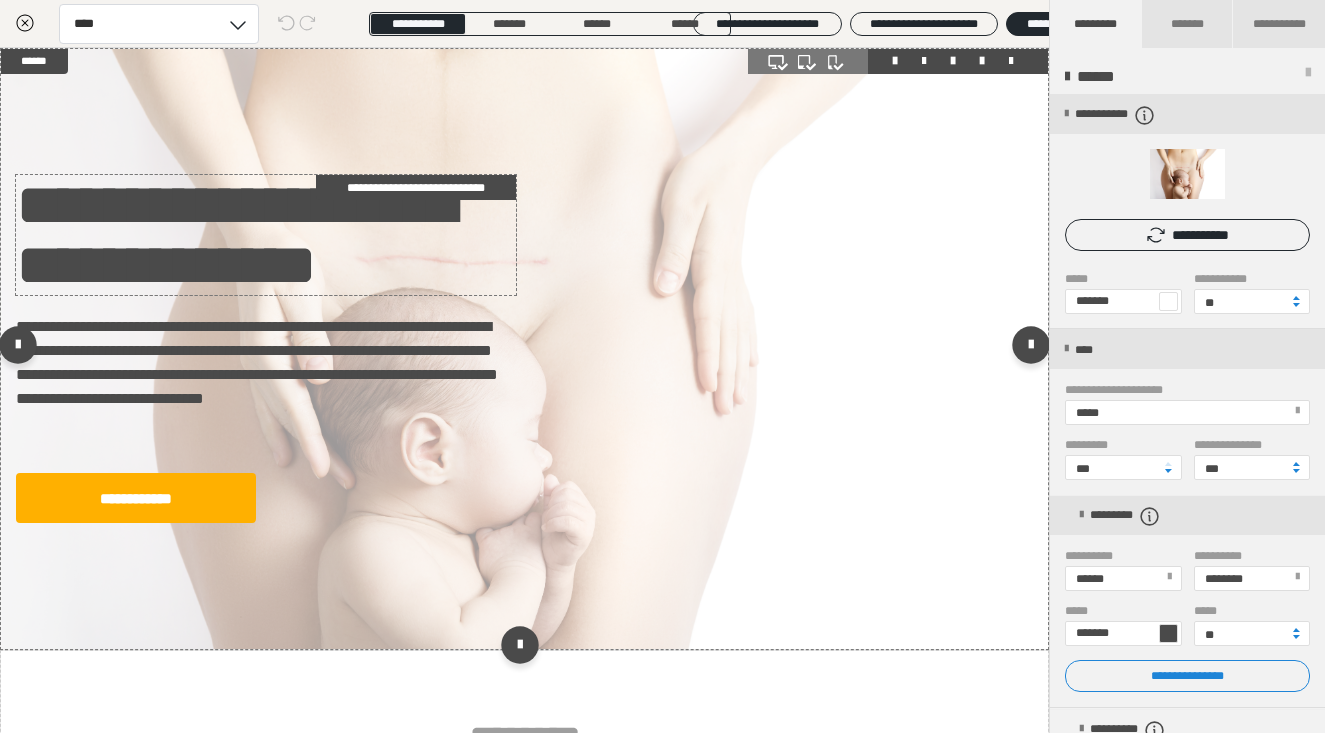 click on "**********" at bounding box center (266, 235) 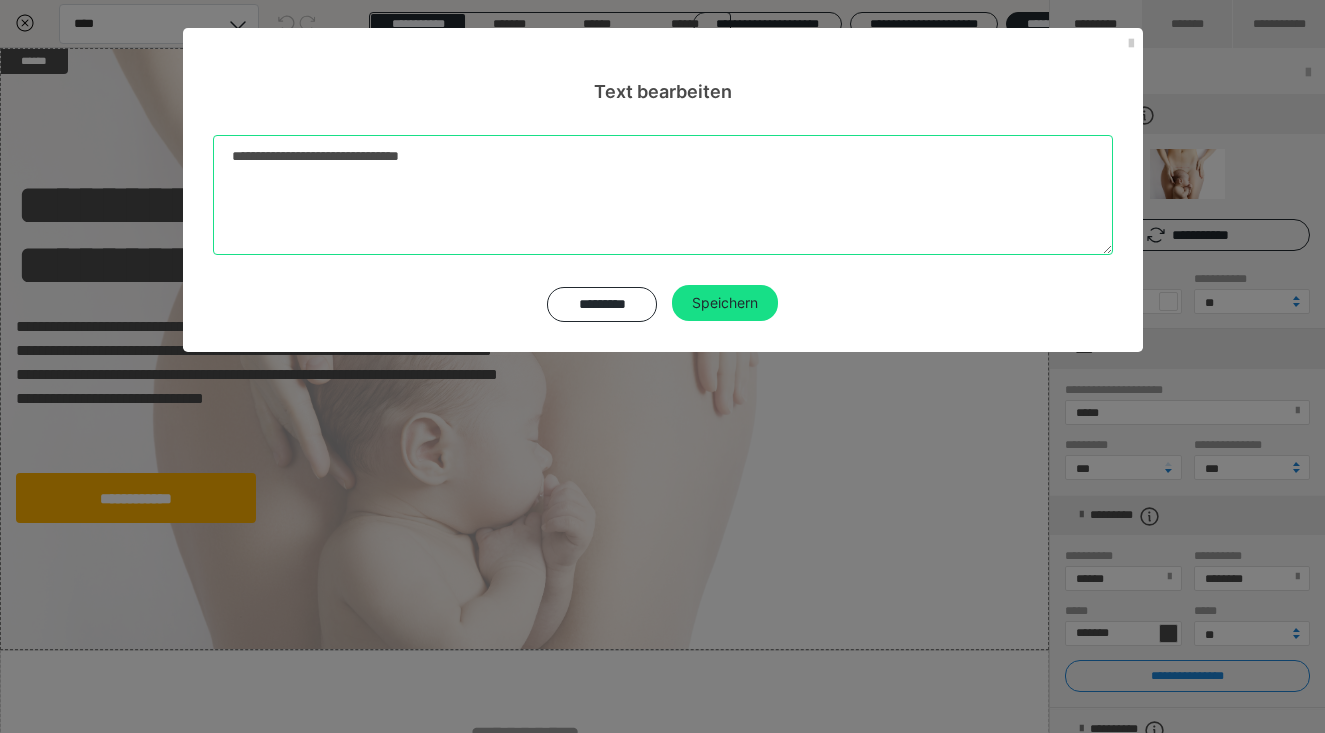 click on "**********" at bounding box center (663, 195) 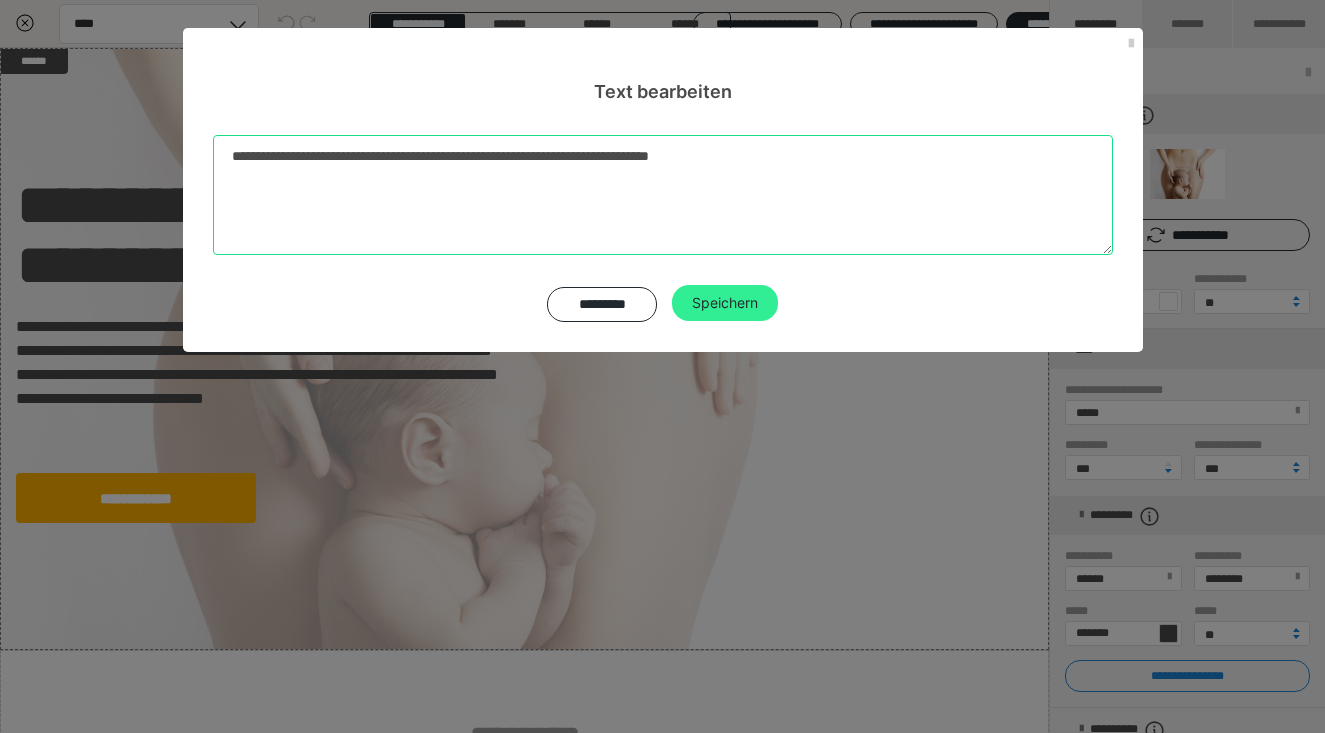 type on "**********" 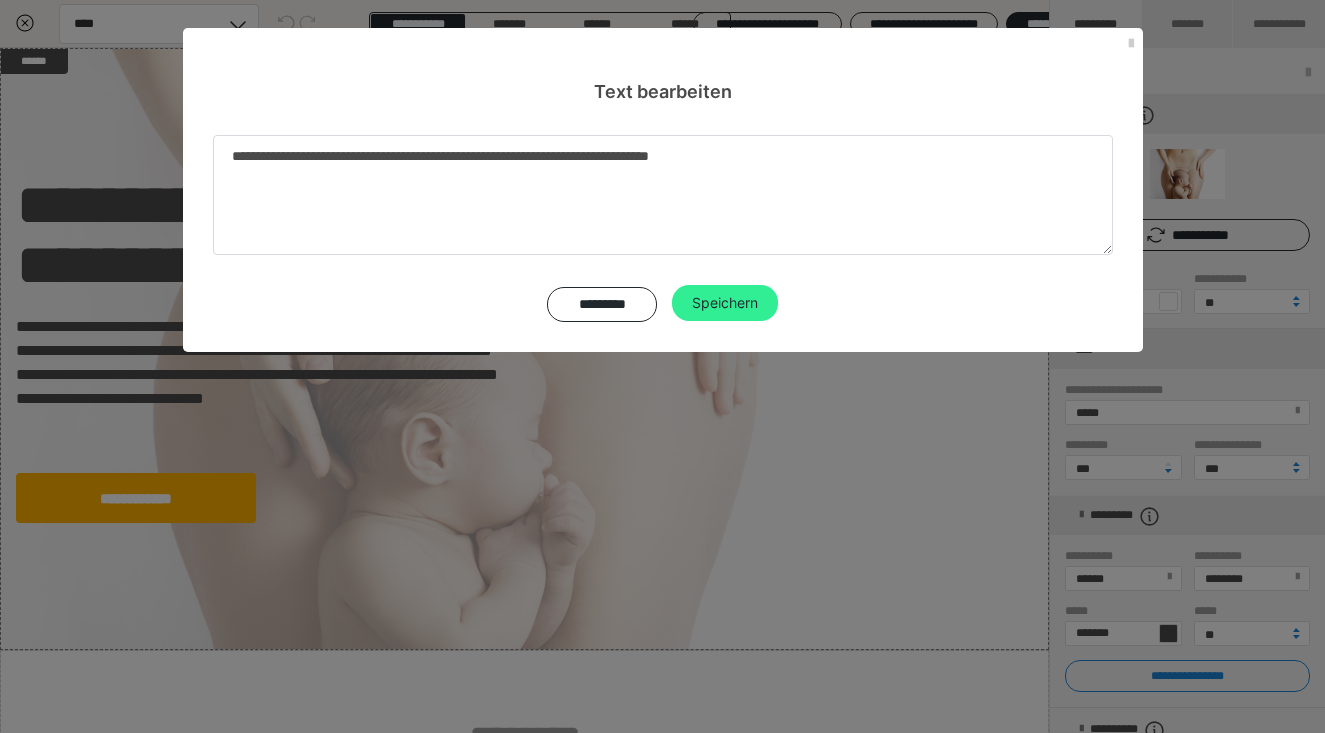click on "Speichern" at bounding box center [725, 303] 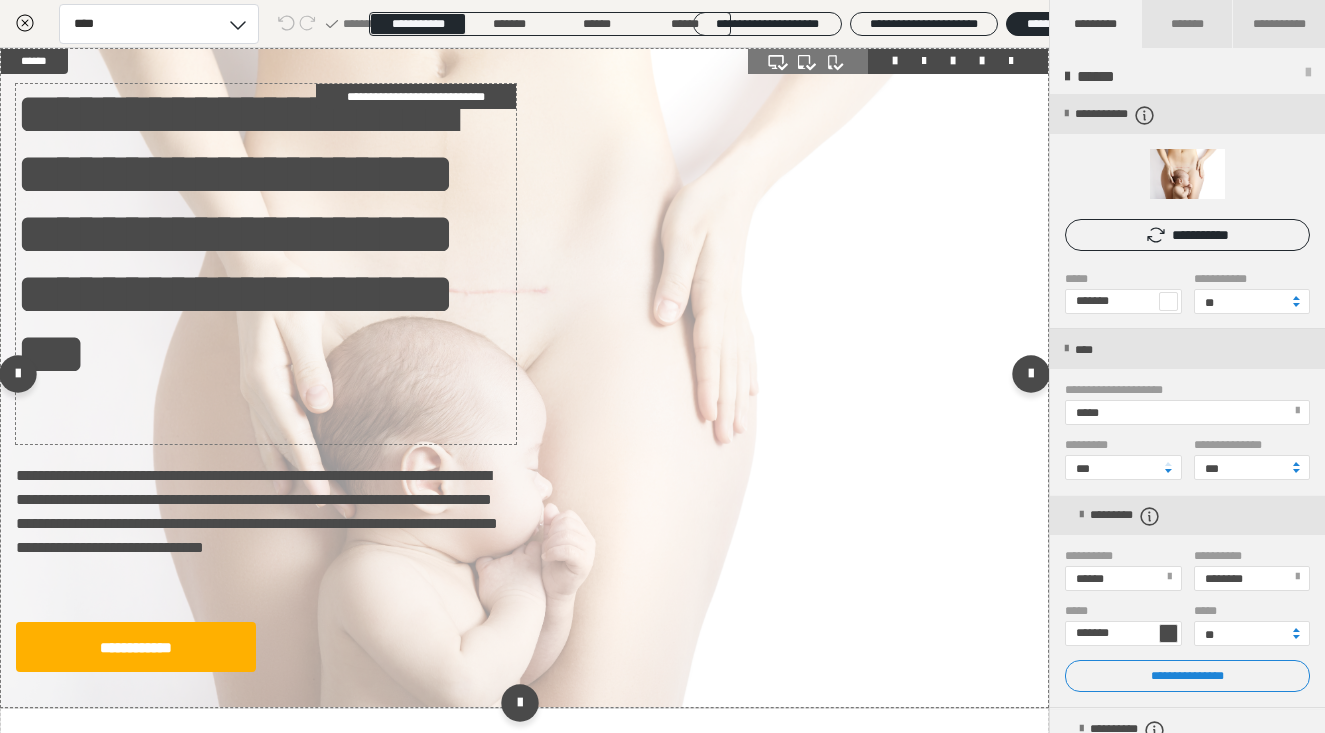 click on "**********" at bounding box center (266, 264) 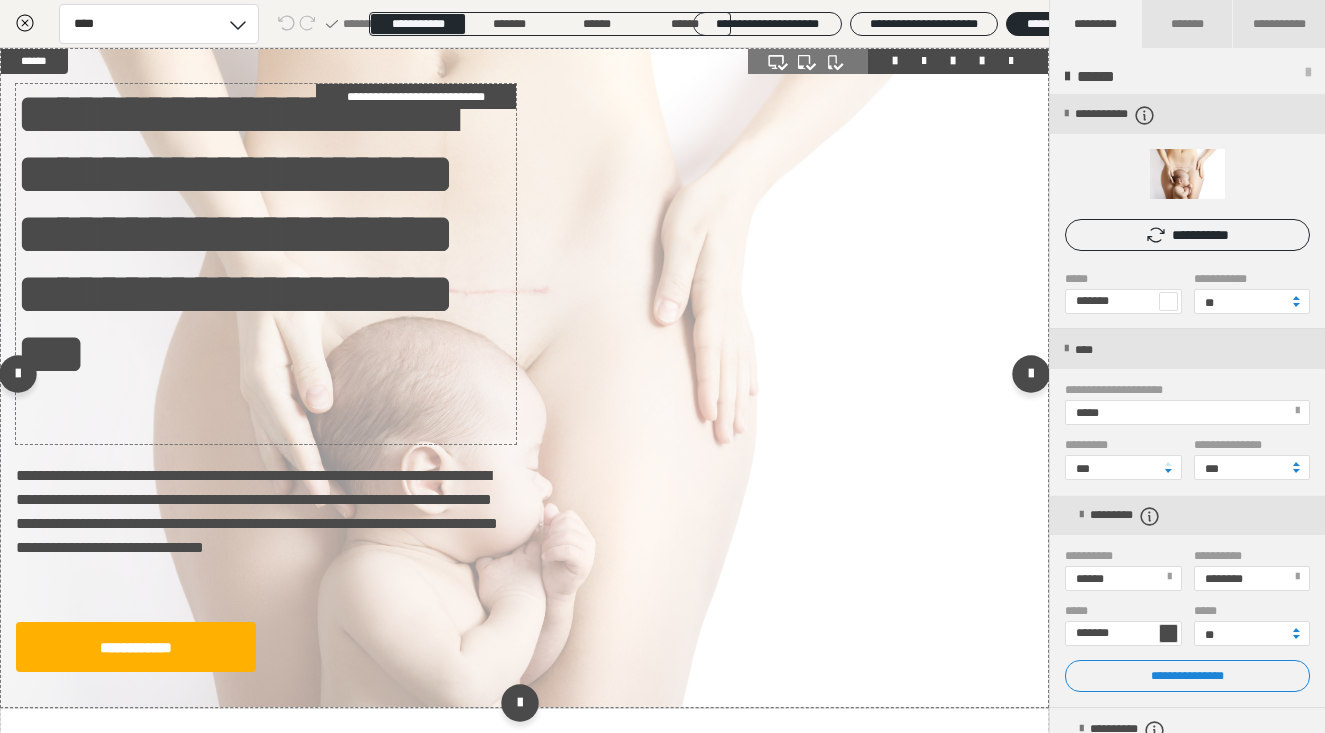 click on "**********" at bounding box center (266, 264) 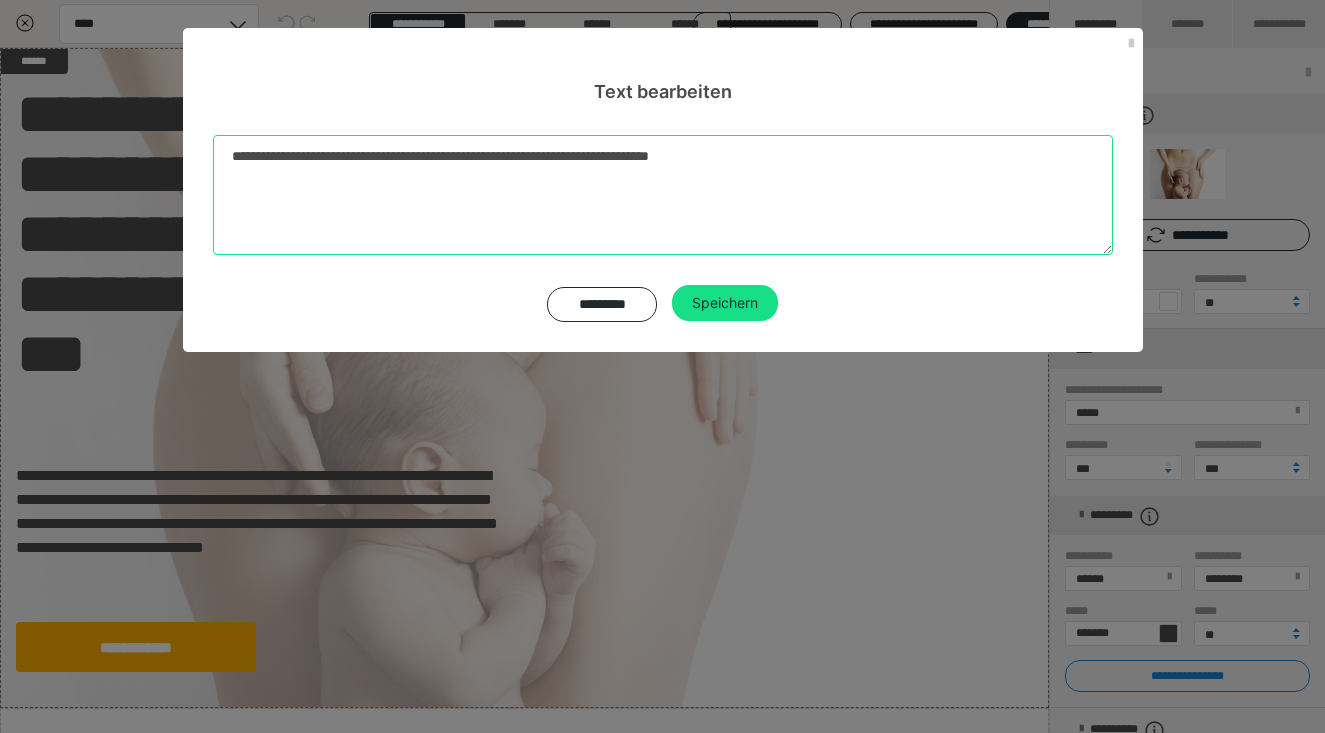 drag, startPoint x: 309, startPoint y: 154, endPoint x: 919, endPoint y: 171, distance: 610.2368 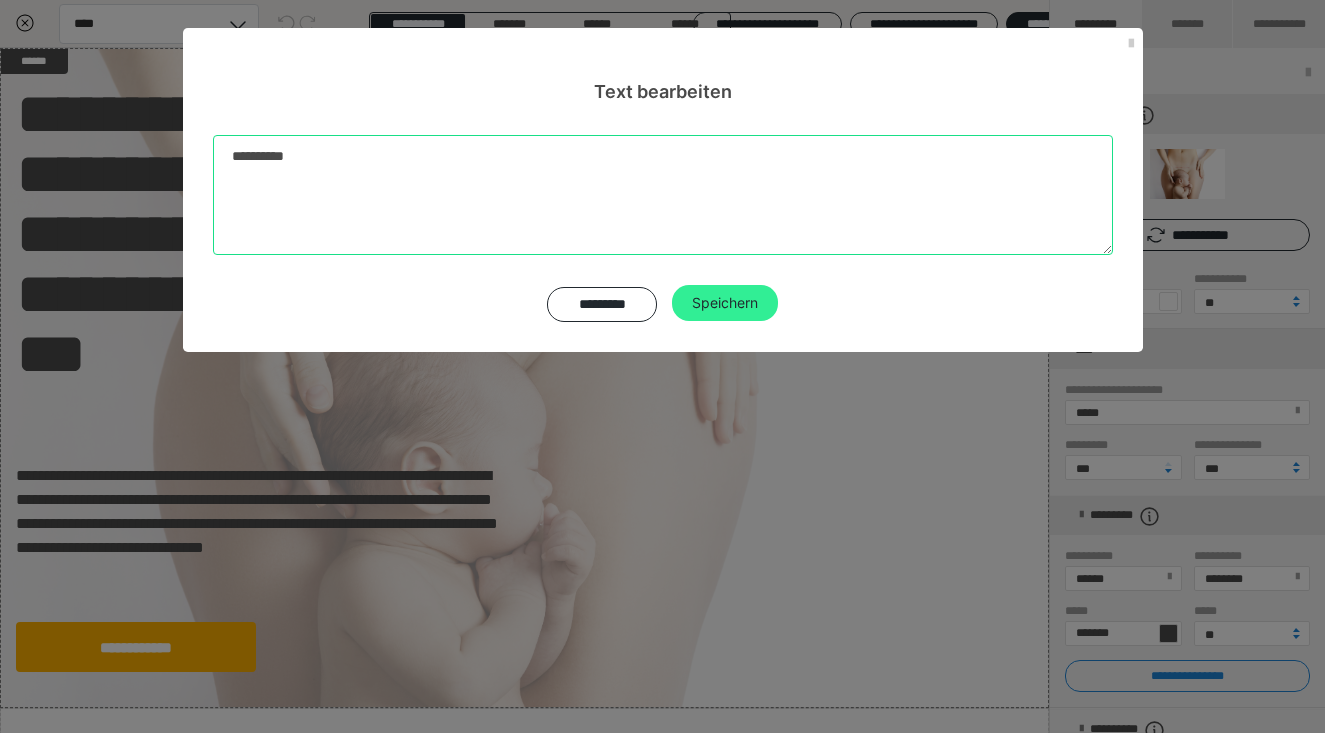 type on "**********" 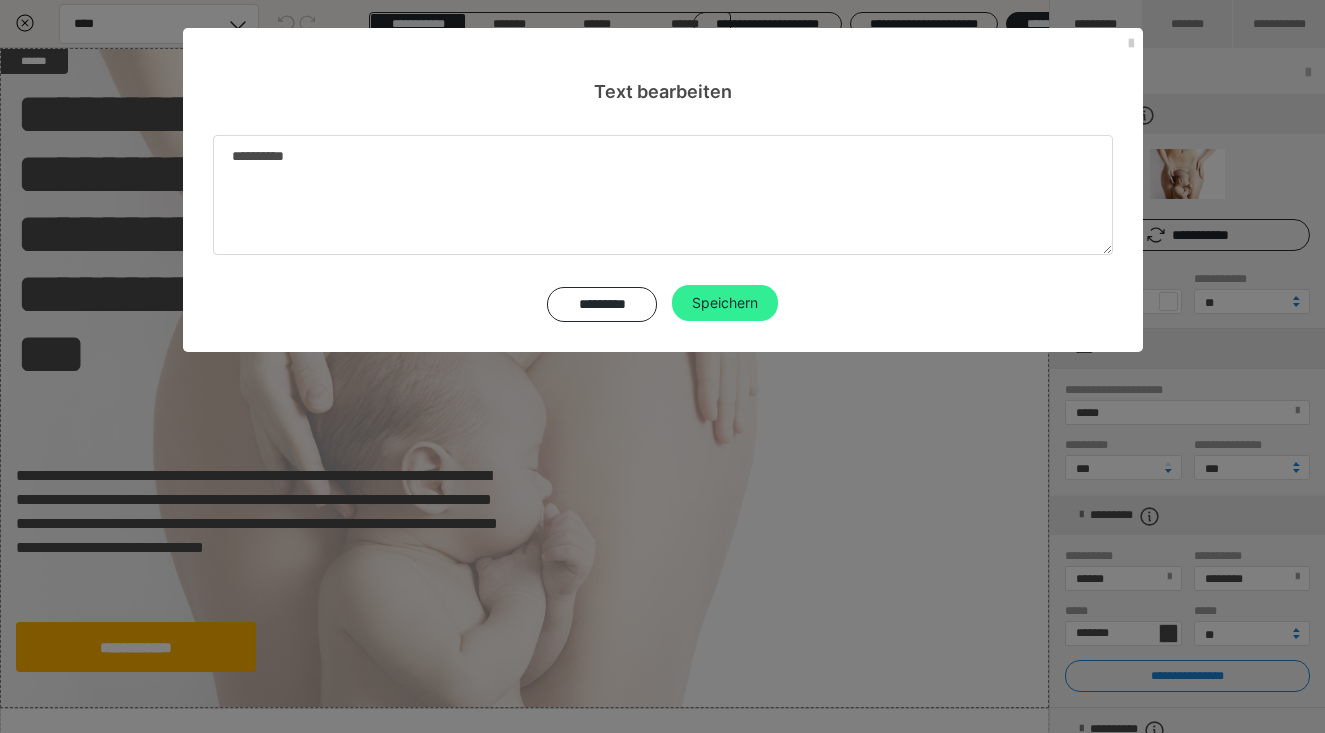 click on "Speichern" at bounding box center [725, 303] 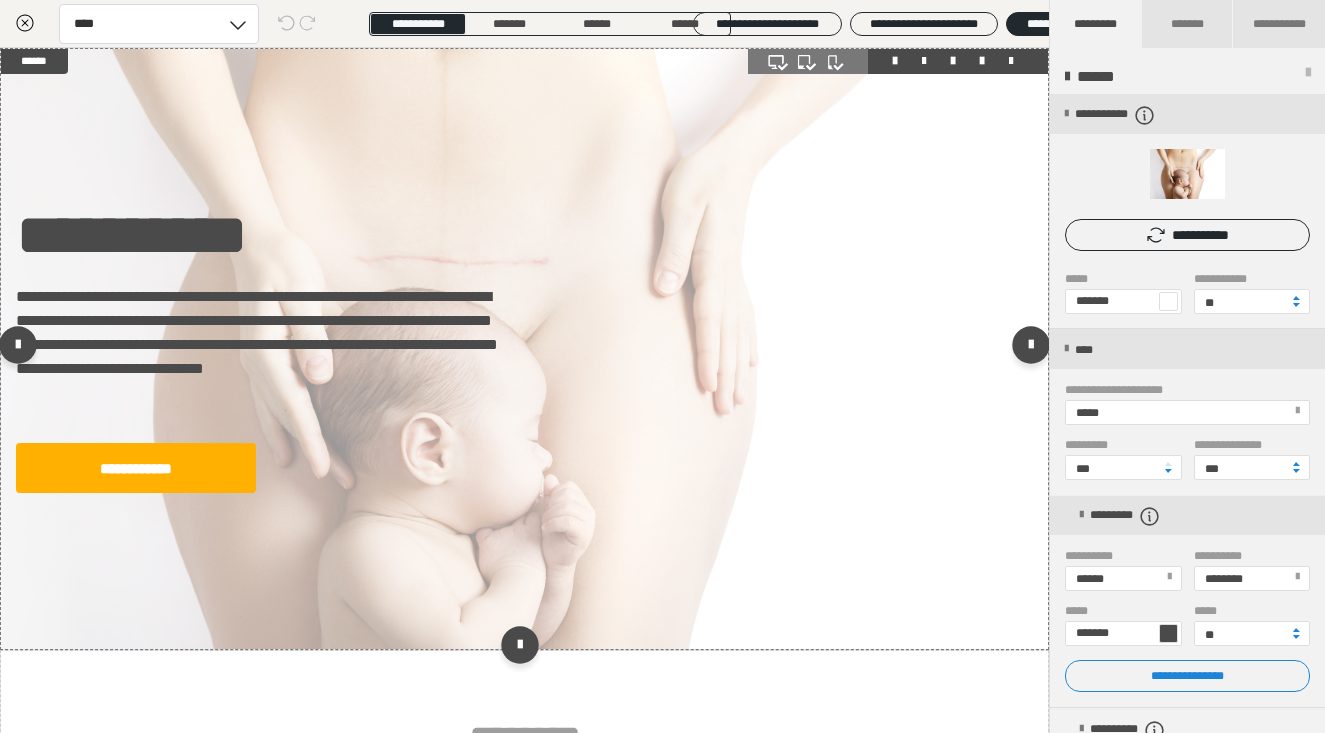 scroll, scrollTop: 2, scrollLeft: 0, axis: vertical 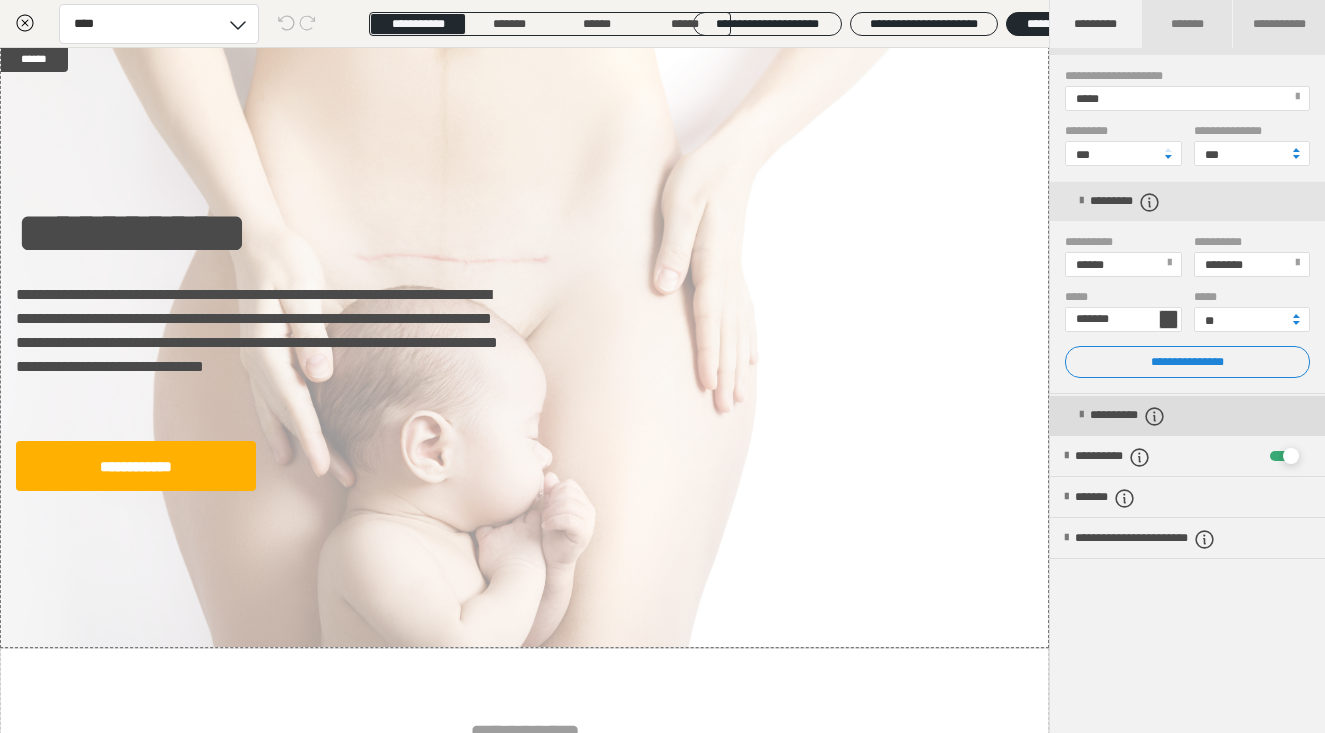 click at bounding box center (1081, 415) 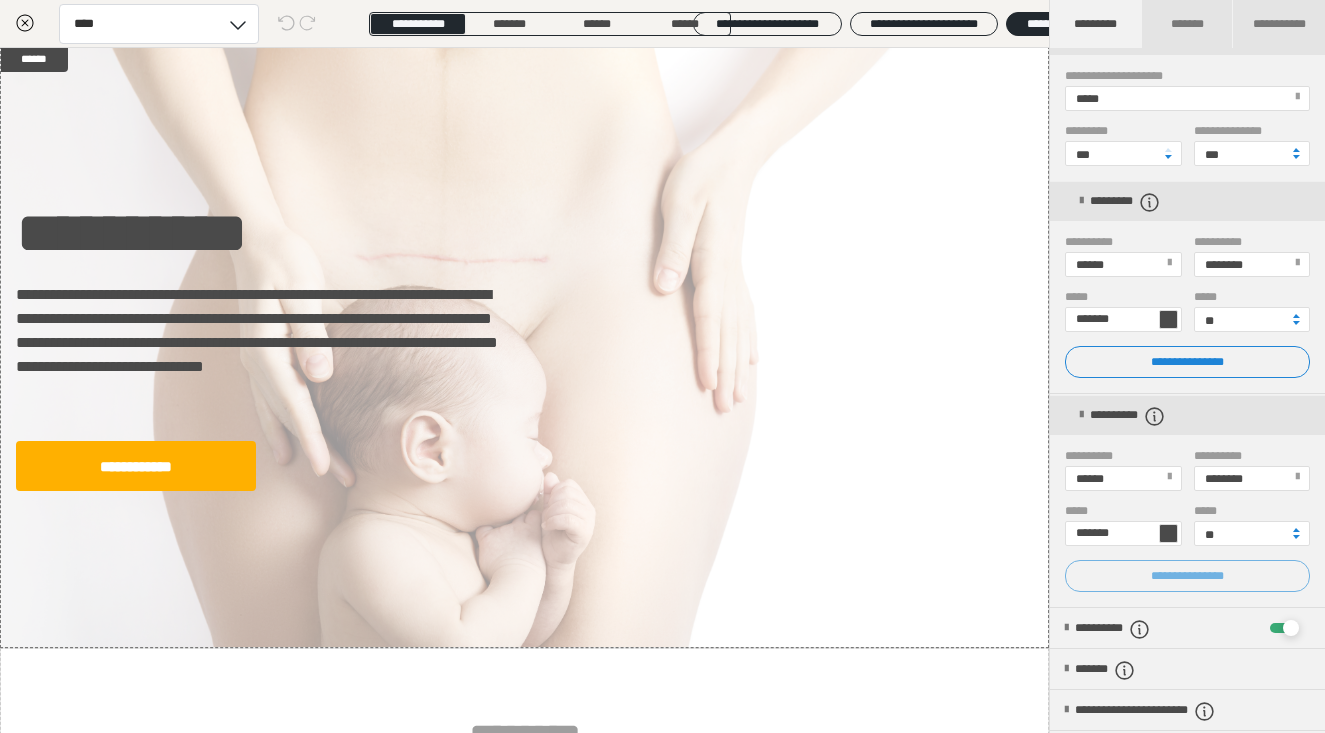 click on "**********" at bounding box center (1187, 362) 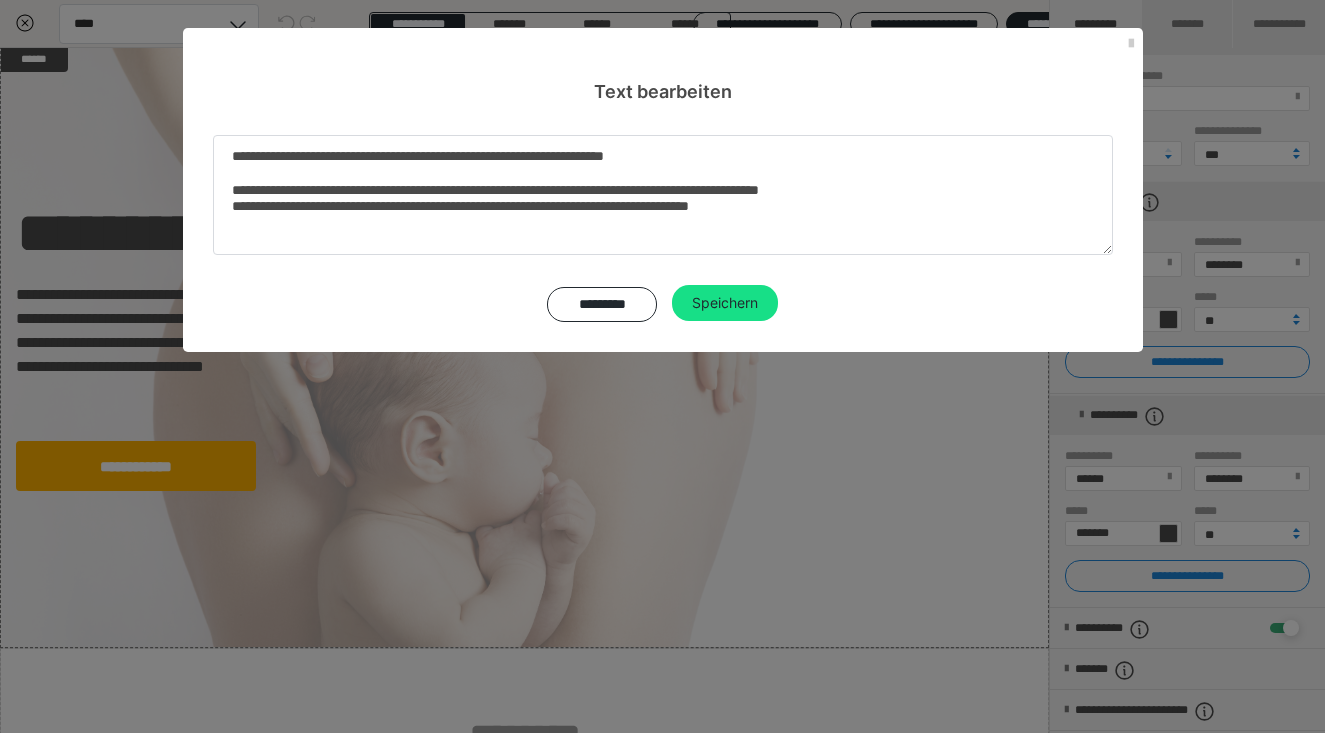 click on "**********" at bounding box center [662, 366] 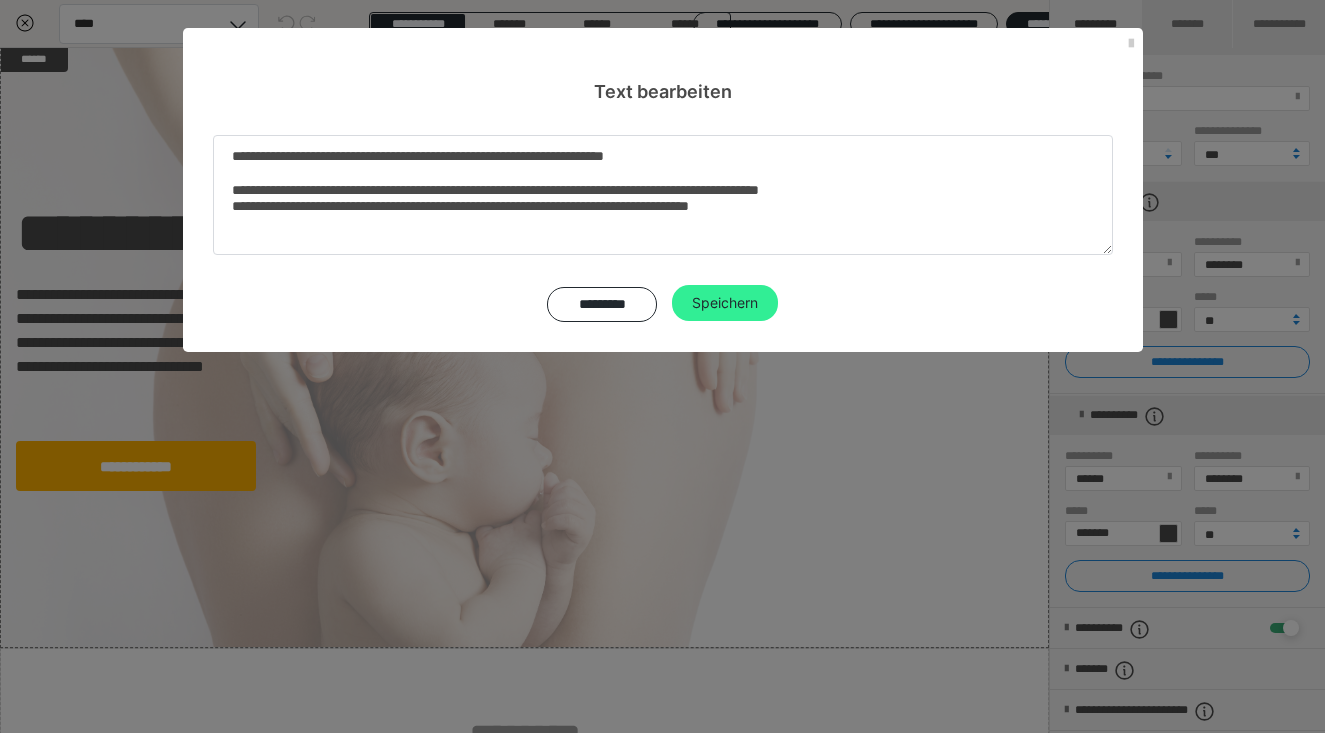 click on "Speichern" at bounding box center [725, 303] 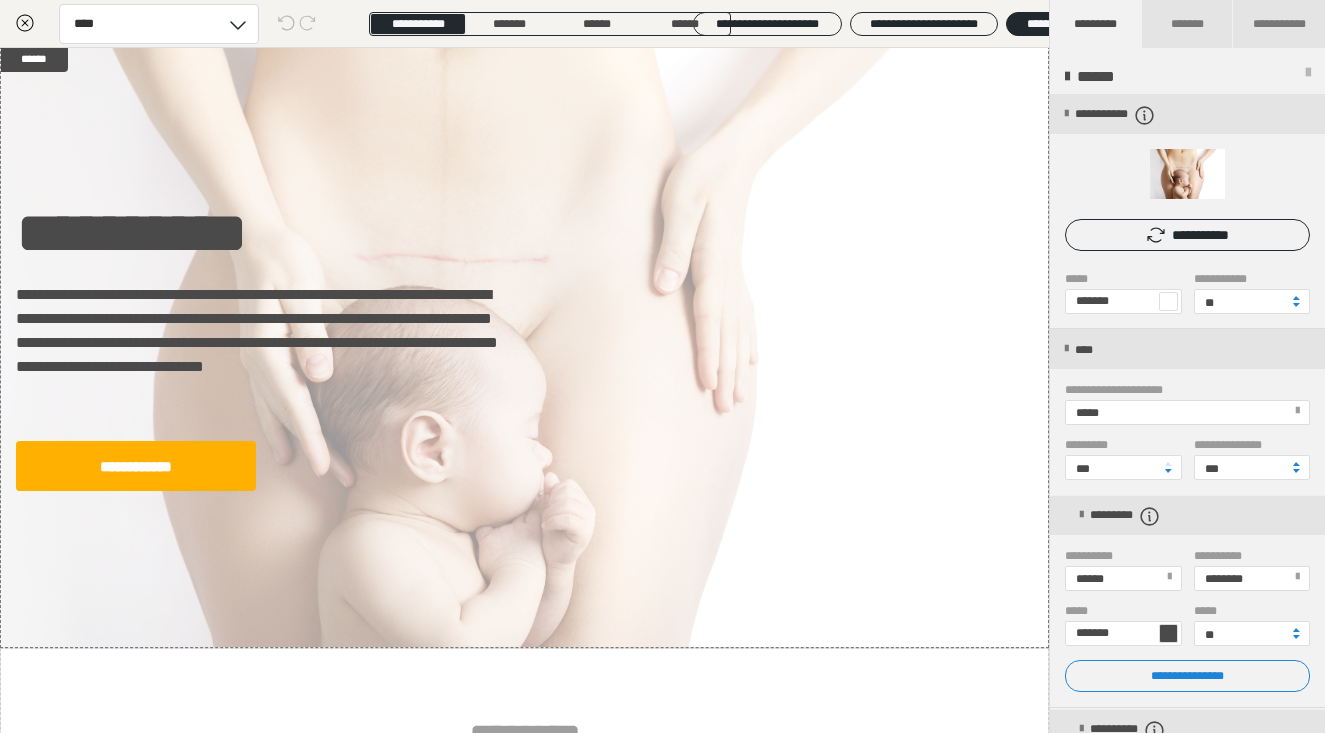scroll, scrollTop: 0, scrollLeft: 0, axis: both 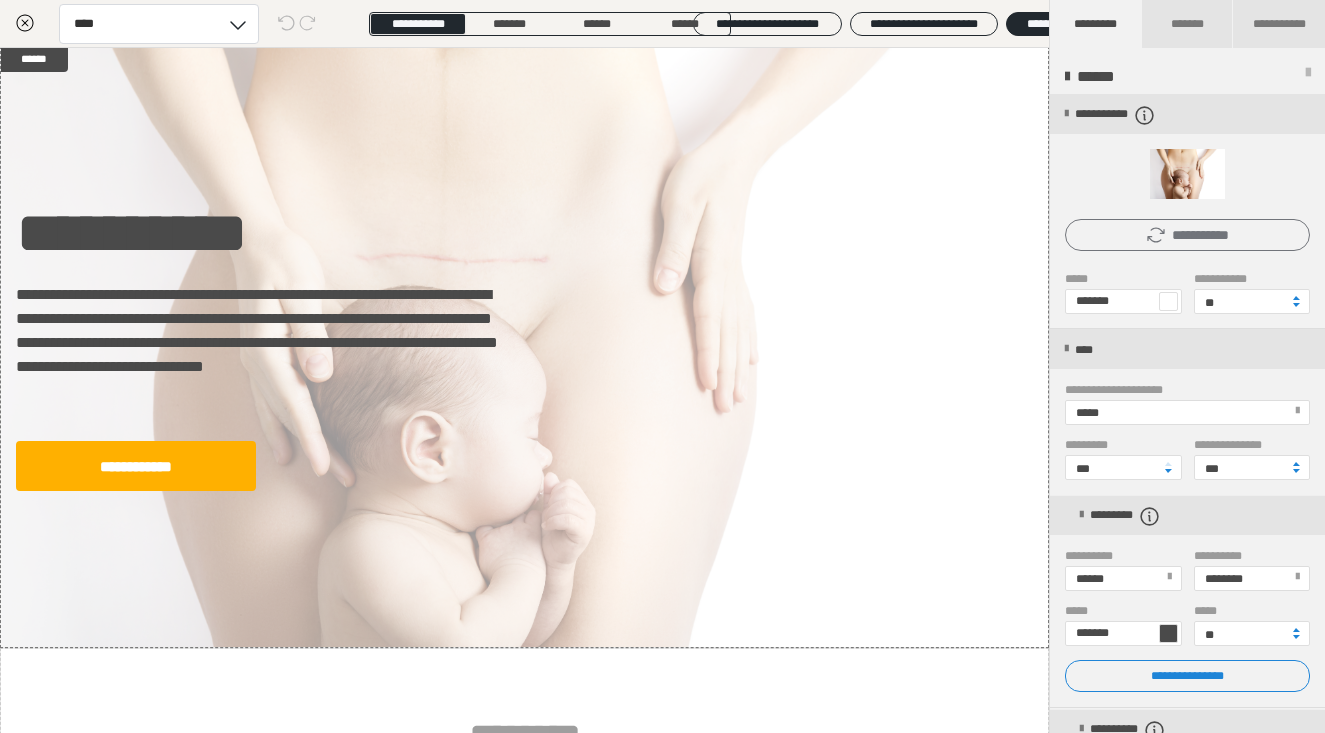 click on "**********" at bounding box center [1187, 235] 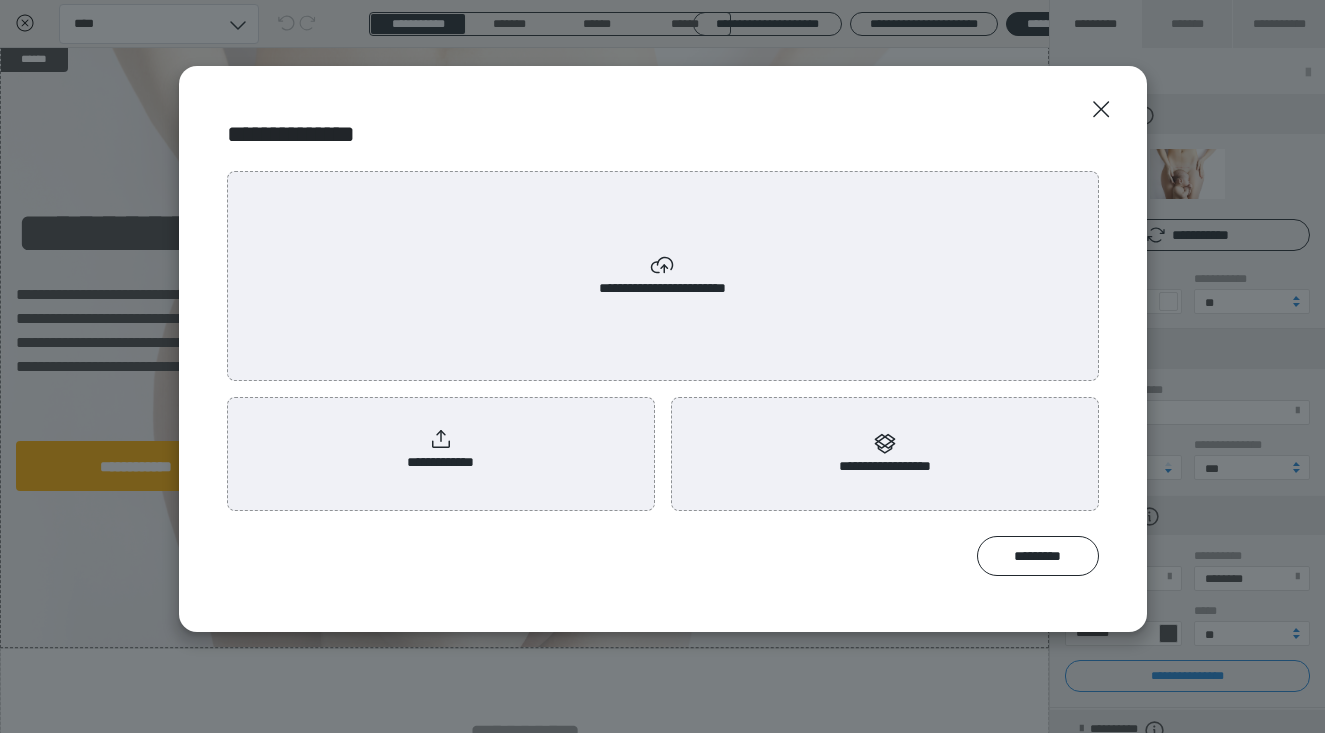 click 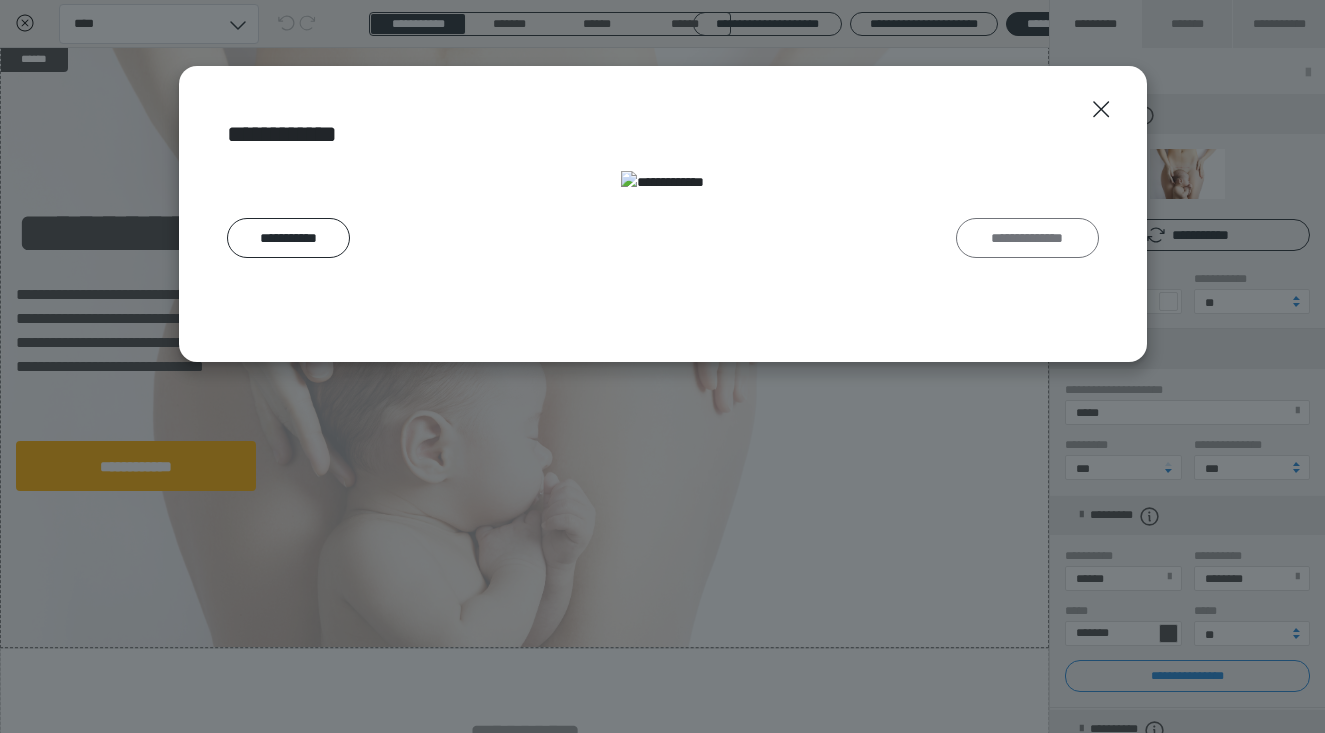 click on "**********" at bounding box center [1027, 238] 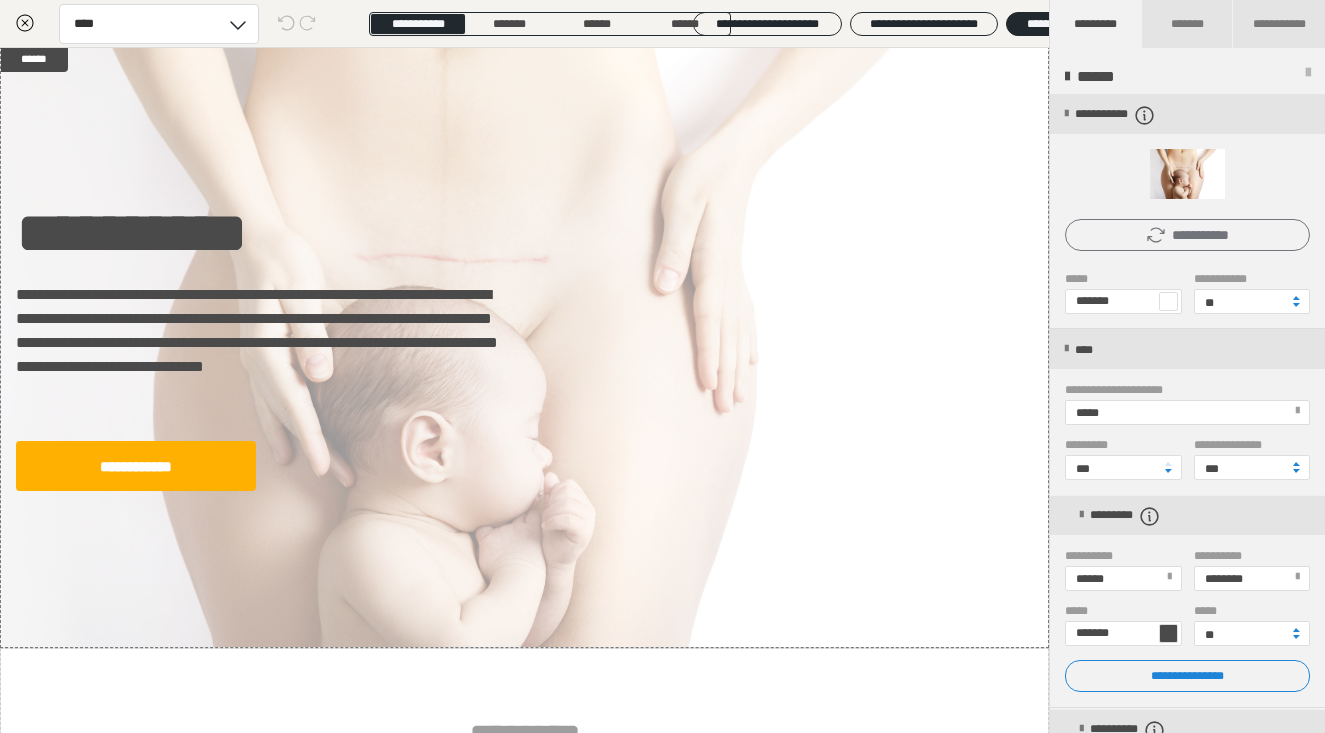 click on "**********" at bounding box center [1187, 235] 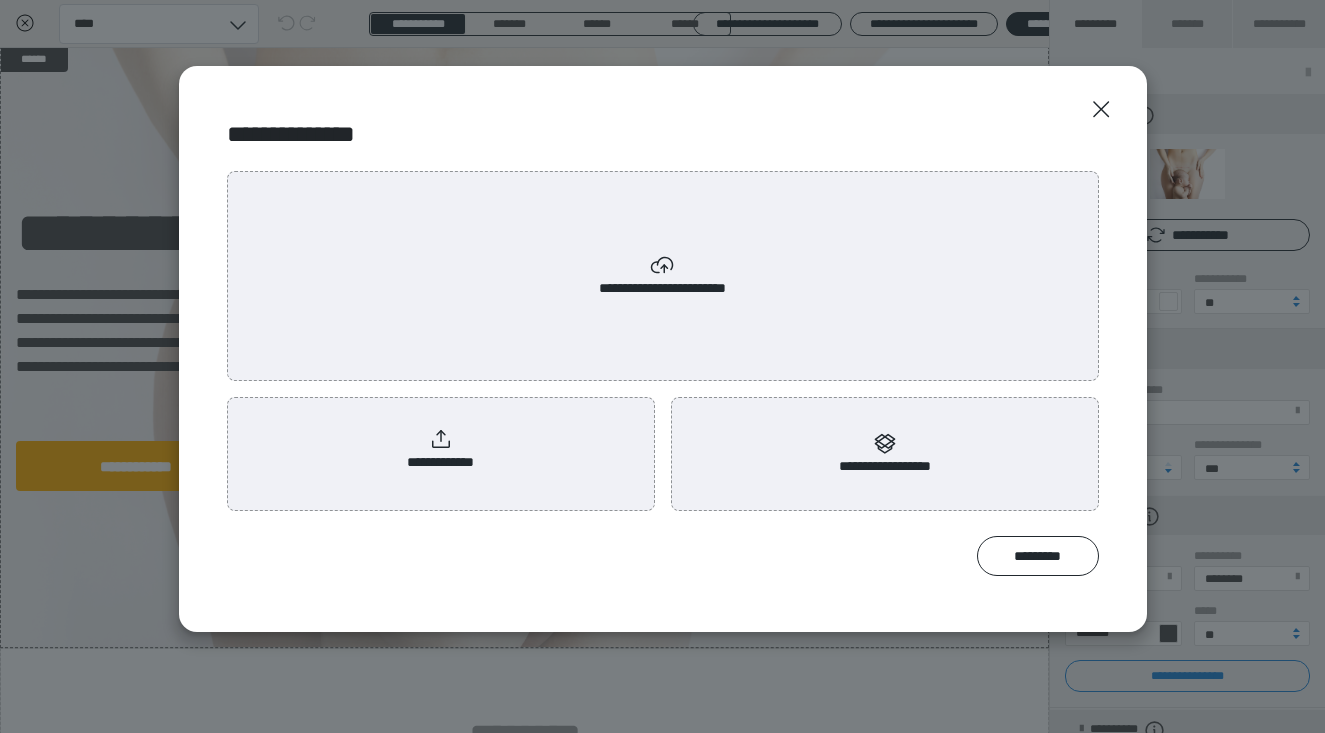 click 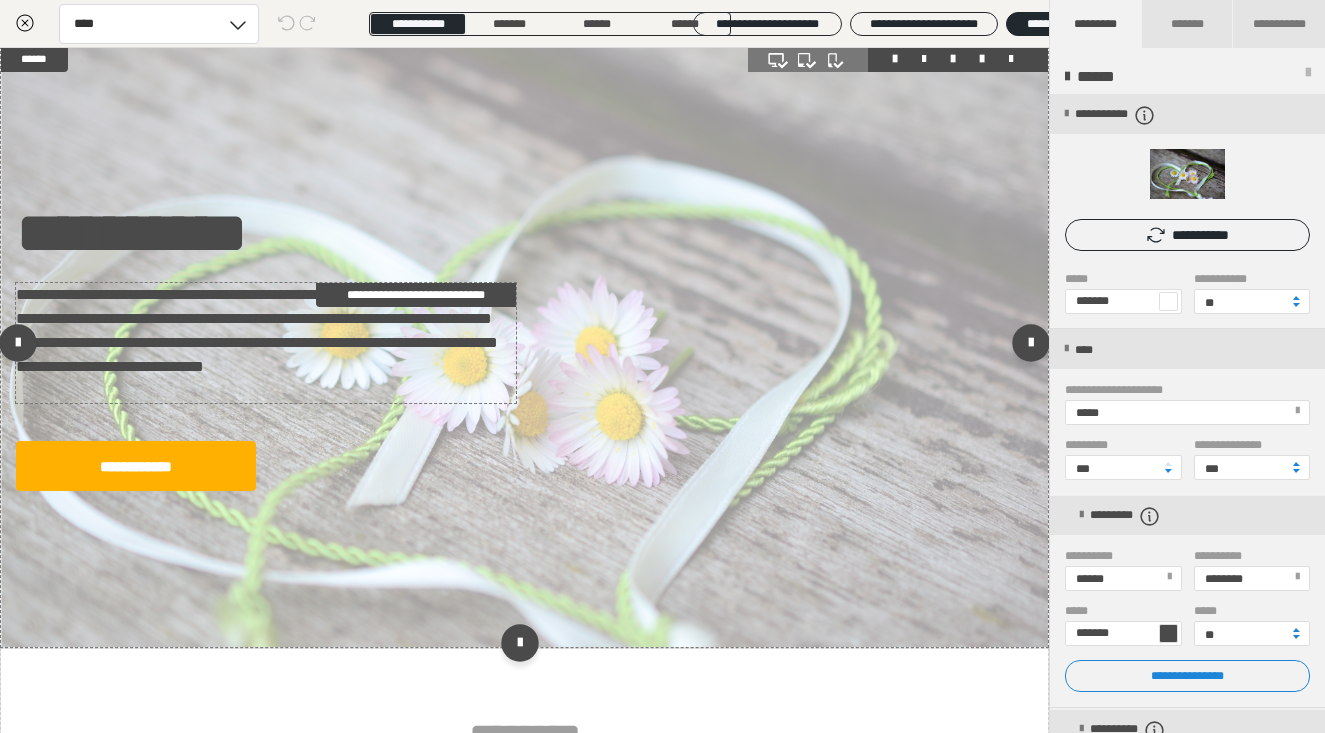 click on "**********" at bounding box center [266, 343] 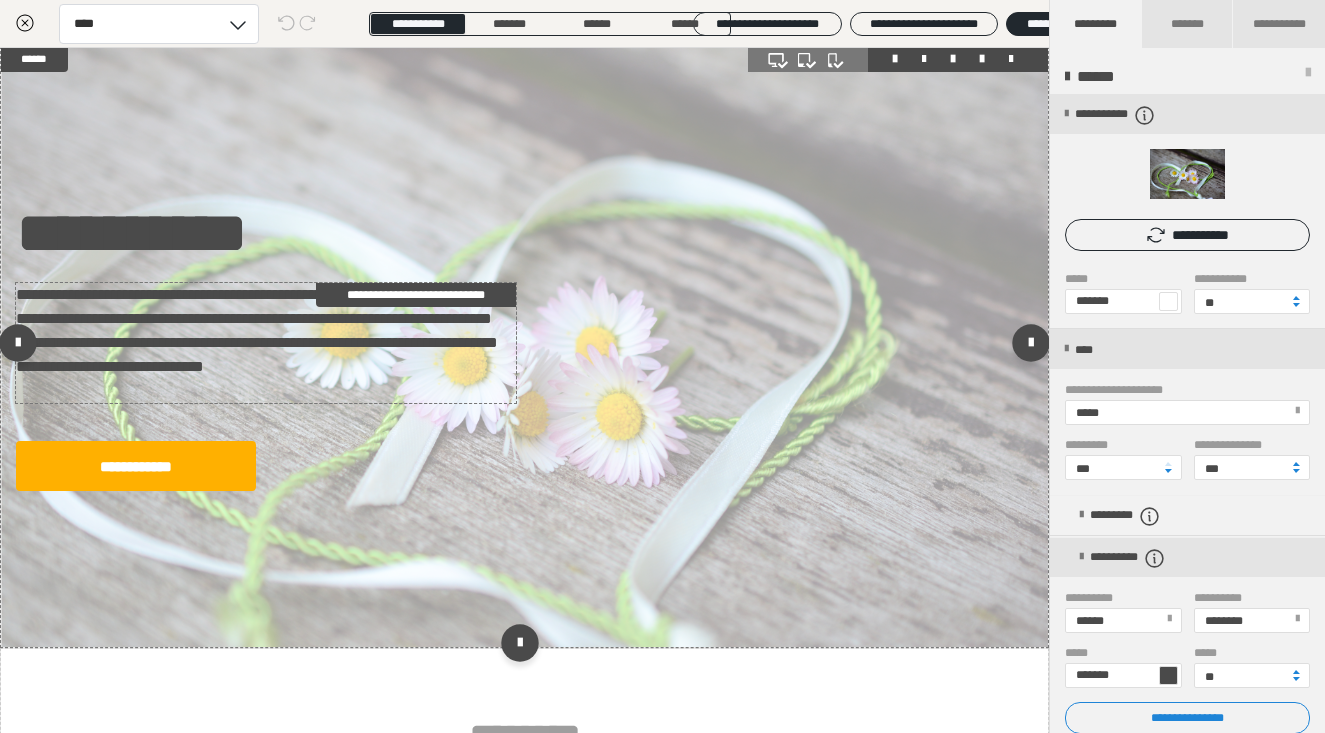 click on "**********" at bounding box center (266, 343) 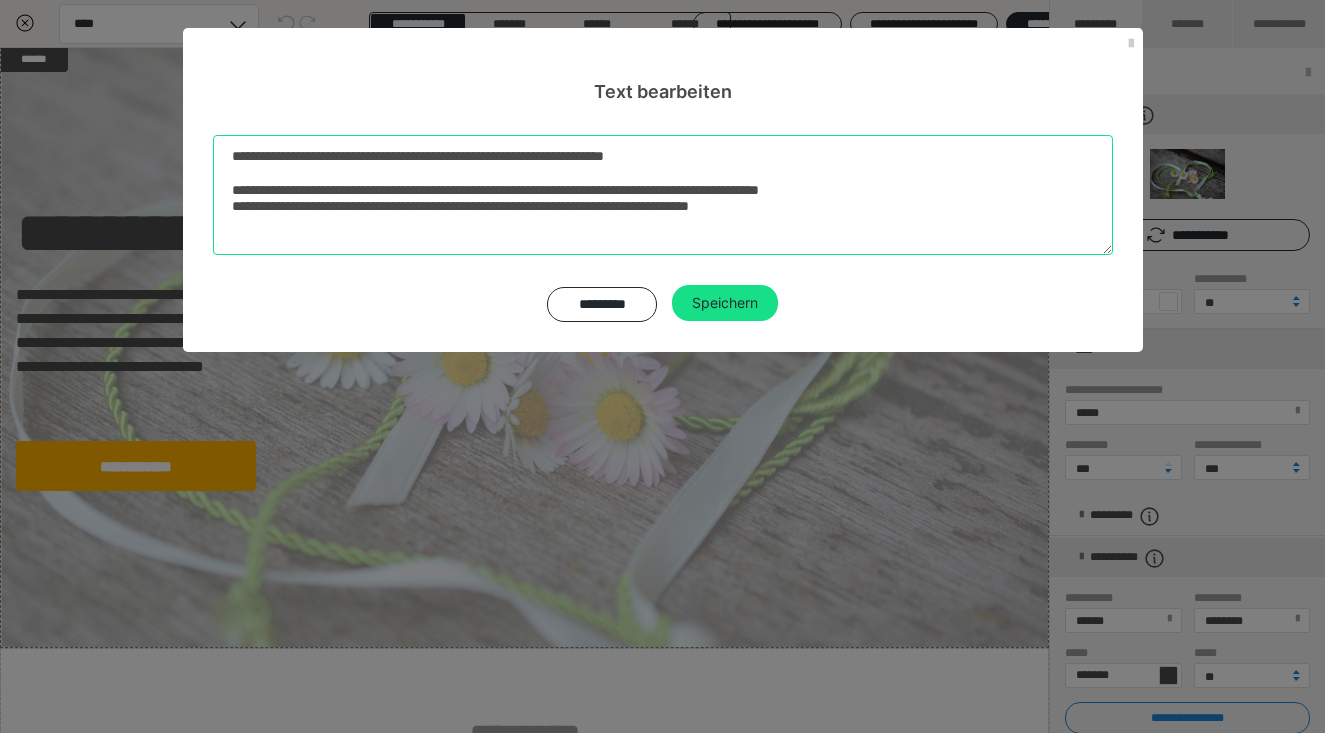 click on "**********" at bounding box center (663, 195) 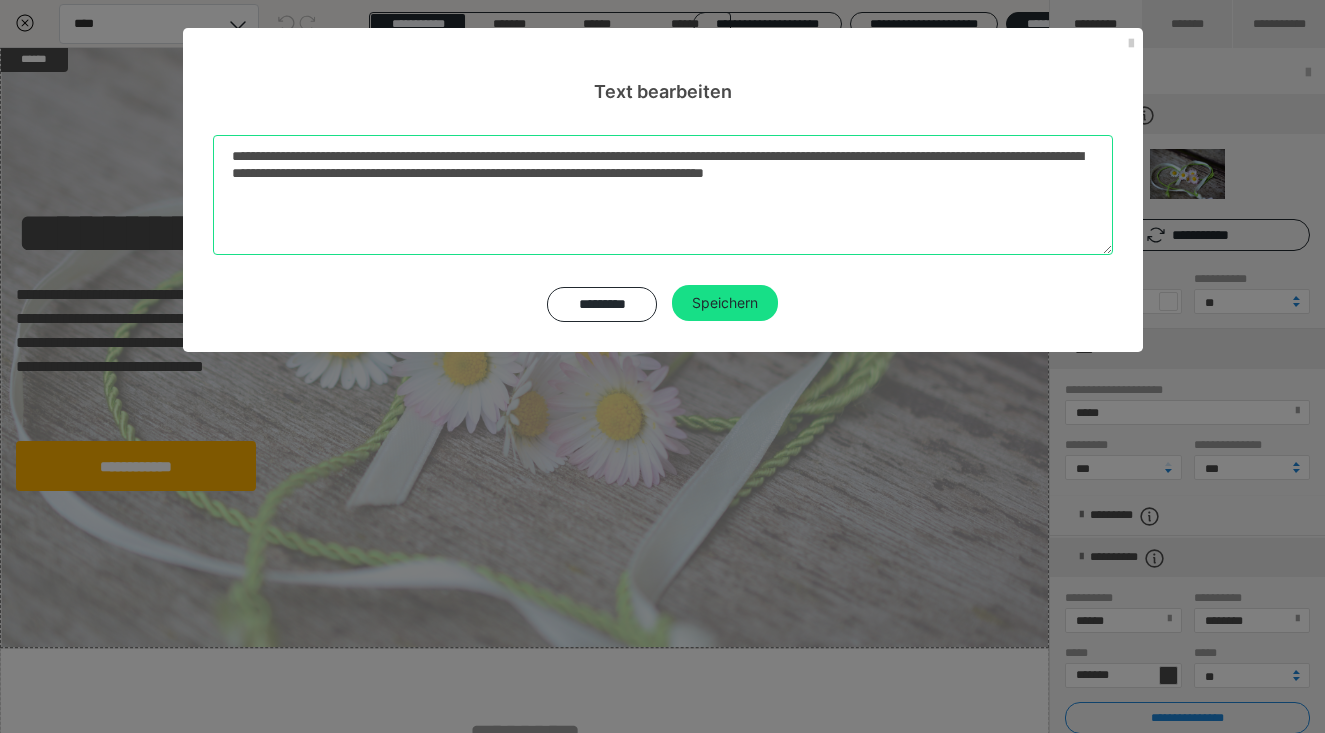 drag, startPoint x: 399, startPoint y: 197, endPoint x: 198, endPoint y: 121, distance: 214.88834 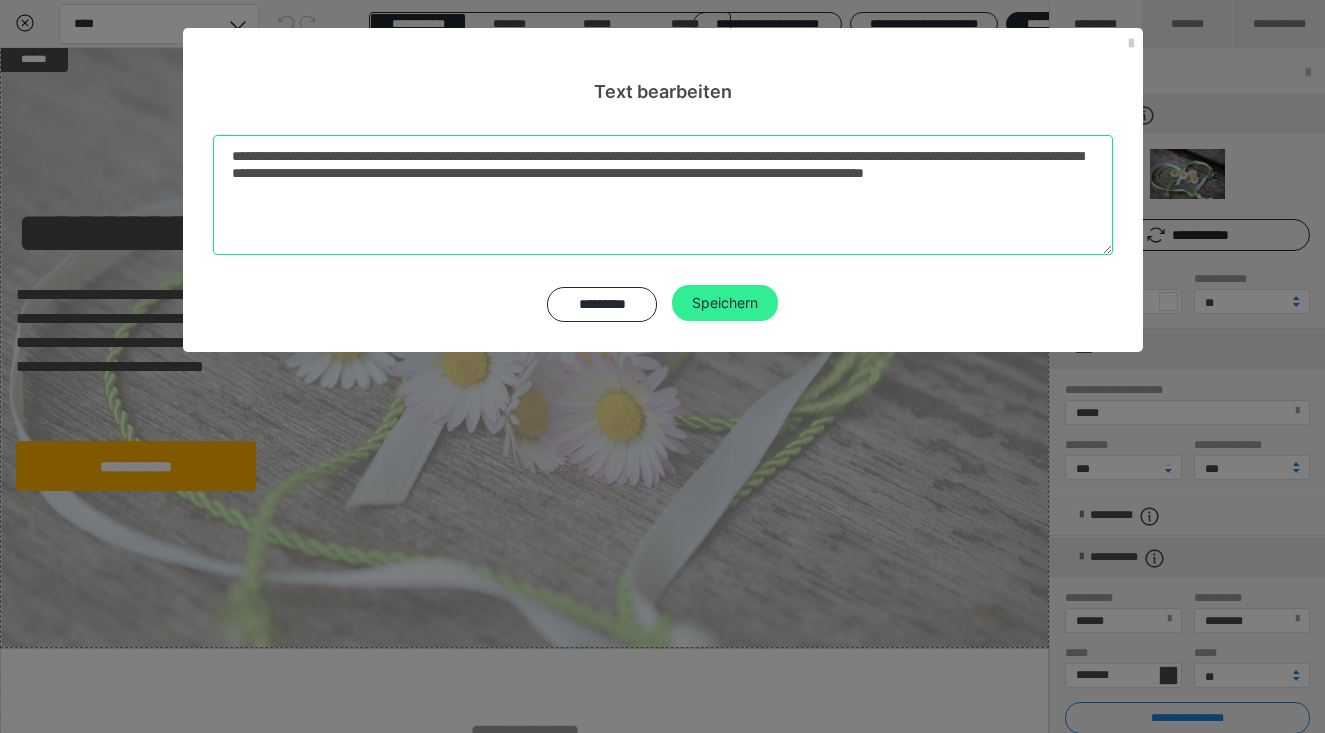 type on "**********" 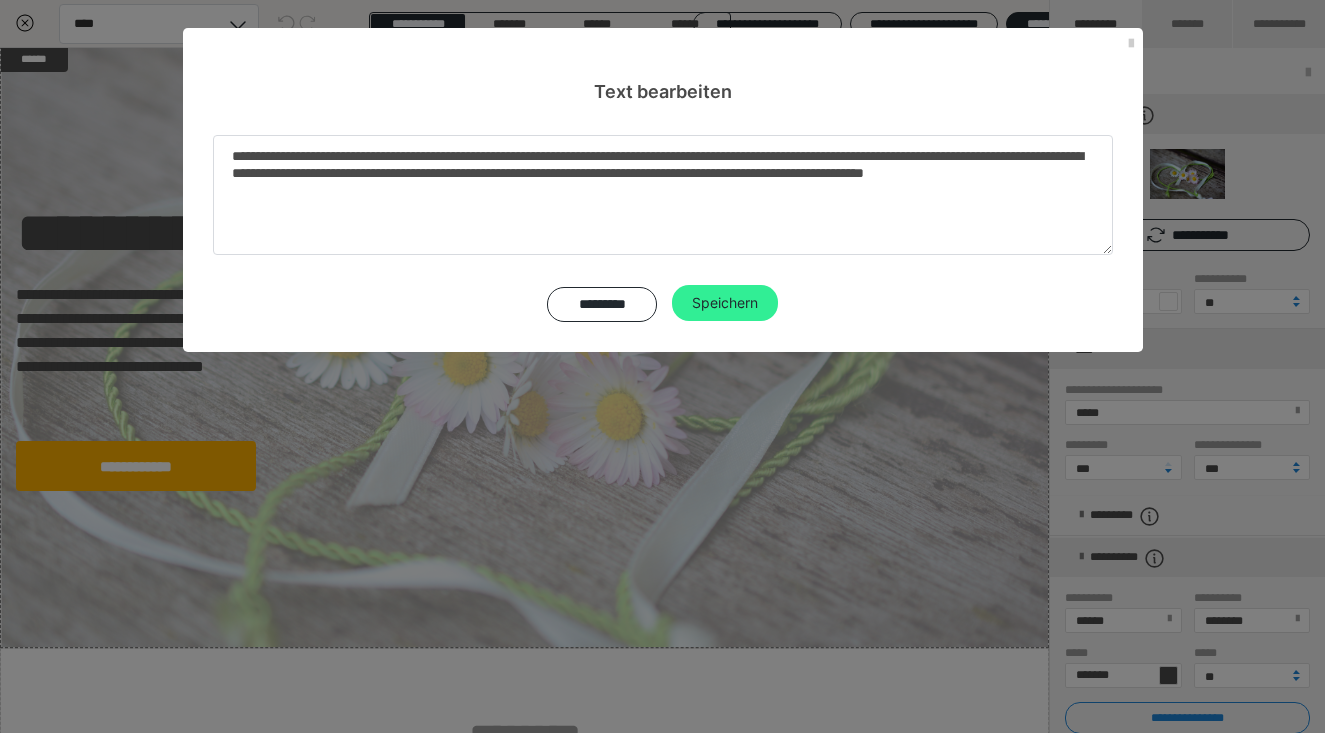 click on "Speichern" at bounding box center [725, 303] 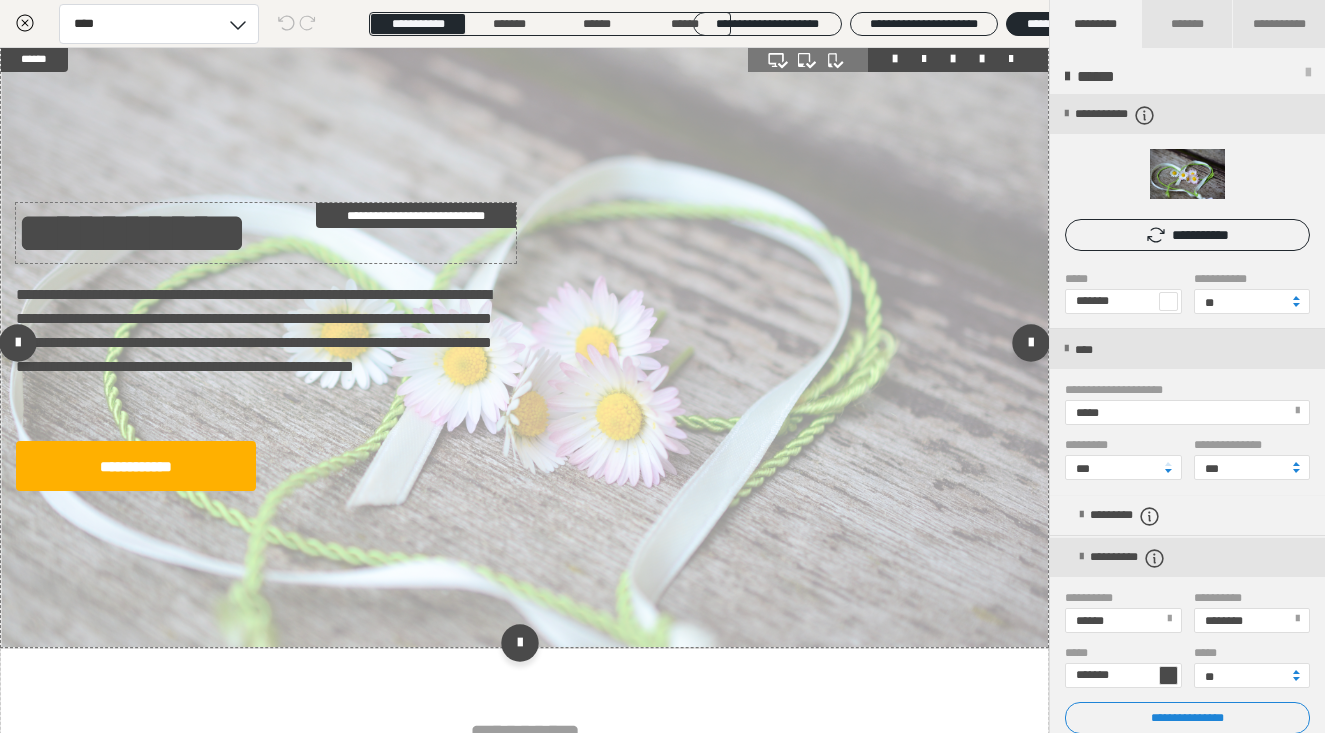 click on "**********" at bounding box center (266, 233) 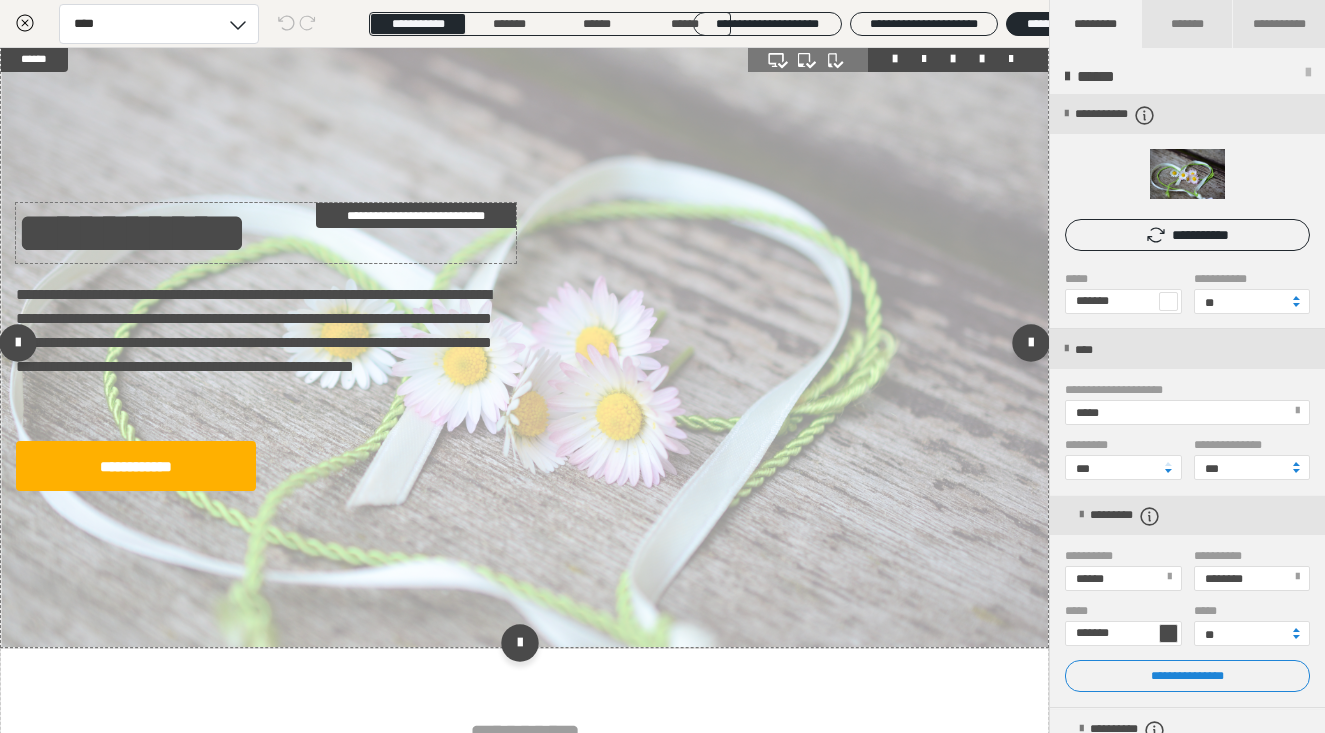 click on "**********" at bounding box center [266, 233] 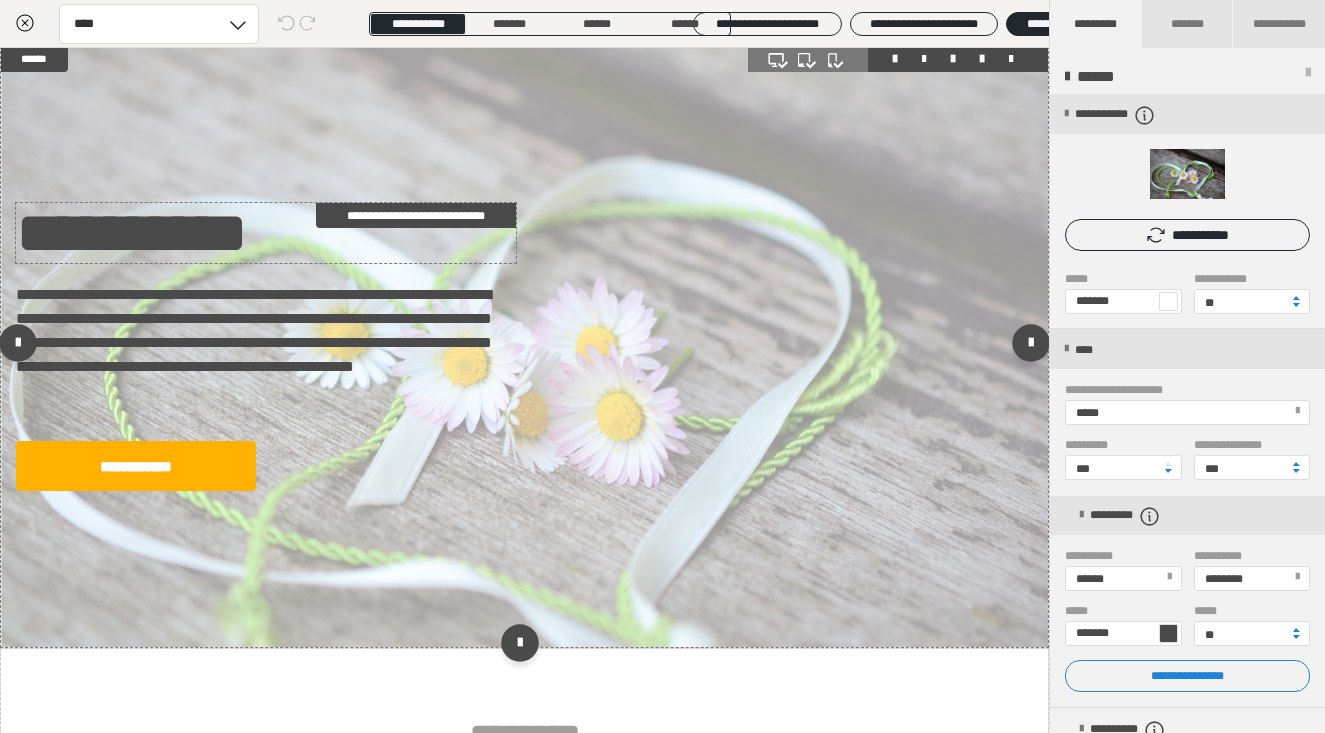 click on "**********" at bounding box center [266, 233] 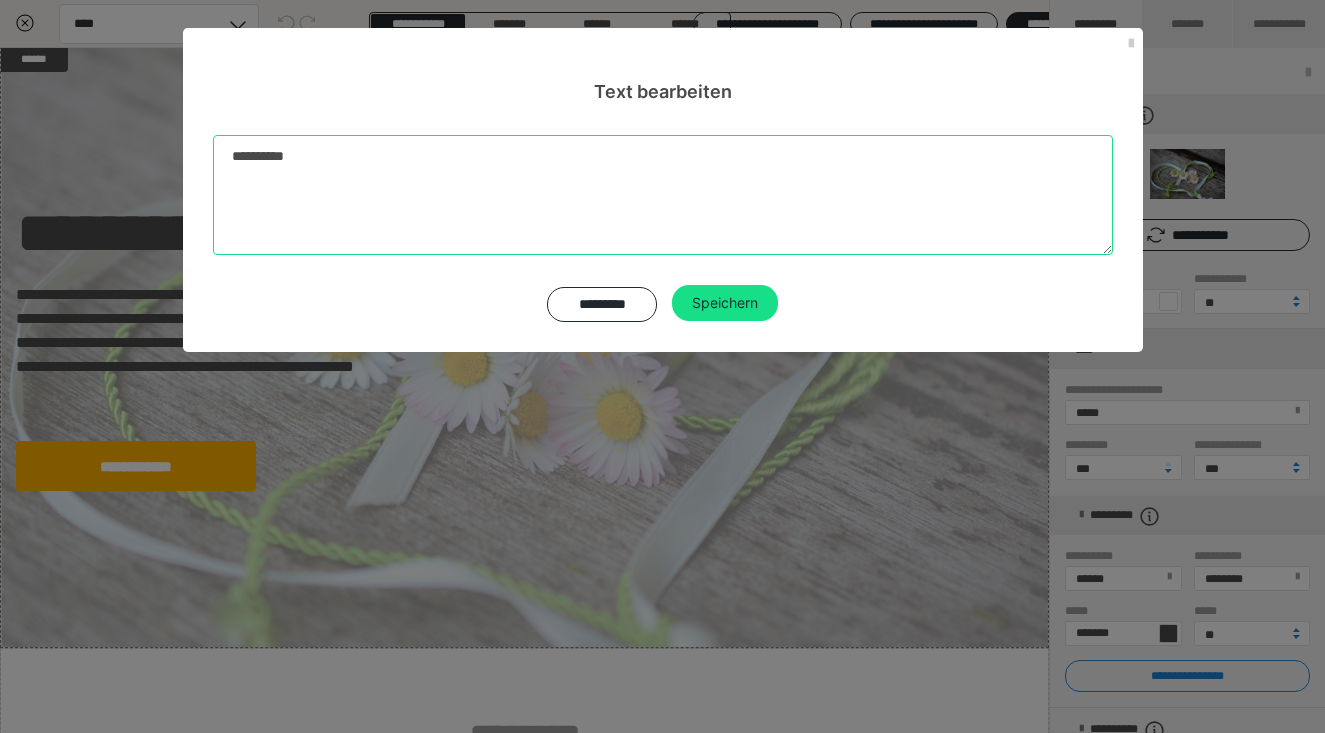 click on "**********" at bounding box center [663, 195] 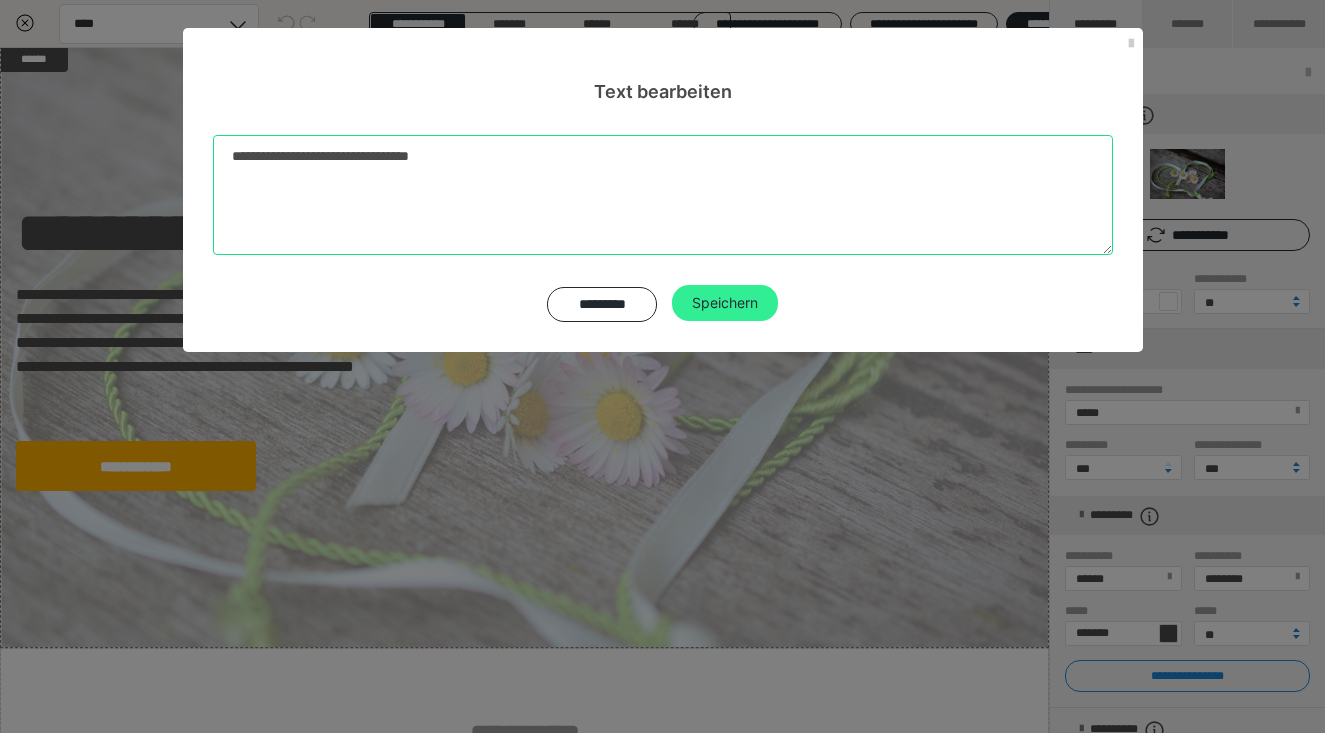 type on "**********" 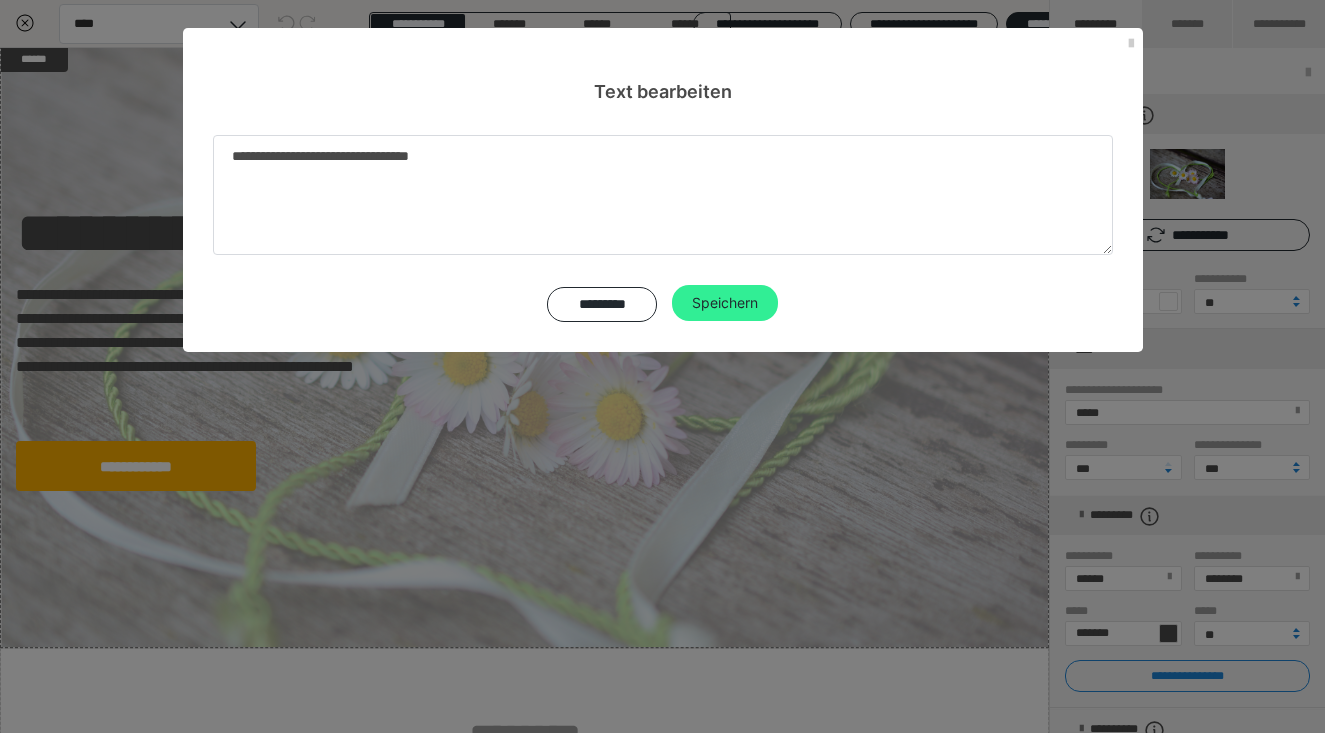 click on "Speichern" at bounding box center (725, 303) 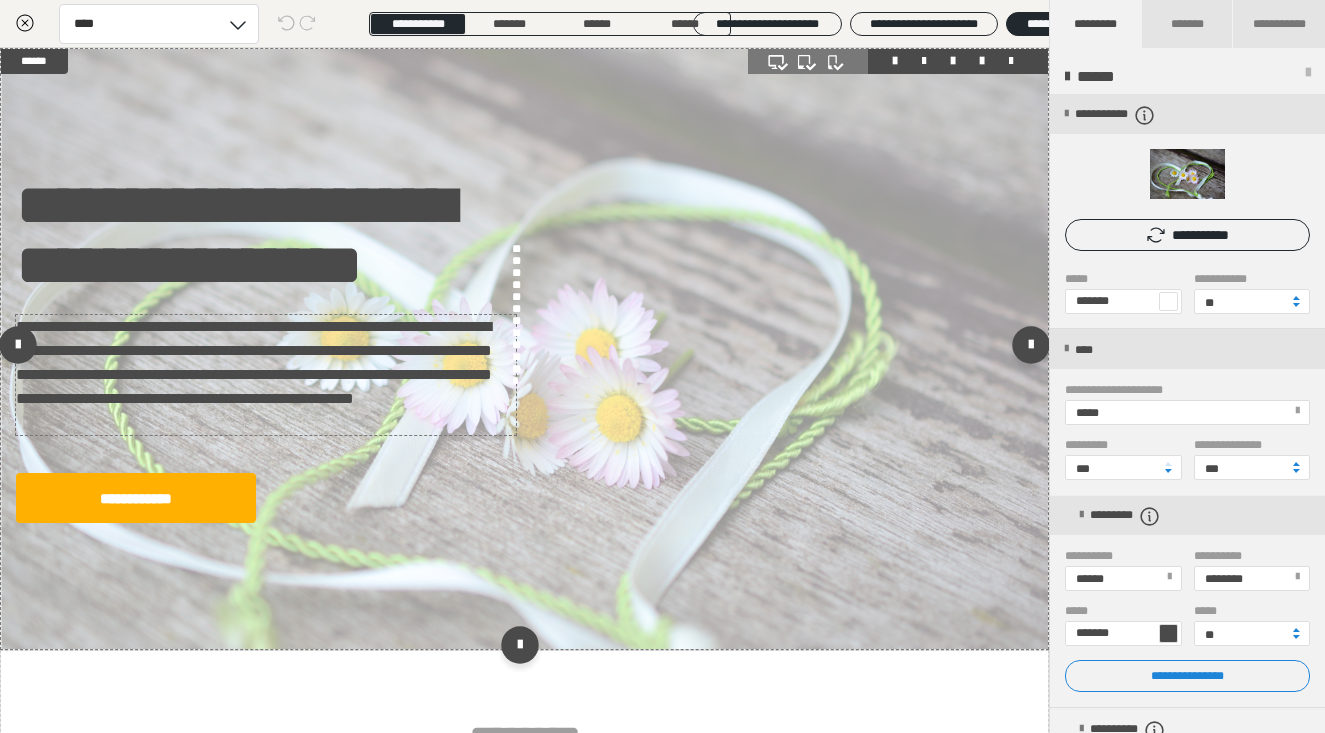 scroll, scrollTop: 0, scrollLeft: 0, axis: both 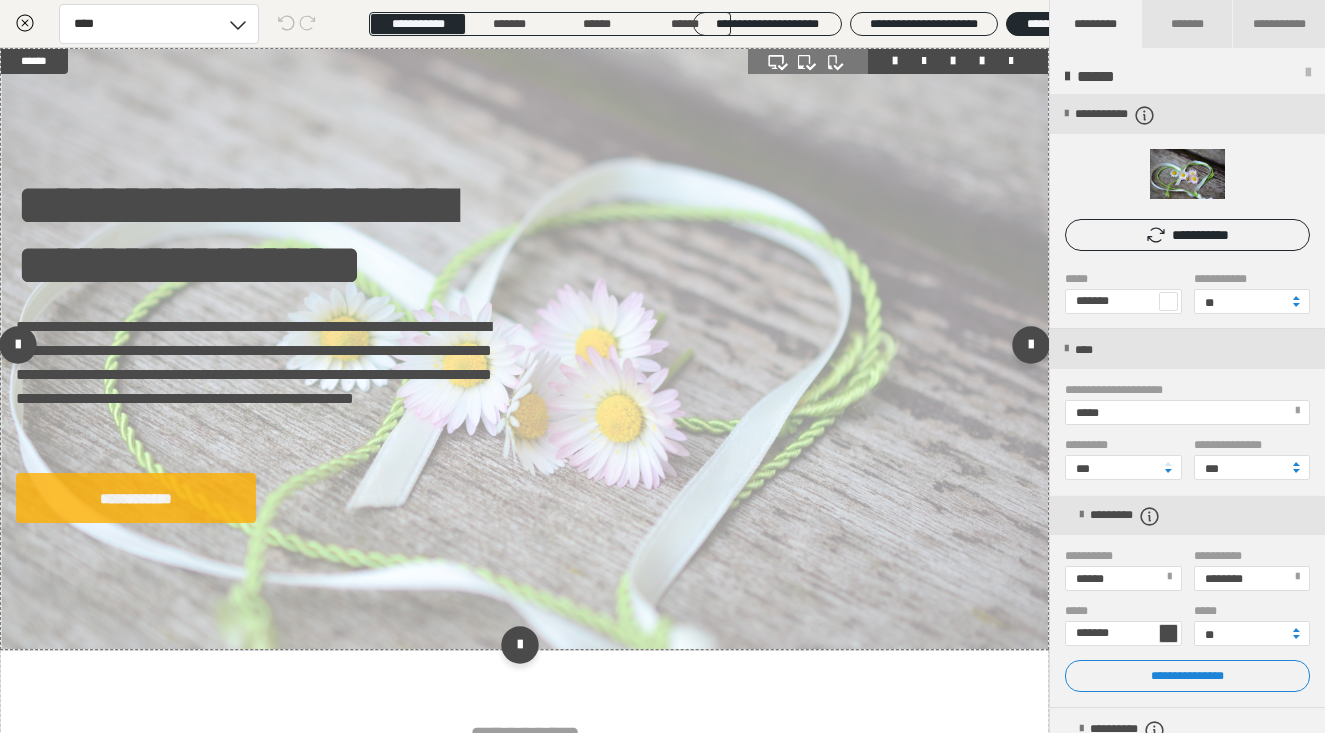 click on "**********" at bounding box center (136, 498) 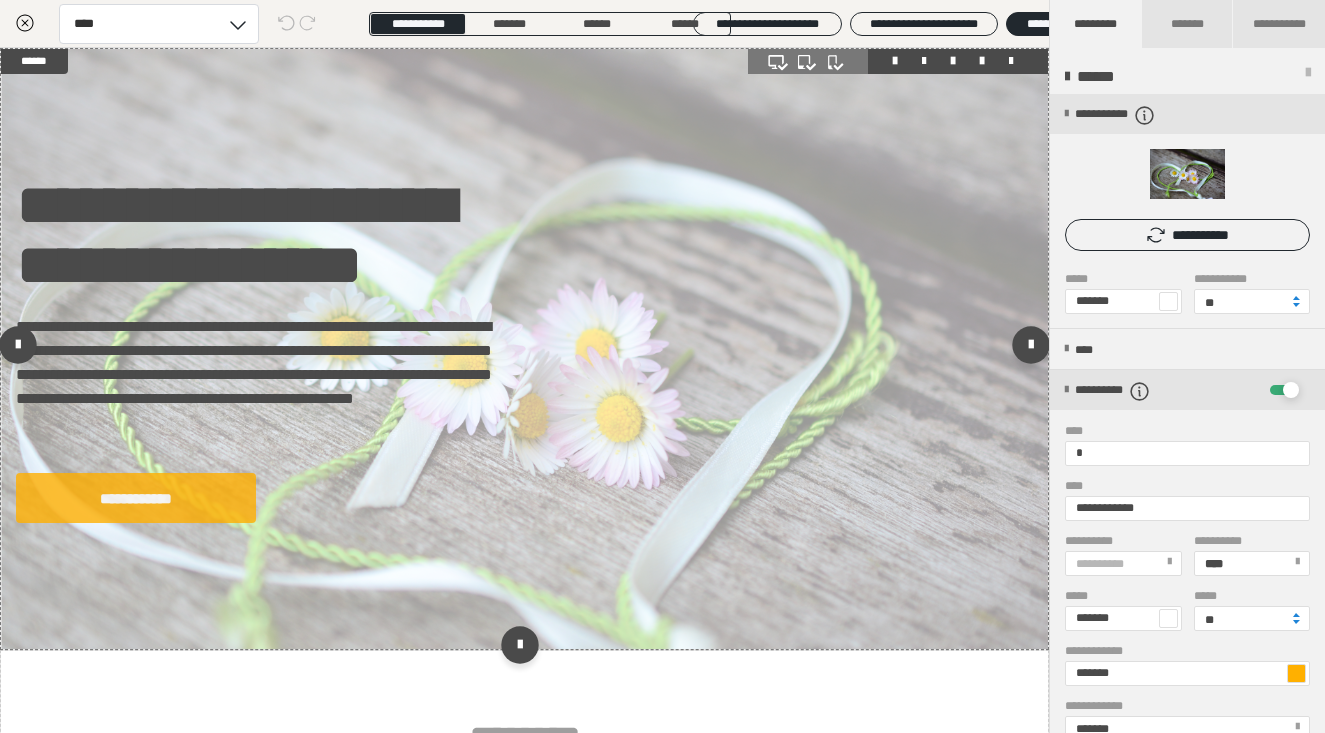 click on "**********" at bounding box center (136, 498) 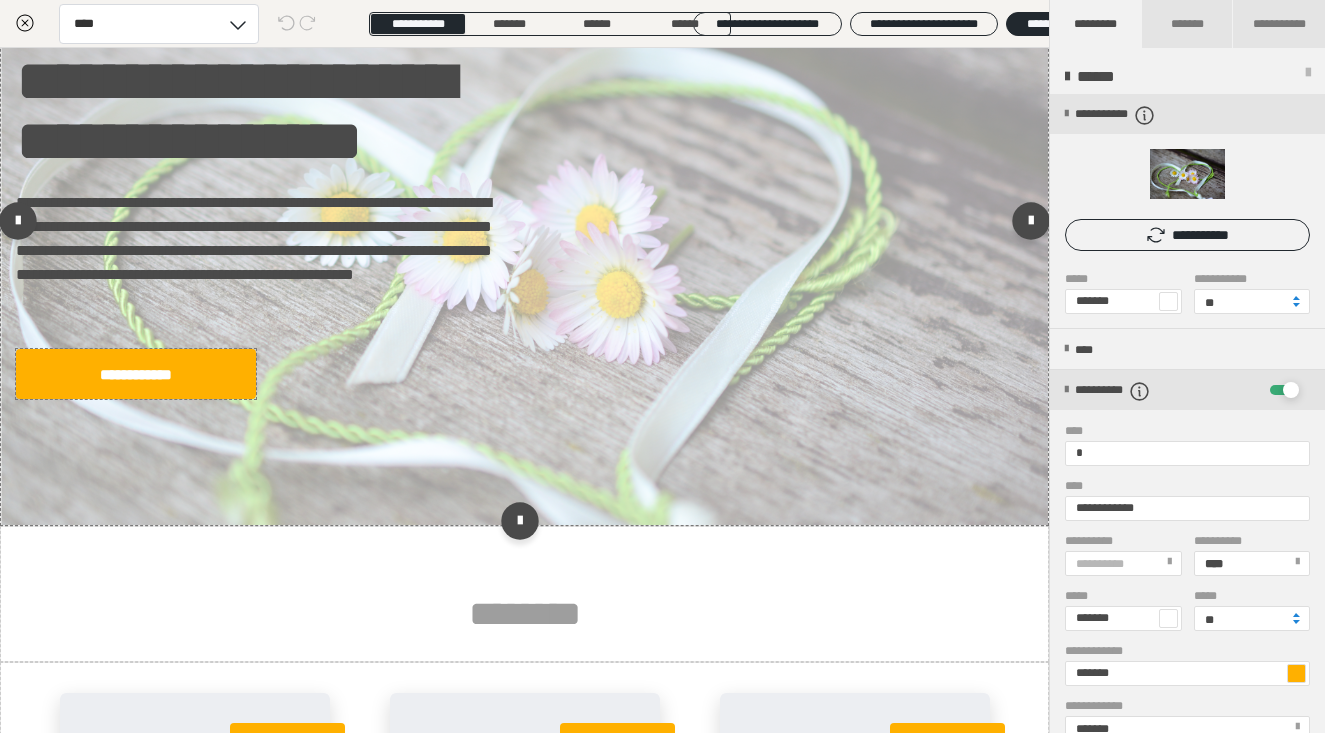 scroll, scrollTop: 126, scrollLeft: 0, axis: vertical 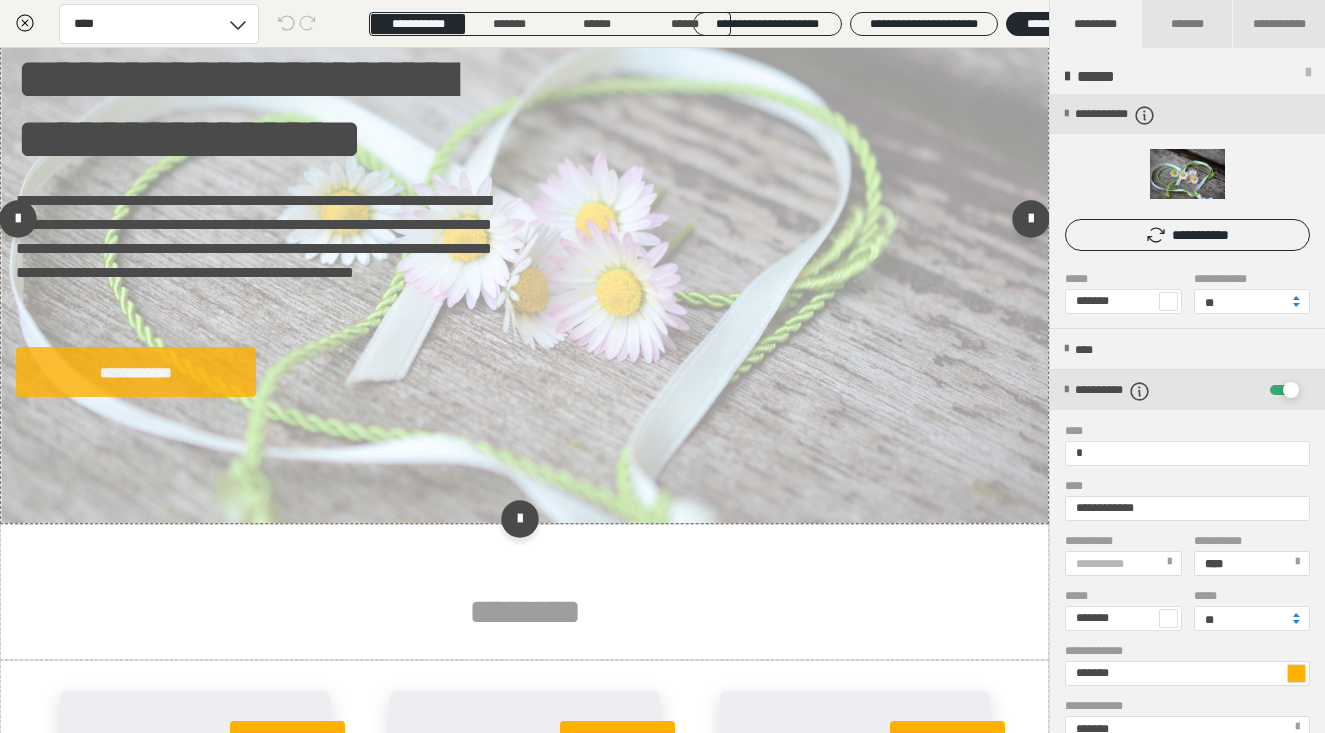 click on "**********" at bounding box center (136, 372) 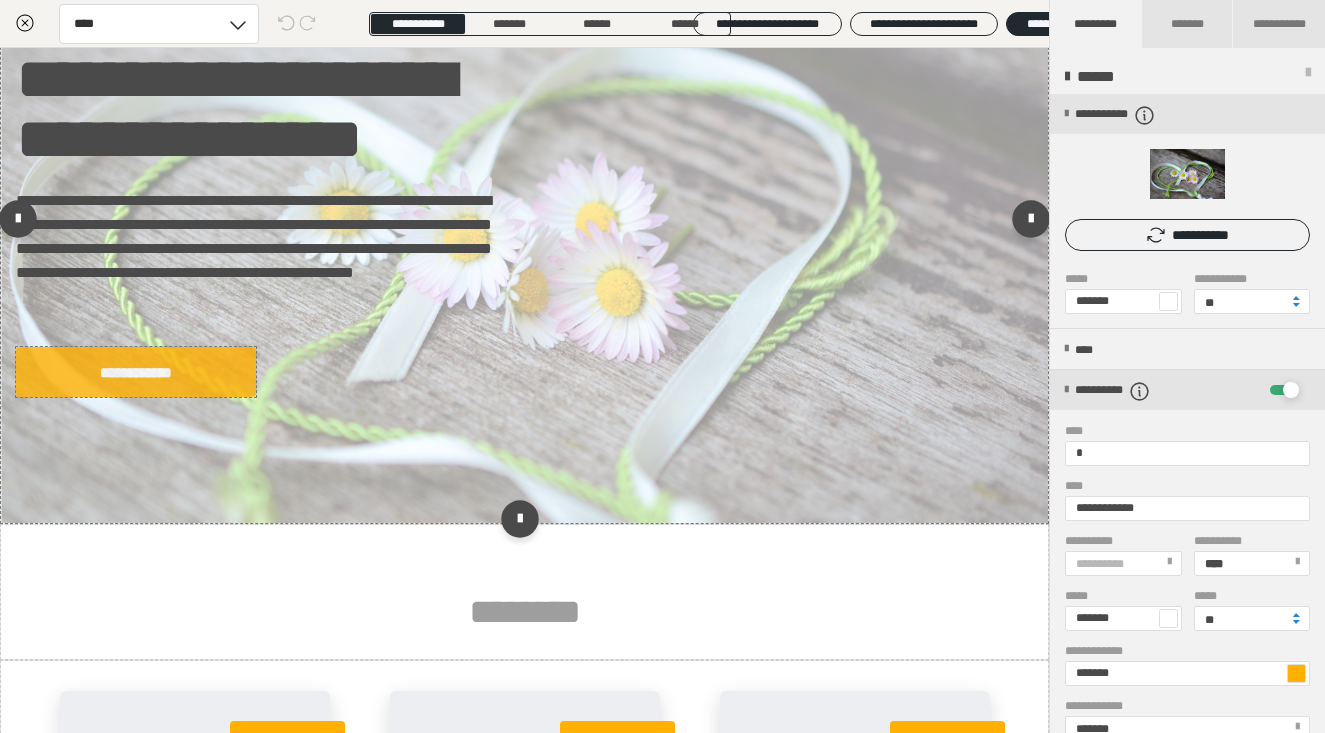 click on "**********" at bounding box center [136, 372] 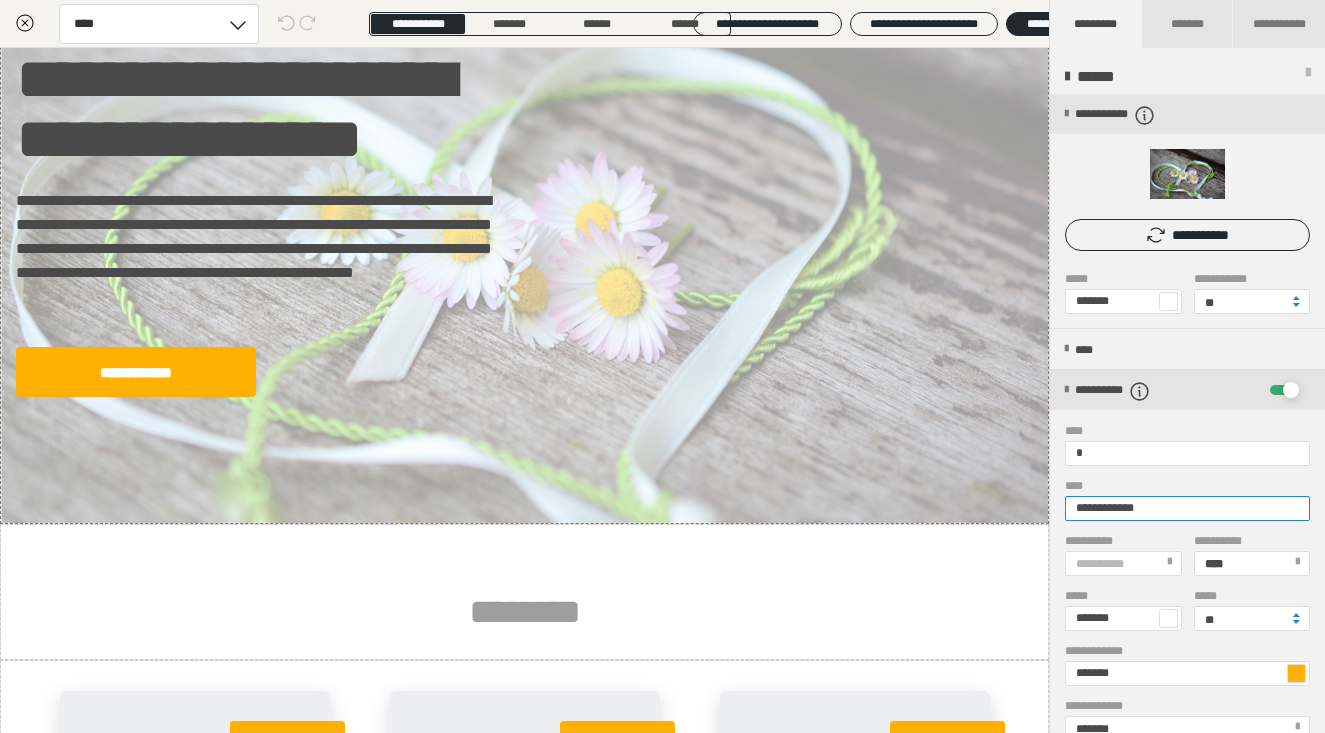 click on "**********" at bounding box center [1187, 508] 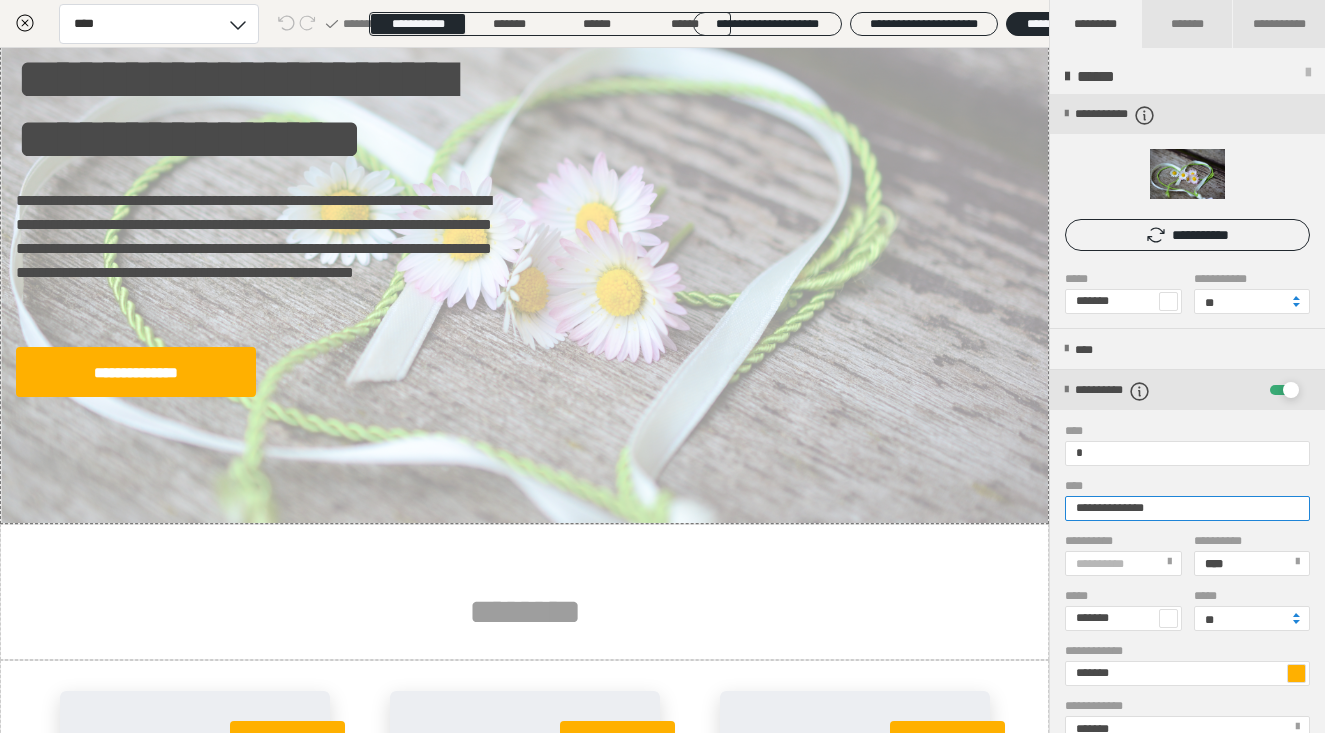 type on "**********" 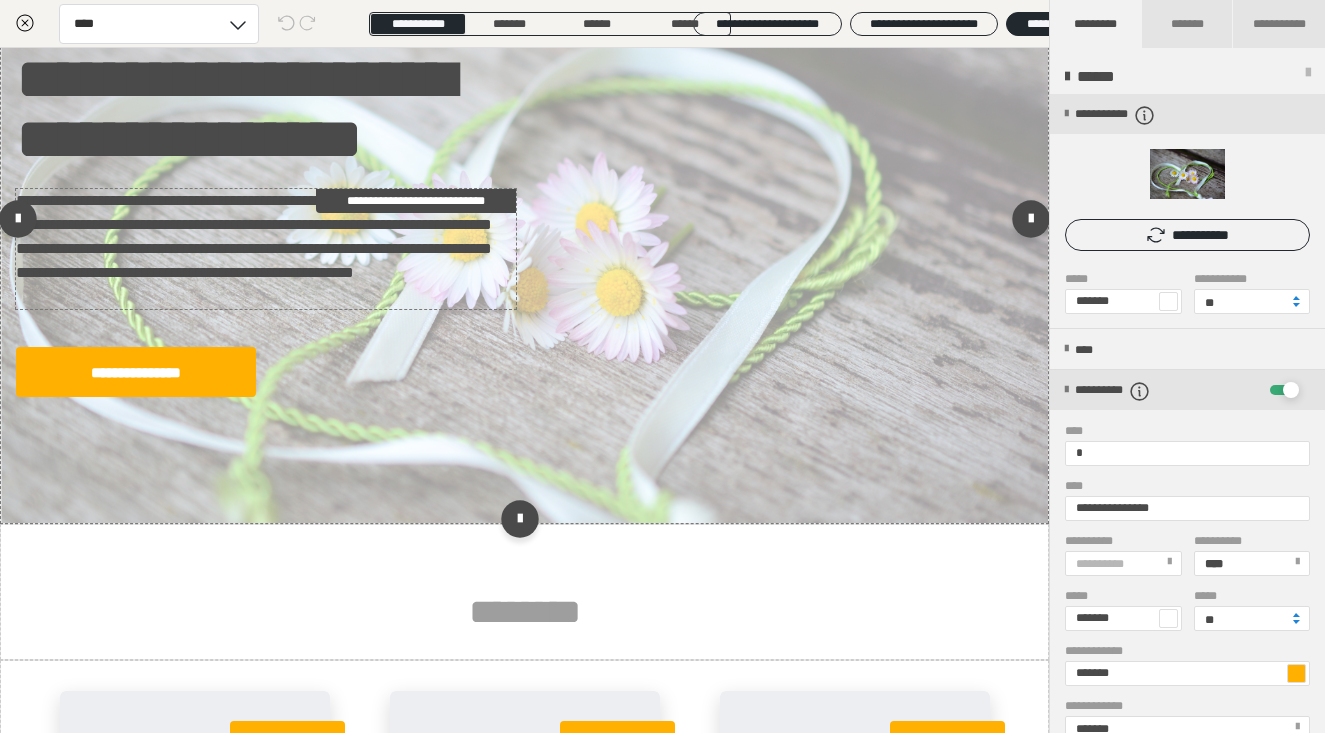 click on "**********" at bounding box center [416, 201] 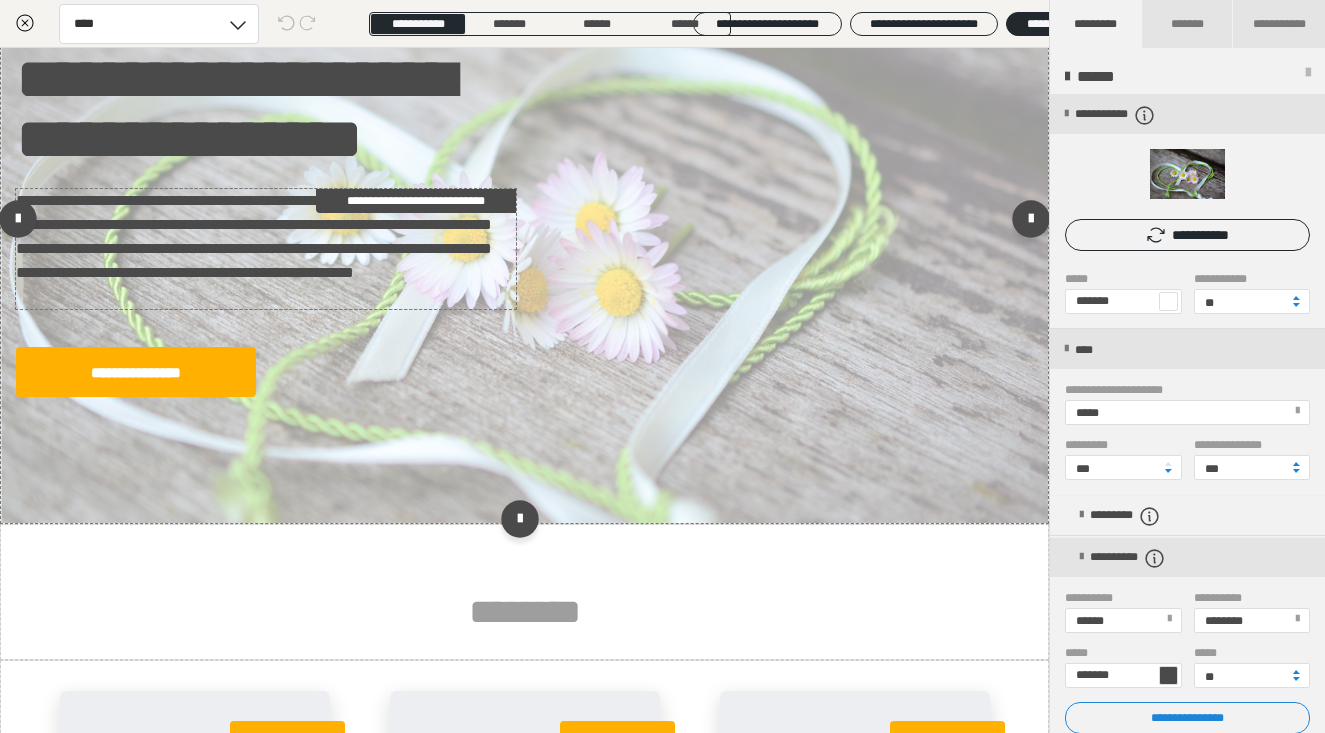 click on "**********" at bounding box center [416, 201] 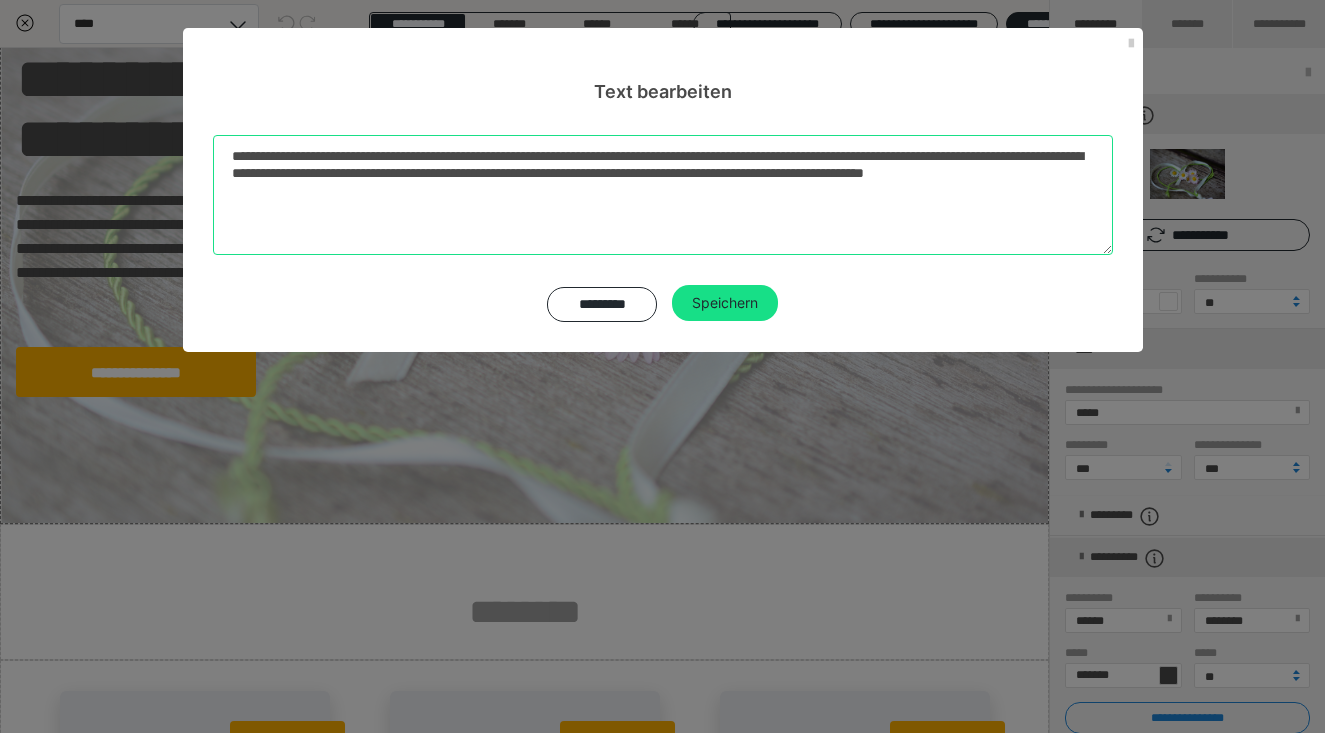 click on "**********" at bounding box center [663, 195] 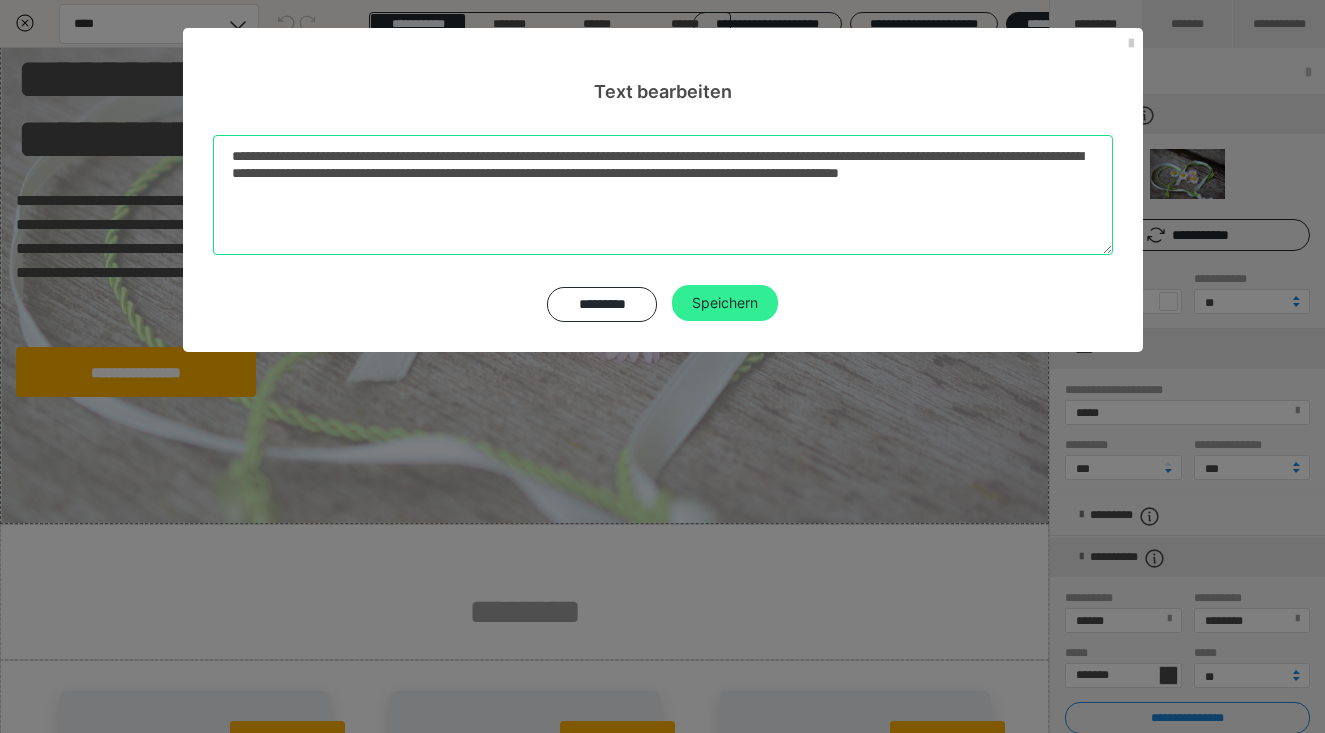 type on "**********" 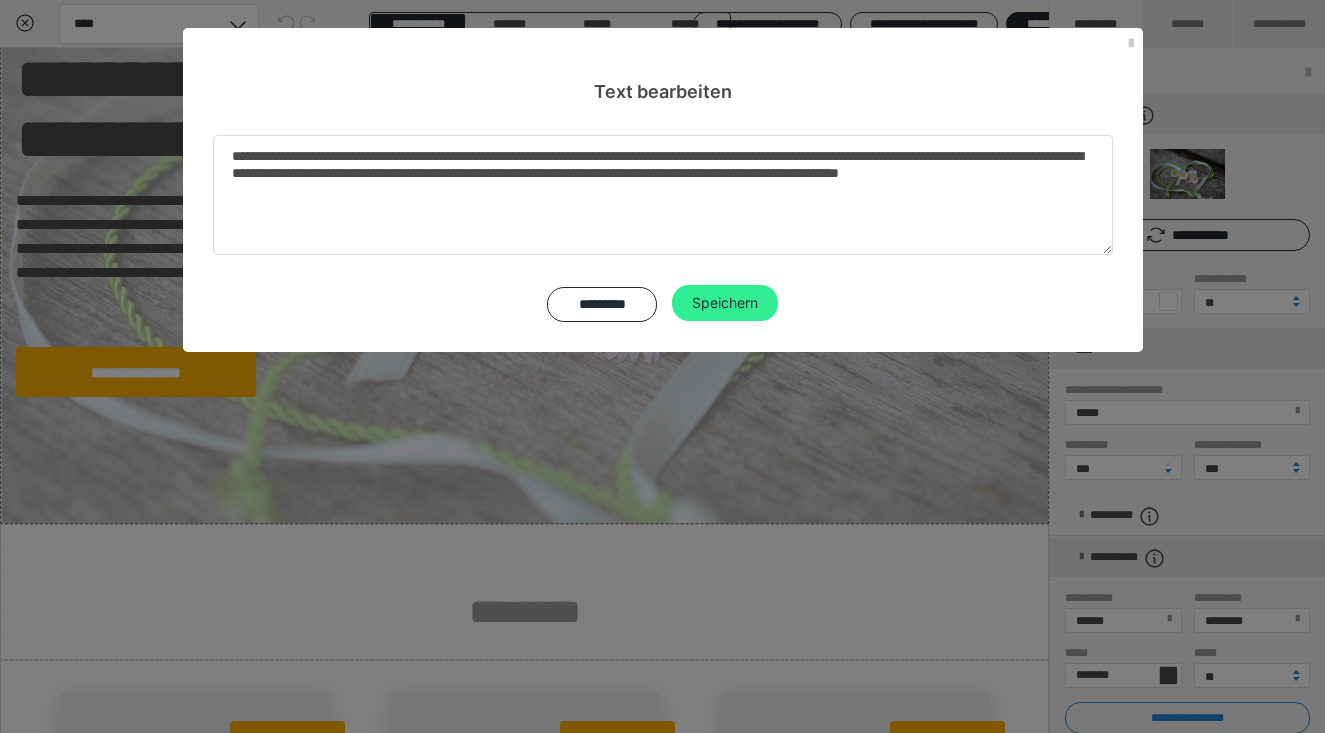 click on "Speichern" at bounding box center [725, 303] 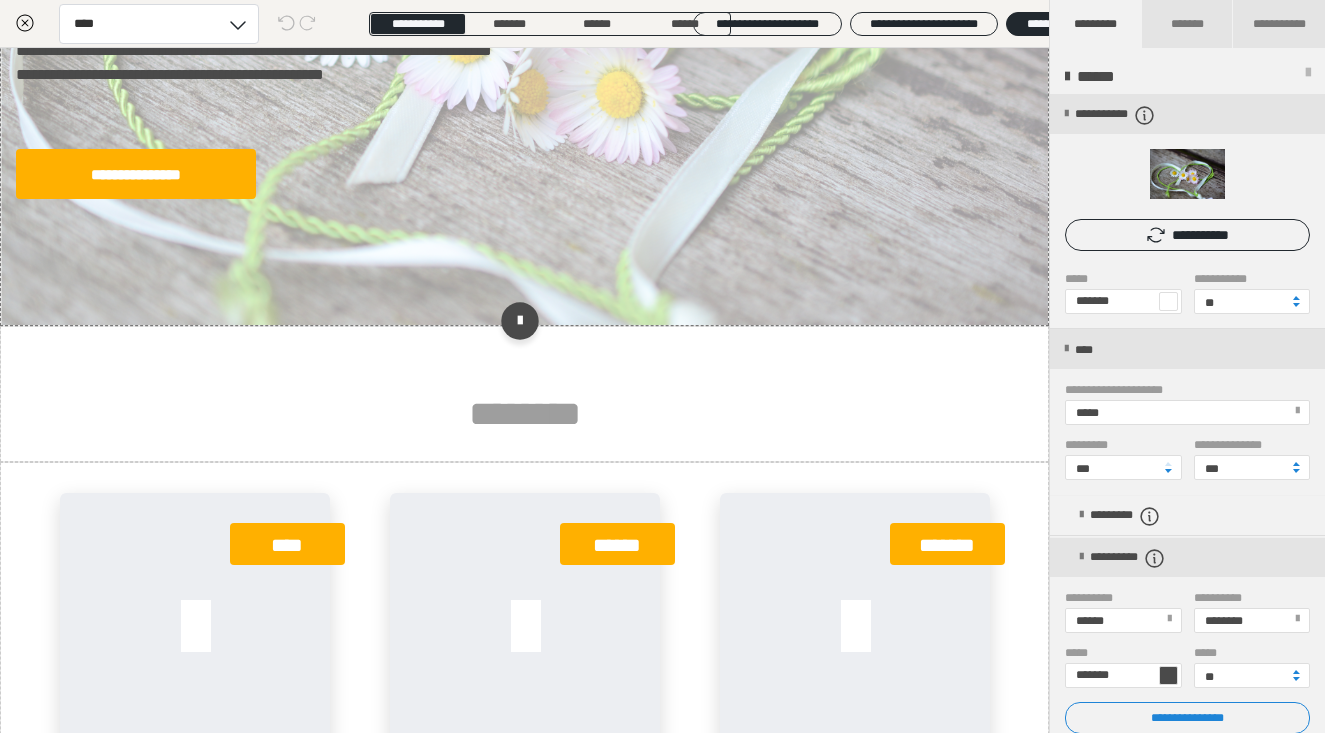 scroll, scrollTop: 362, scrollLeft: 0, axis: vertical 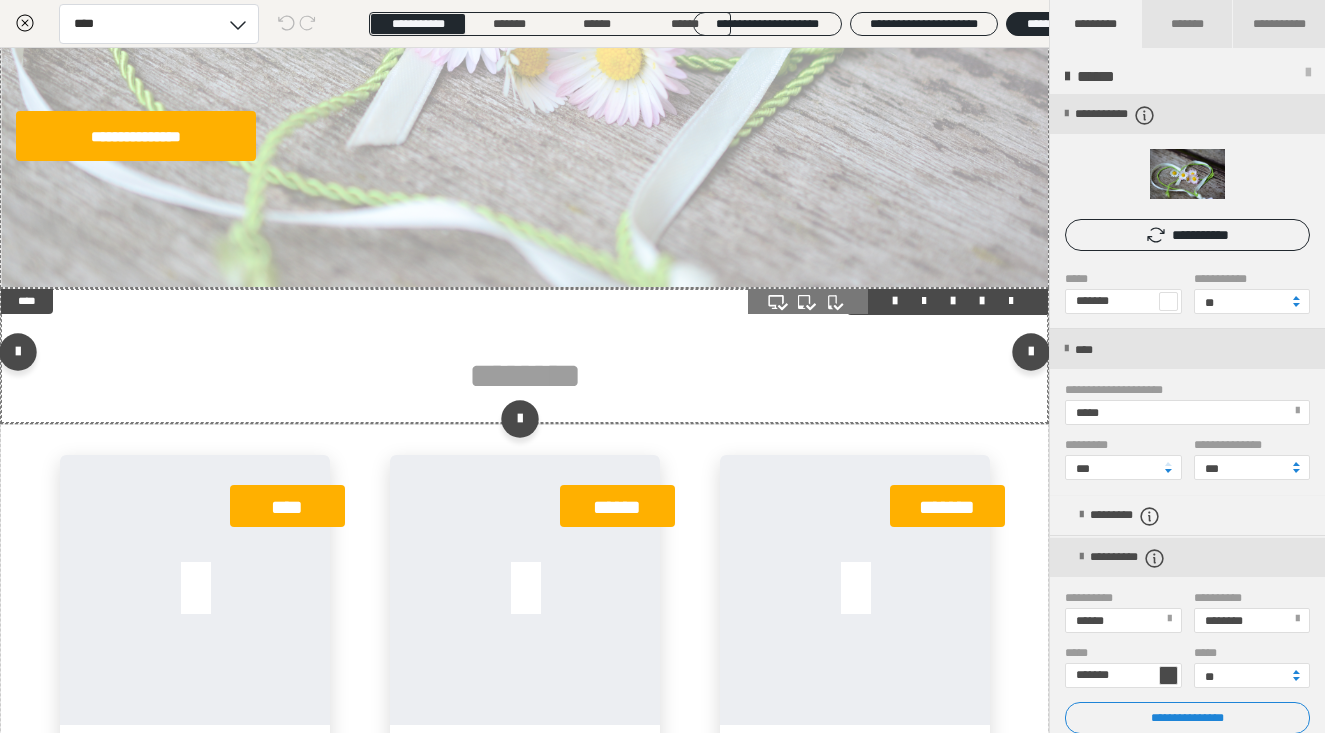 click on "********" at bounding box center [525, 376] 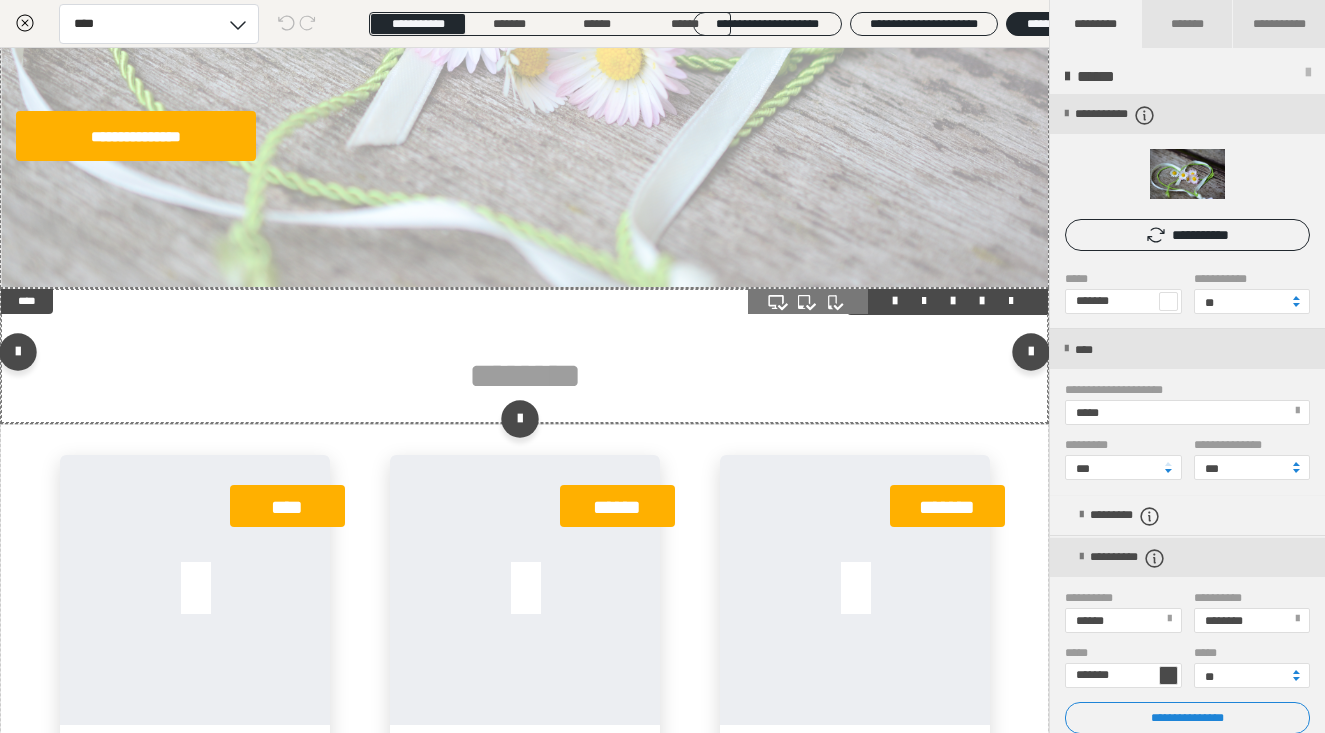 click on "********" at bounding box center (525, 376) 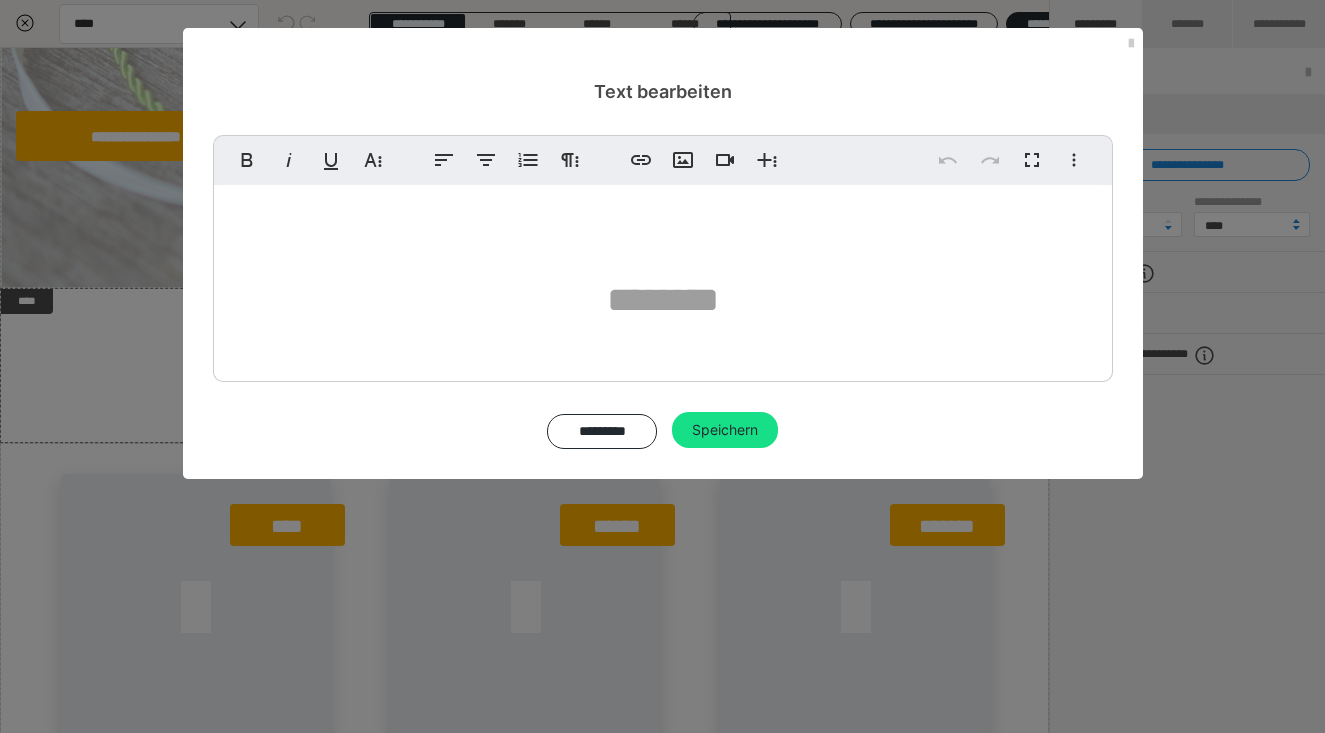 click on "********" at bounding box center [663, 300] 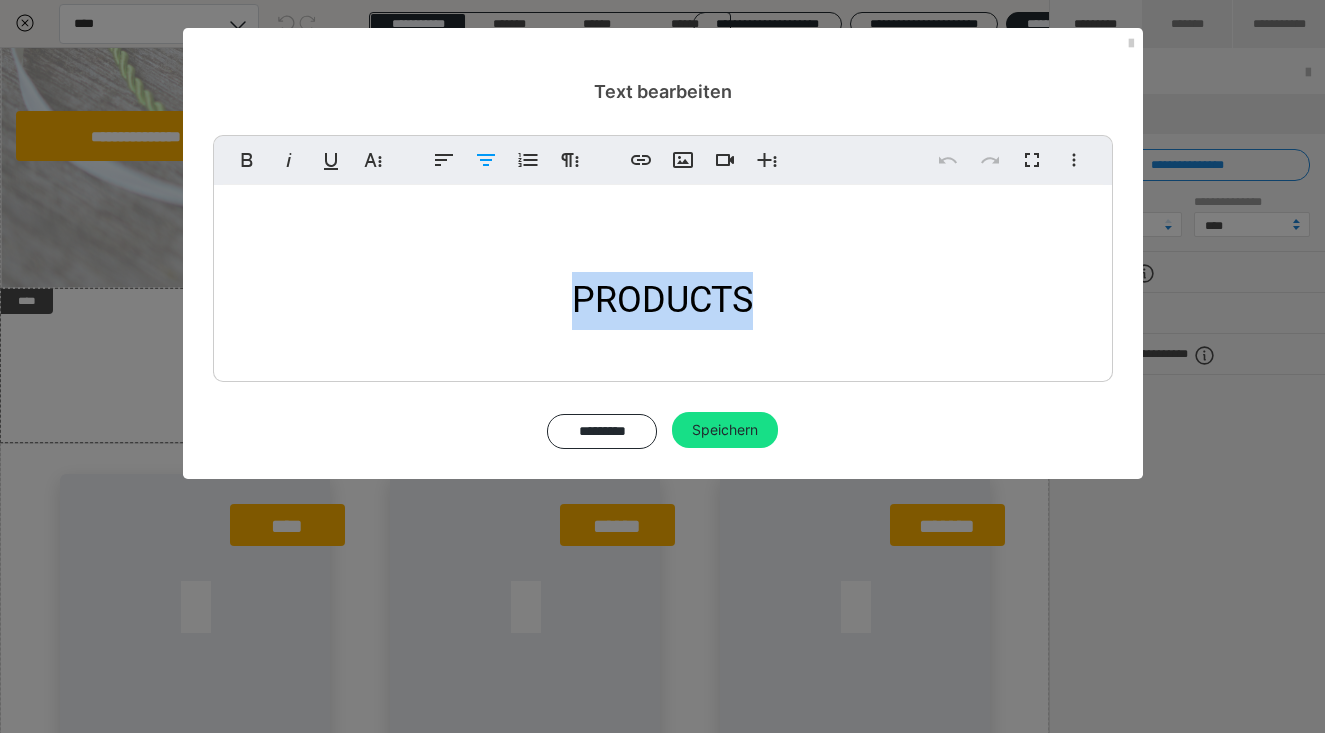 click on "PRODUCTS" at bounding box center (662, 300) 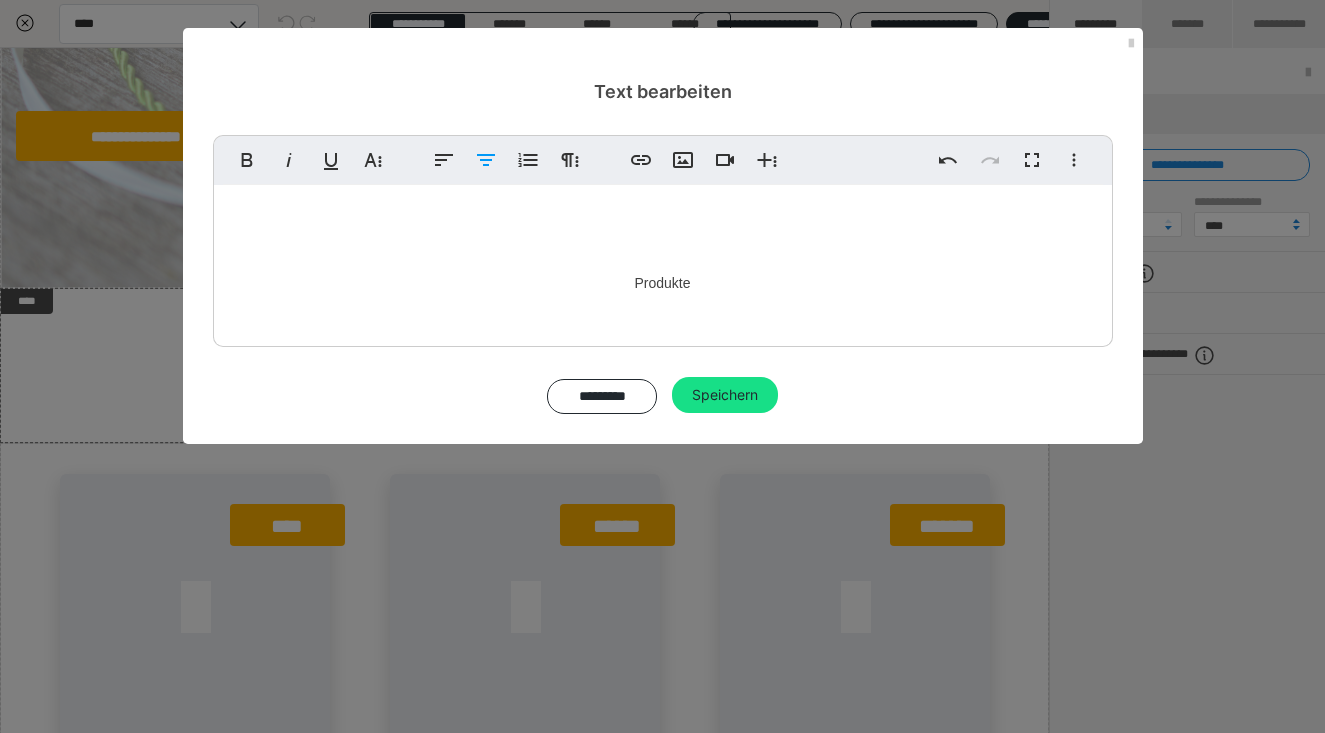 click on "Produkte" at bounding box center (663, 283) 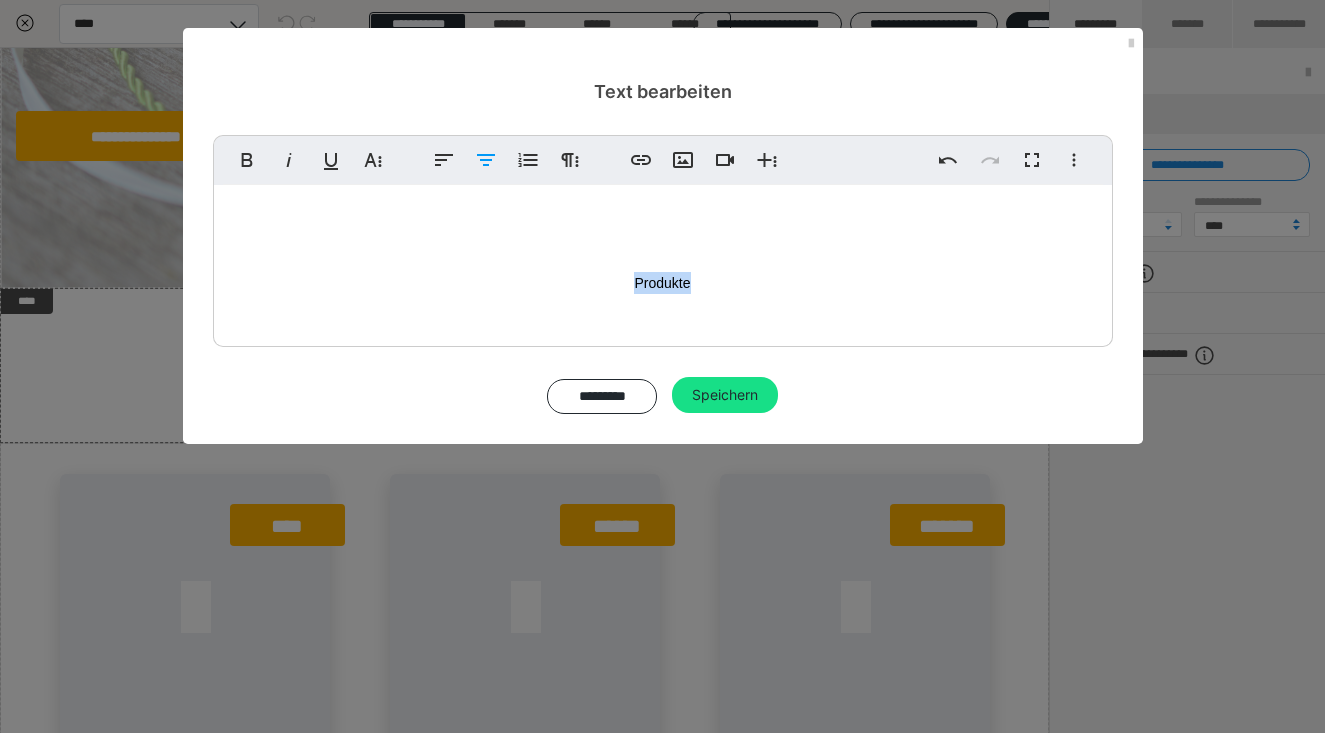 click on "Produkte" at bounding box center (663, 283) 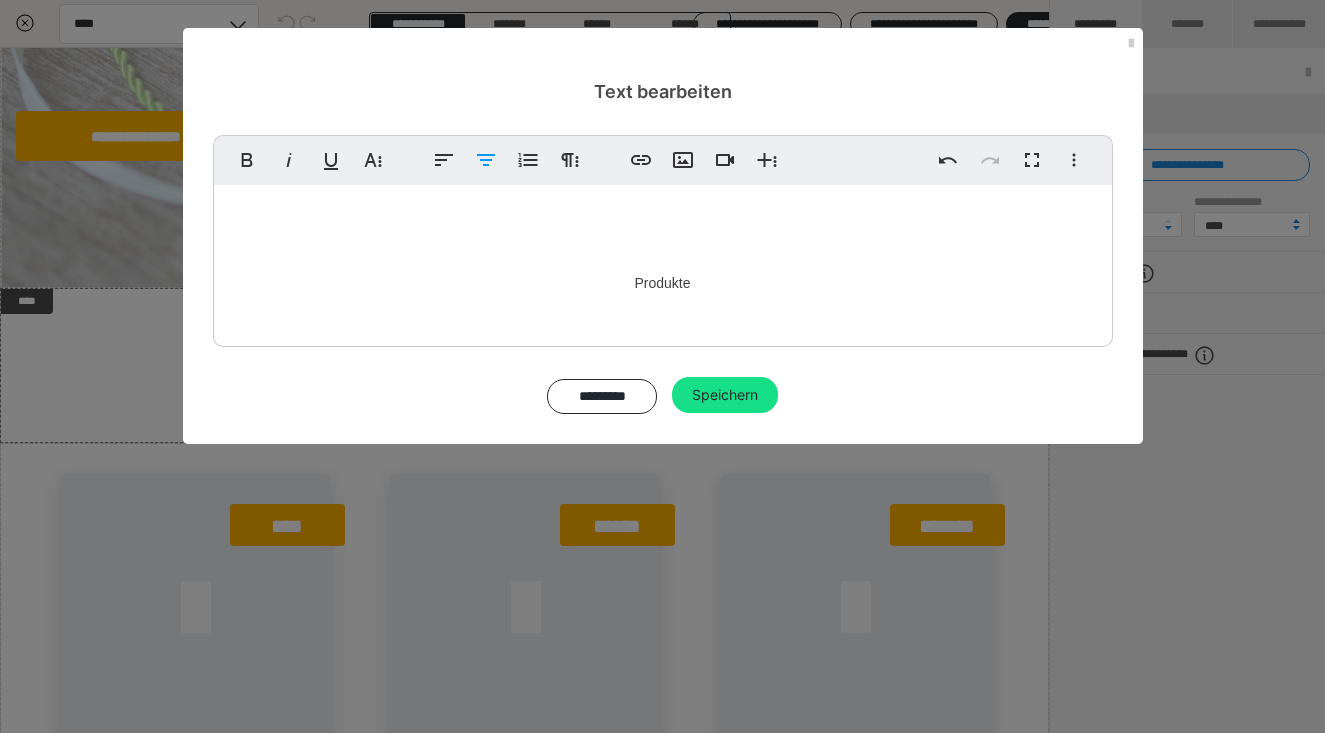 click on "Produkte" at bounding box center [663, 283] 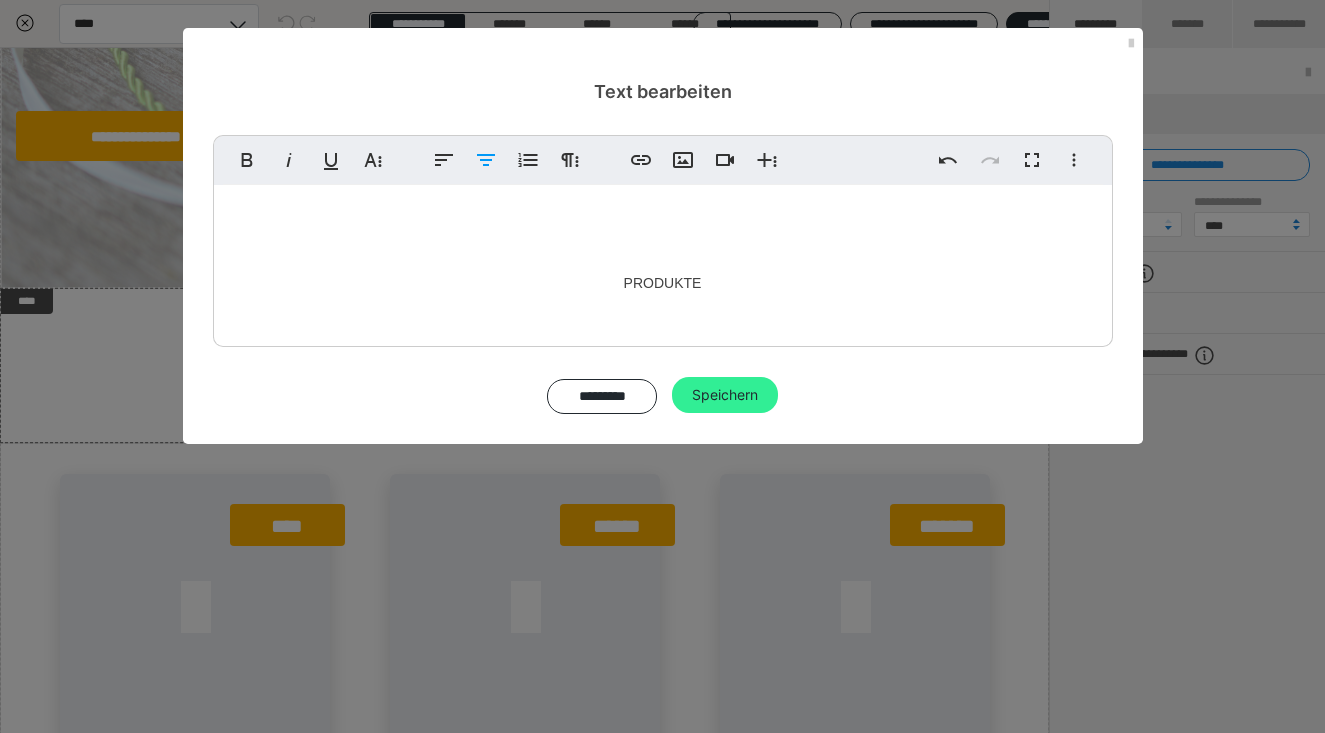 click on "Speichern" at bounding box center [725, 395] 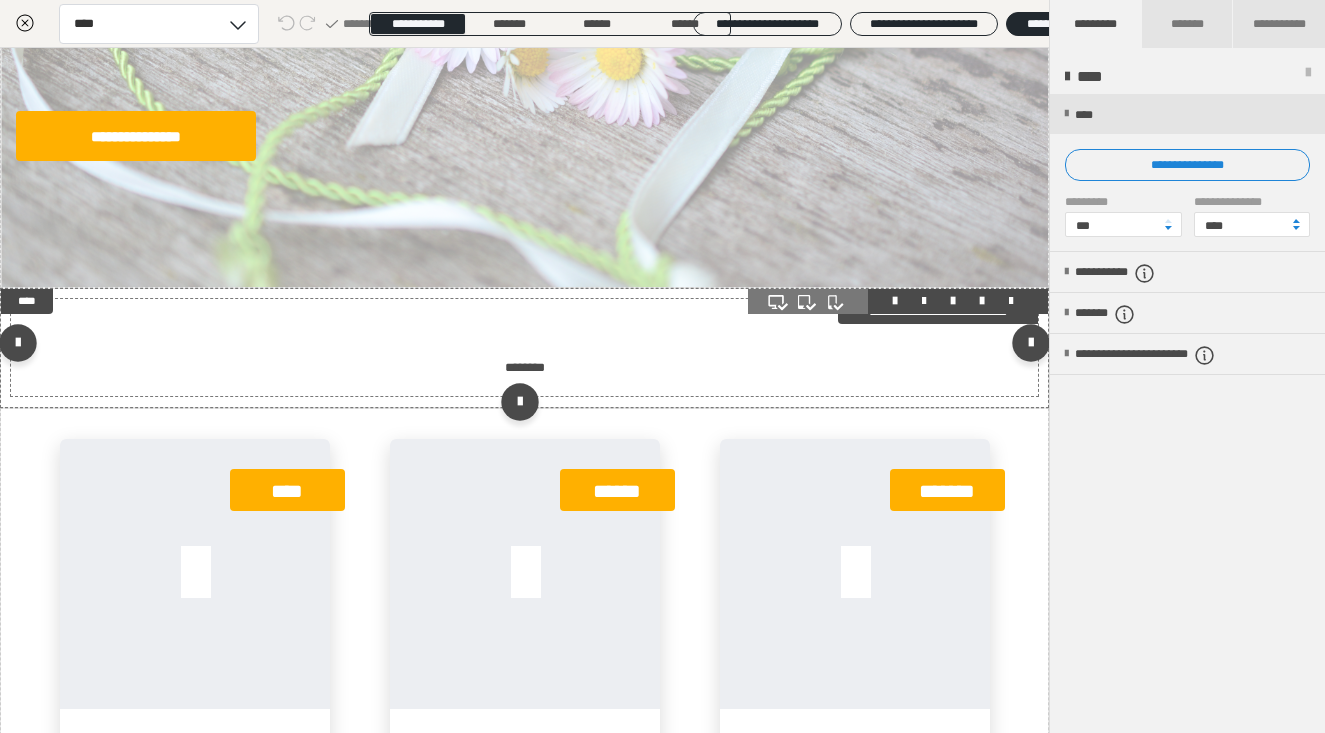 click on "********" at bounding box center [524, 367] 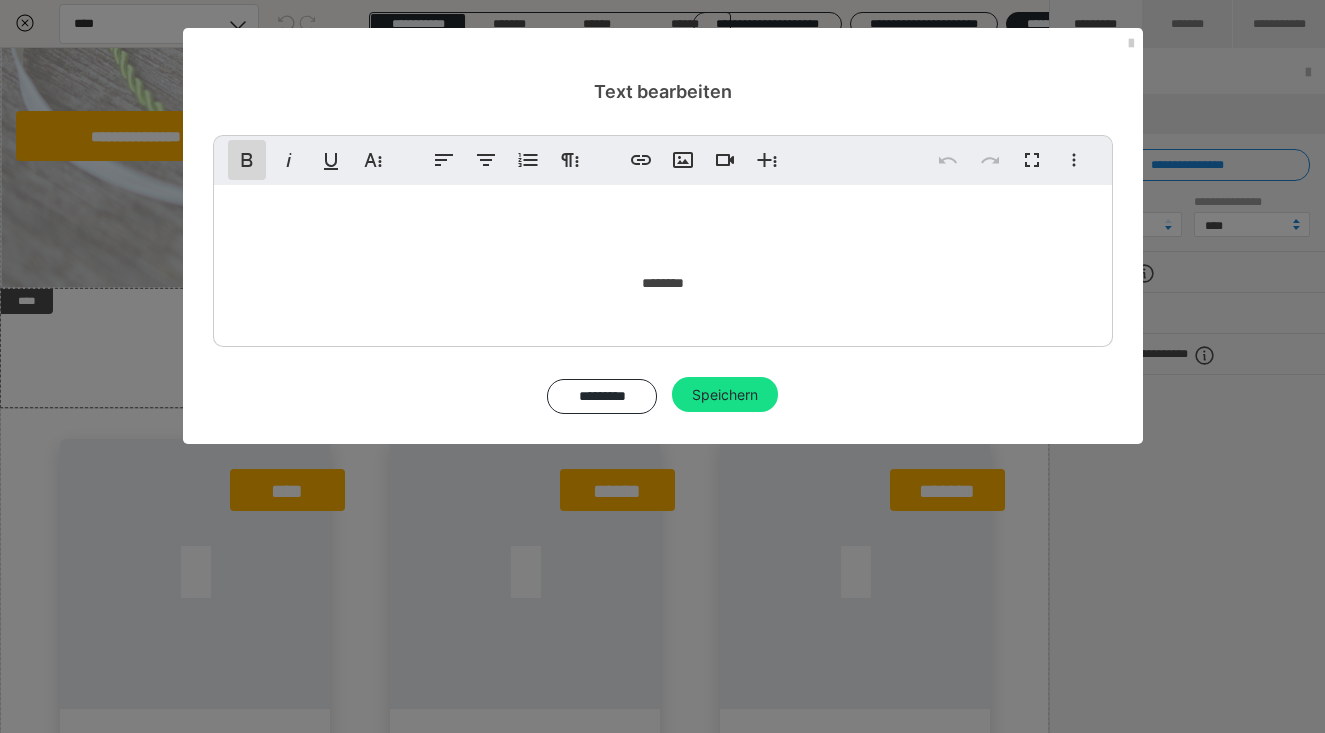 click 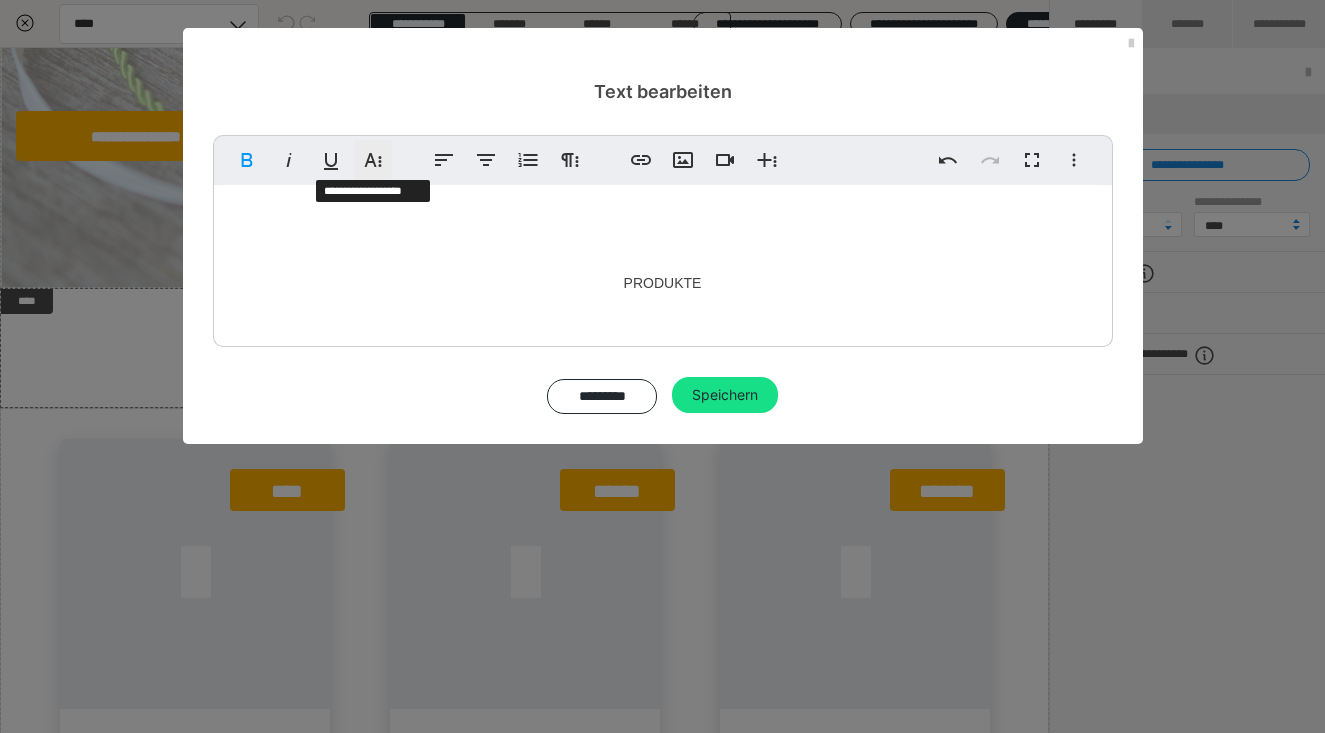 click 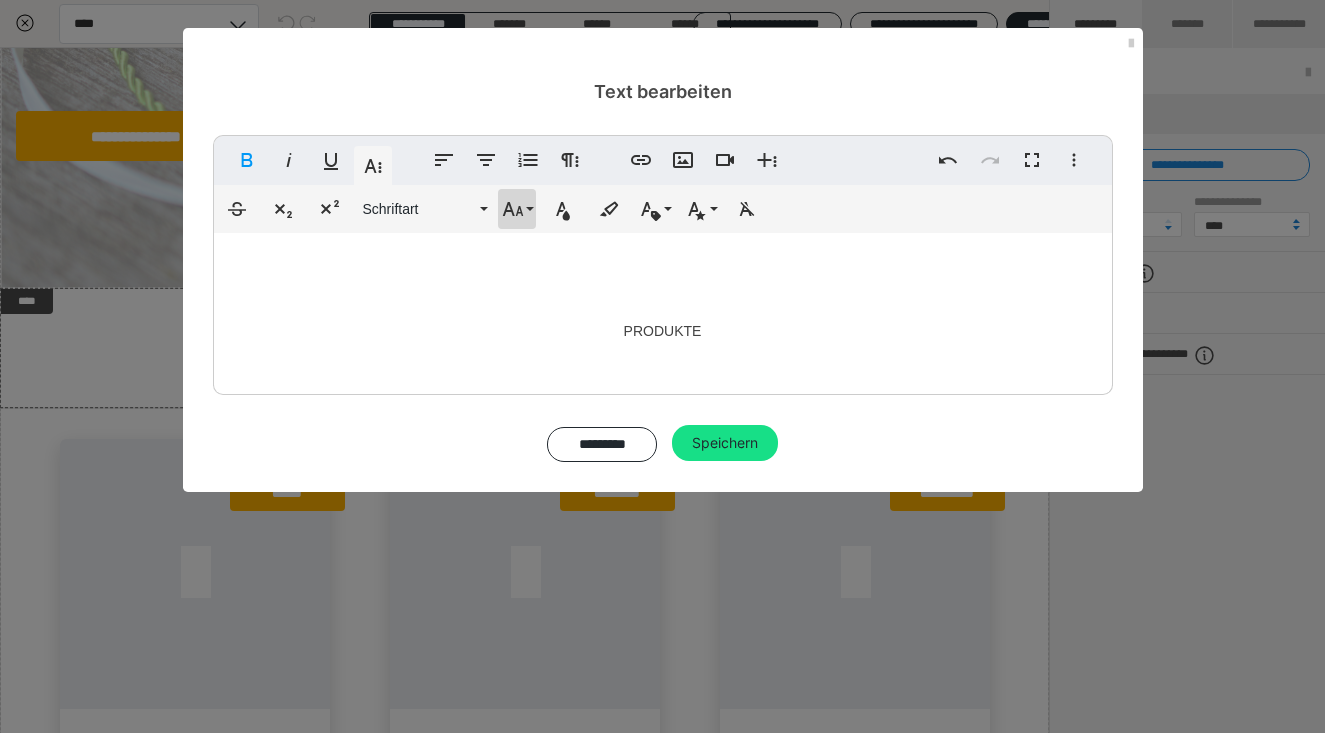 click 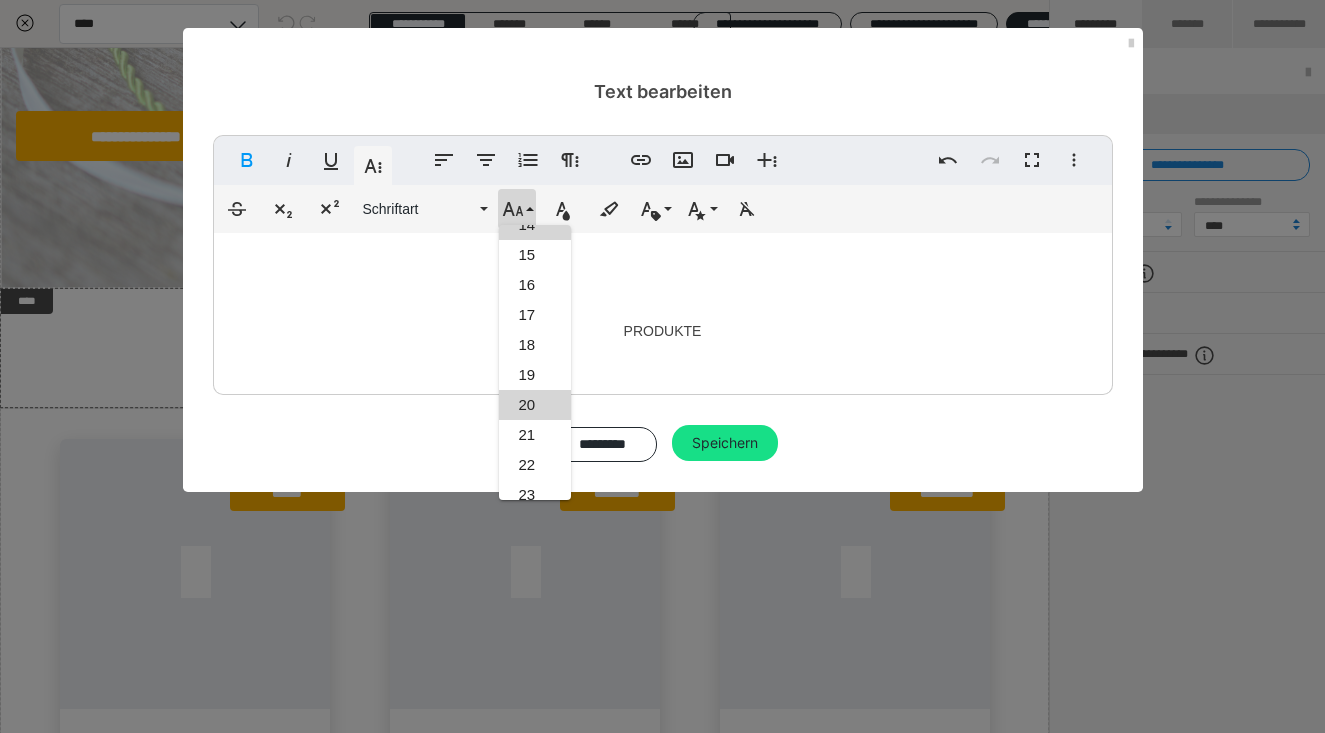 click on "20" at bounding box center [535, 405] 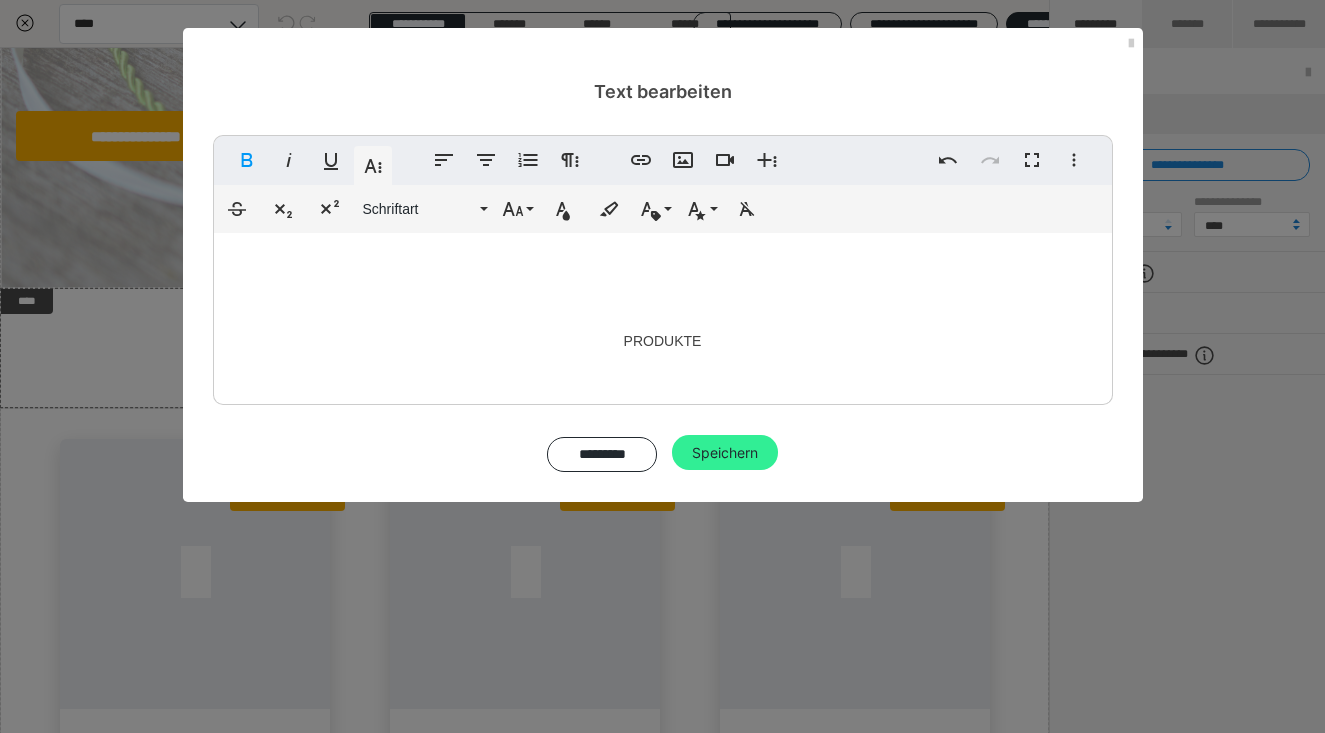 click on "Speichern" at bounding box center (725, 453) 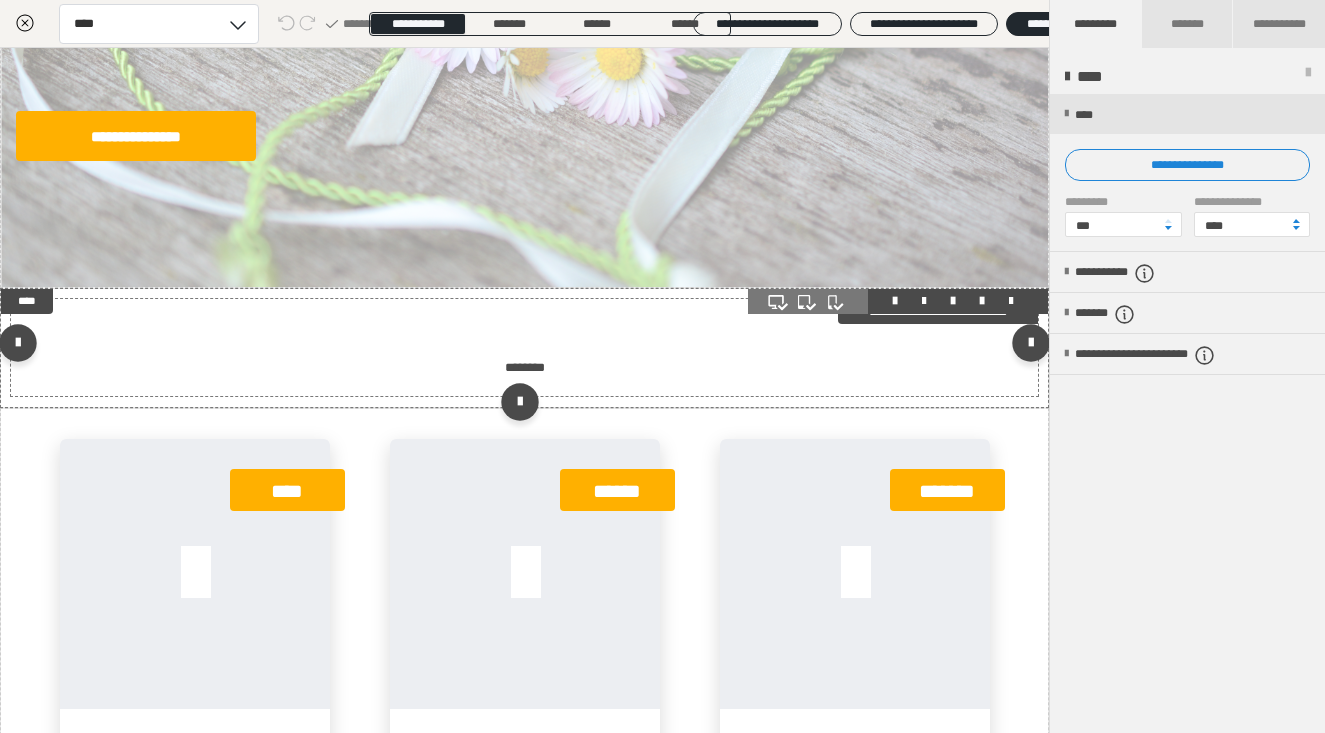 click on "********" at bounding box center [524, 367] 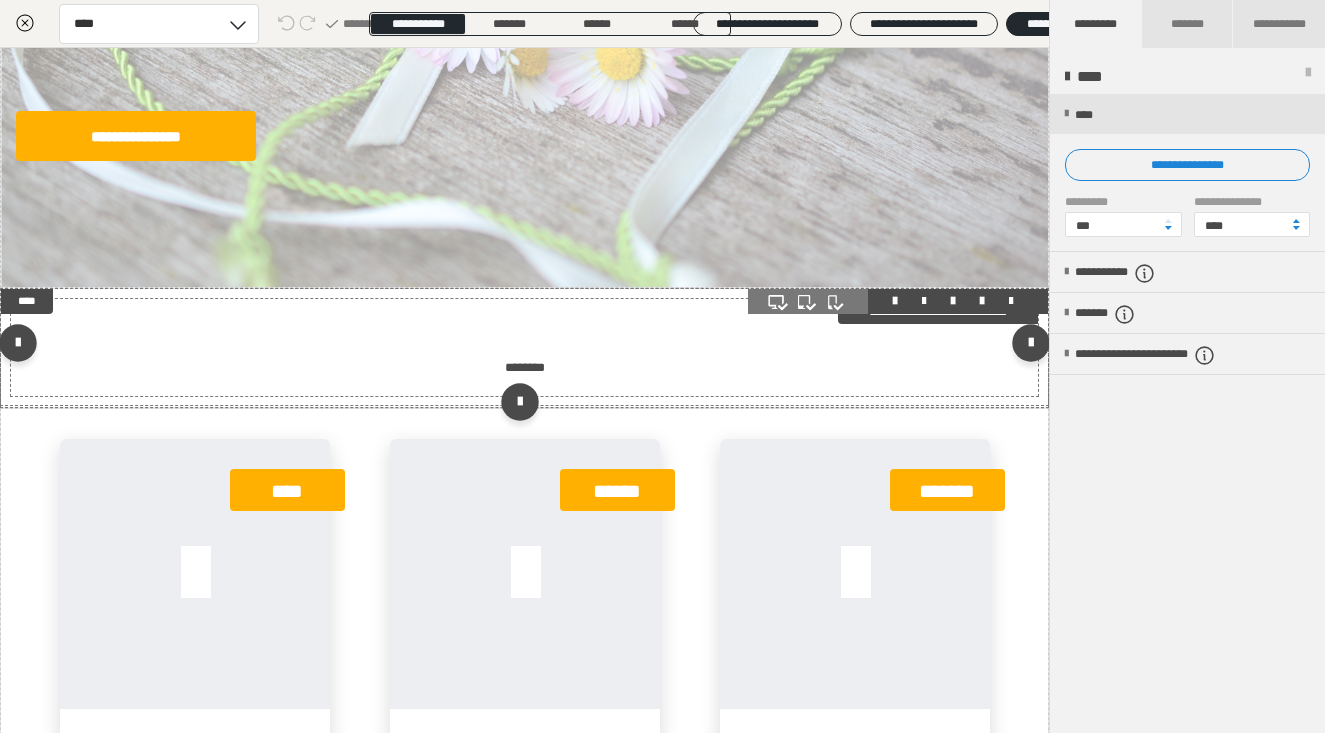 click on "********" at bounding box center (524, 367) 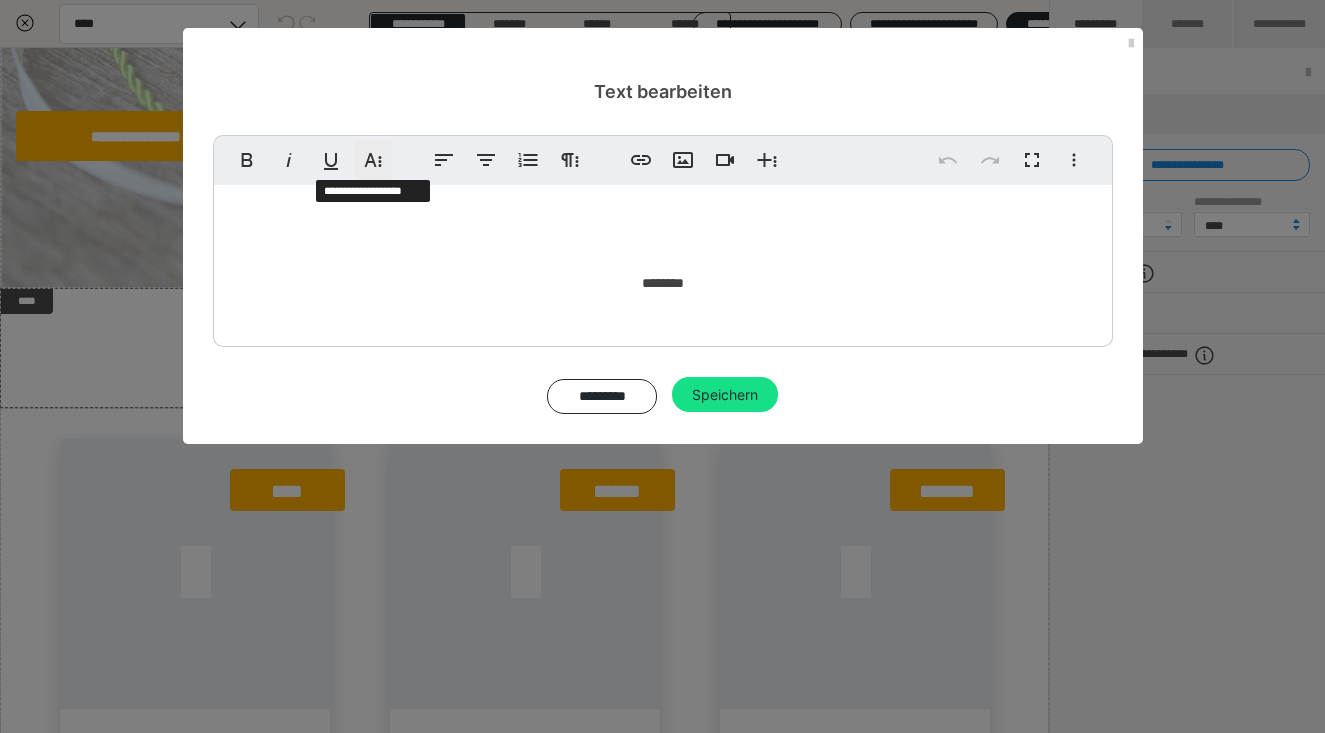 click 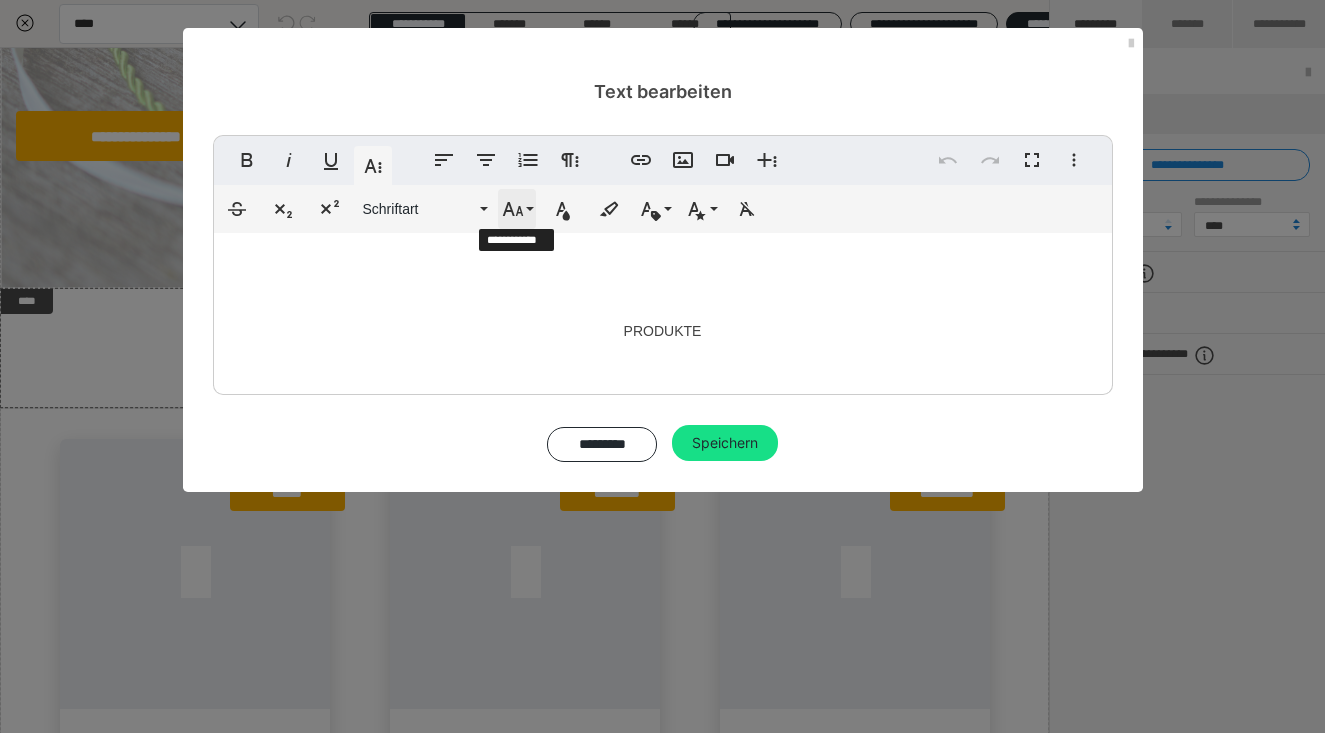 click on "Schriftgröße" at bounding box center [517, 209] 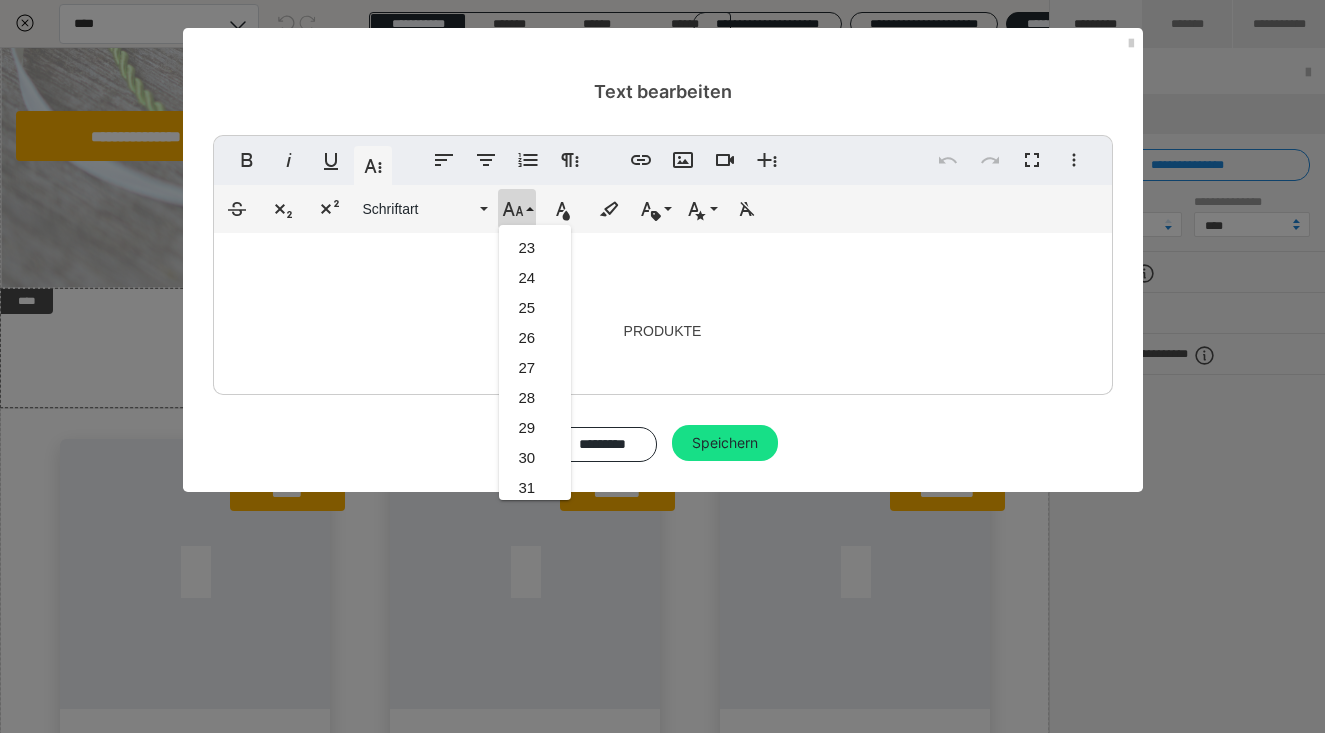 scroll, scrollTop: 667, scrollLeft: 0, axis: vertical 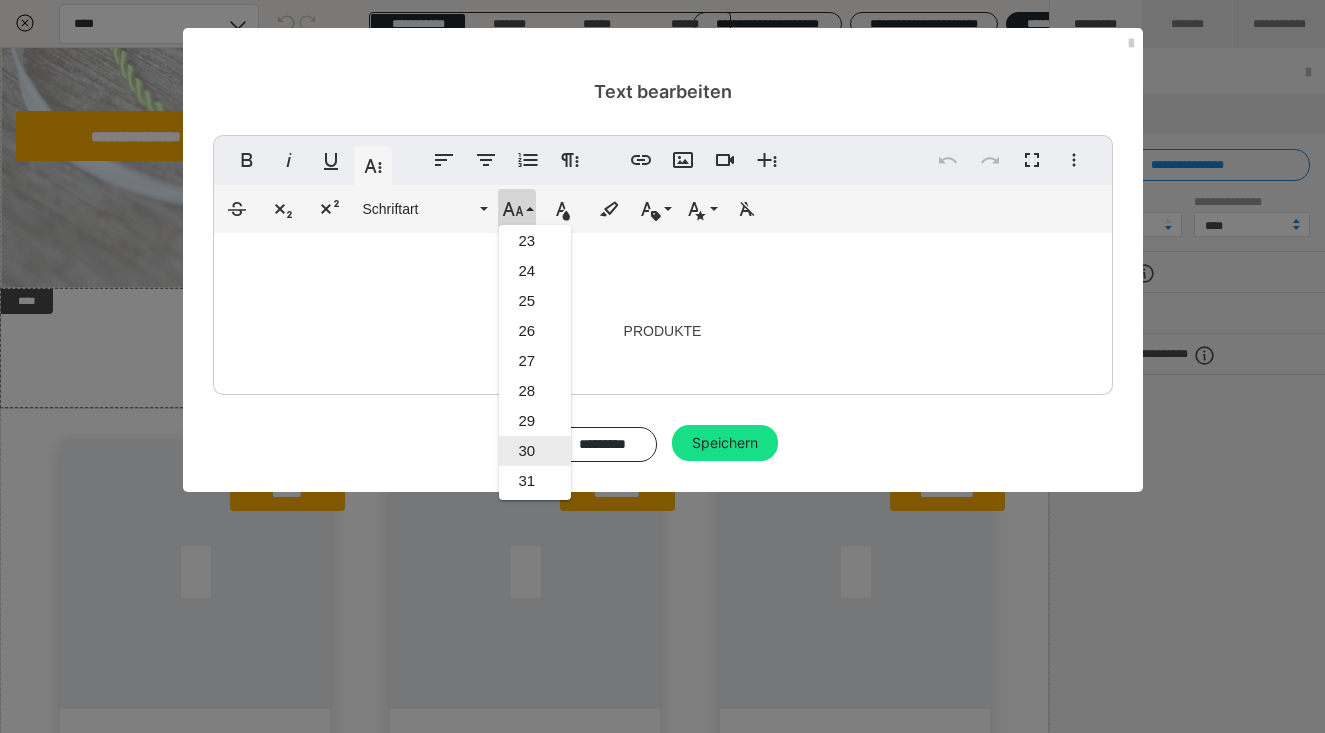 click on "30" at bounding box center [535, 451] 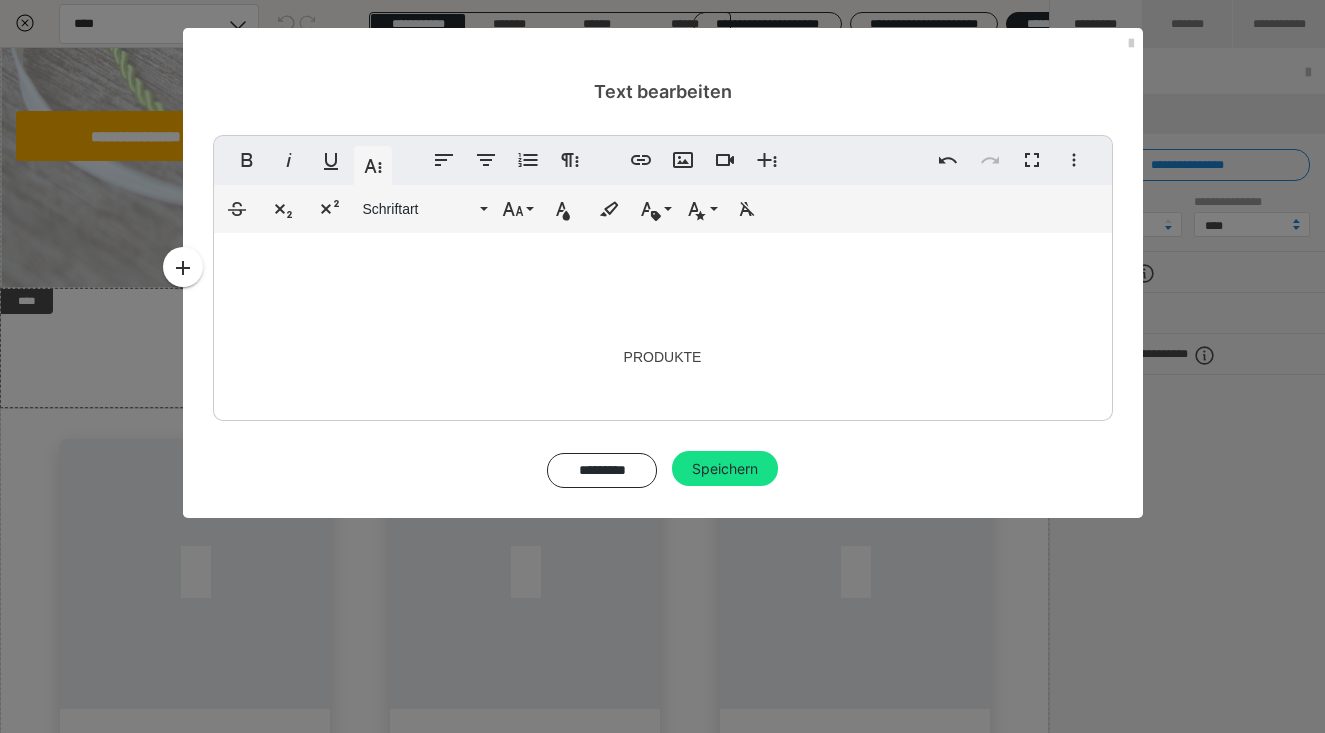 type 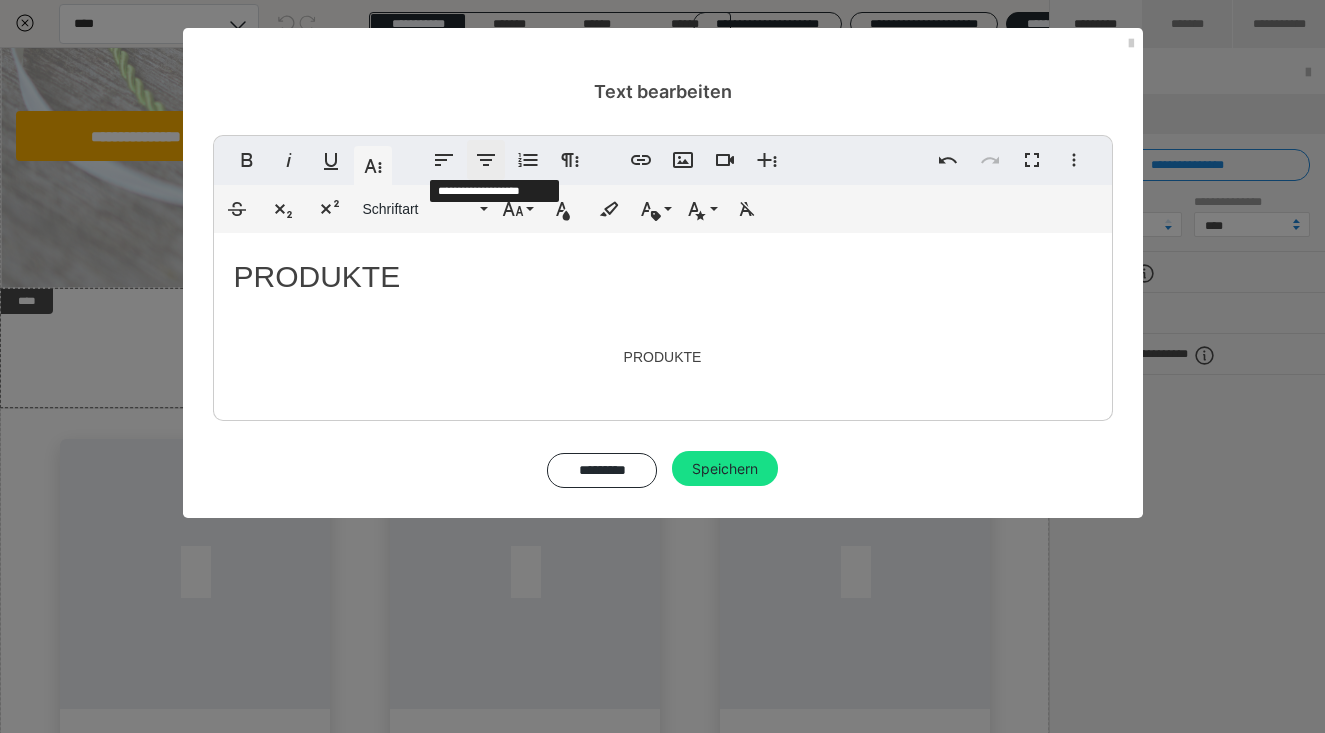 click 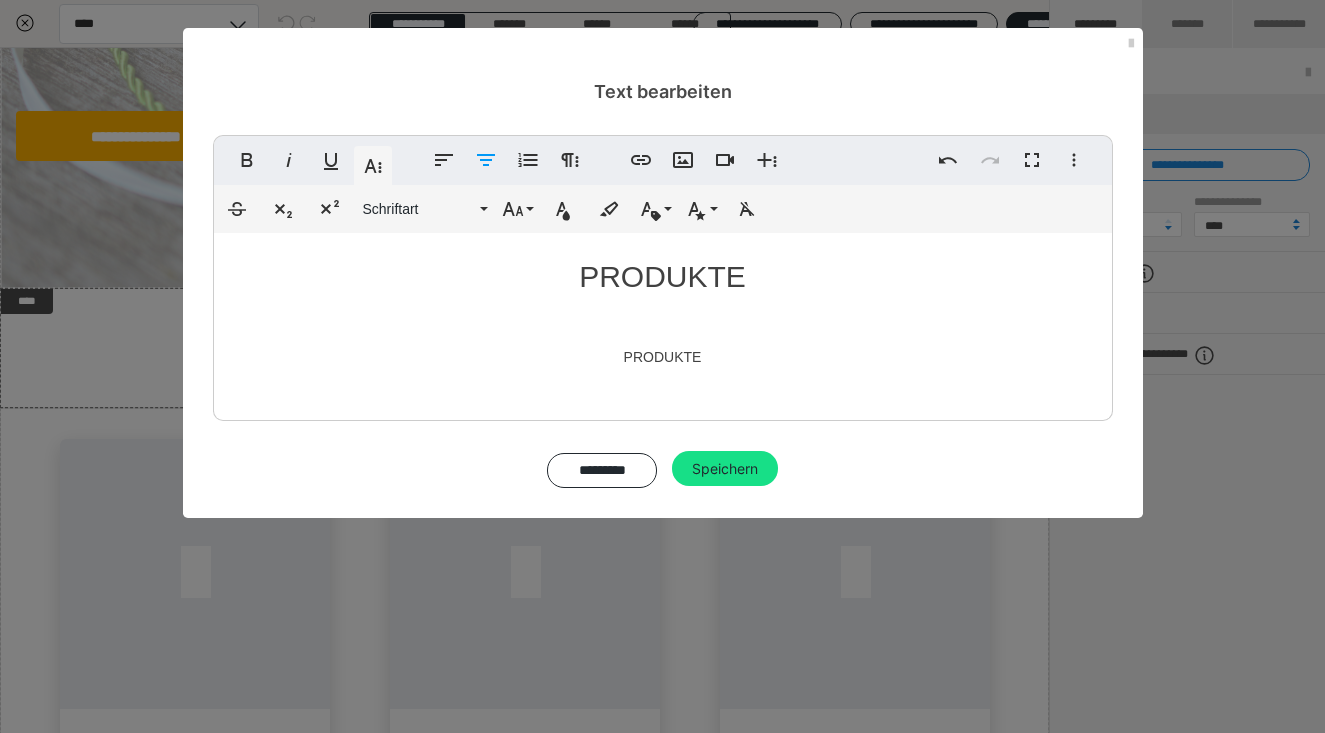 click on "PRODUKTE" at bounding box center (663, 357) 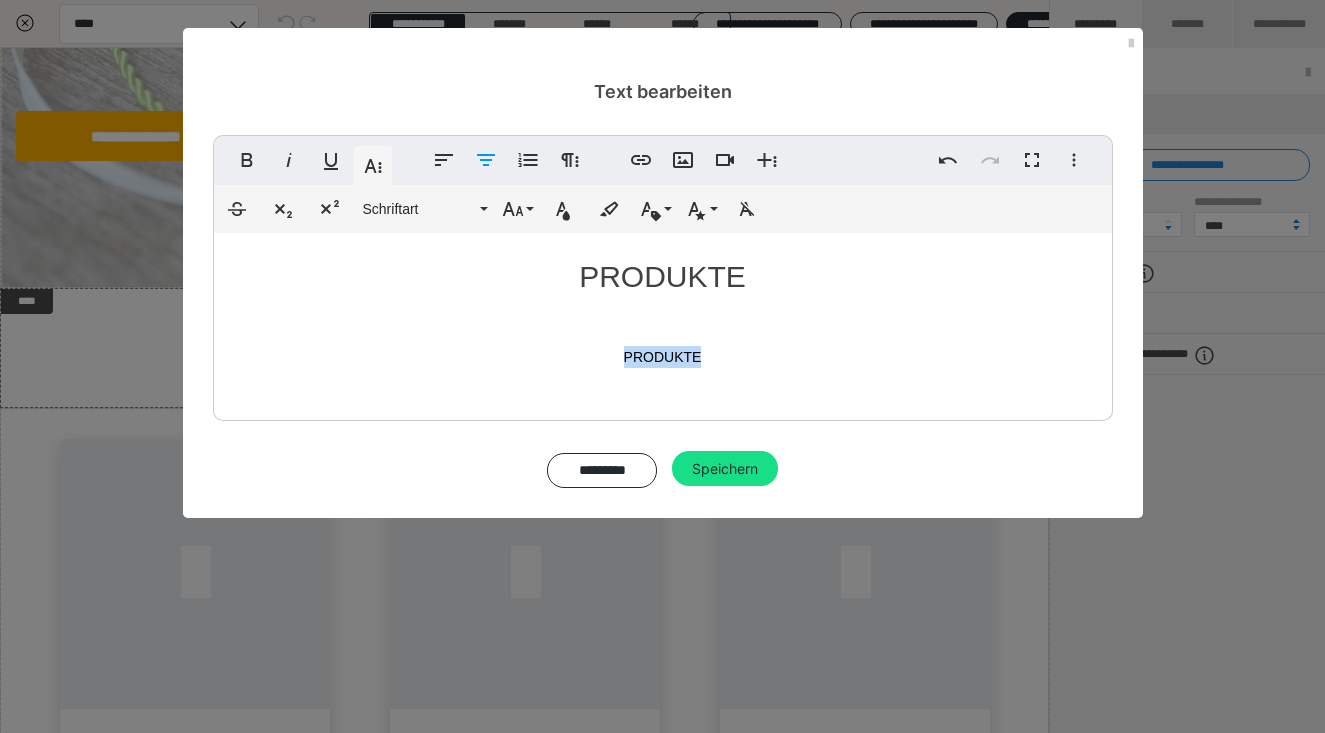 click on "PRODUKTE" at bounding box center [663, 357] 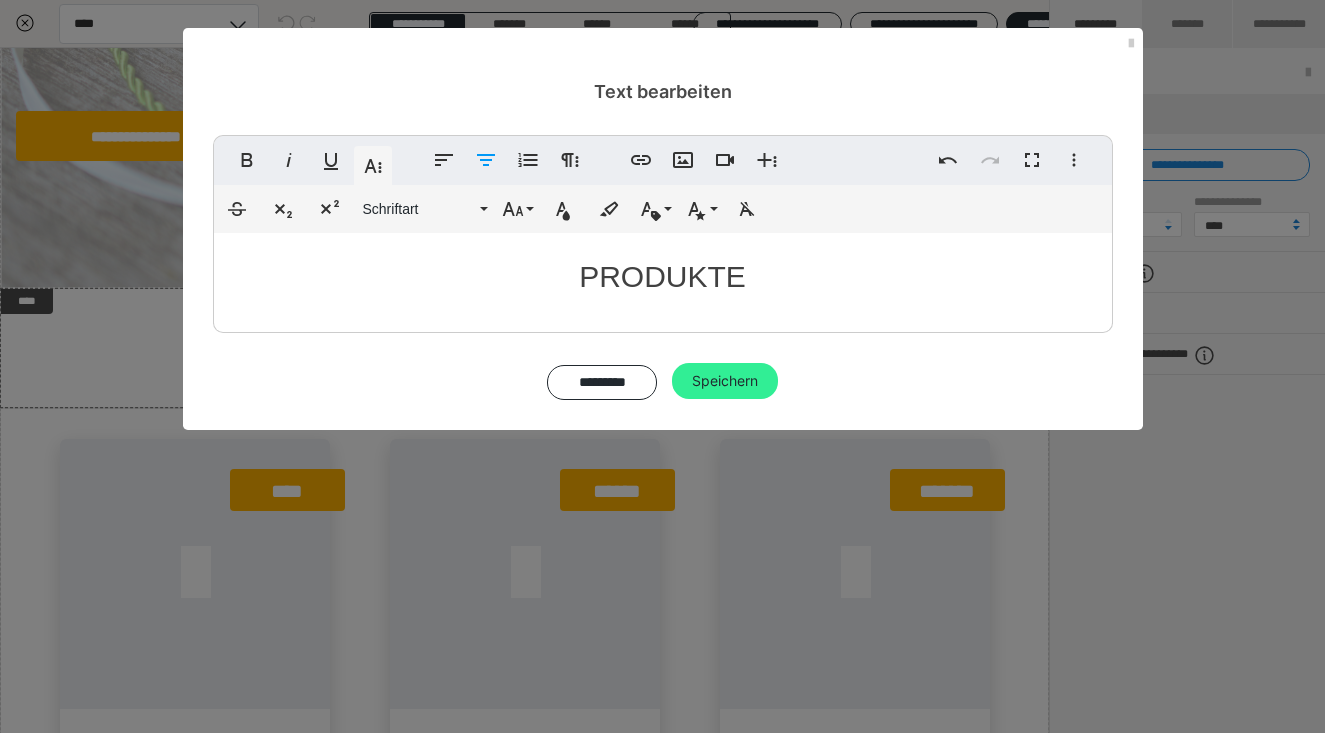 click on "Speichern" at bounding box center (725, 381) 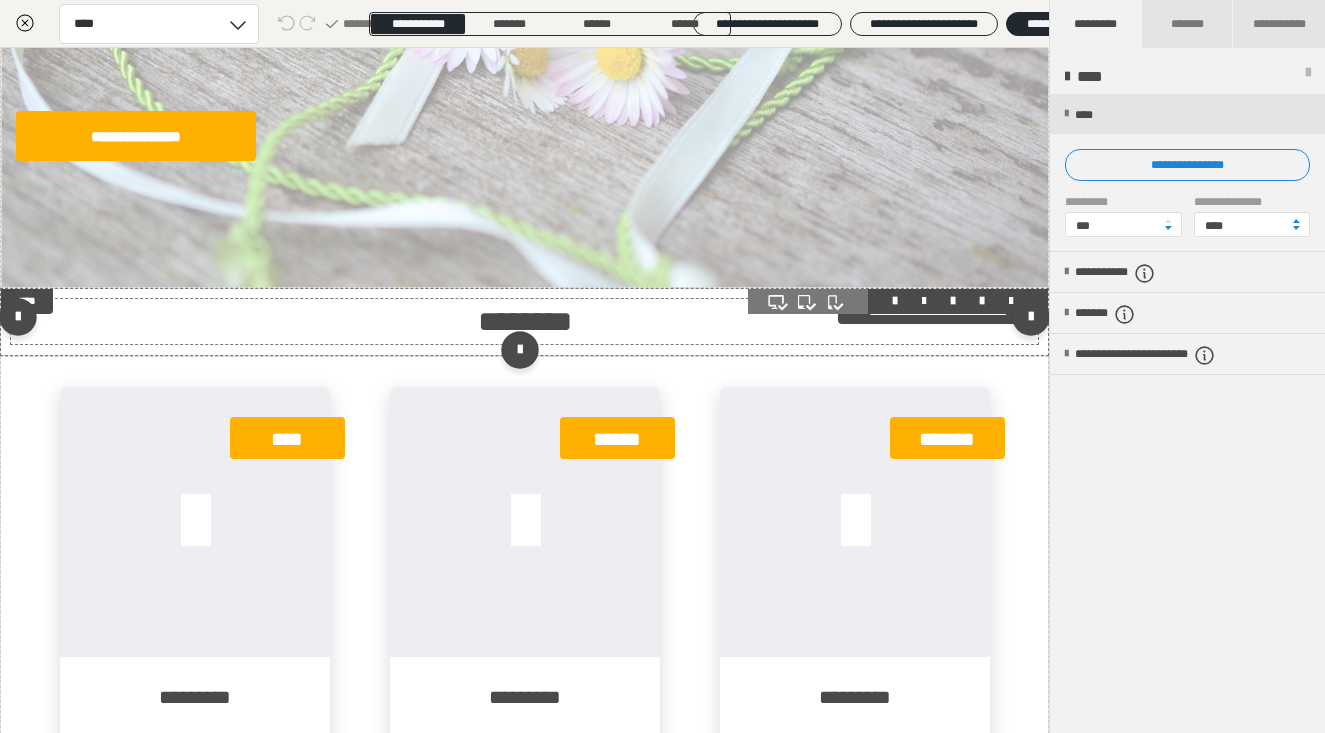 click on "********" at bounding box center [525, 321] 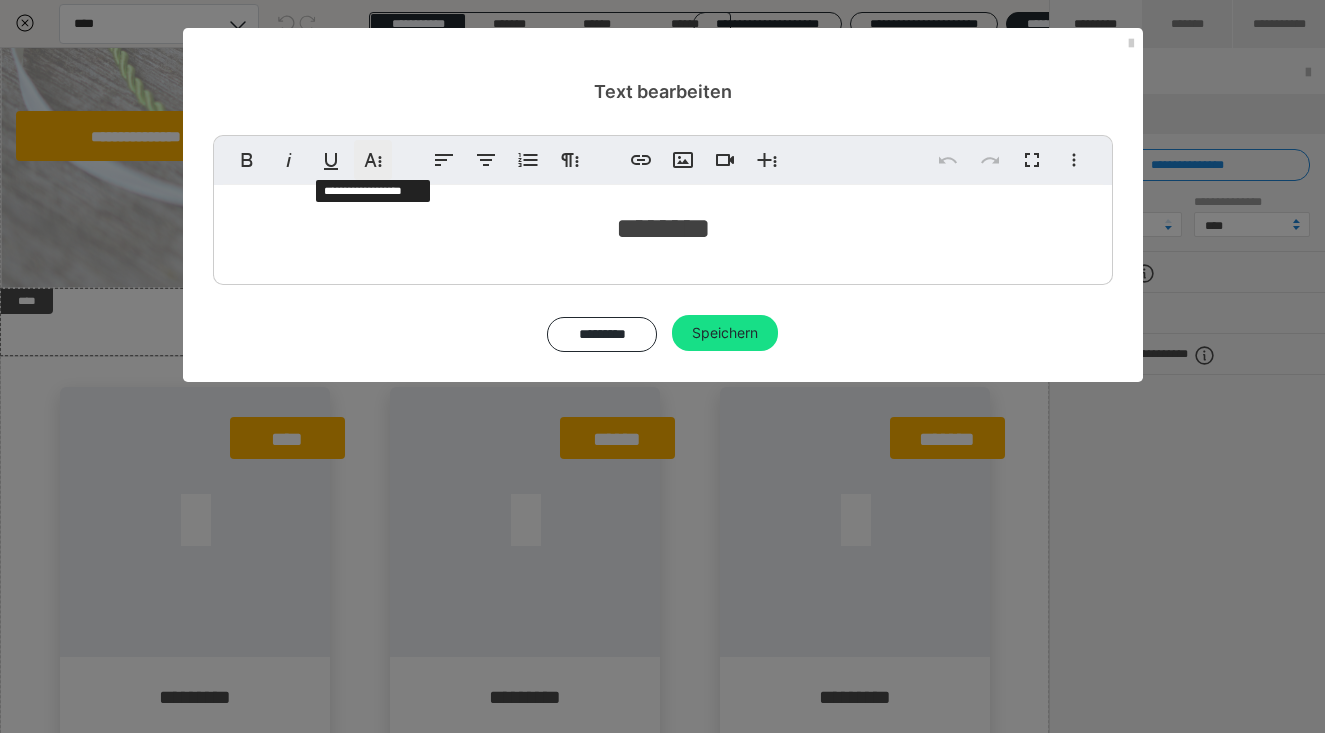 click 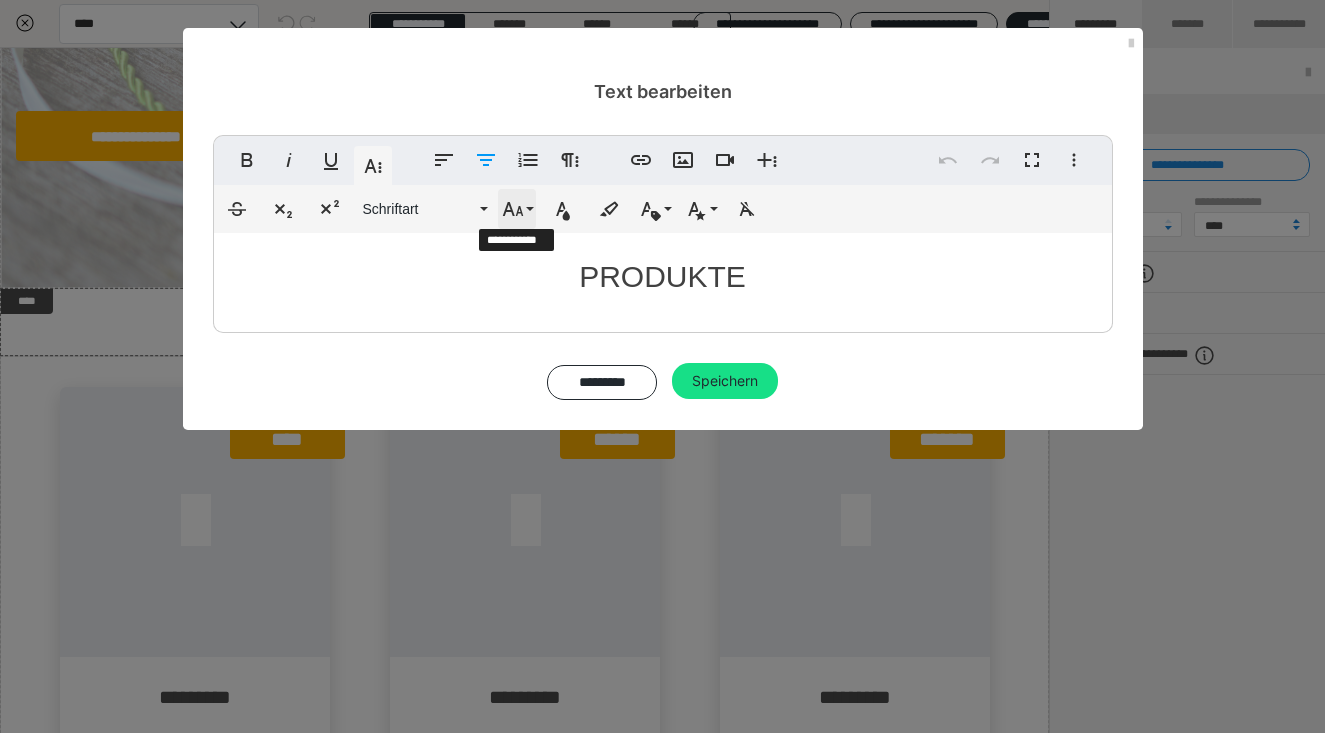 click on "Schriftgröße" at bounding box center [517, 209] 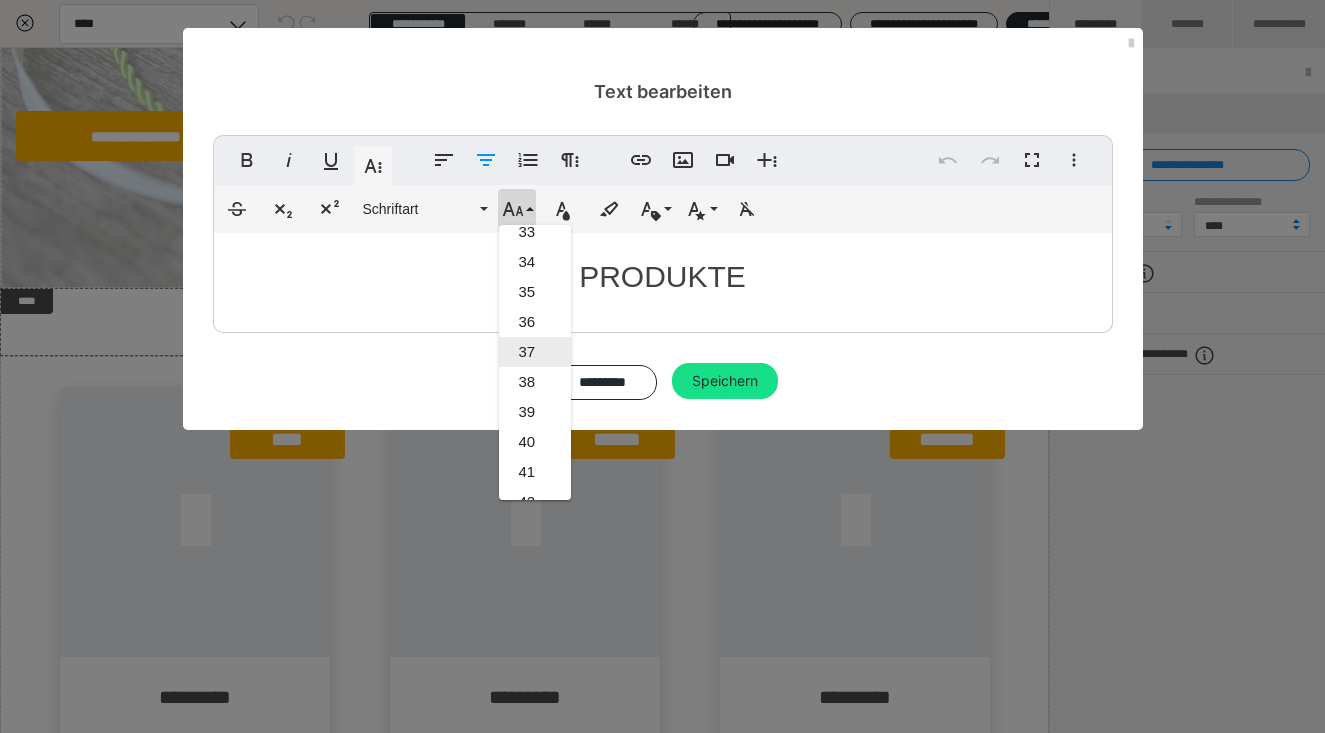 scroll, scrollTop: 979, scrollLeft: 0, axis: vertical 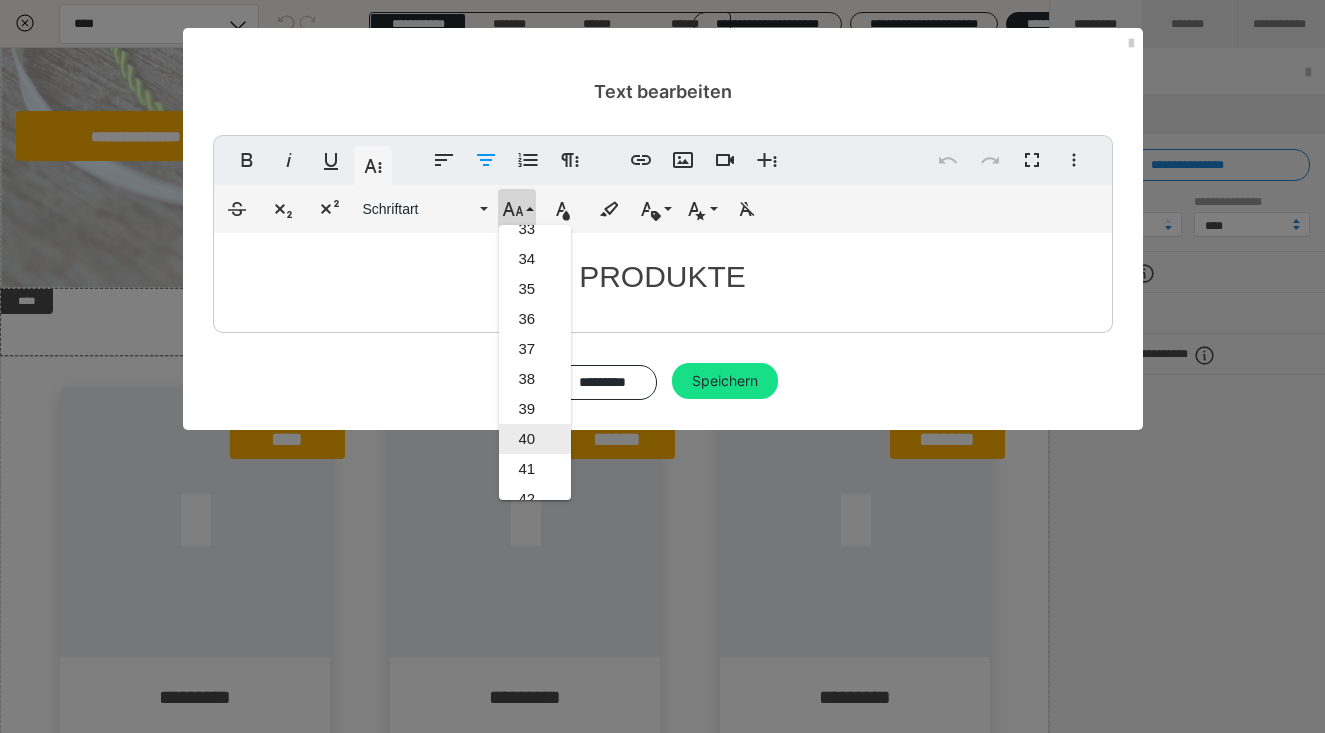 click on "40" at bounding box center (535, 439) 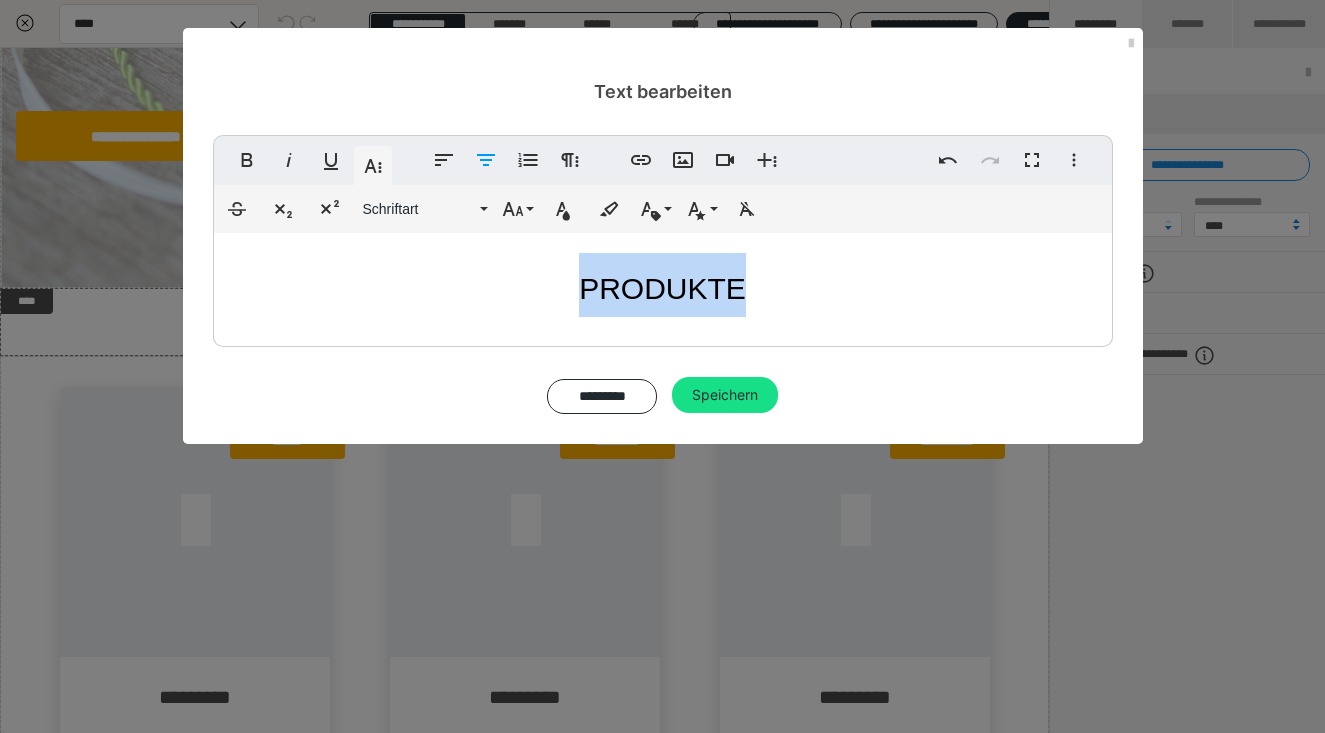 drag, startPoint x: 575, startPoint y: 287, endPoint x: 907, endPoint y: 287, distance: 332 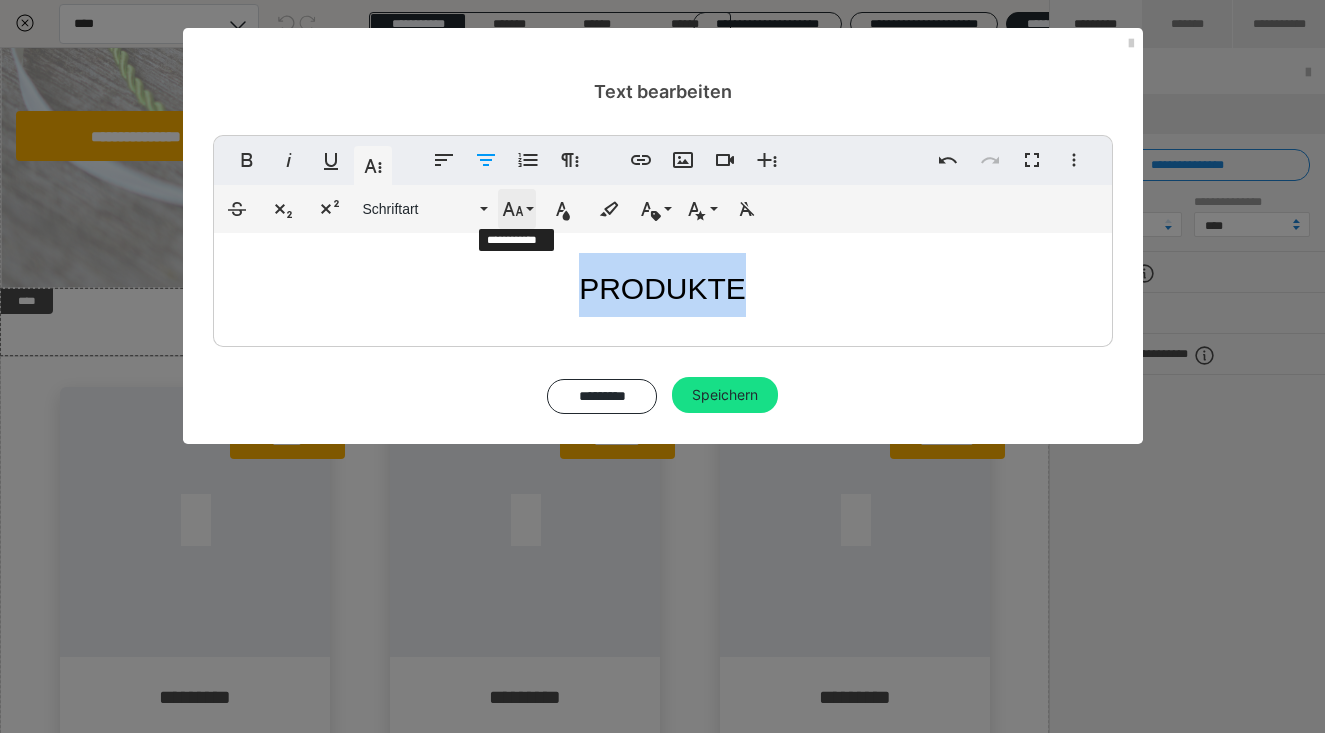 click on "Schriftgröße" at bounding box center (517, 209) 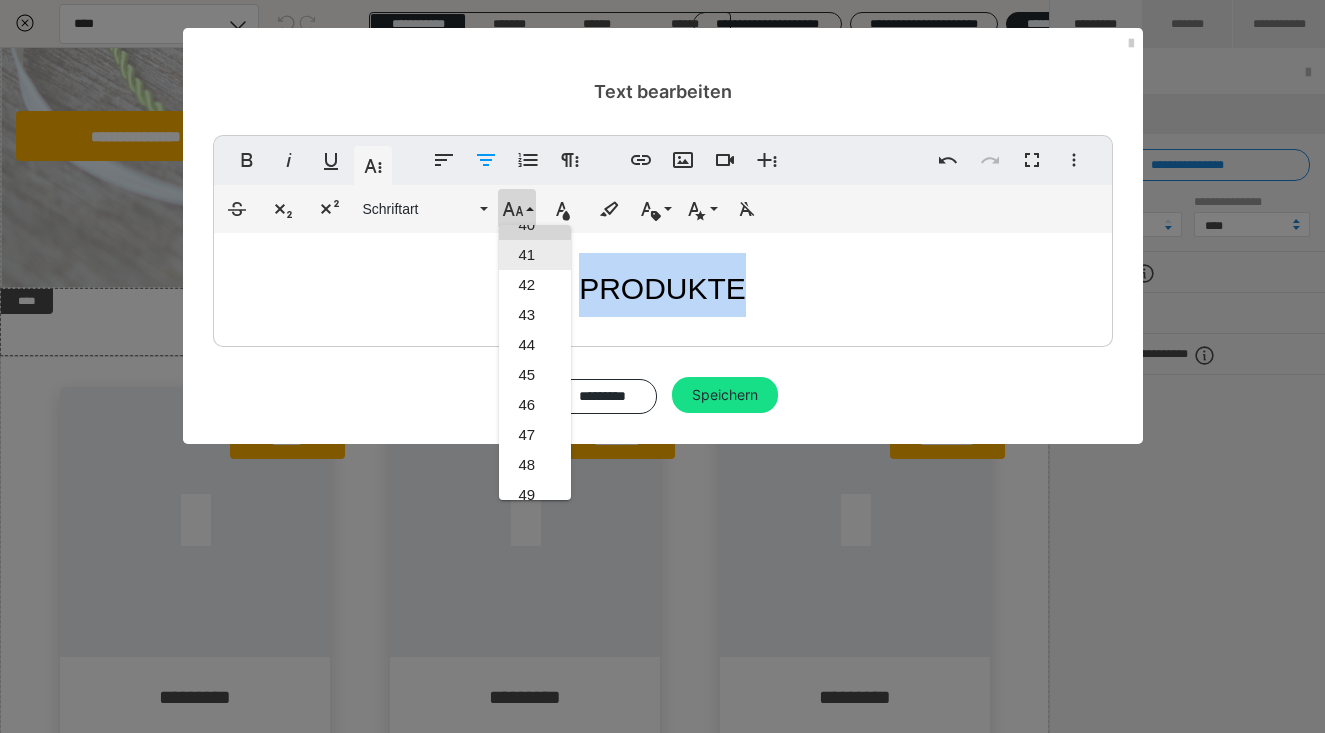 scroll, scrollTop: 1170, scrollLeft: 0, axis: vertical 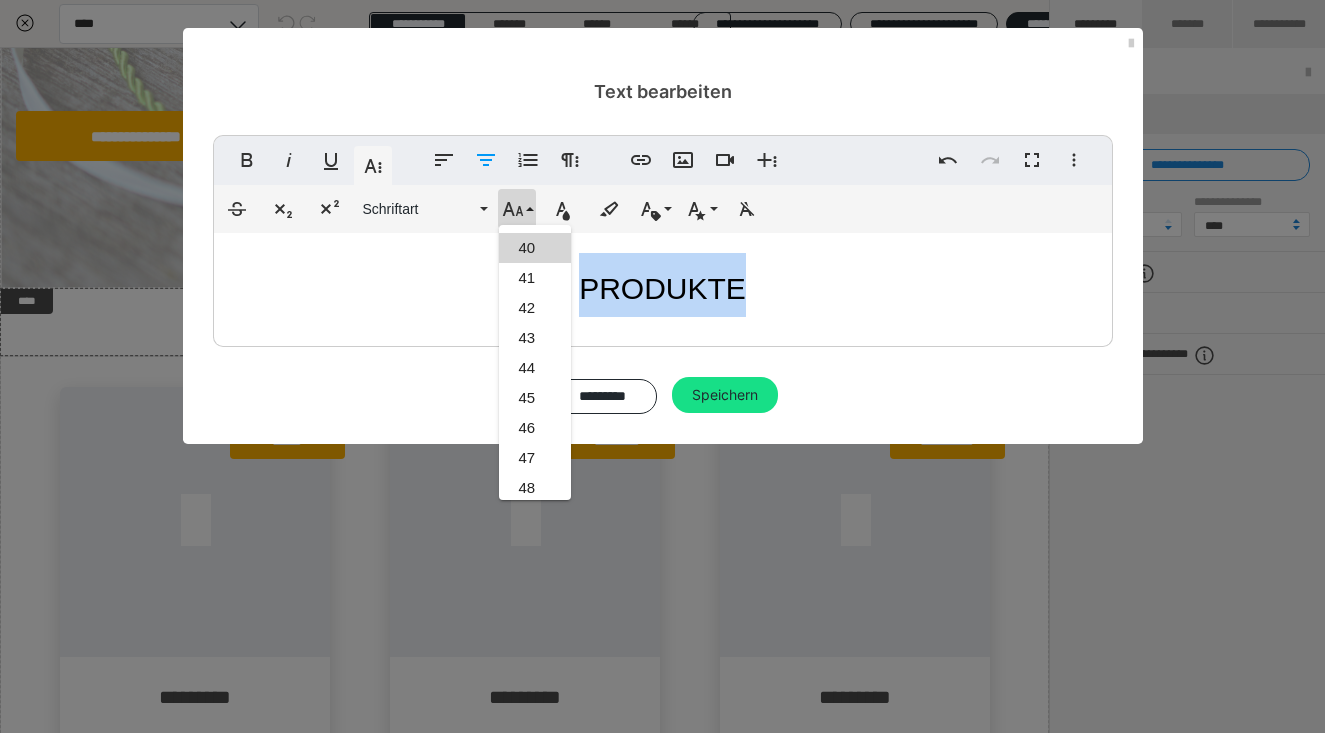 click on "40" at bounding box center (535, 248) 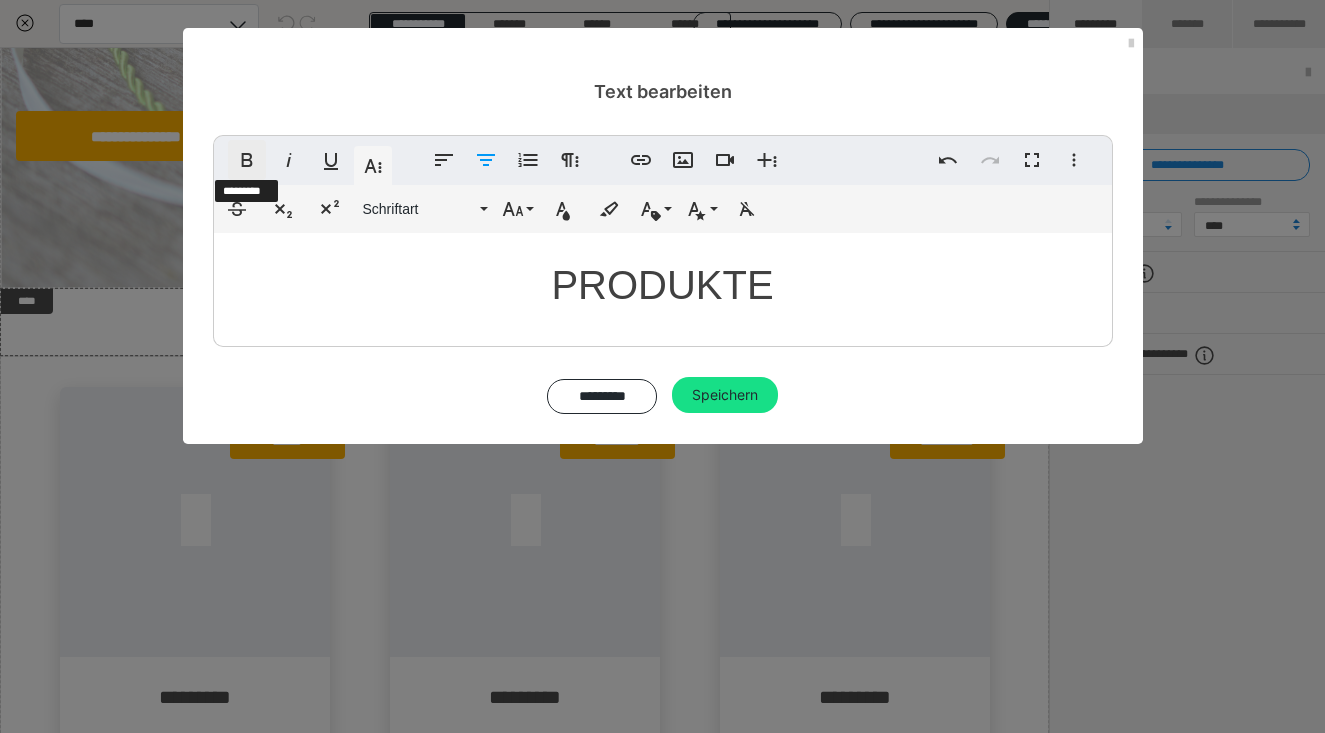 click 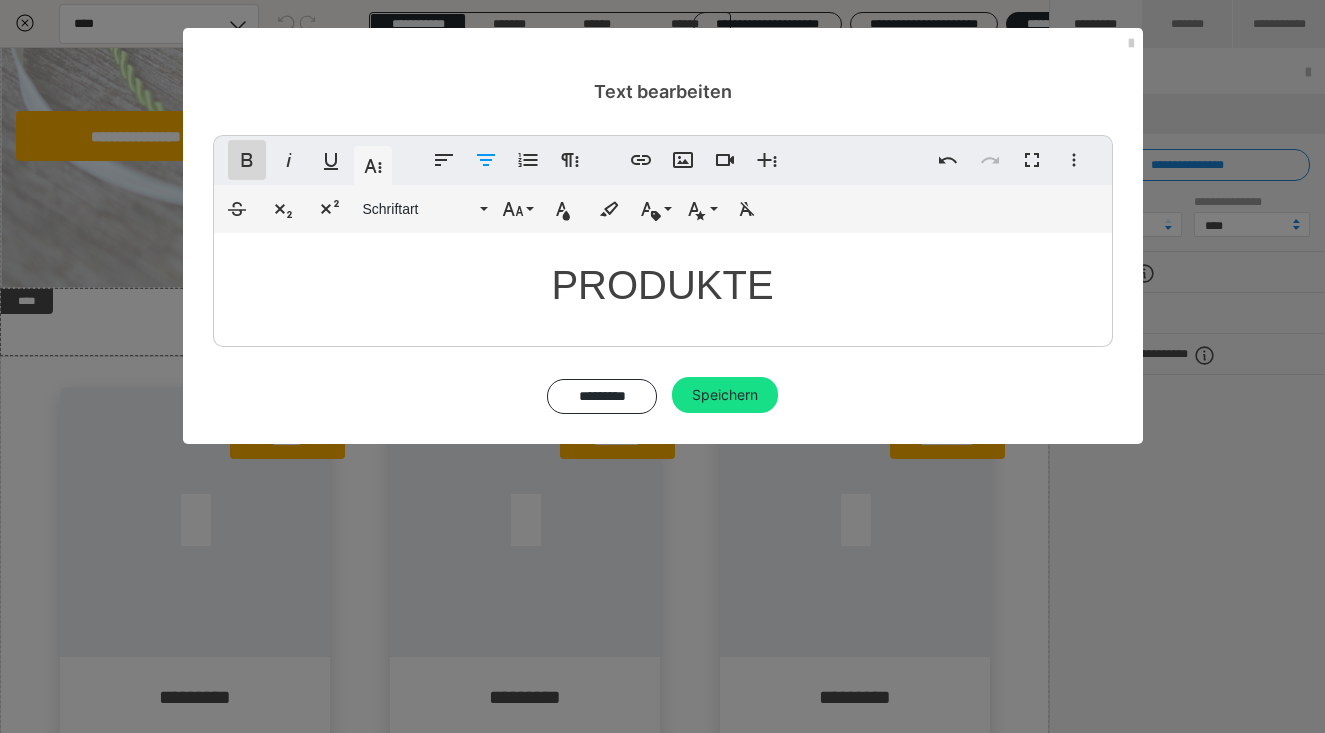 click 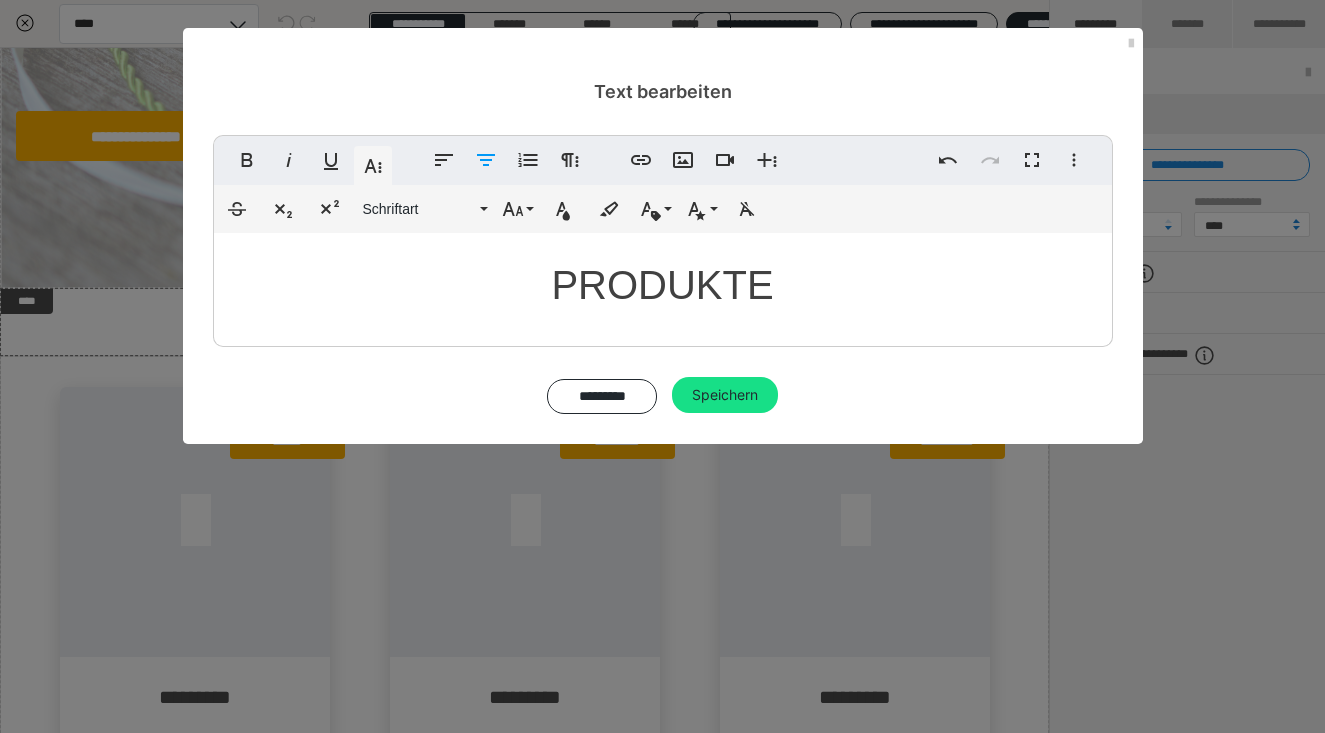 click on "​PRODUKTE" at bounding box center [662, 285] 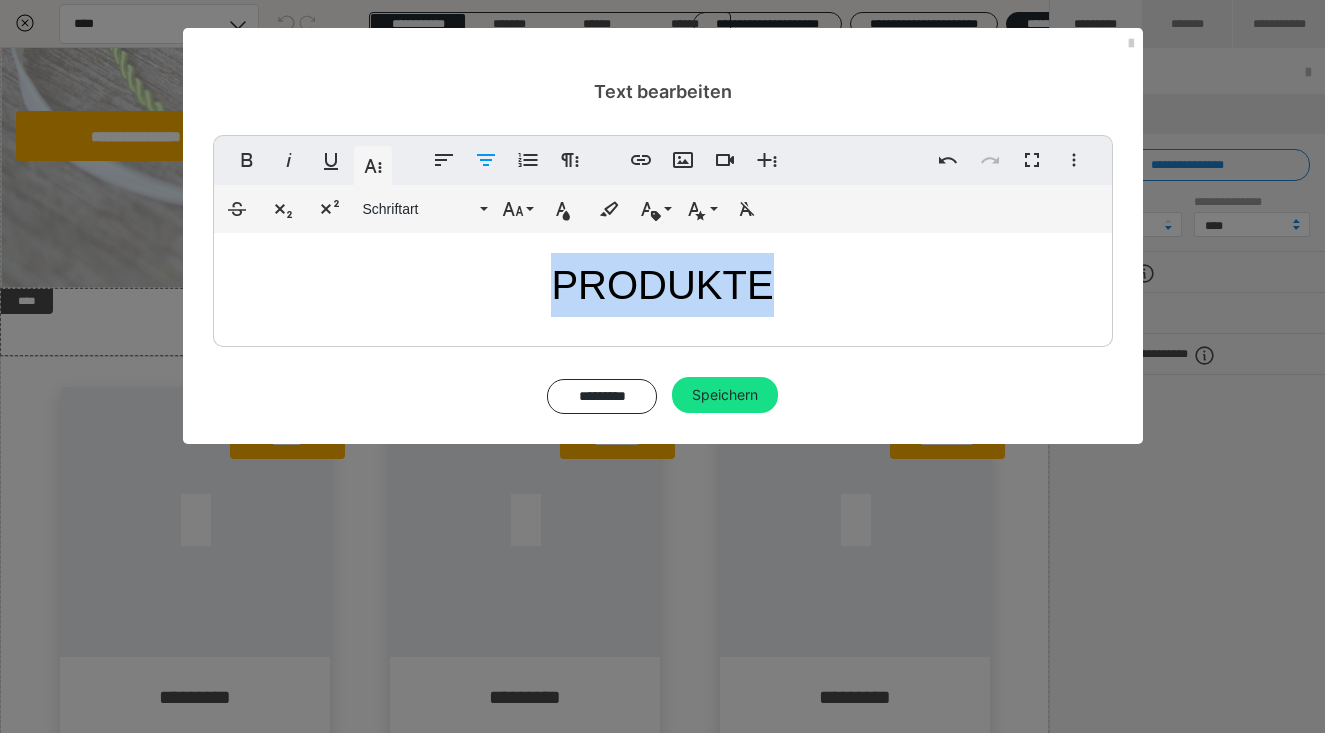 click on "​PRODUKTE" at bounding box center (662, 285) 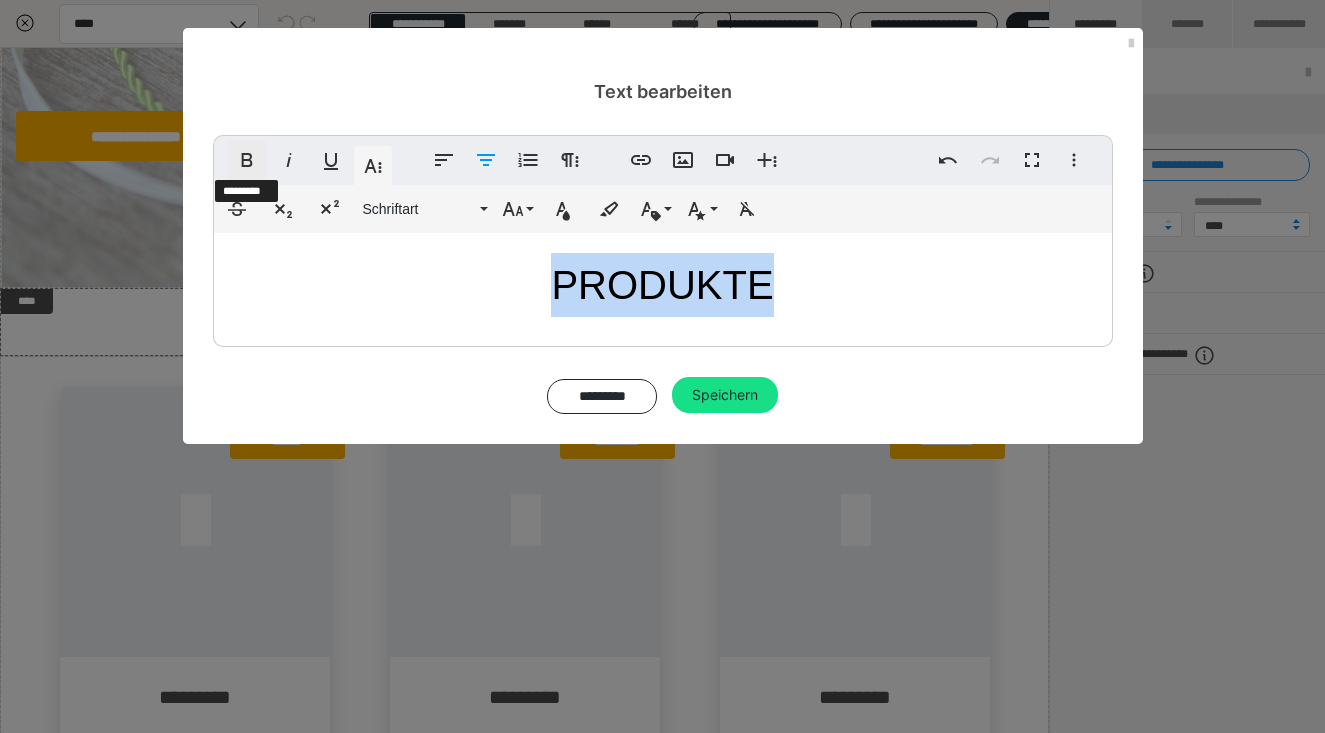 click 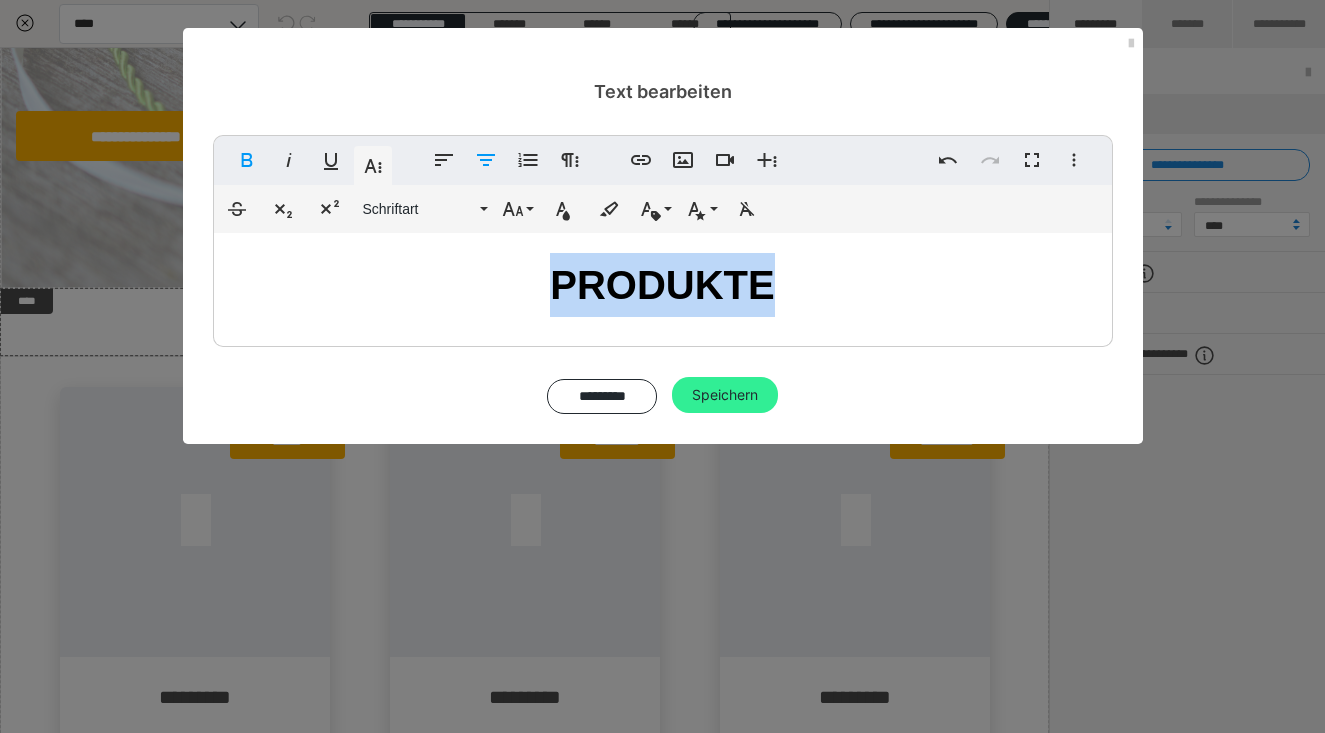 click on "Speichern" at bounding box center [725, 395] 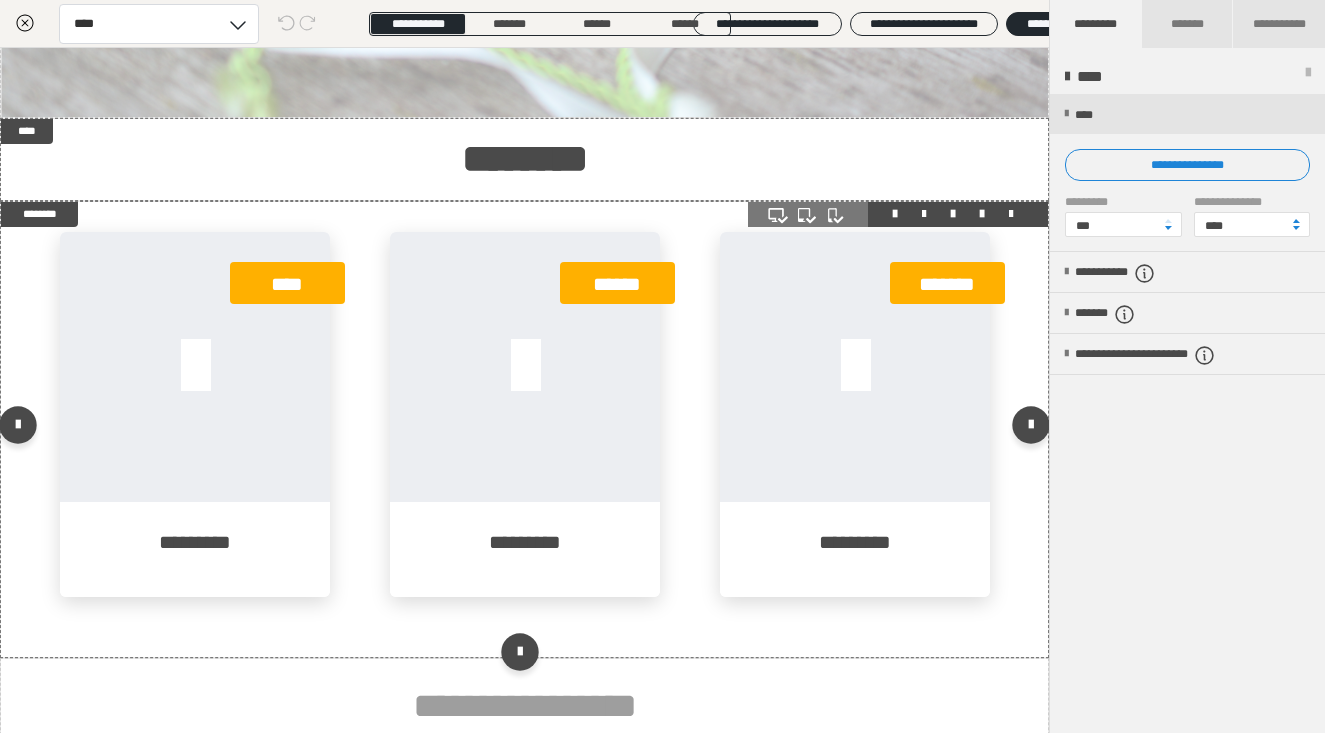 scroll, scrollTop: 541, scrollLeft: 0, axis: vertical 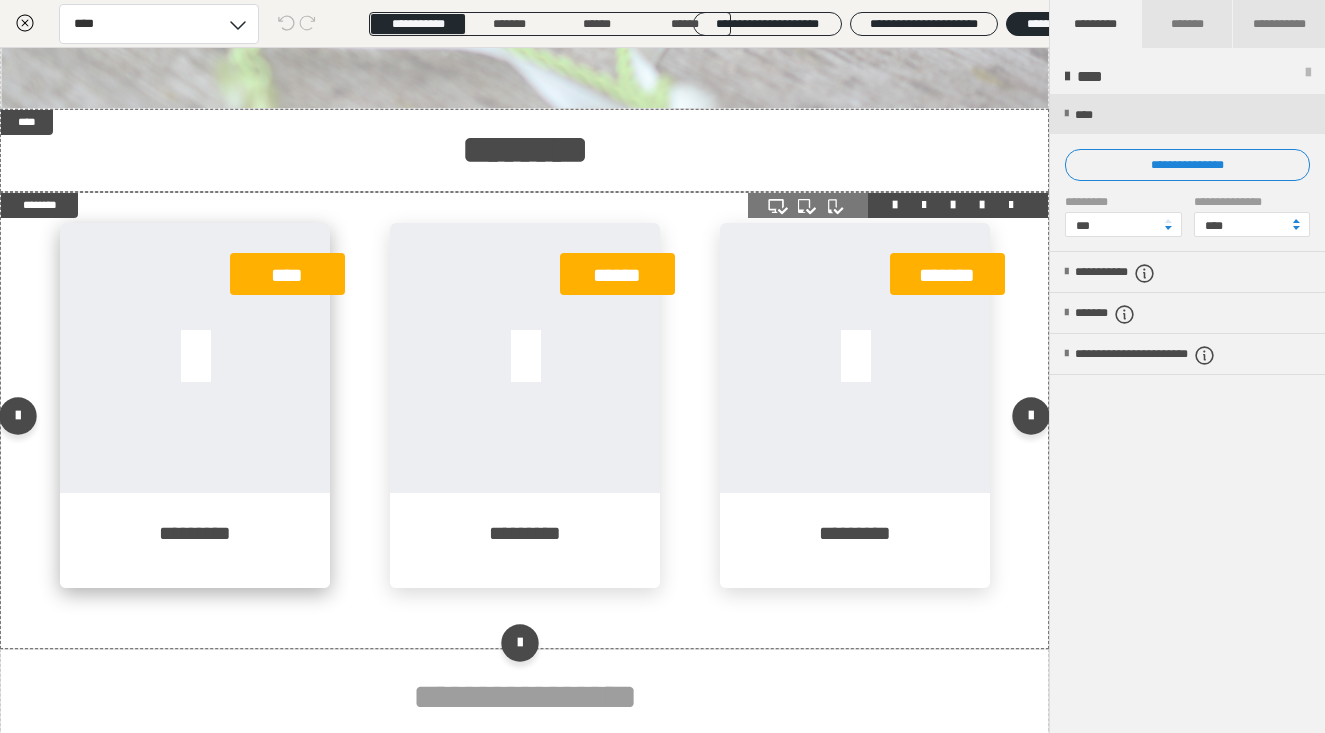 click on "*********" at bounding box center (195, 533) 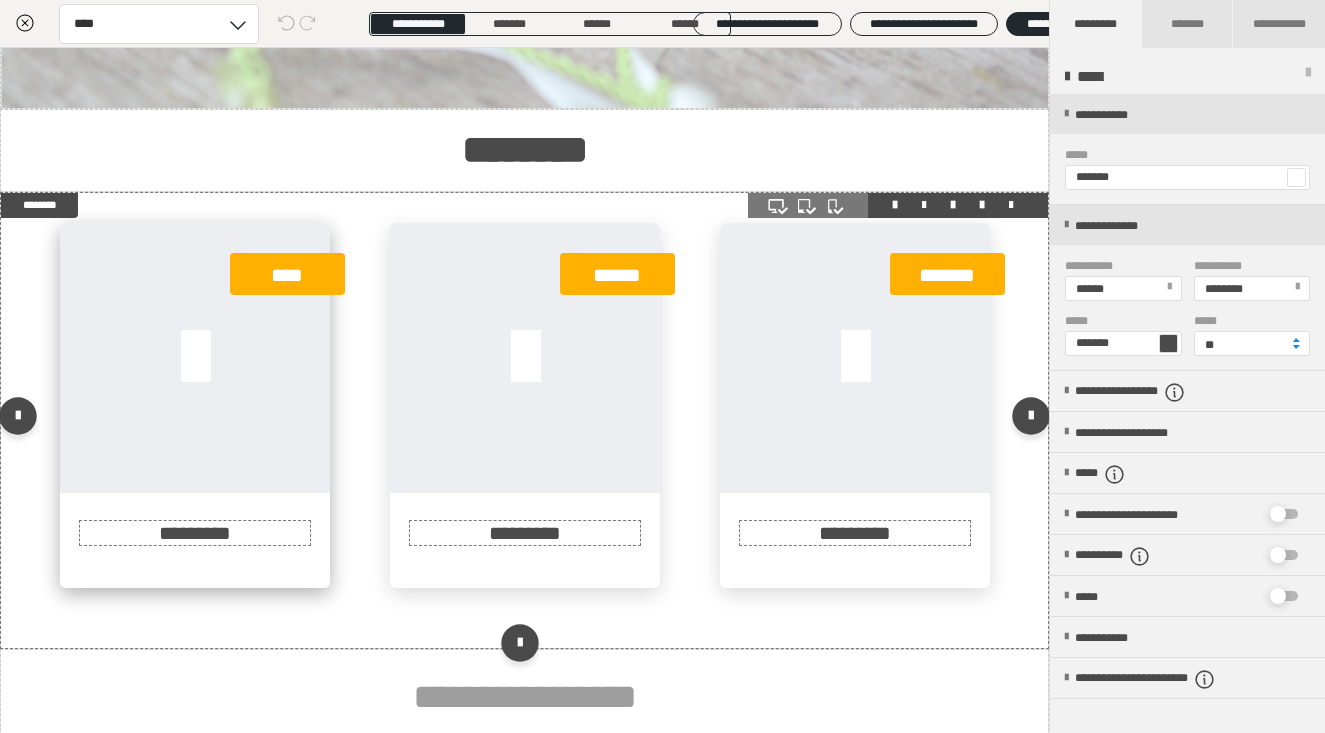 click on "*********" at bounding box center (195, 533) 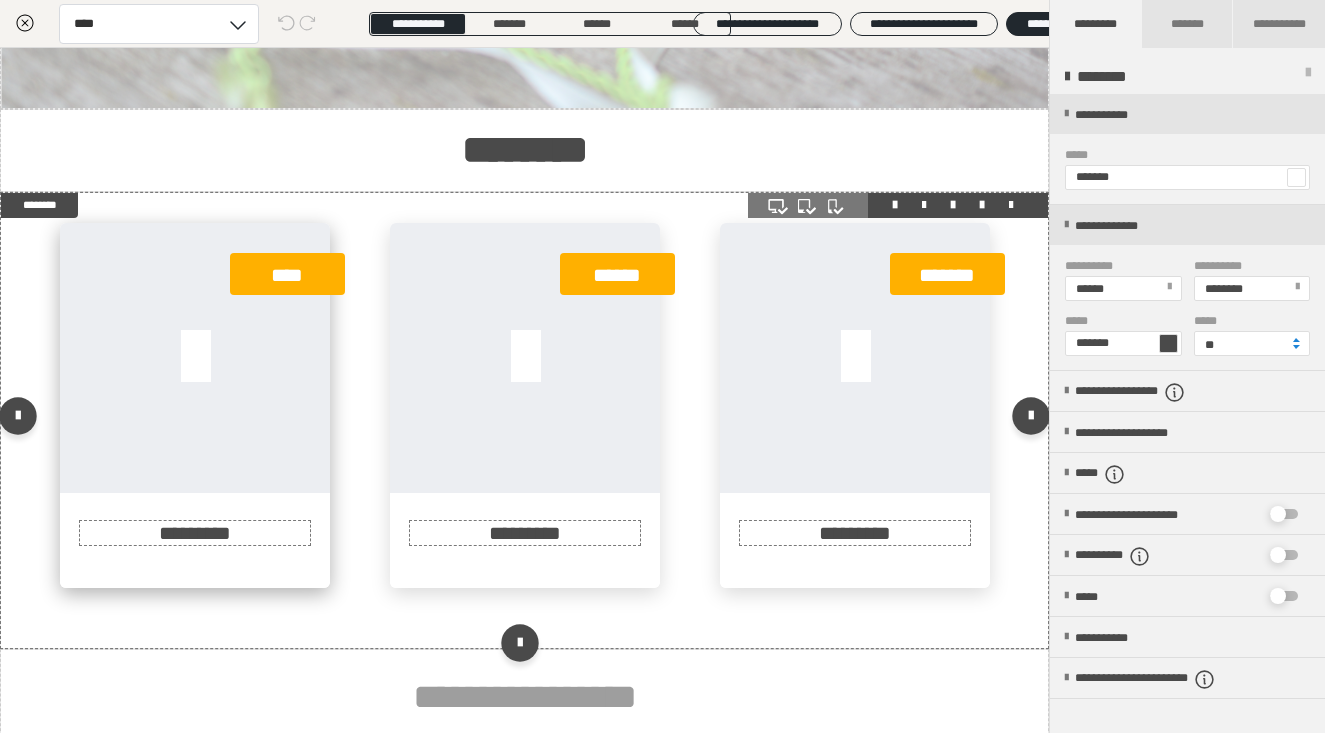 click on "*********" at bounding box center (195, 533) 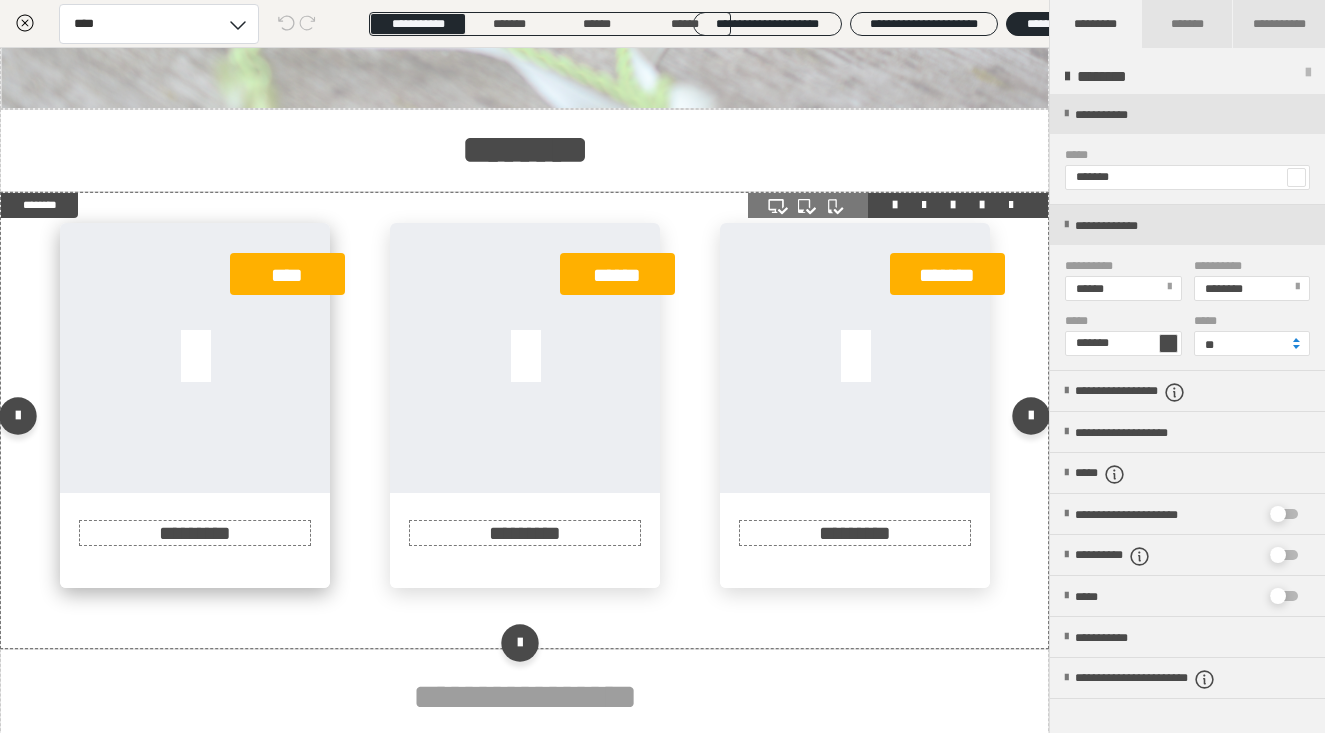 click on "*********" at bounding box center [195, 533] 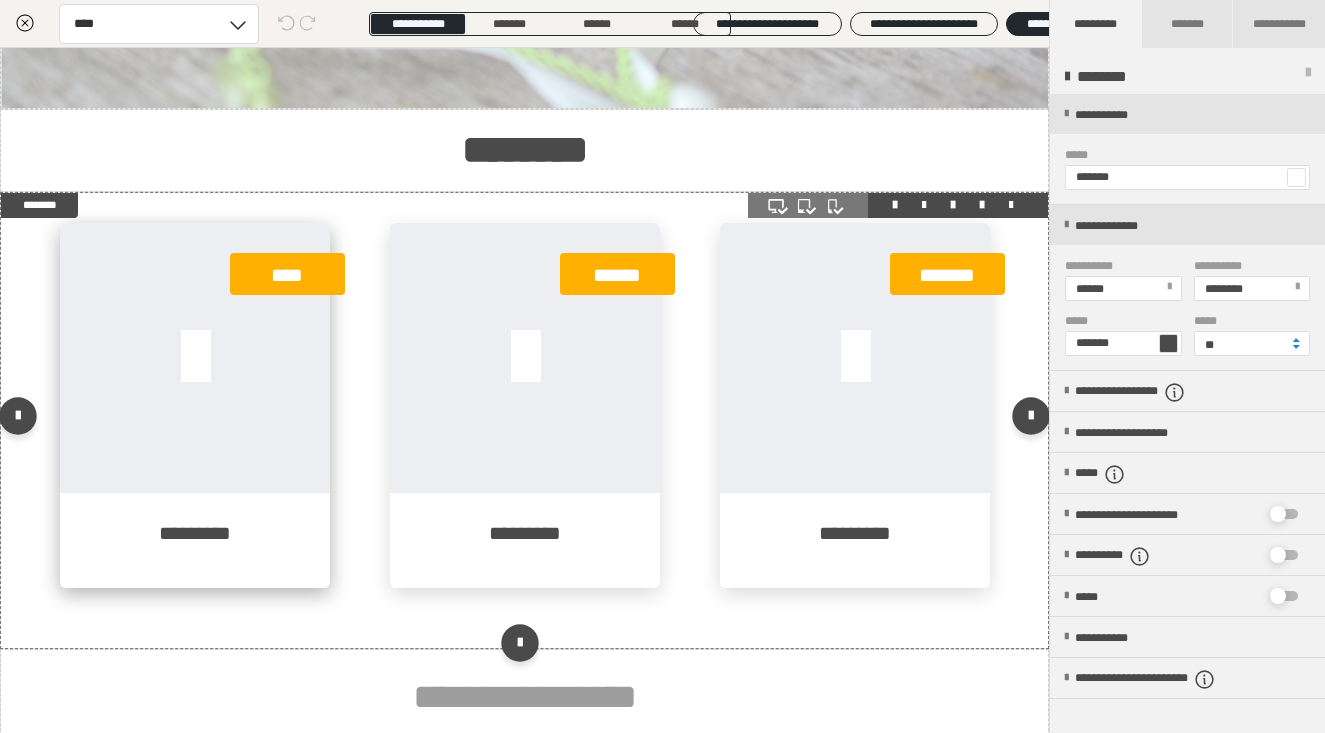 click on "*********" at bounding box center [195, 533] 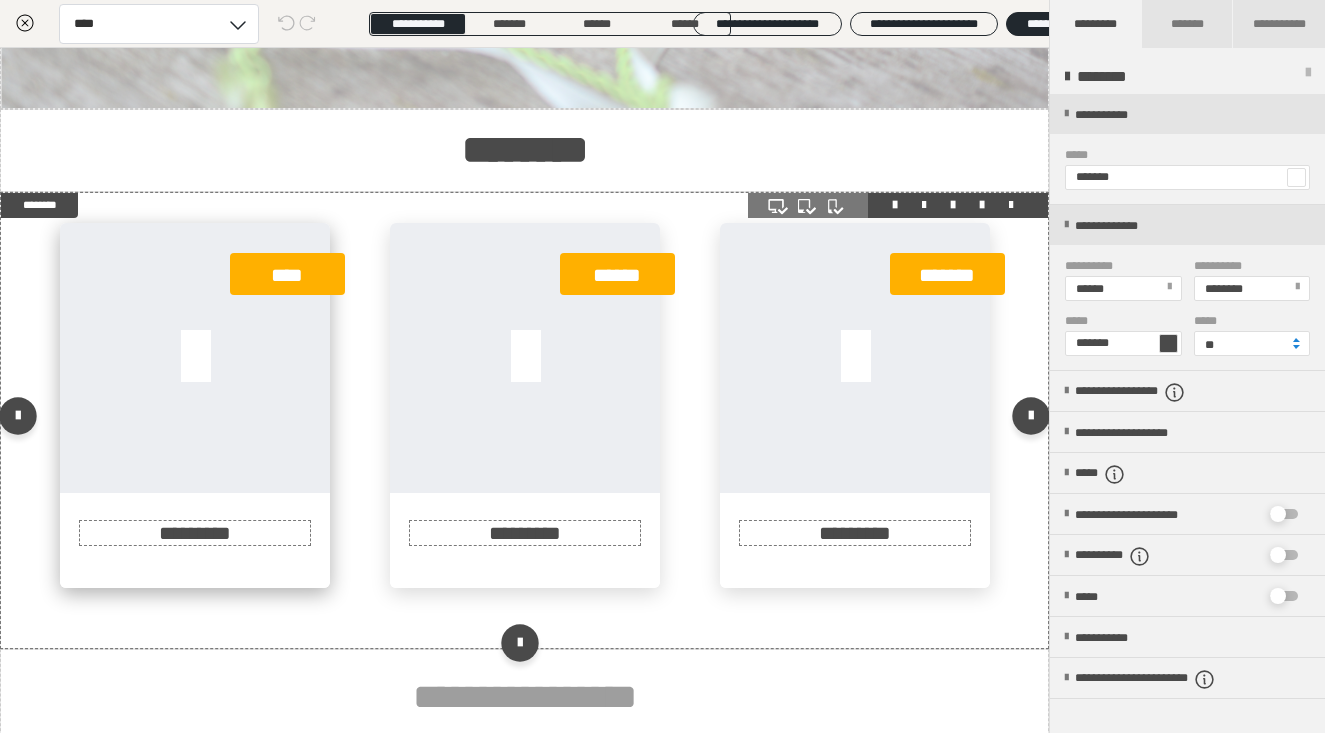 click on "*********" at bounding box center (195, 533) 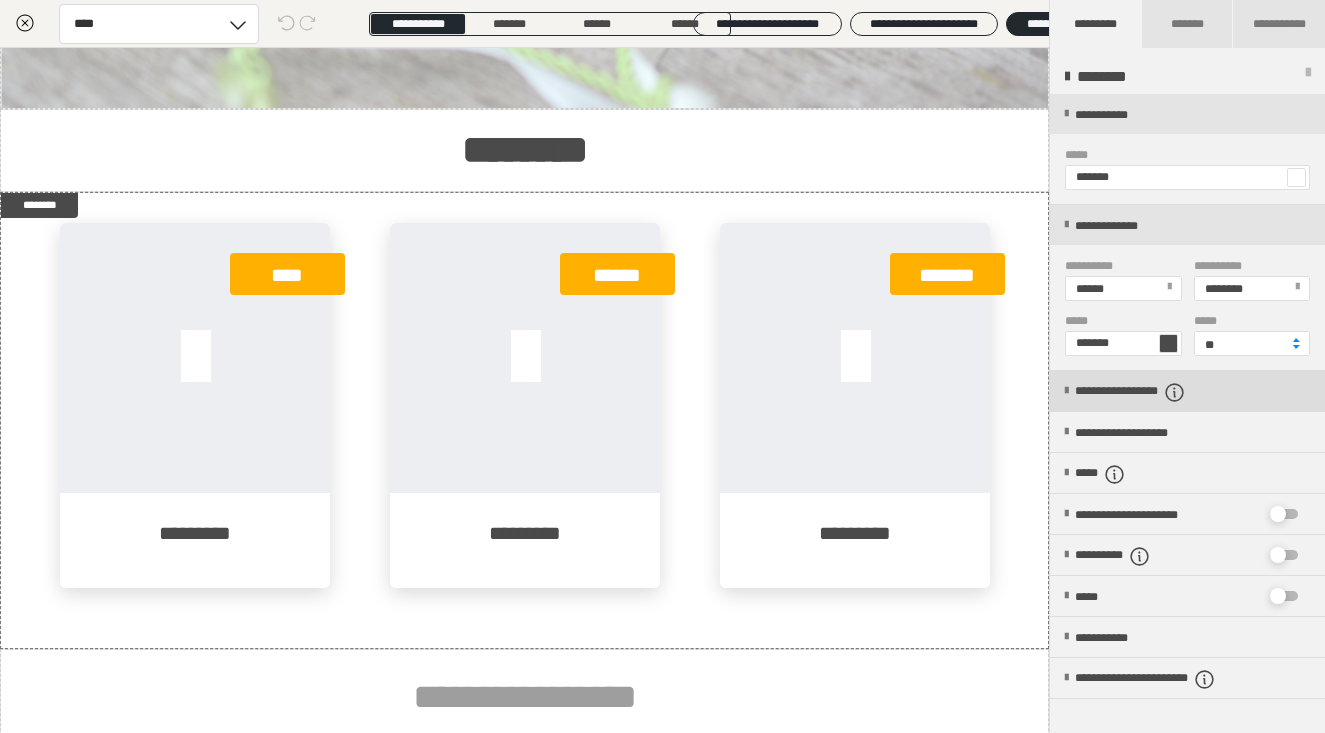 click at bounding box center (1066, 391) 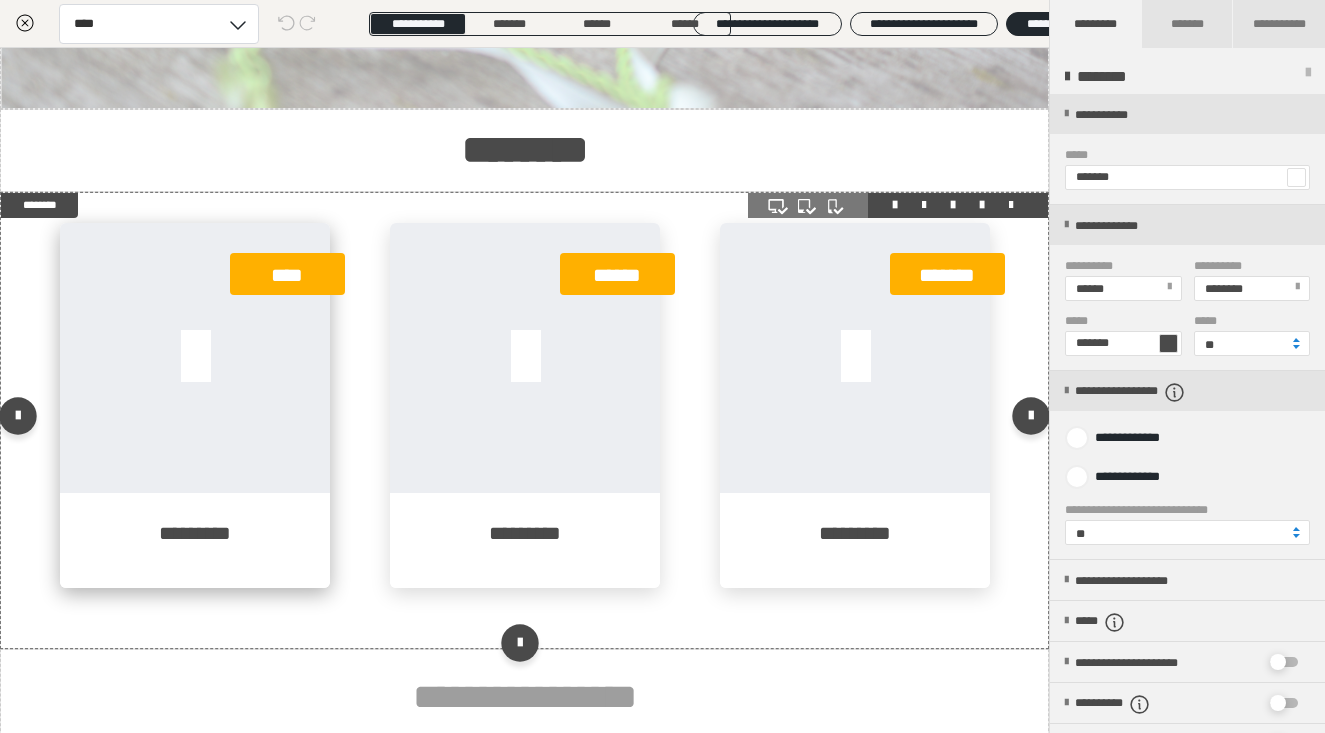 scroll, scrollTop: -1, scrollLeft: 0, axis: vertical 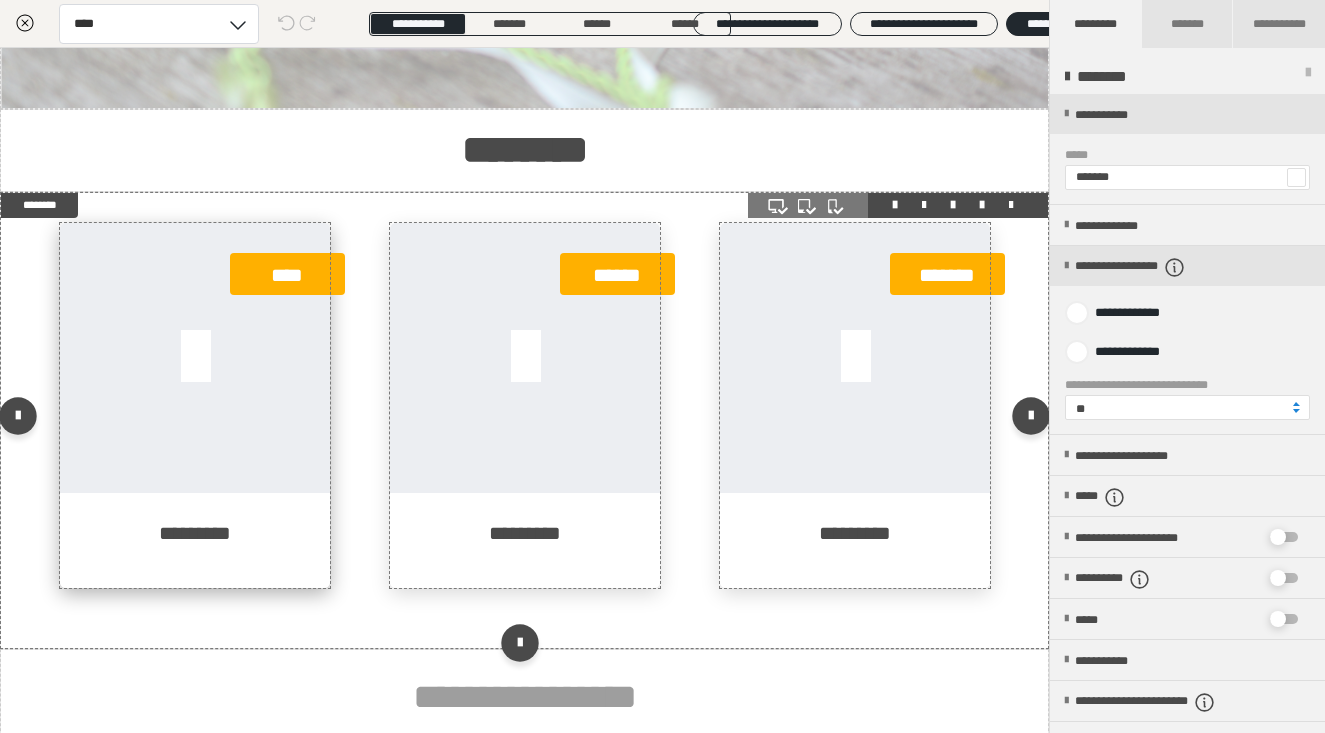 click at bounding box center (195, 358) 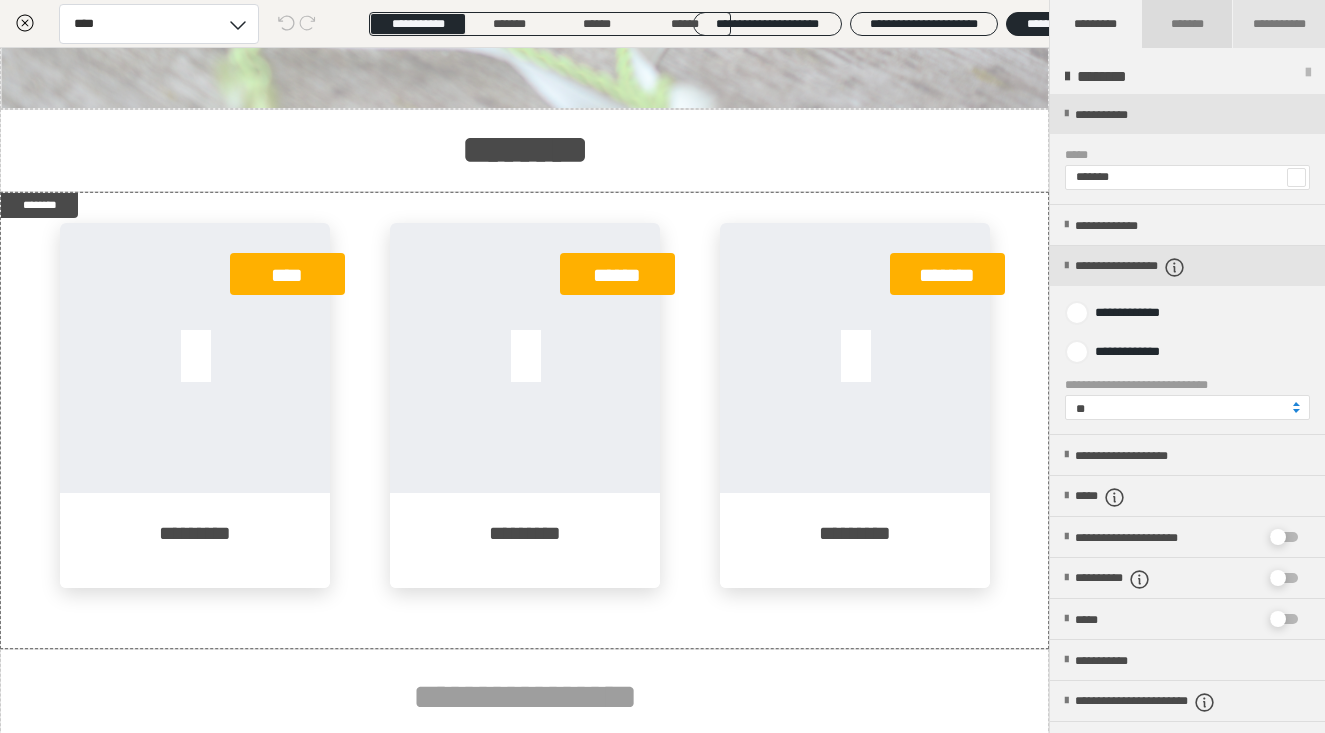 click on "*******" at bounding box center [1188, 24] 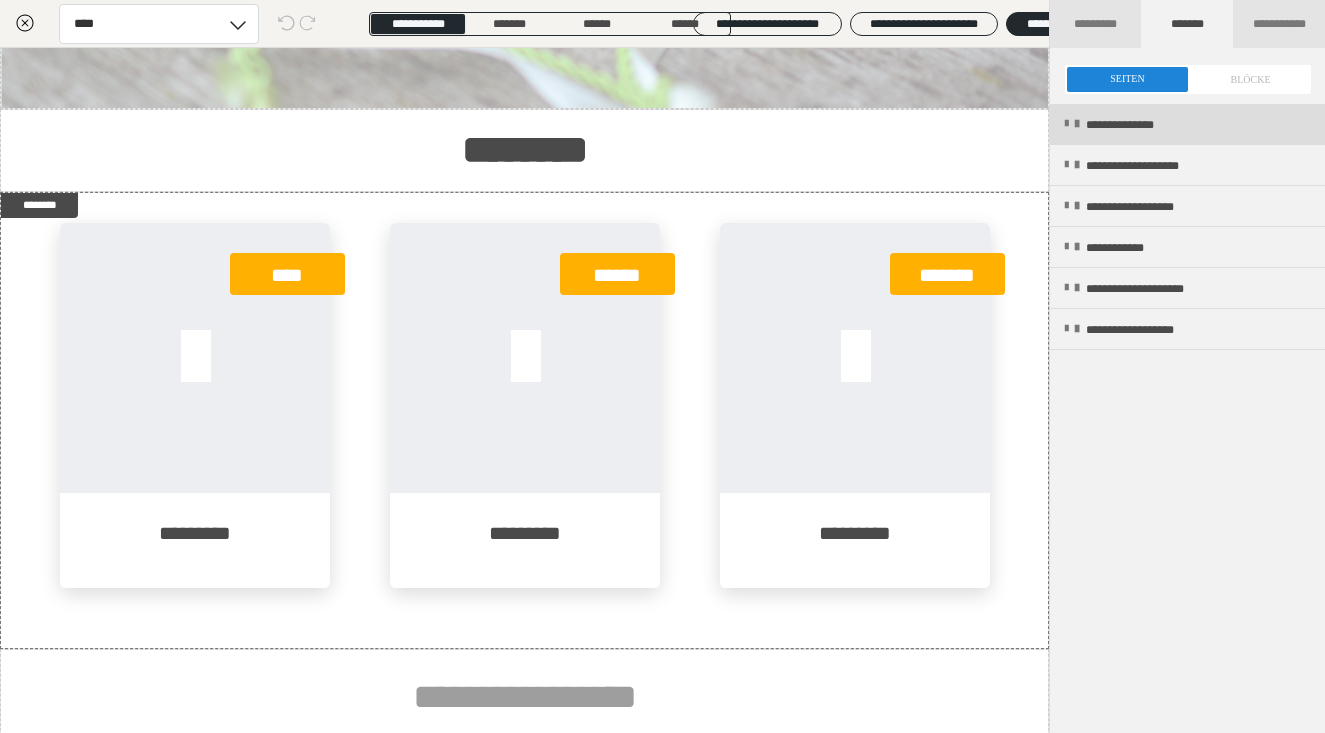 click at bounding box center [1066, 124] 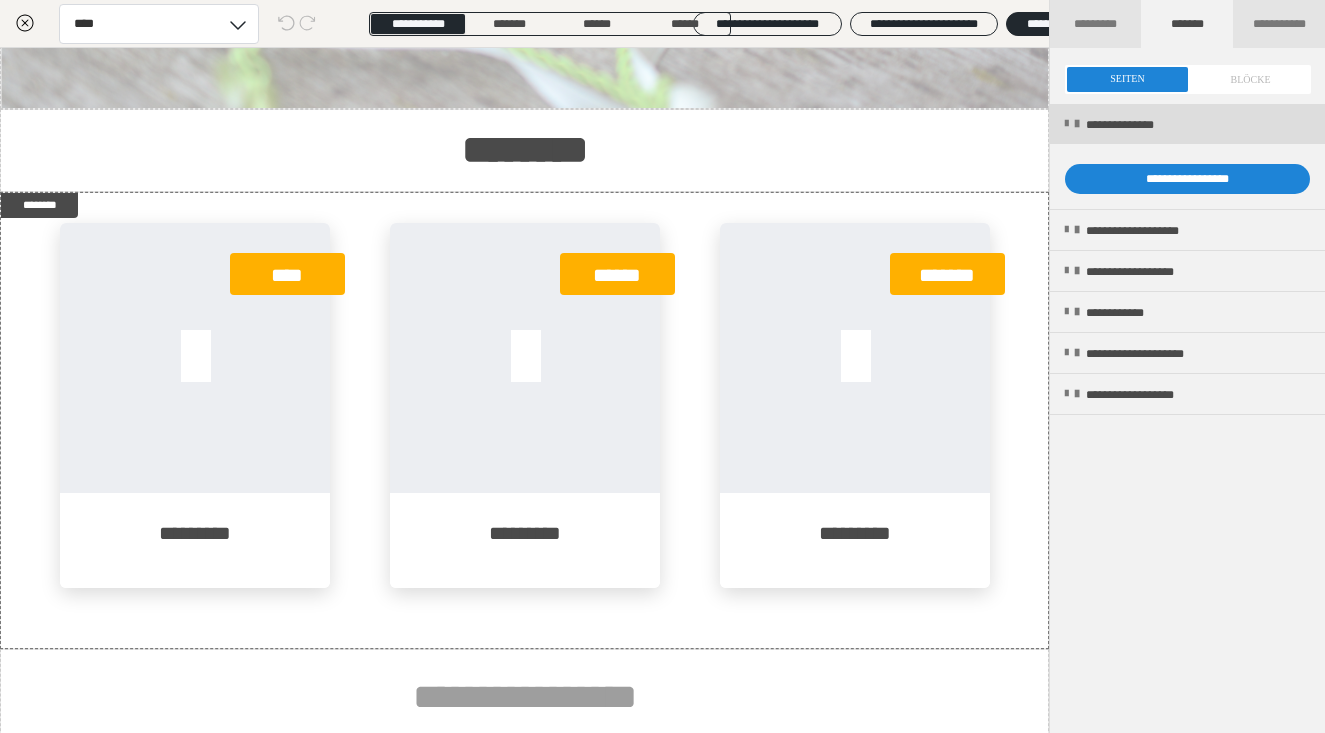 click at bounding box center (1066, 124) 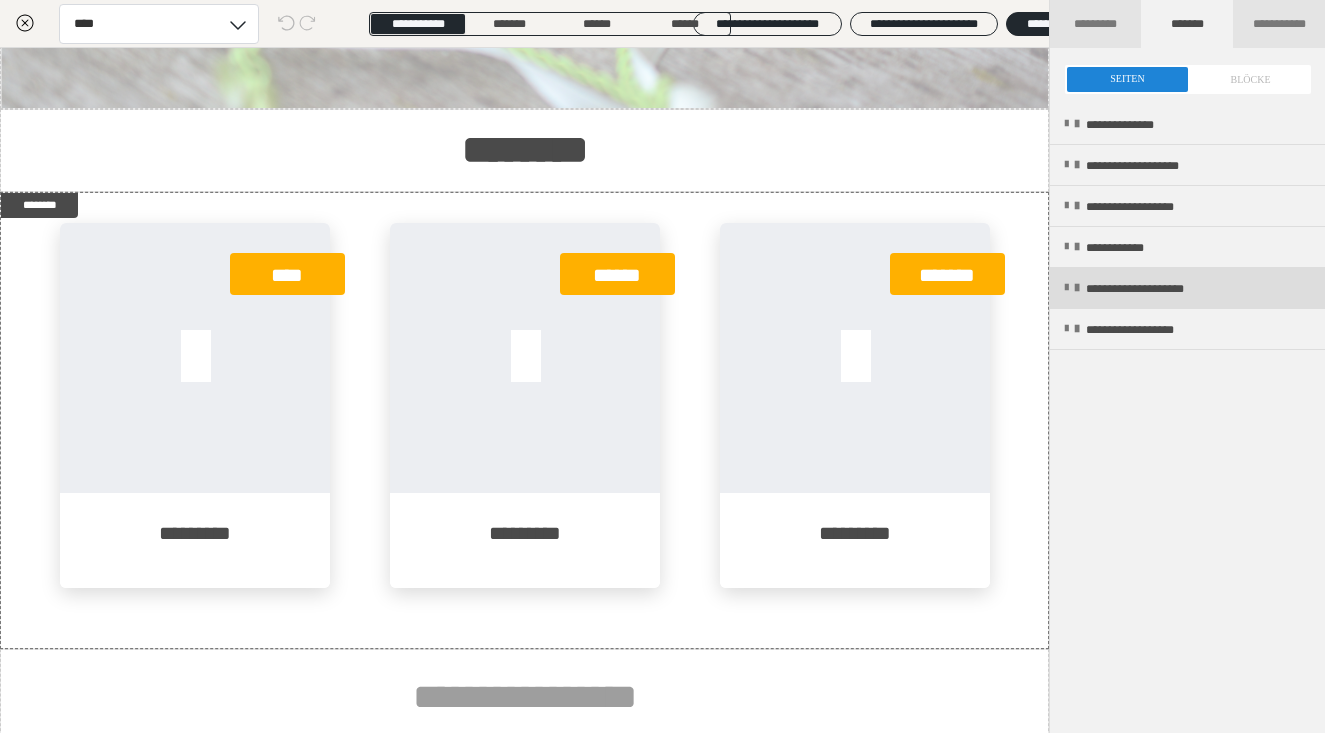 click at bounding box center [1066, 288] 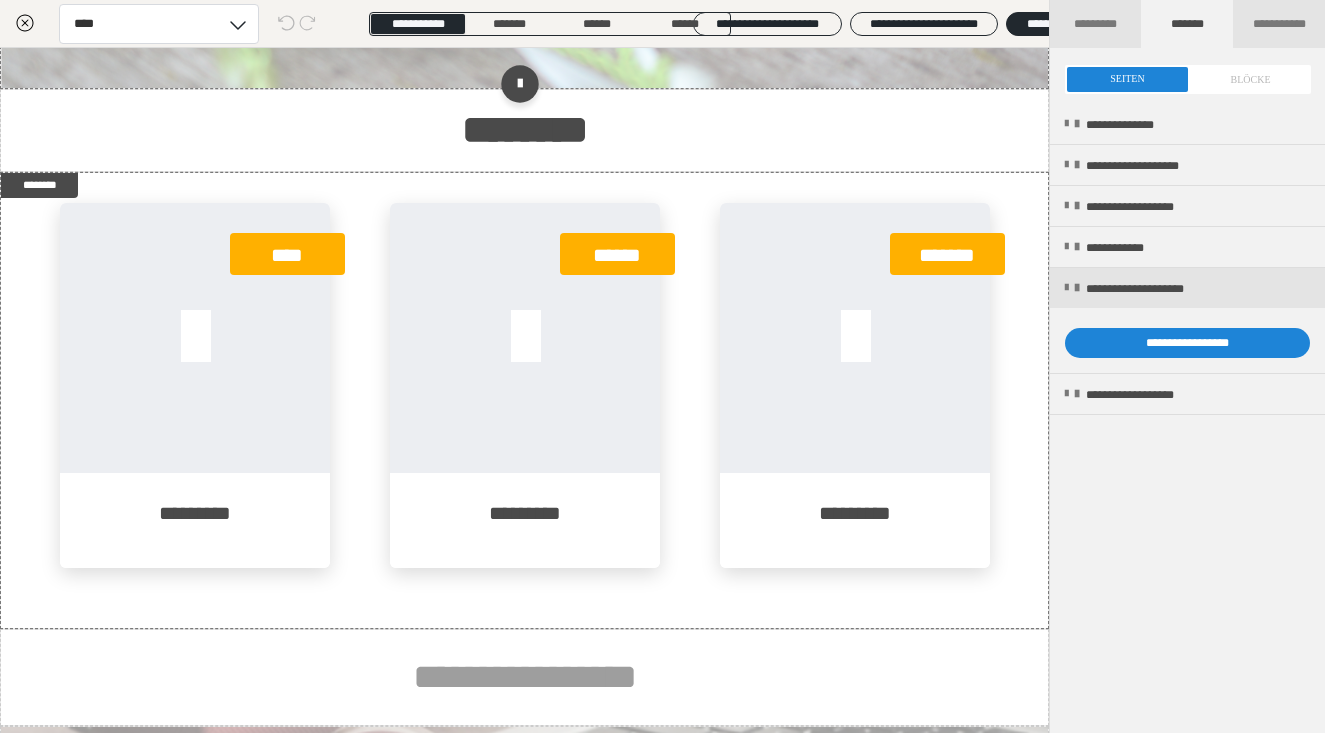 scroll, scrollTop: 562, scrollLeft: 0, axis: vertical 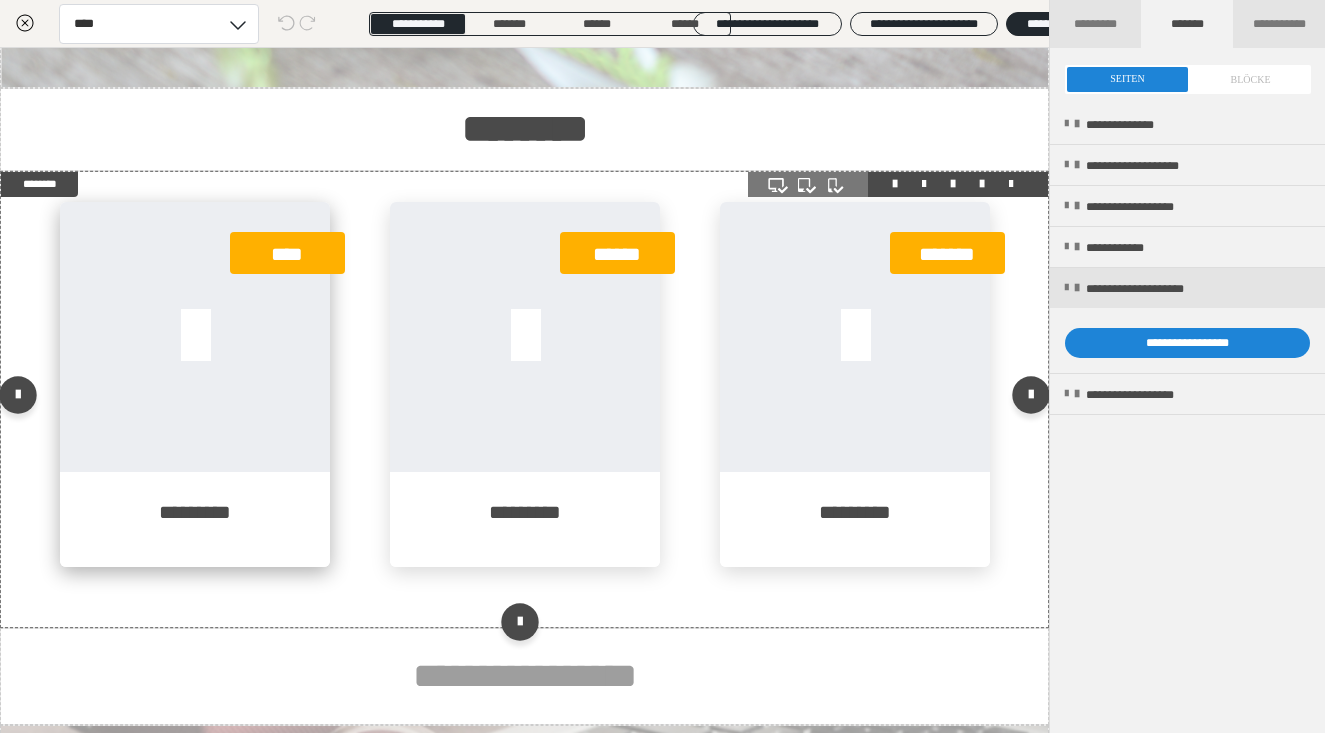 click at bounding box center (195, 337) 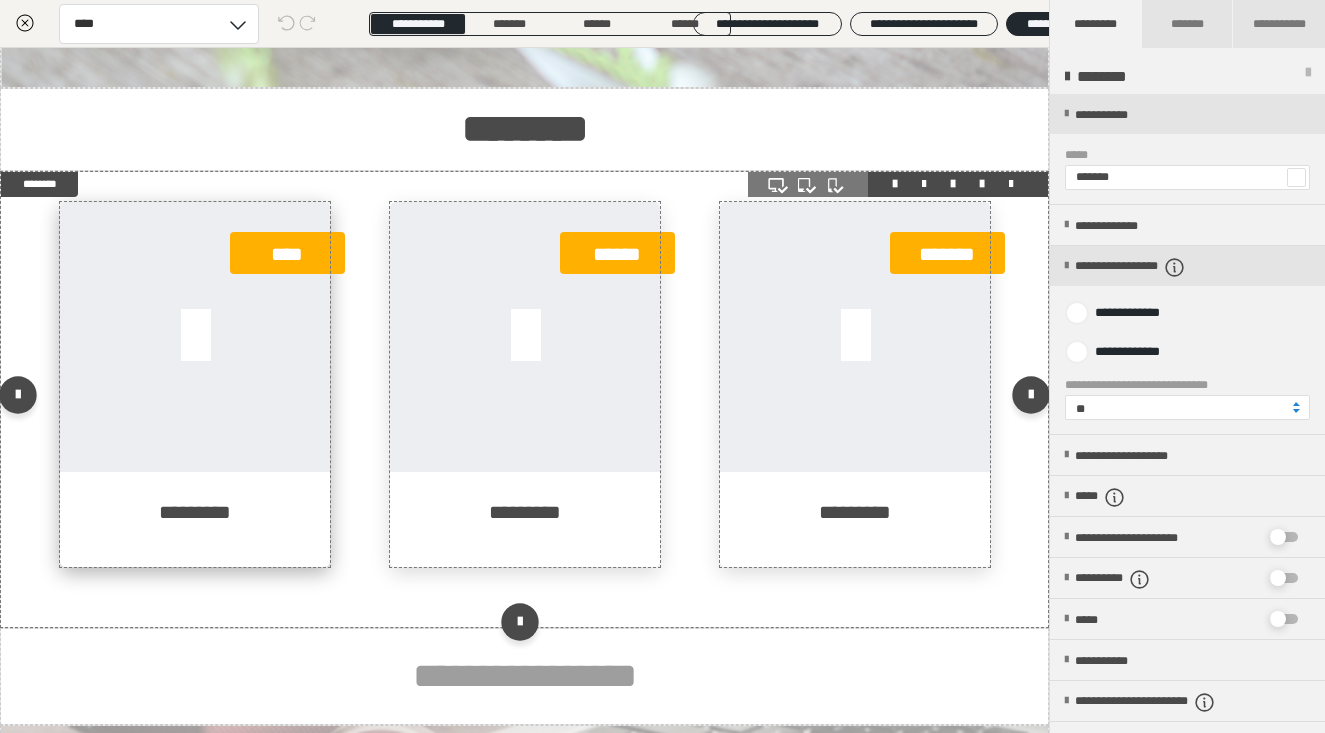 click at bounding box center (195, 337) 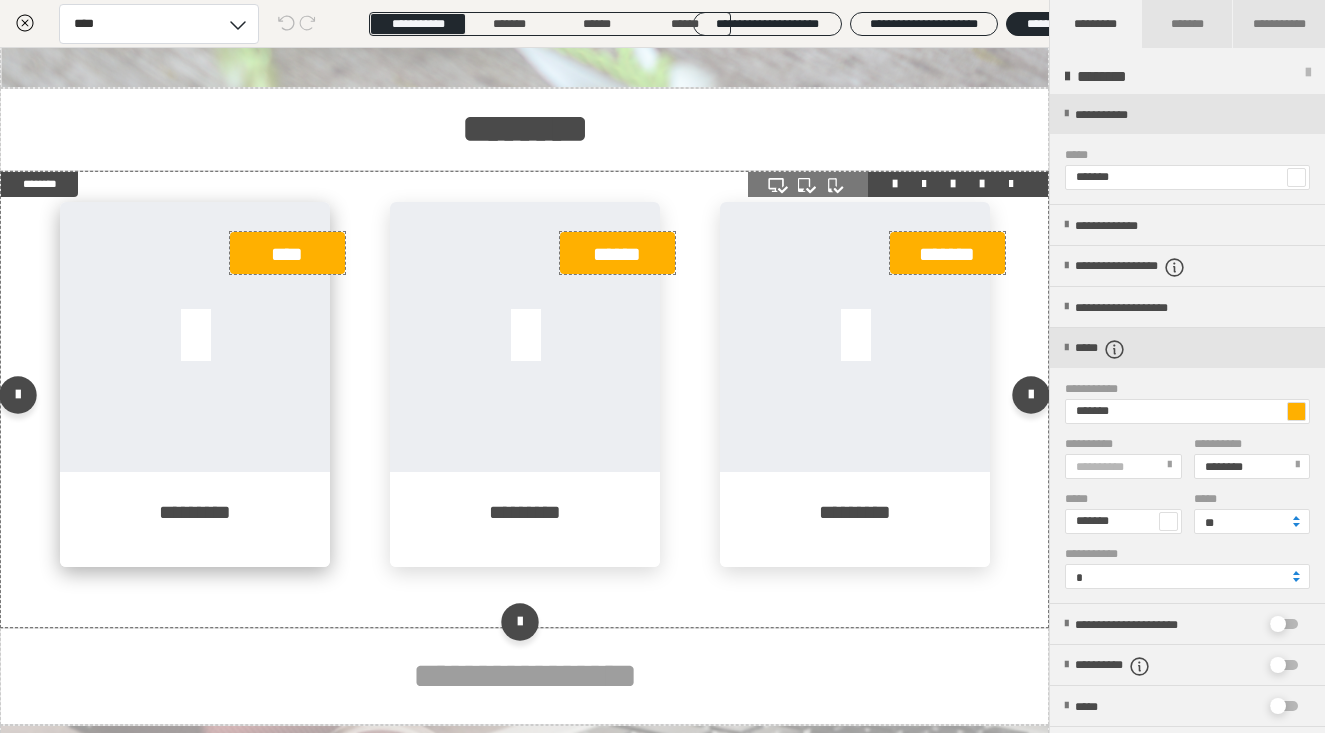 click at bounding box center (195, 337) 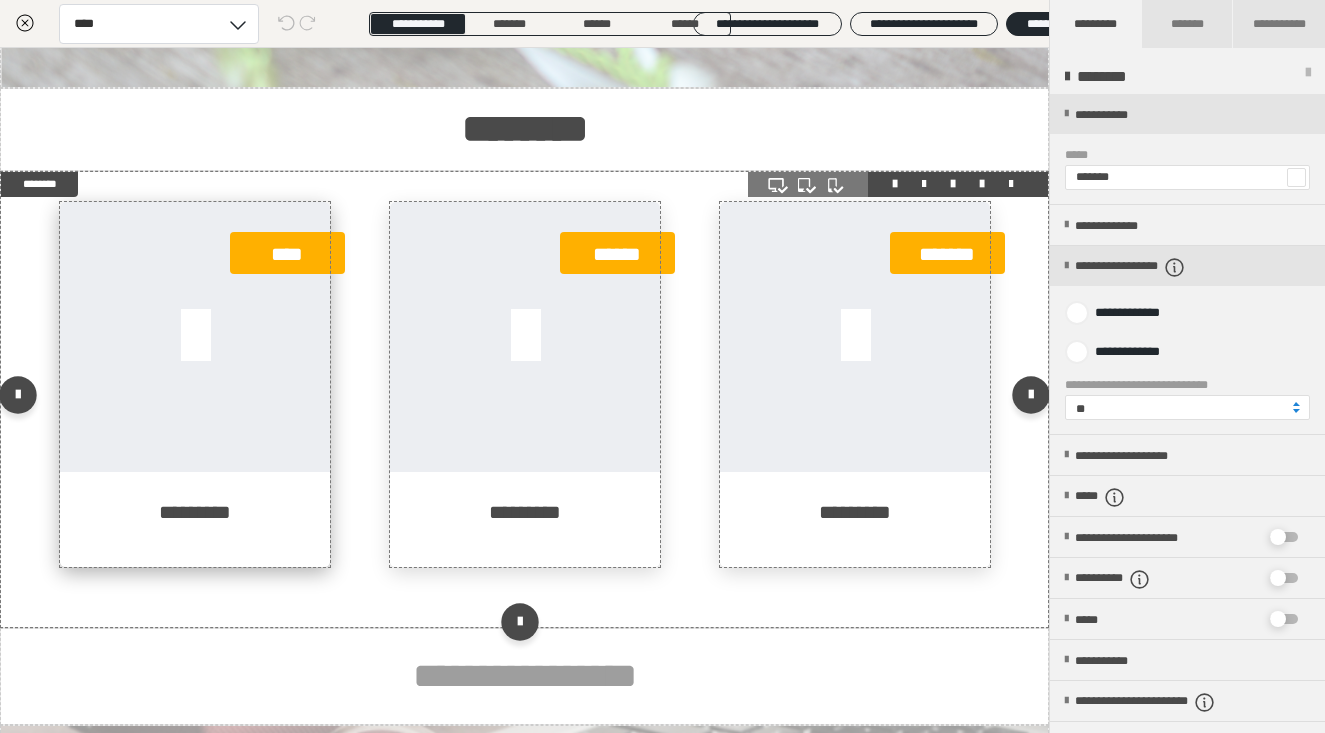 click at bounding box center (195, 337) 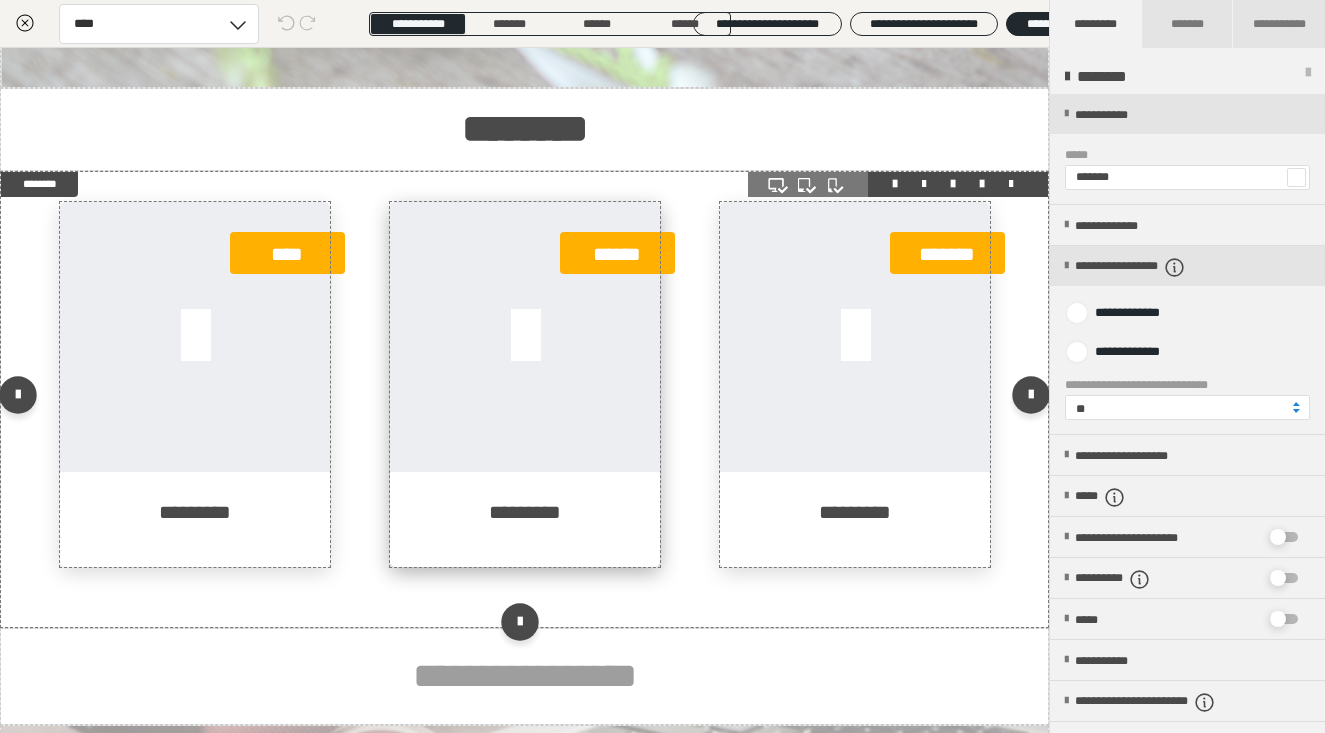 click at bounding box center [525, 337] 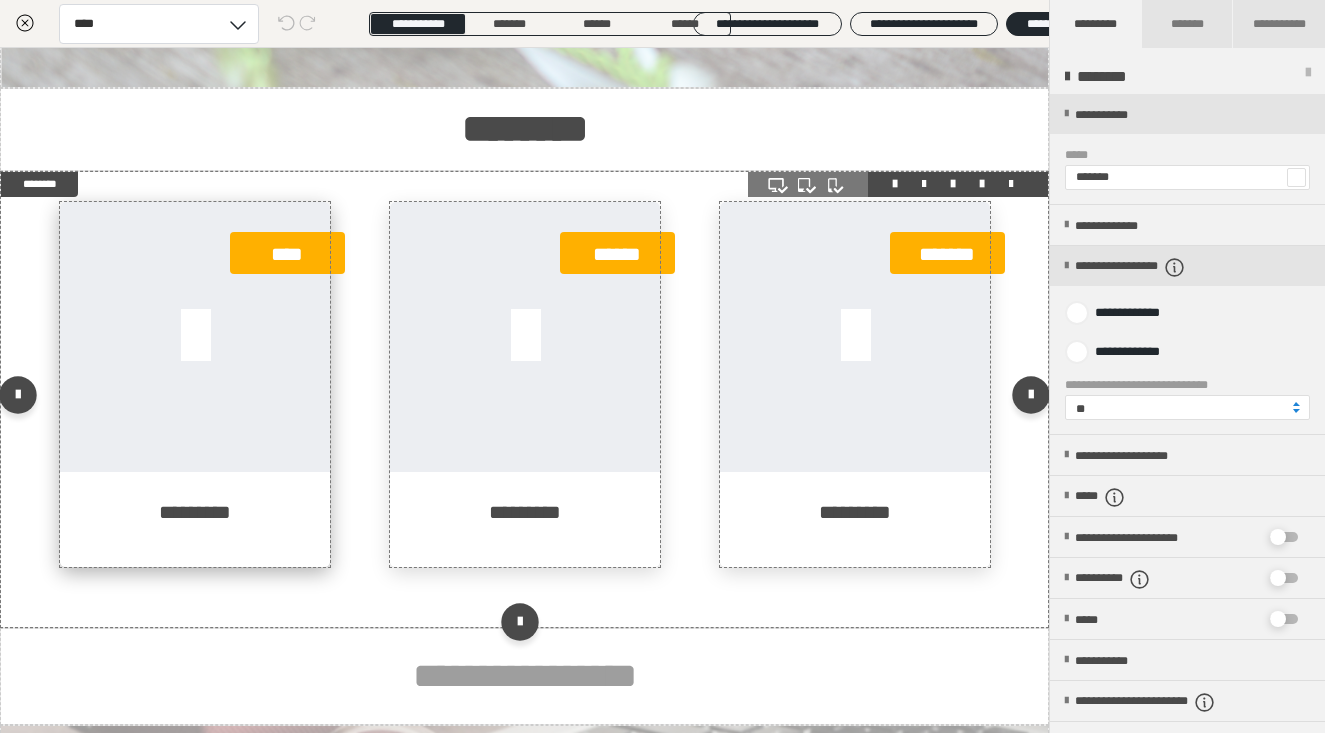 click at bounding box center (195, 337) 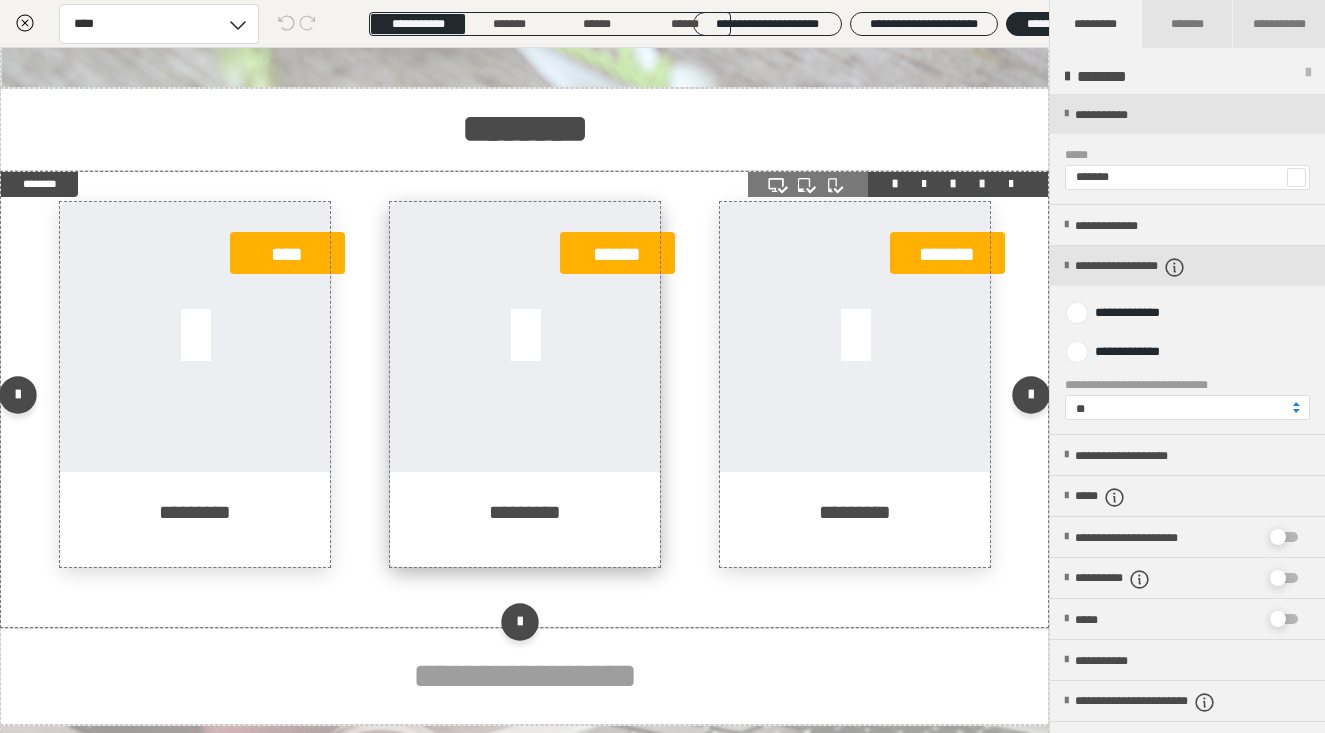 click at bounding box center (525, 337) 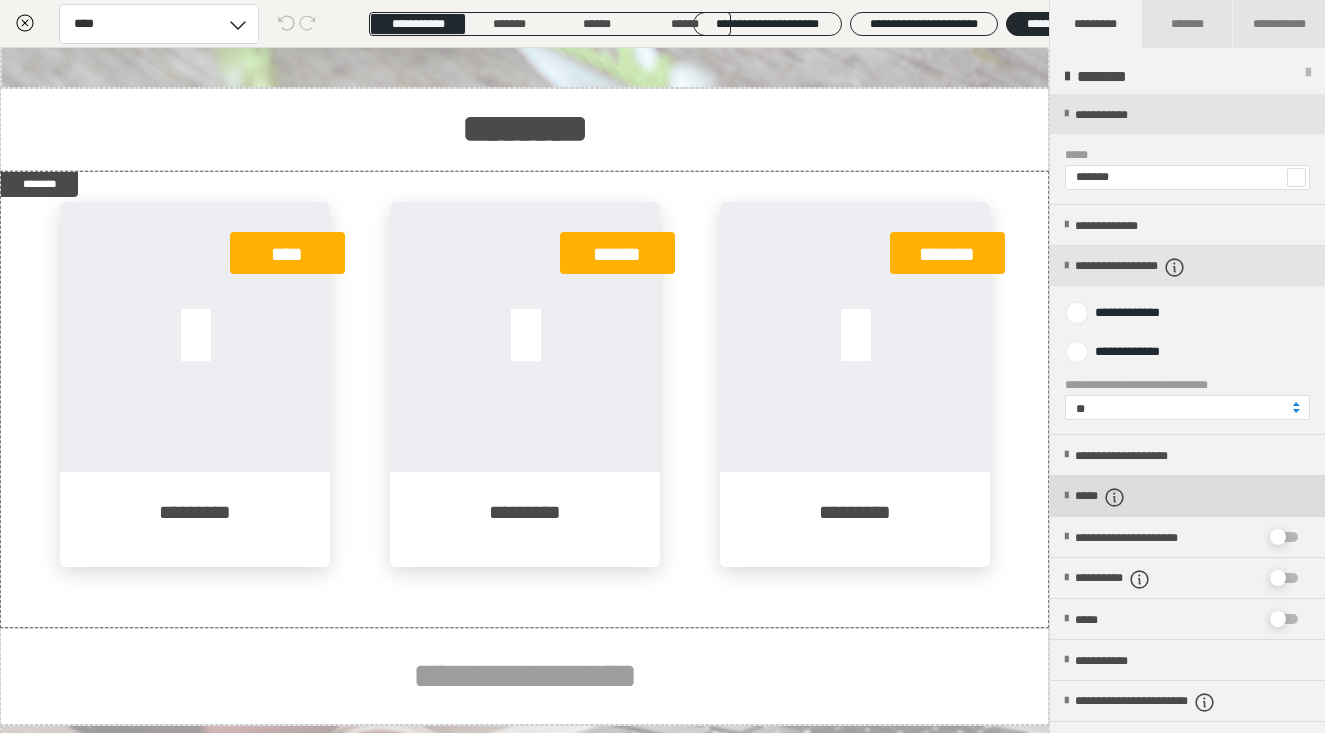 click at bounding box center (1066, 496) 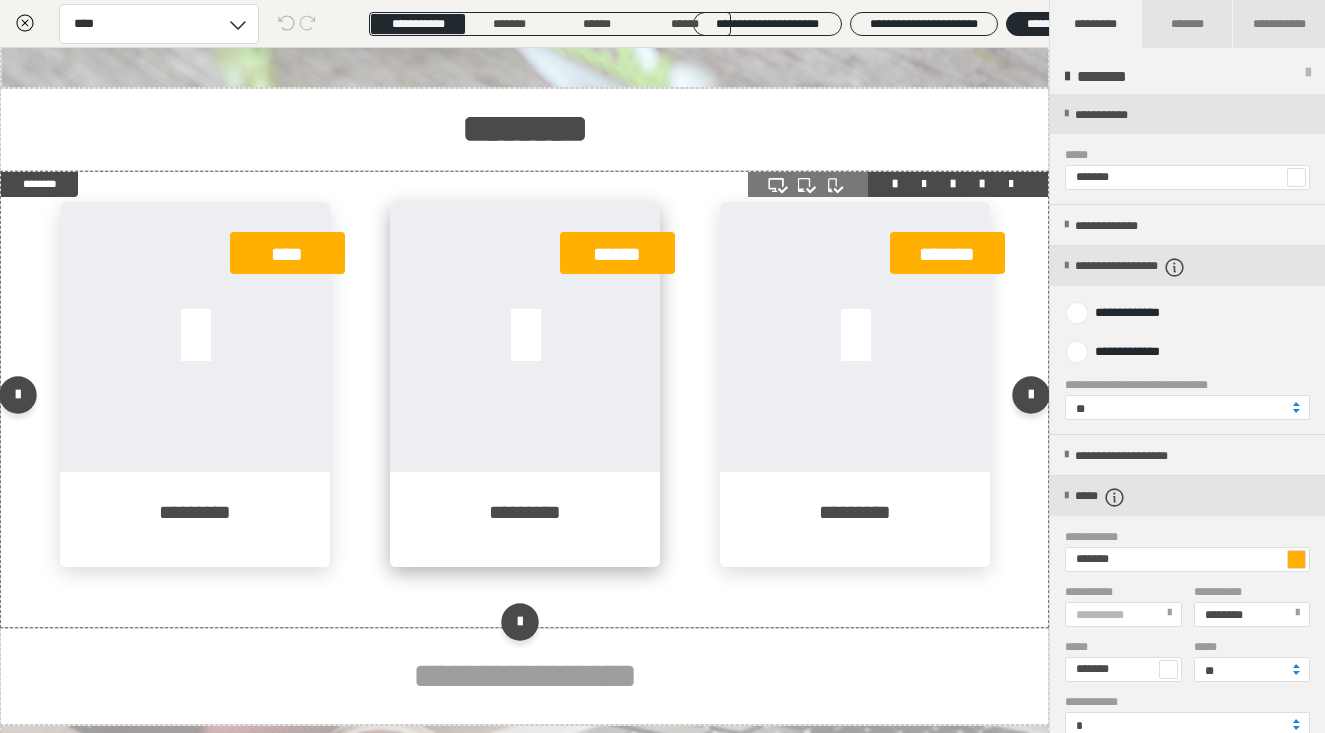 click at bounding box center (525, 337) 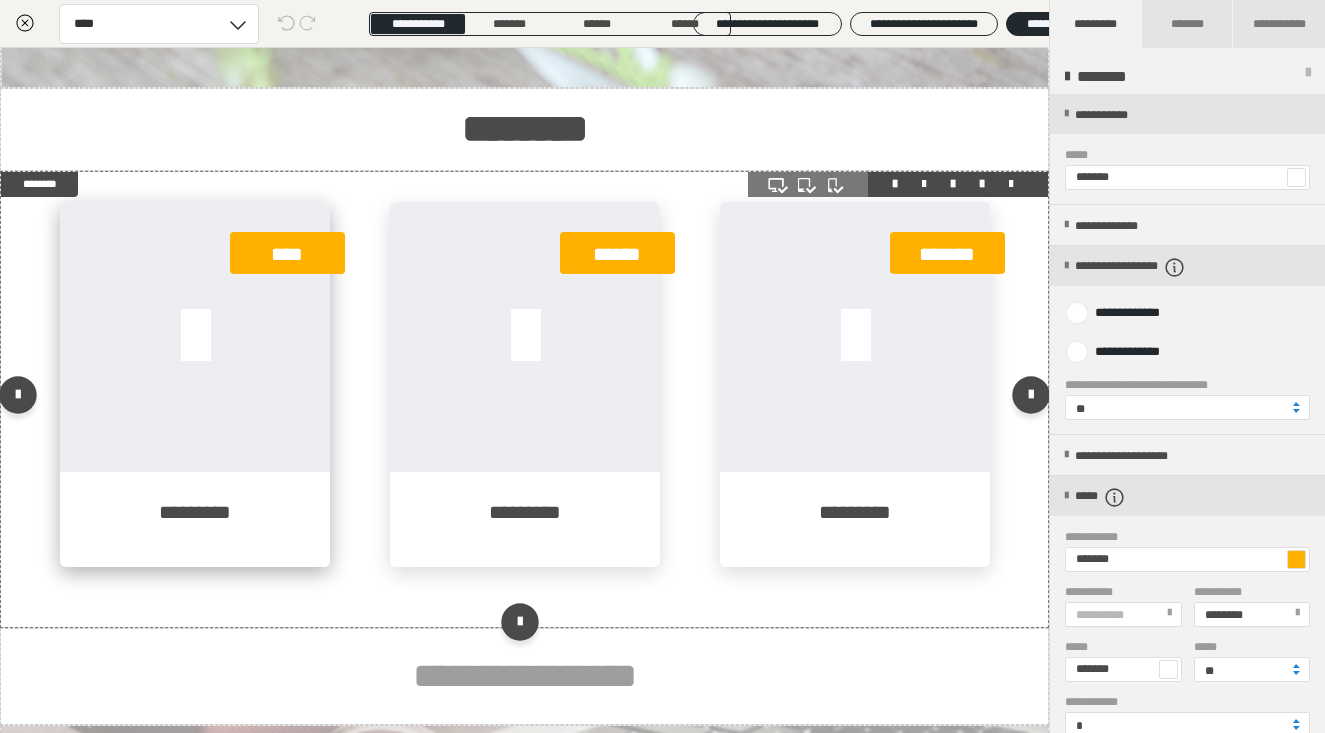 click at bounding box center (195, 337) 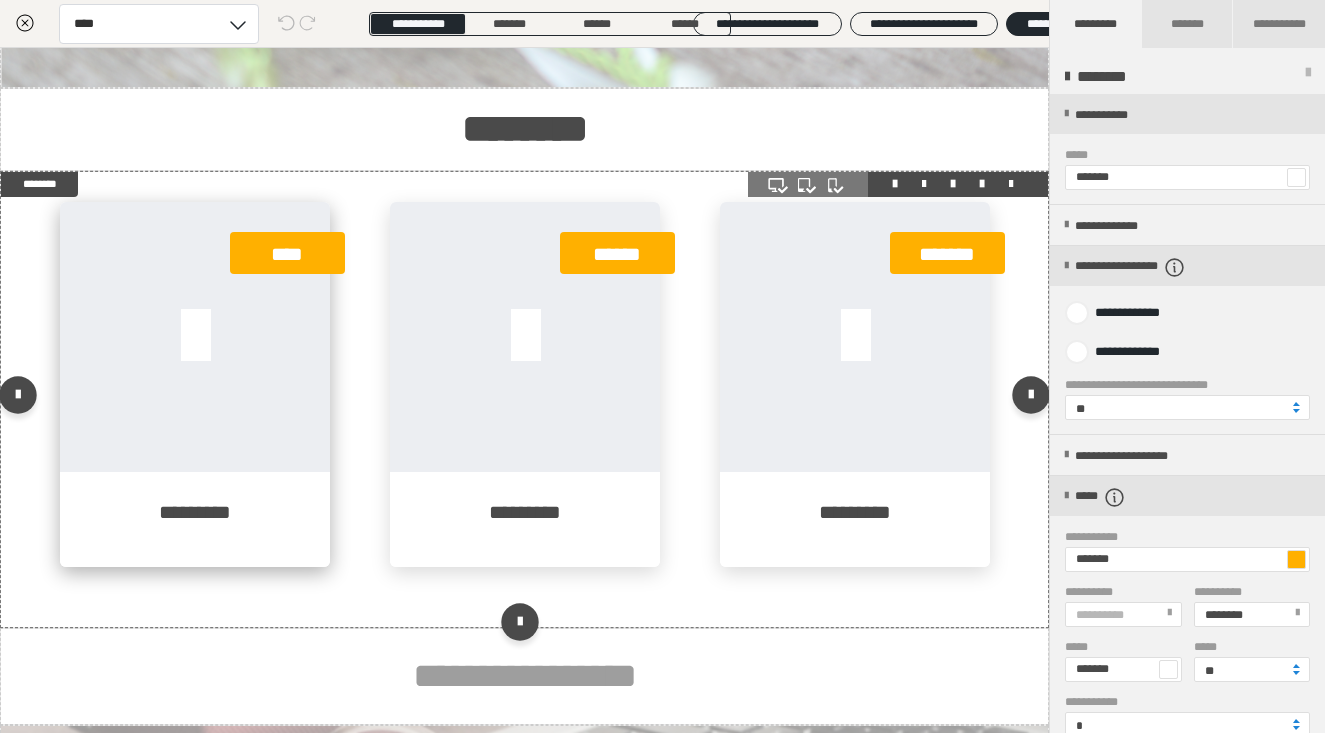 click at bounding box center (195, 337) 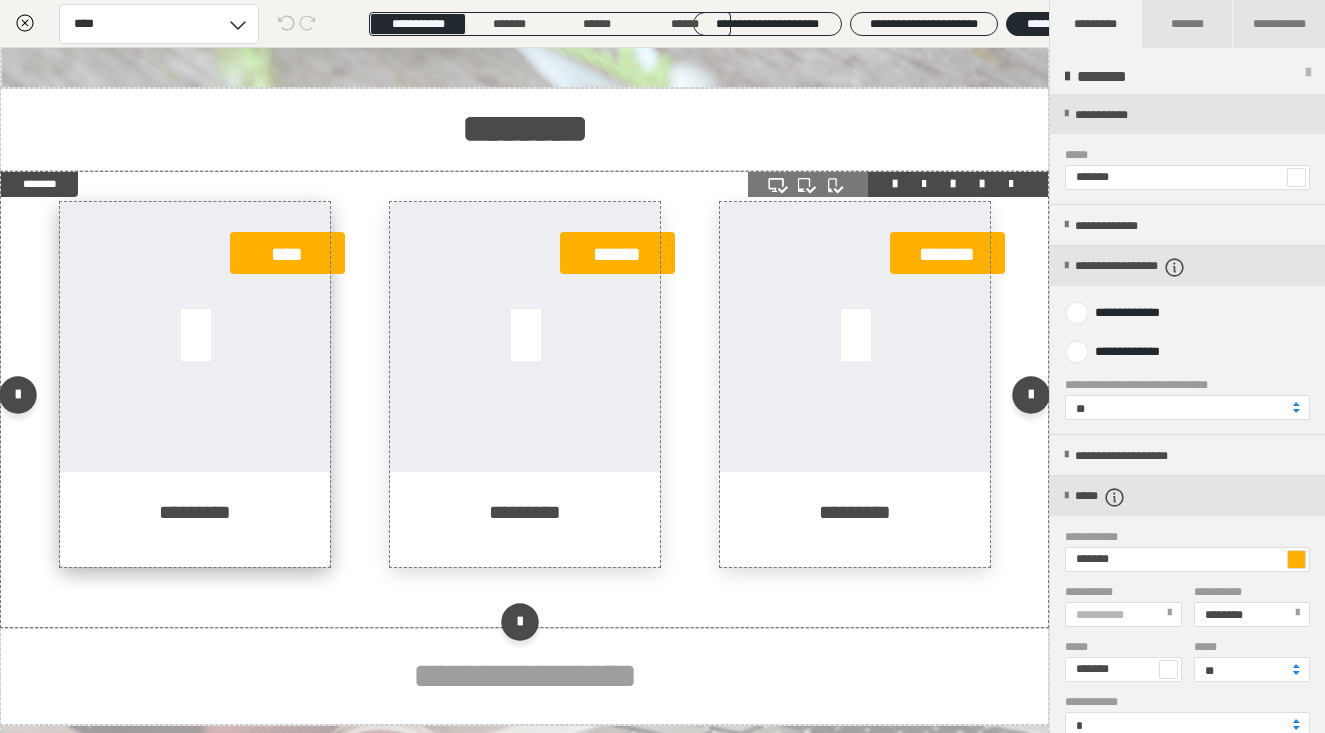 click at bounding box center (195, 337) 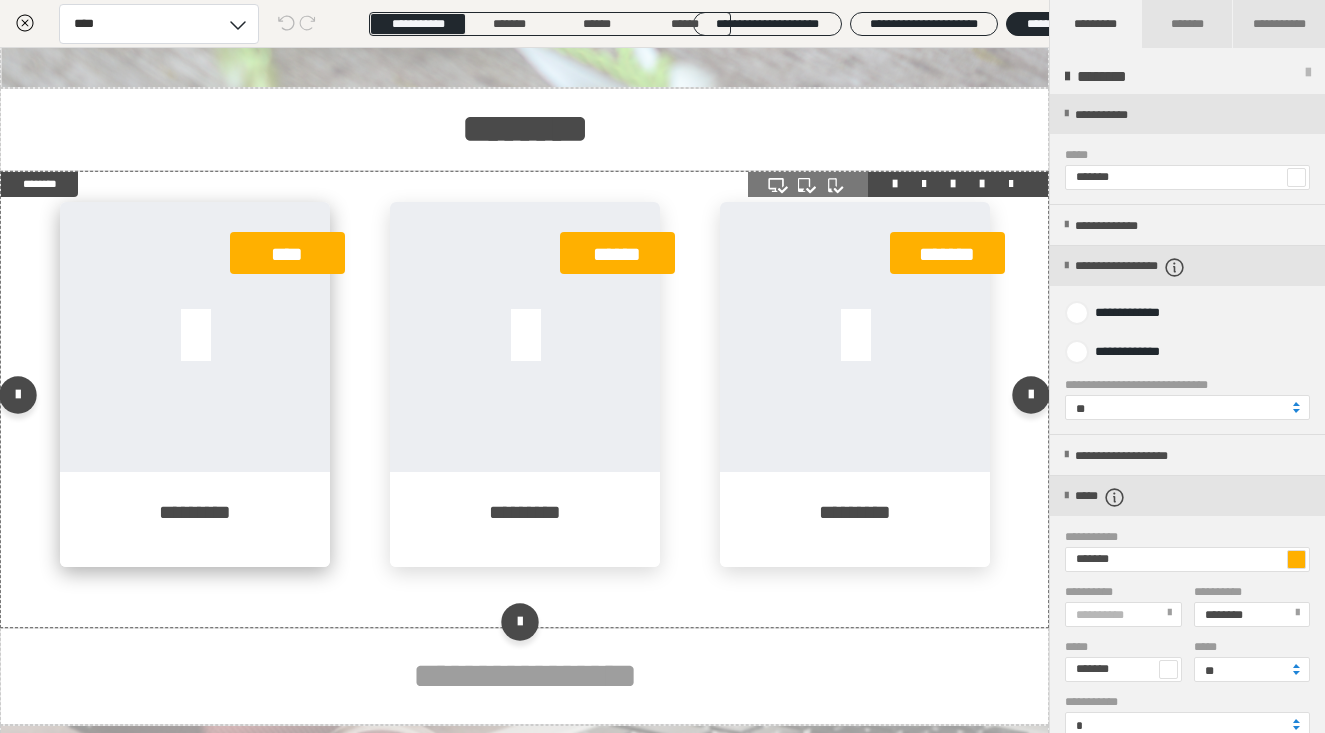 click at bounding box center [195, 337] 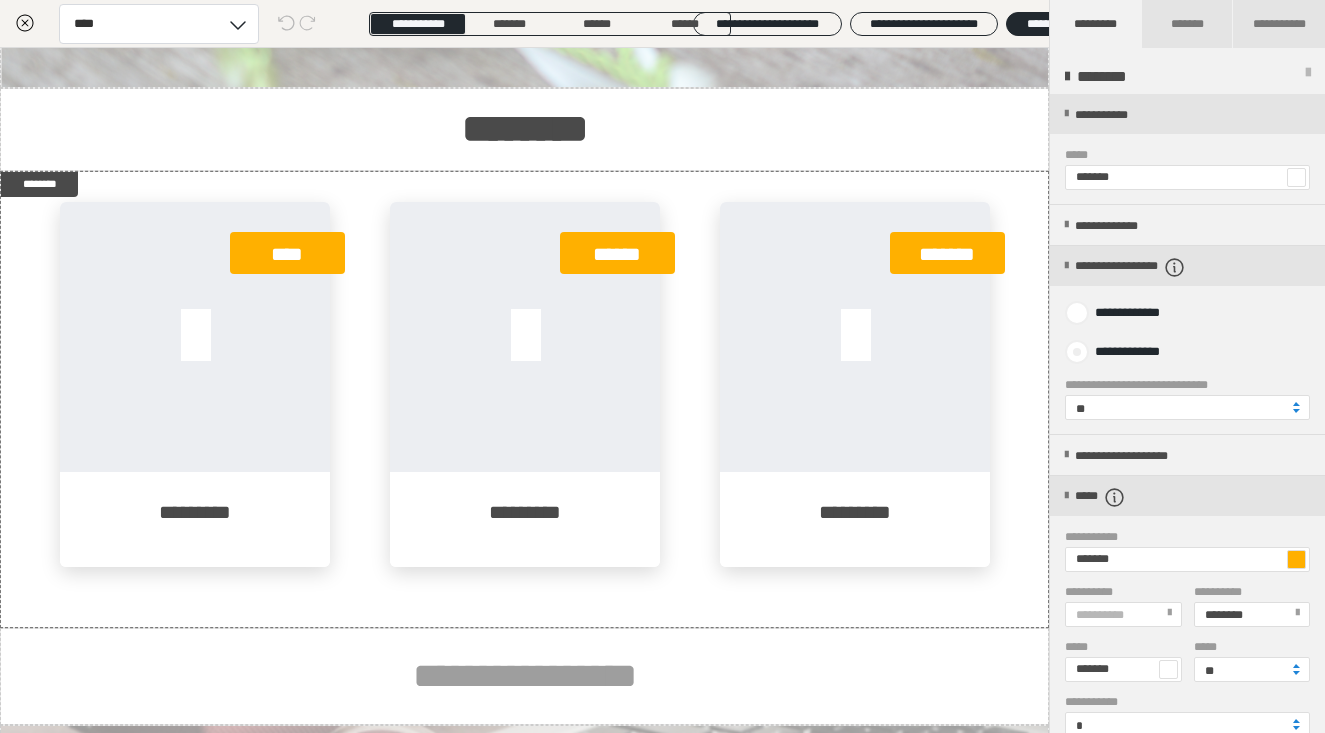 click at bounding box center (1077, 352) 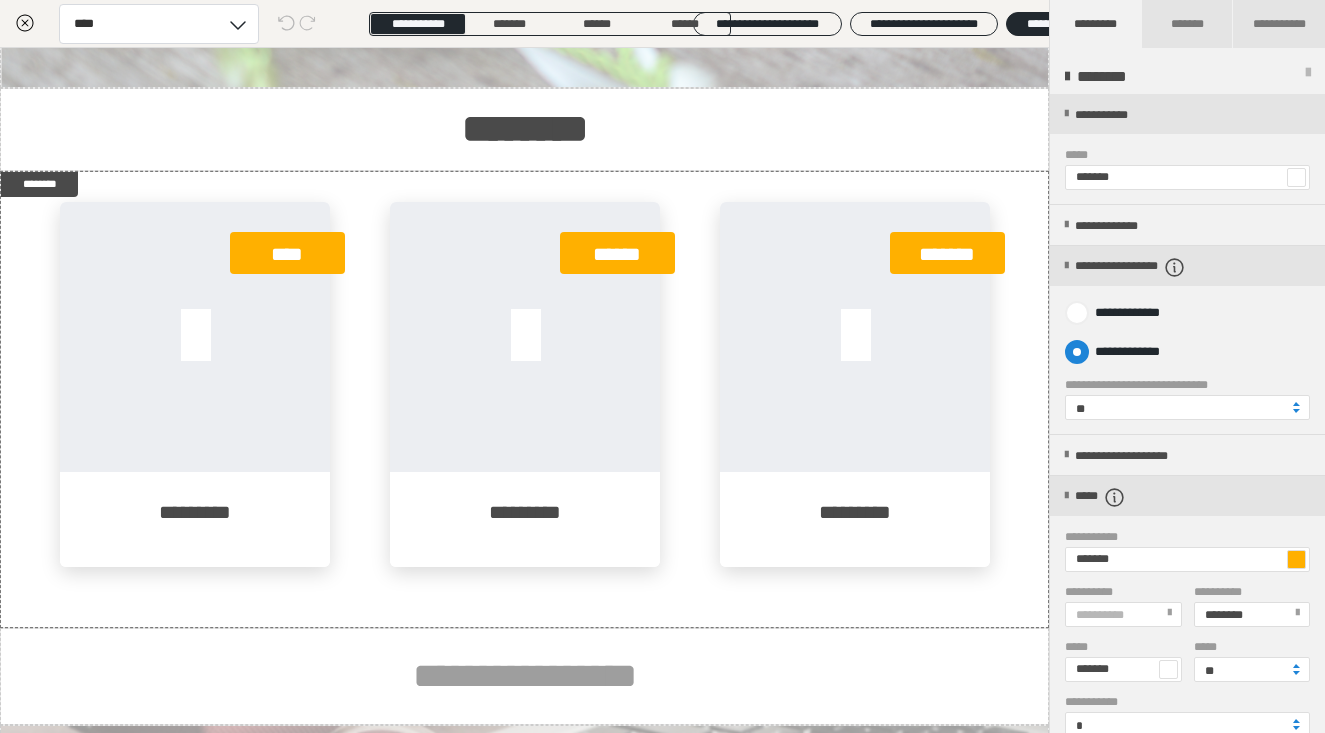 radio on "****" 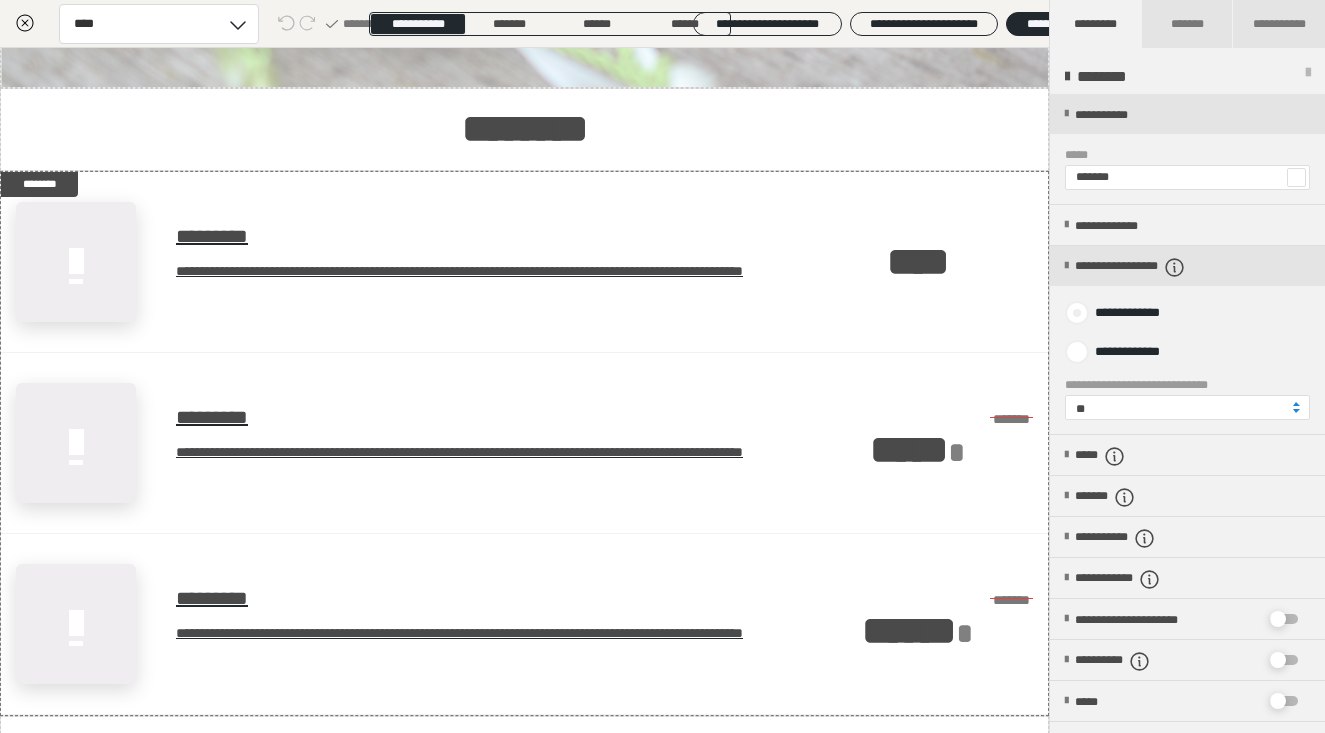 click at bounding box center (1077, 313) 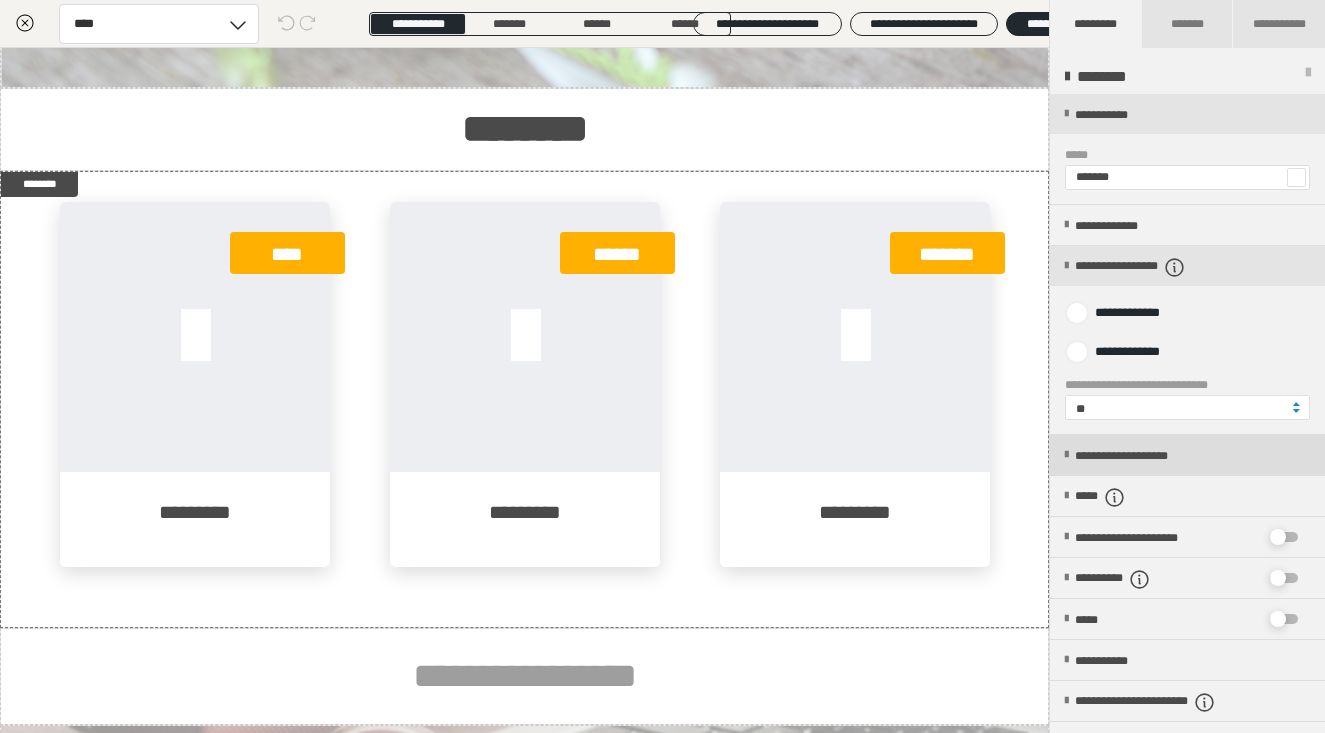click on "**********" at bounding box center (1155, 456) 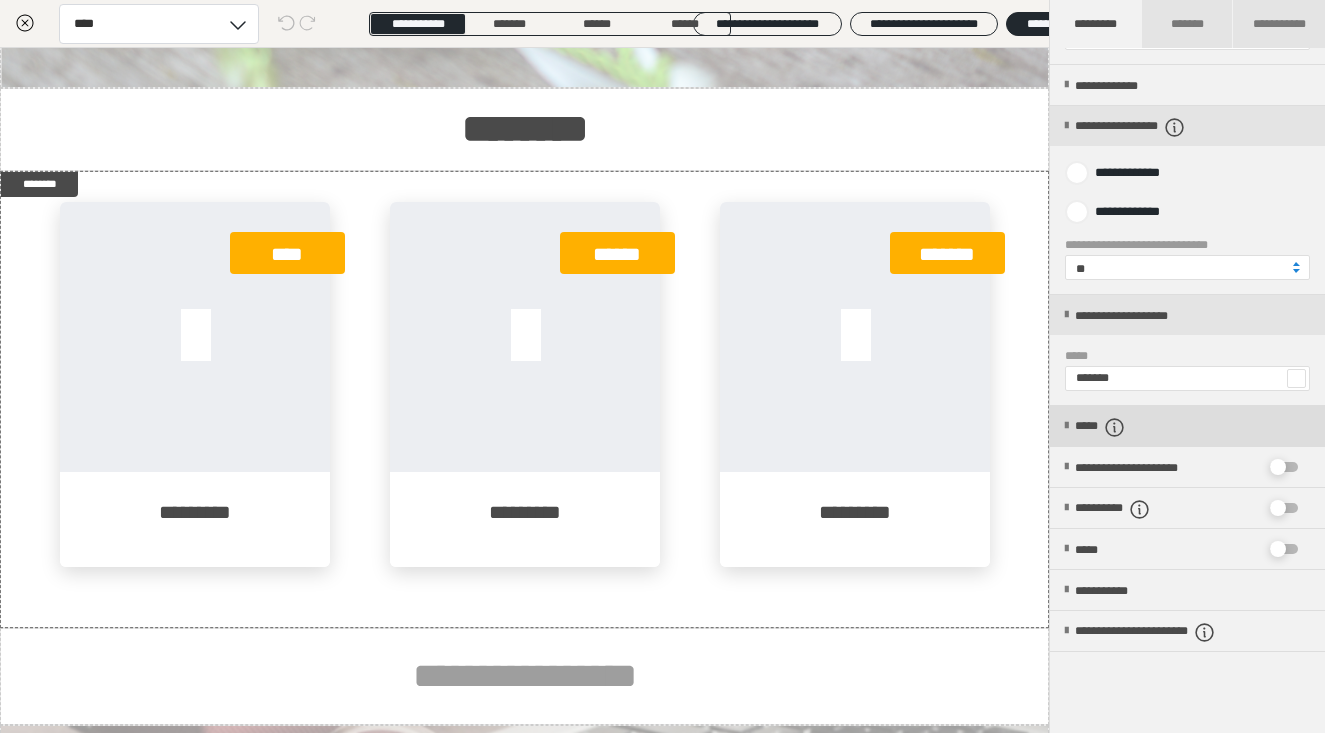 scroll, scrollTop: 142, scrollLeft: 0, axis: vertical 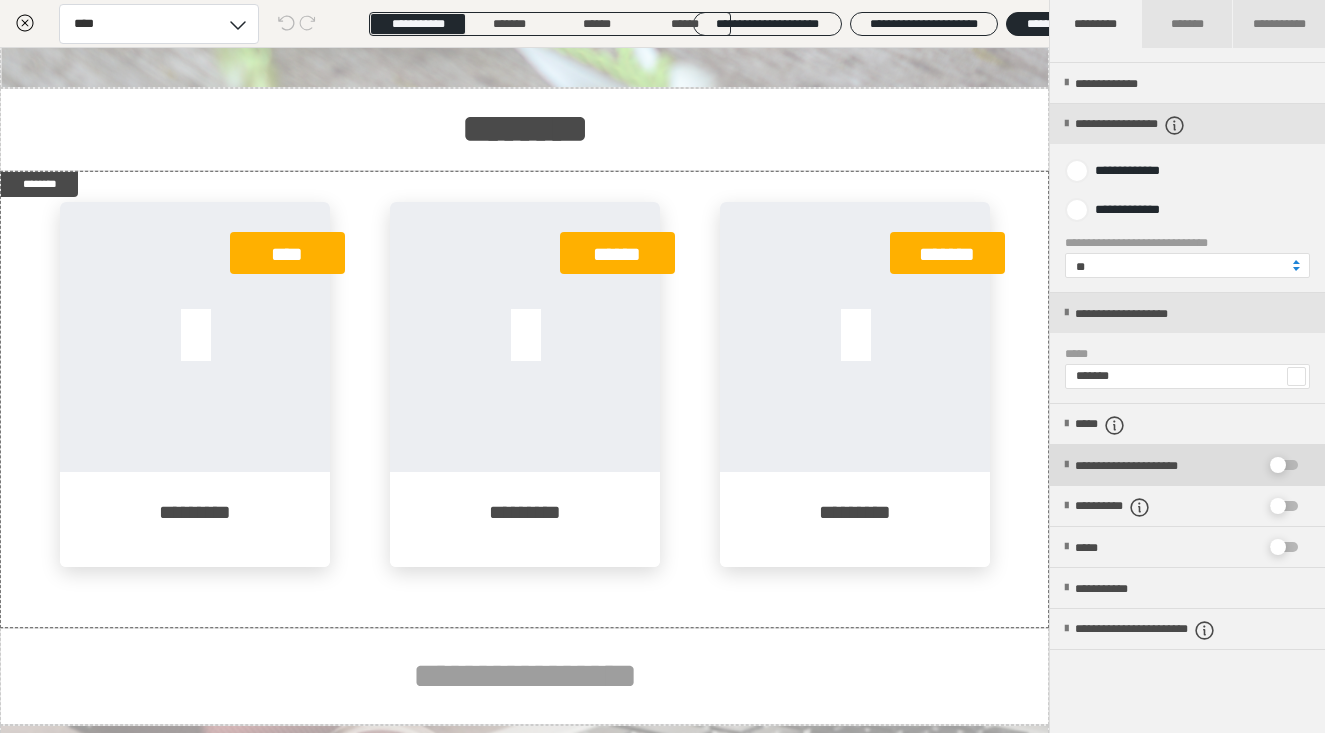 click at bounding box center (1278, 465) 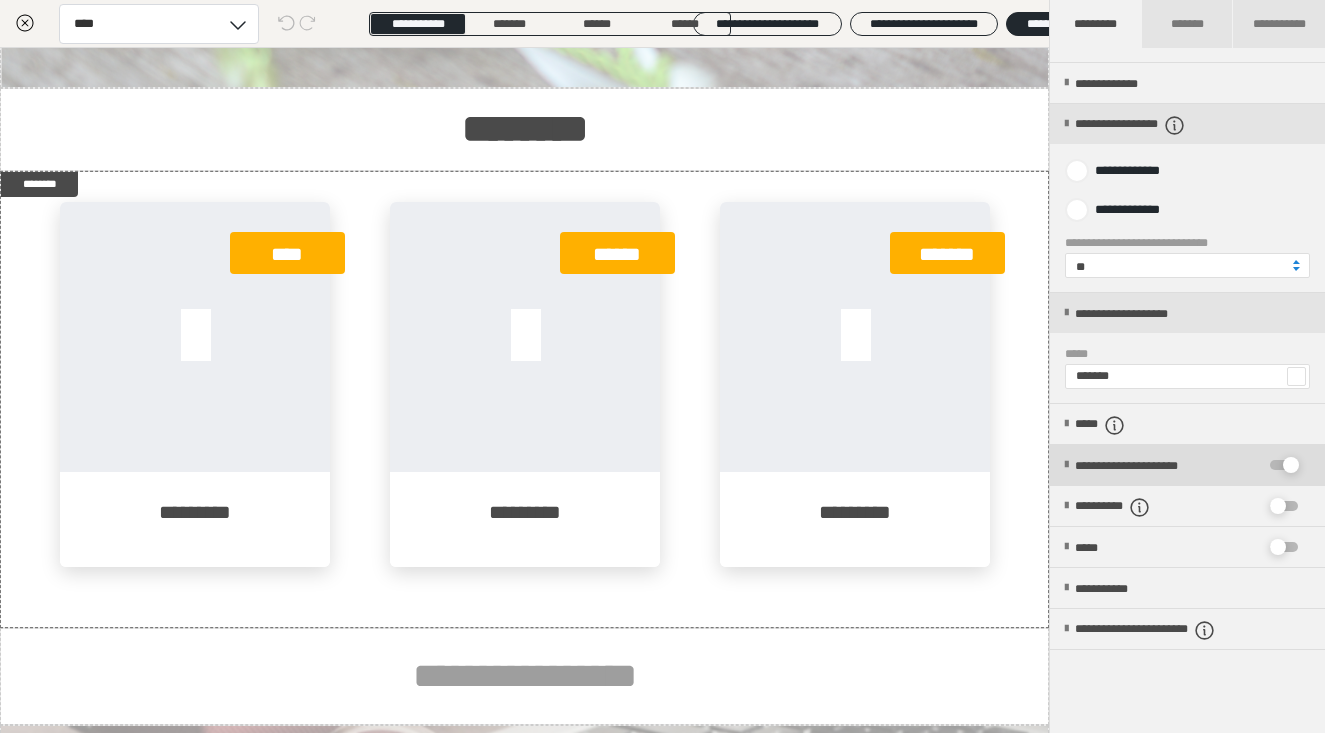 checkbox on "****" 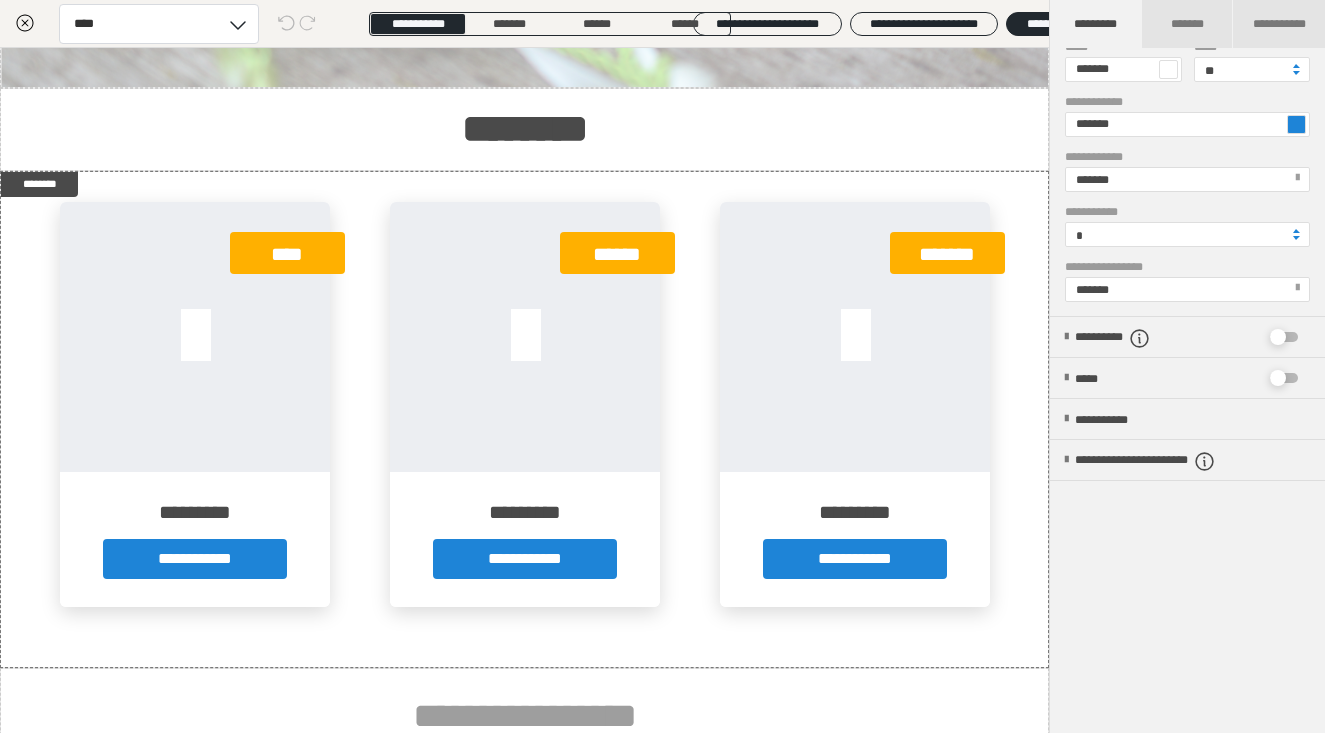 scroll, scrollTop: 711, scrollLeft: 0, axis: vertical 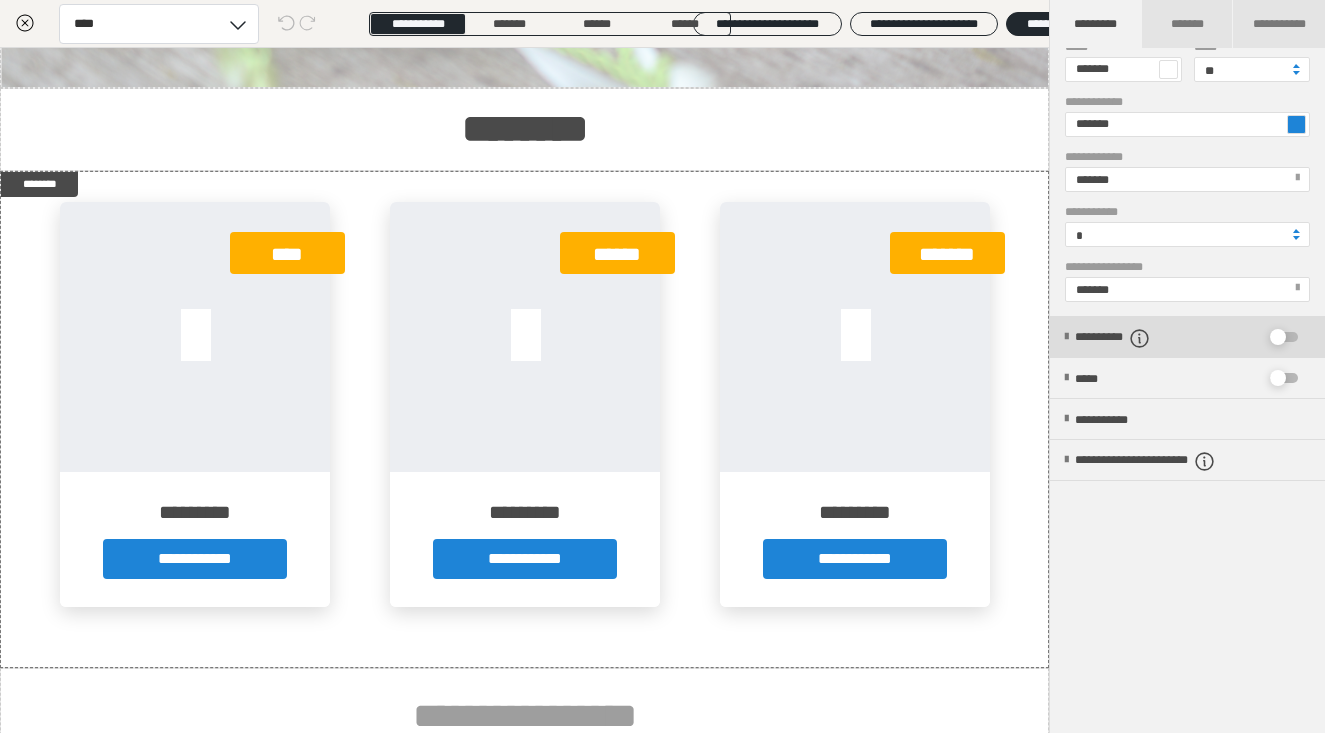 click on "**********" at bounding box center (1187, 337) 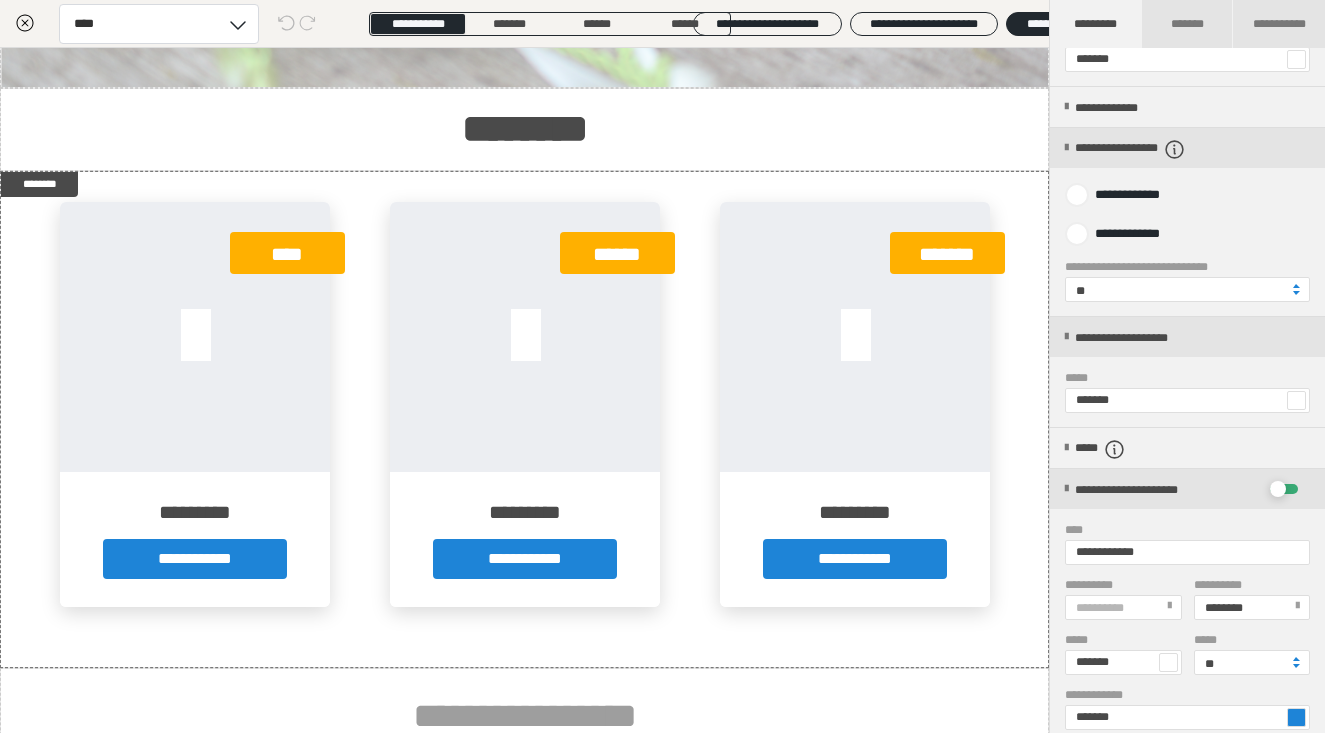 scroll, scrollTop: 0, scrollLeft: 0, axis: both 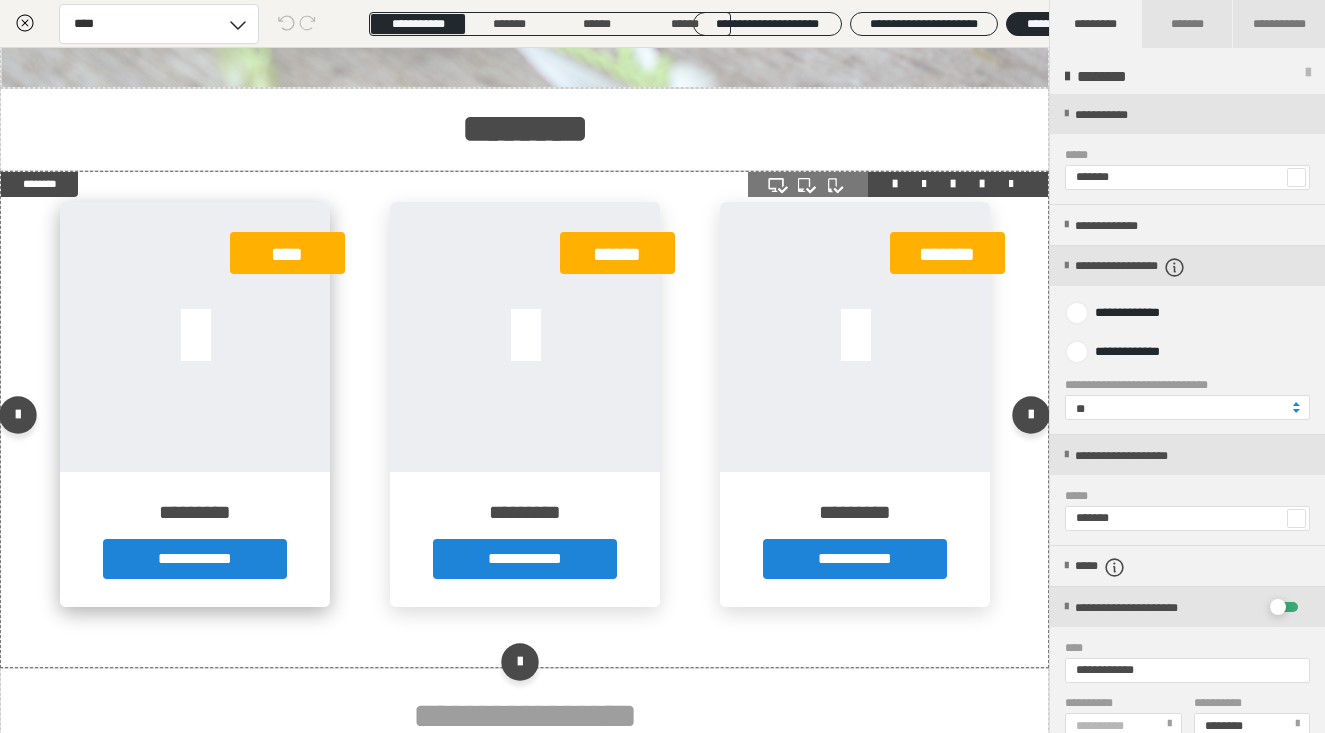click at bounding box center (195, 337) 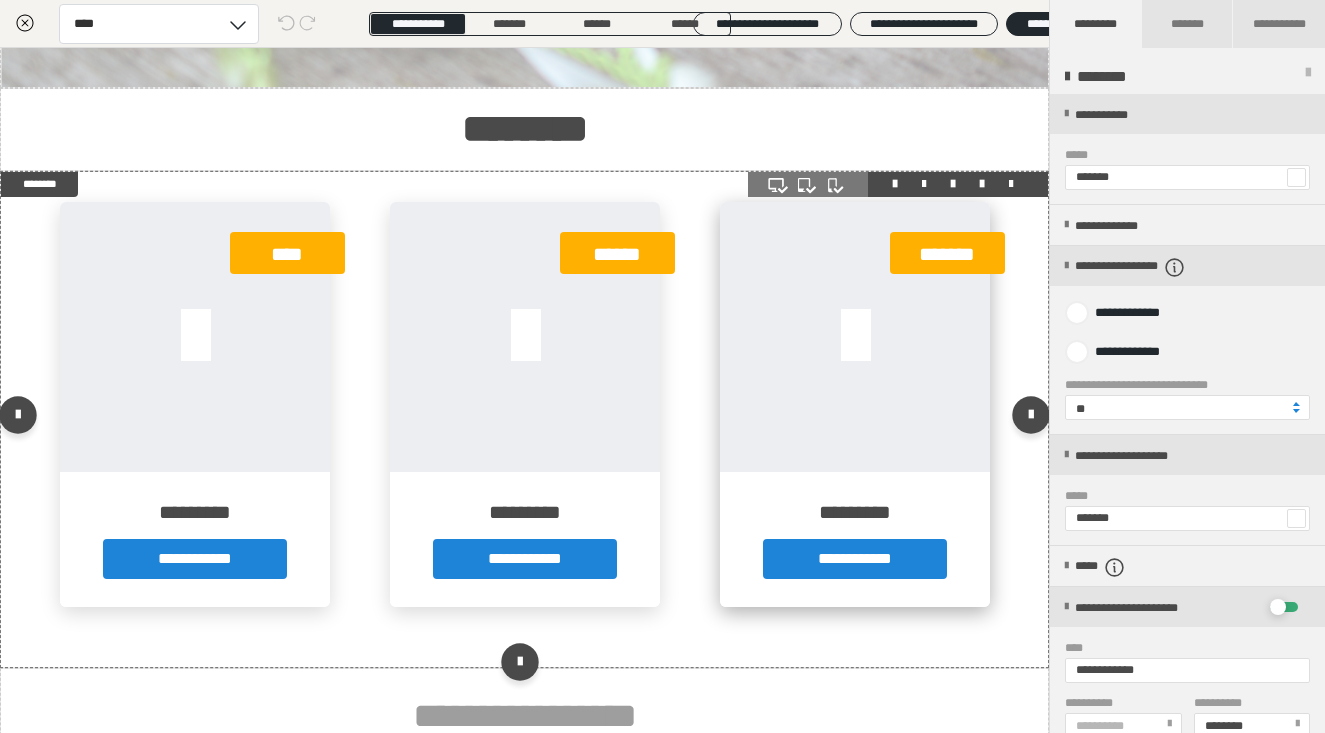 click at bounding box center (855, 337) 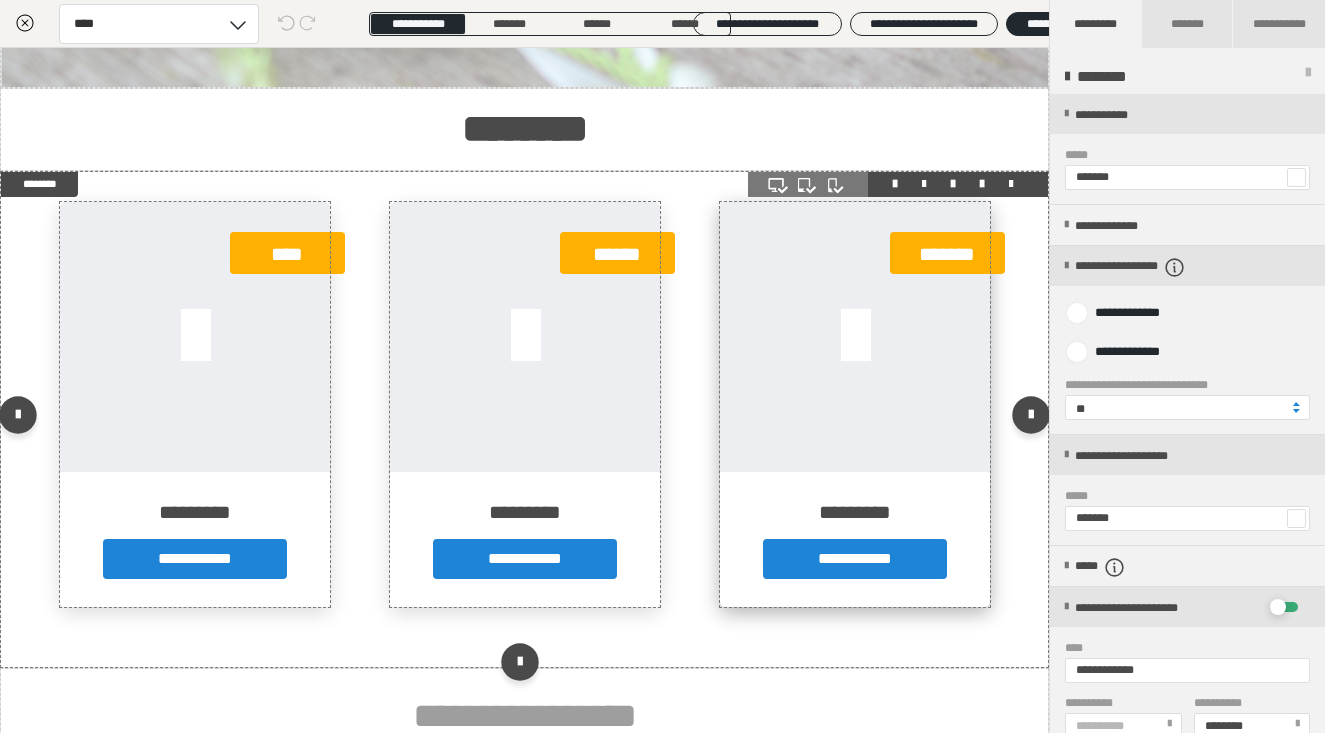 click at bounding box center (855, 337) 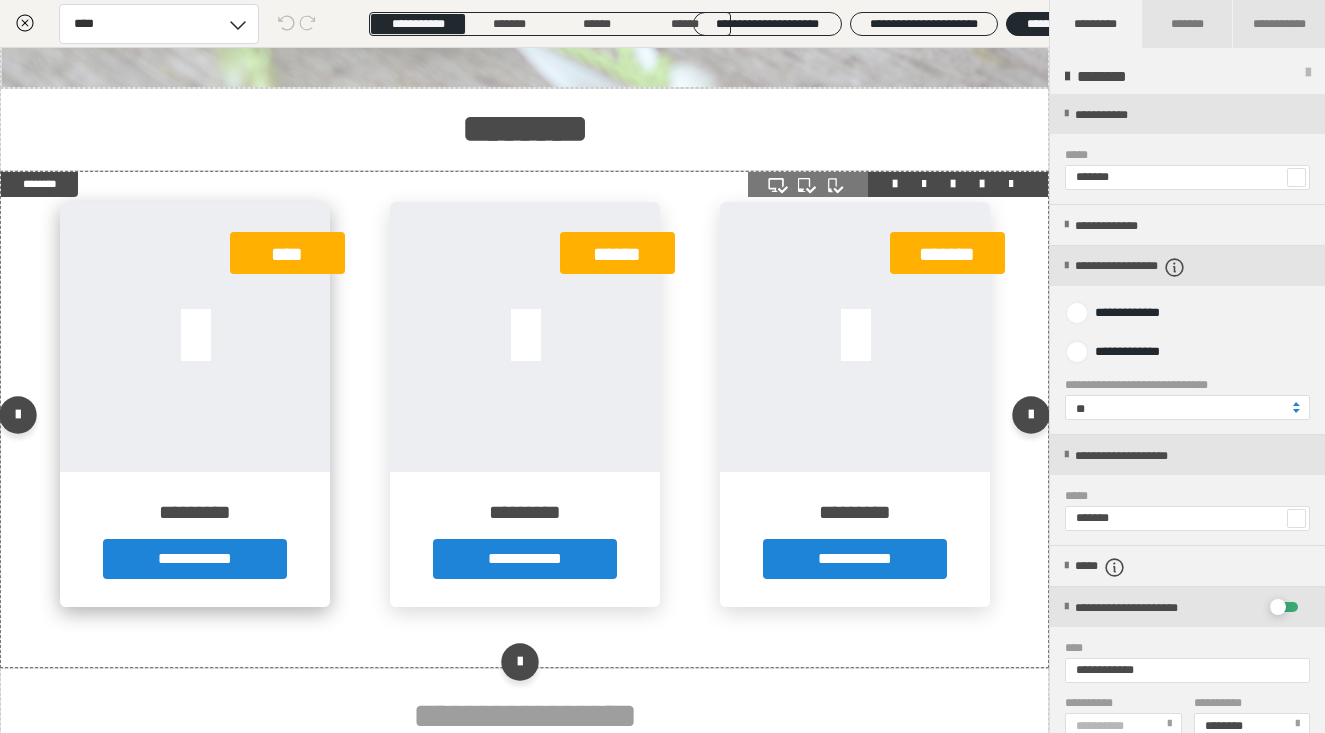 click at bounding box center (195, 337) 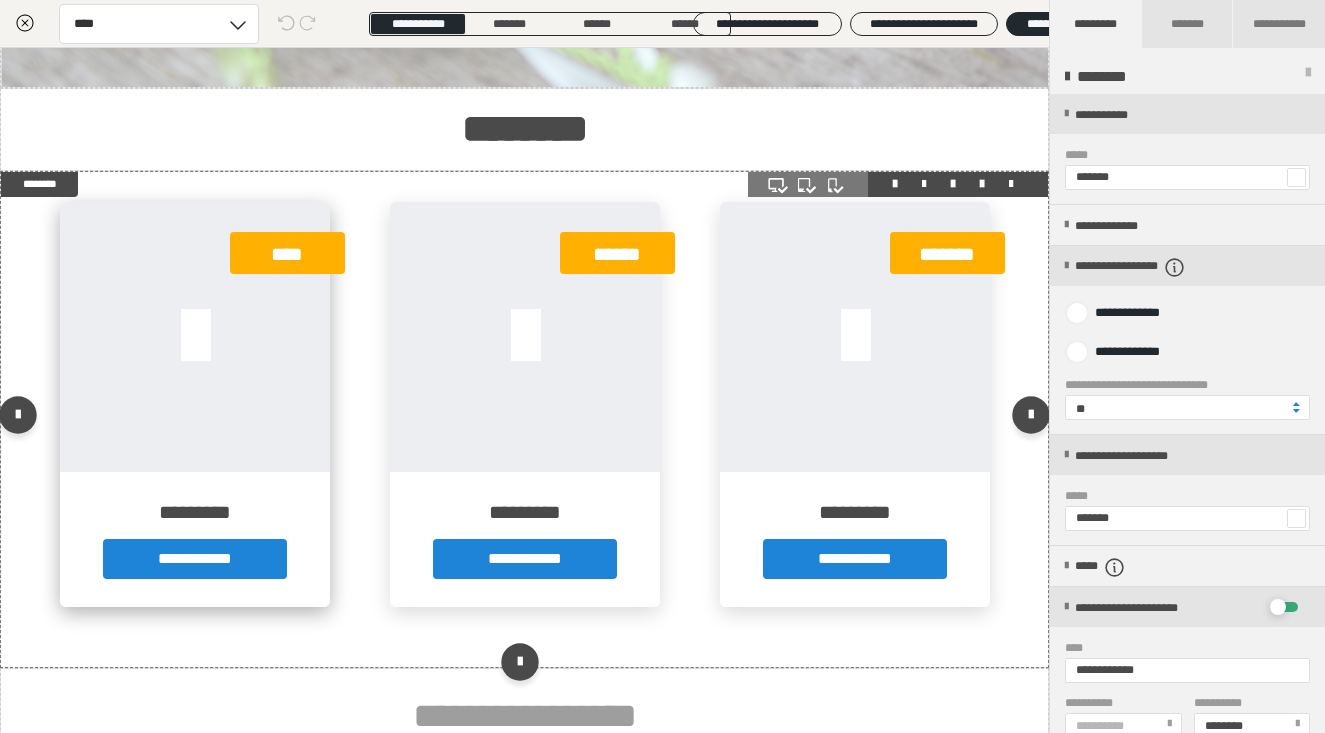 click at bounding box center [195, 337] 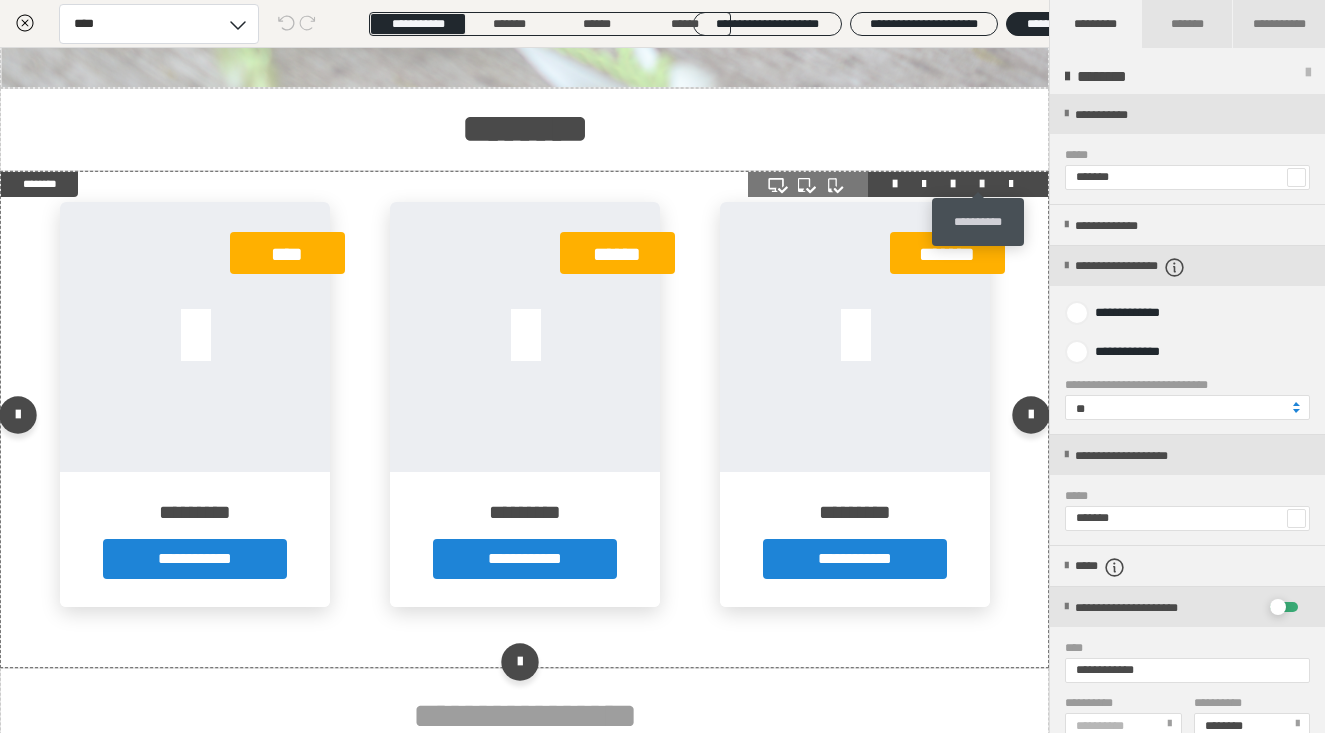 click at bounding box center (982, 184) 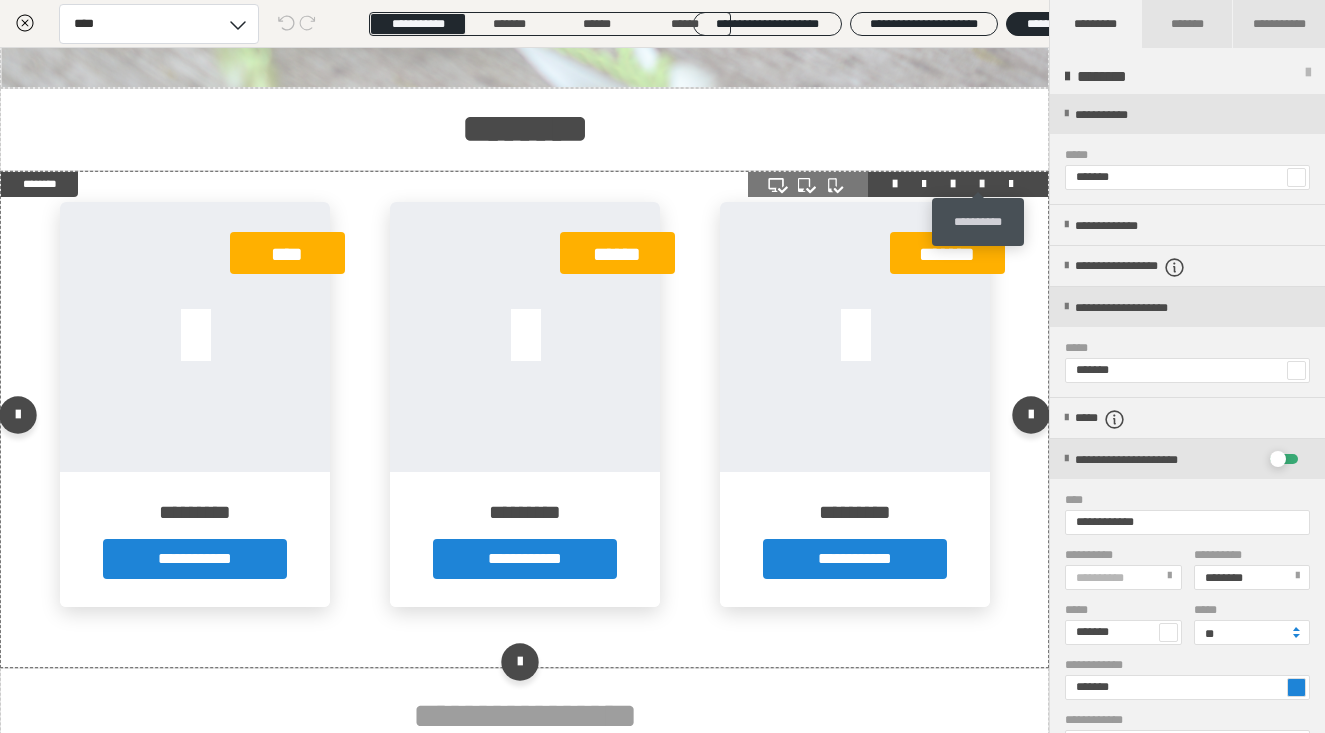 click at bounding box center (982, 184) 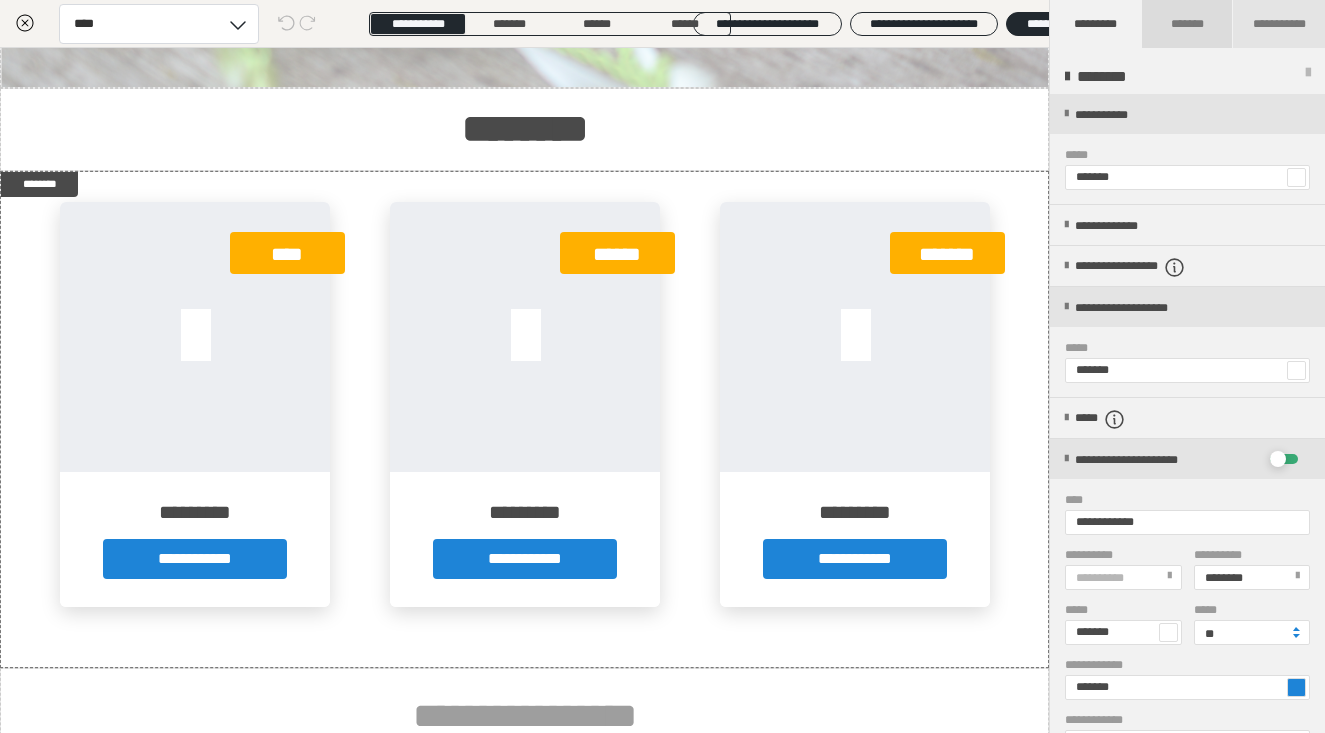click on "*******" at bounding box center [1186, 24] 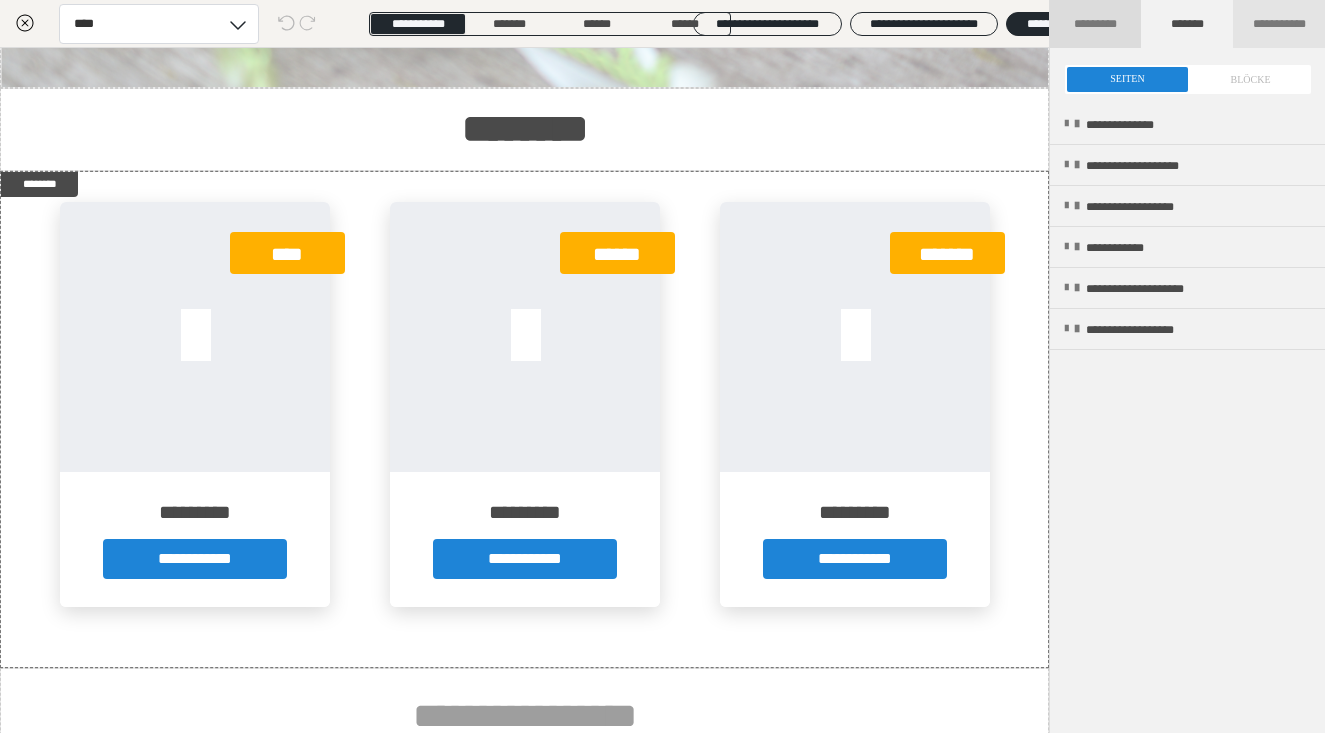 click on "*********" at bounding box center [1095, 24] 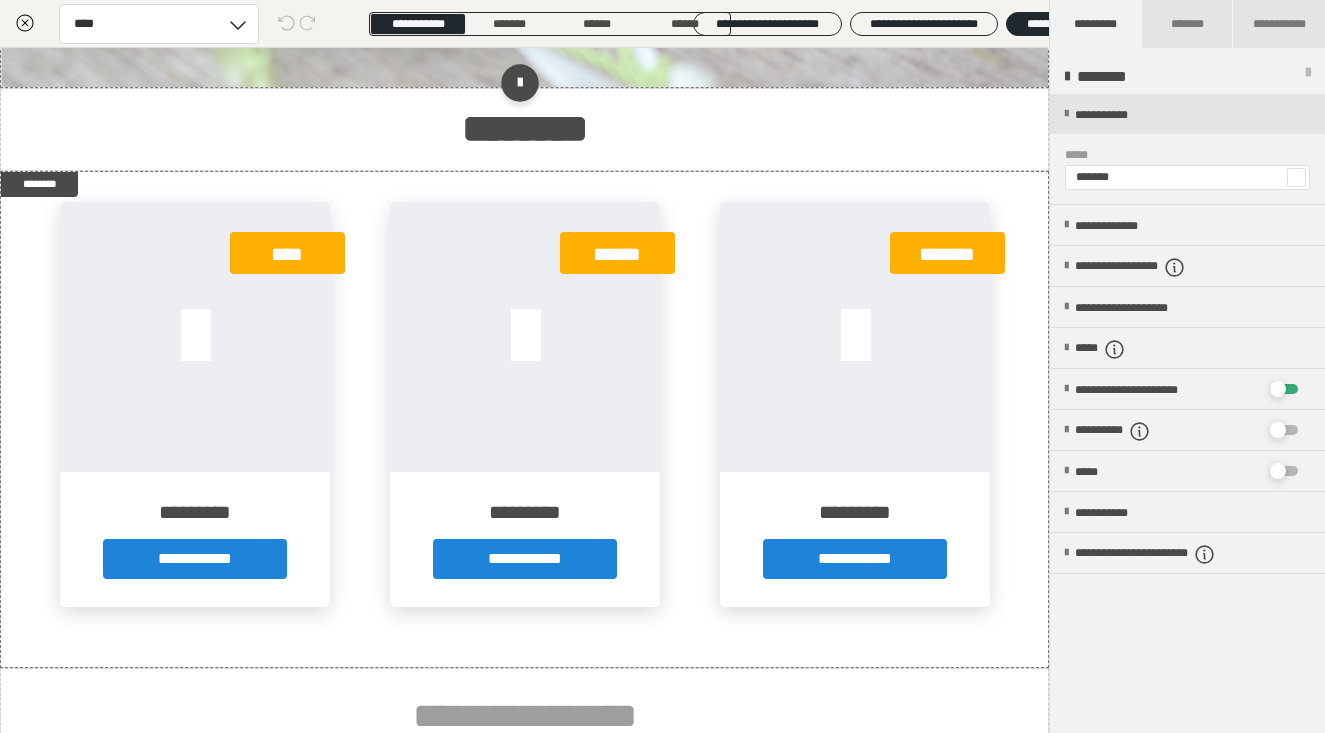 click at bounding box center [524, -213] 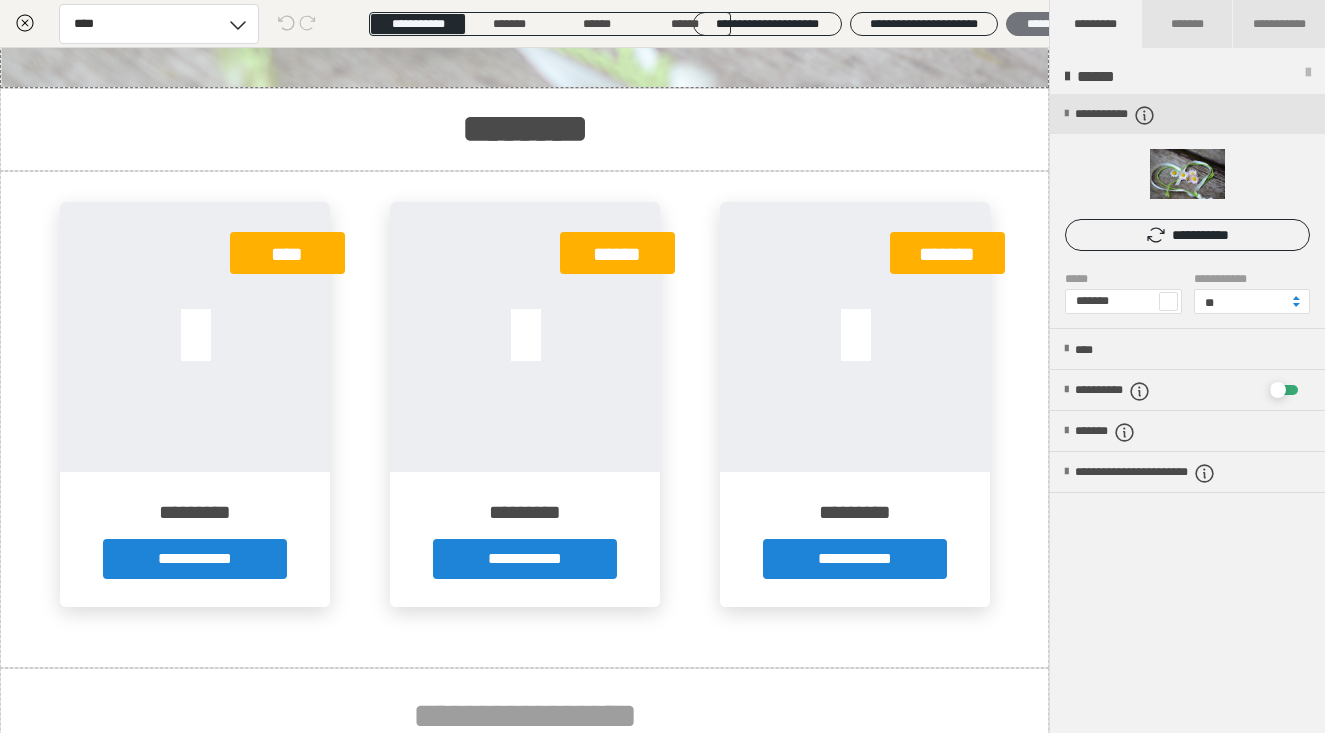 click on "********" at bounding box center [1045, 24] 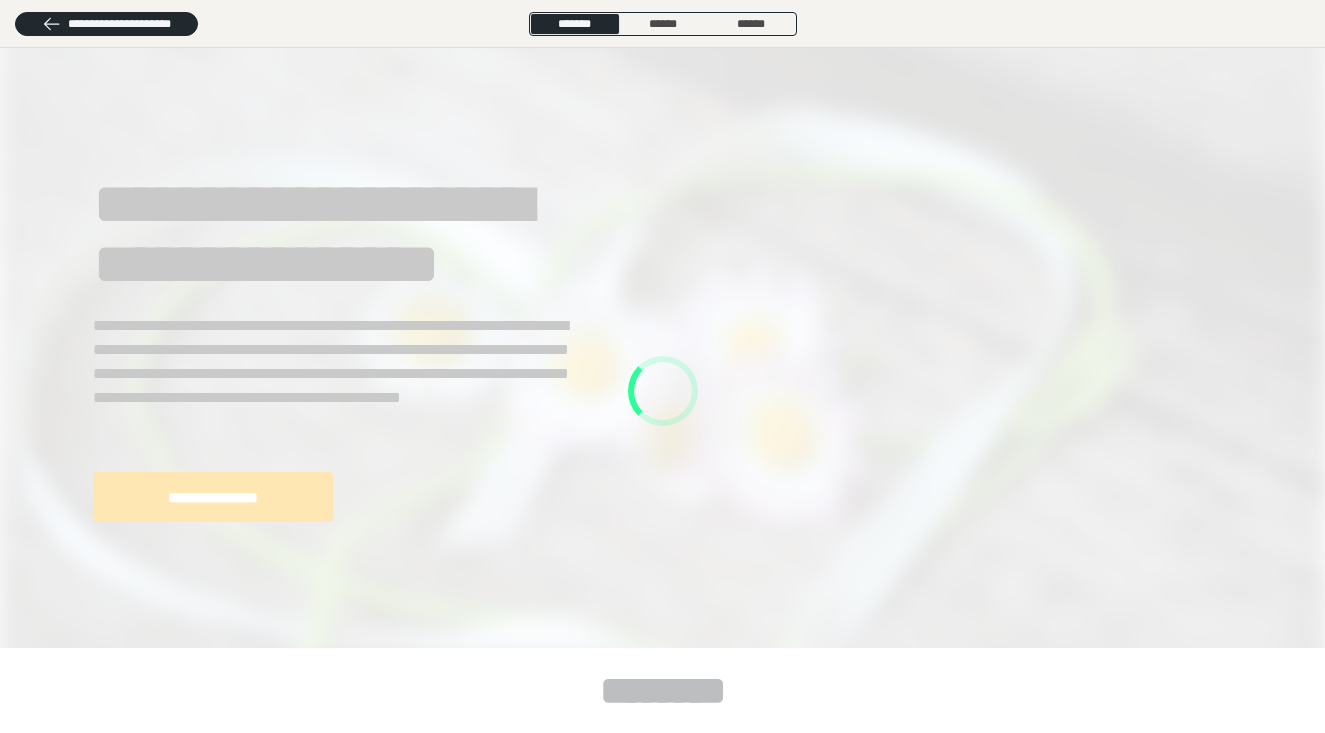 scroll, scrollTop: 0, scrollLeft: 0, axis: both 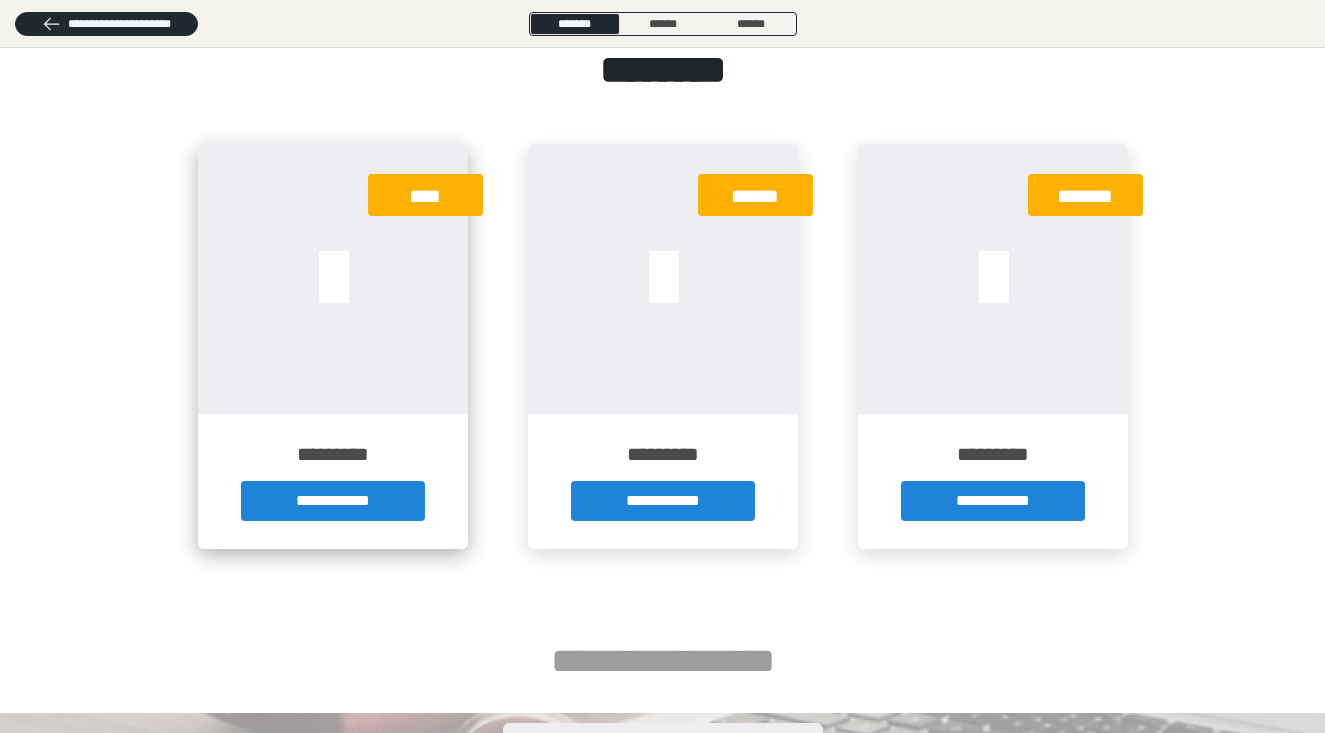 click at bounding box center [333, 279] 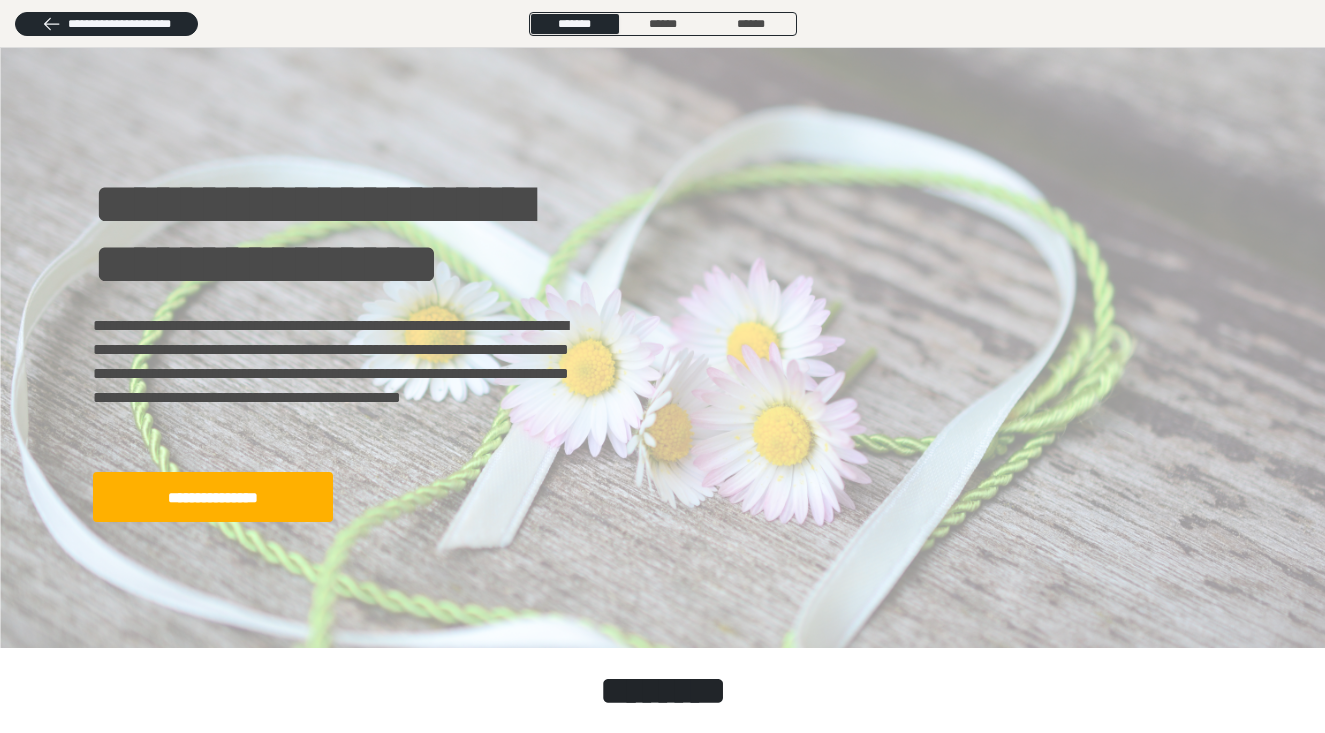 scroll, scrollTop: 0, scrollLeft: 0, axis: both 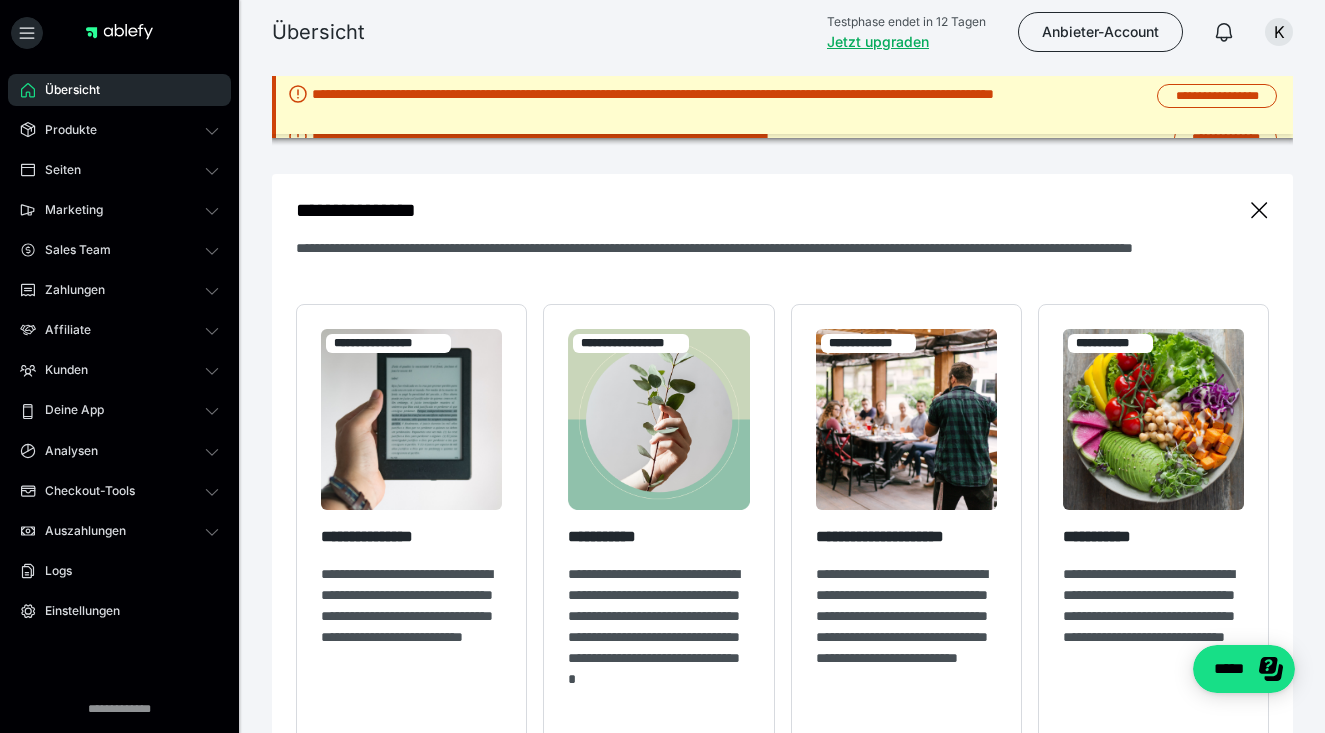 click on "Übersicht" at bounding box center (119, 90) 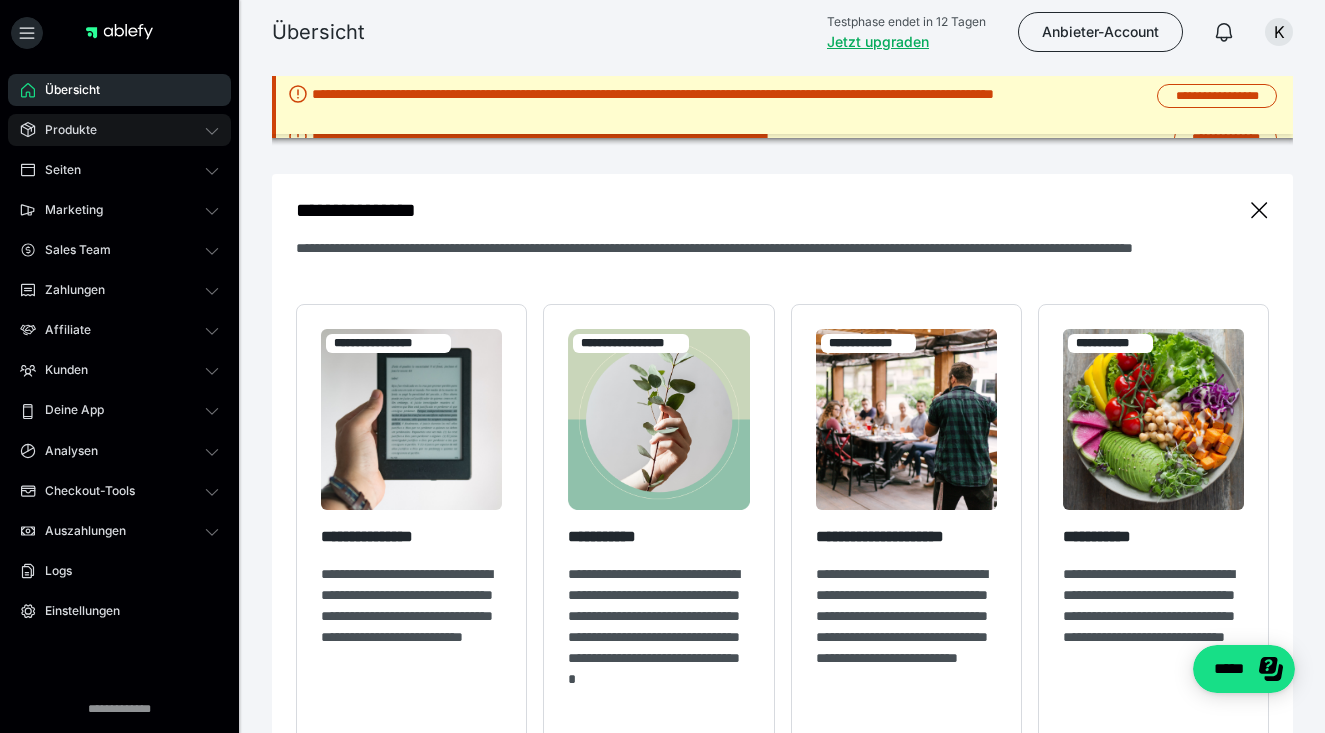 click 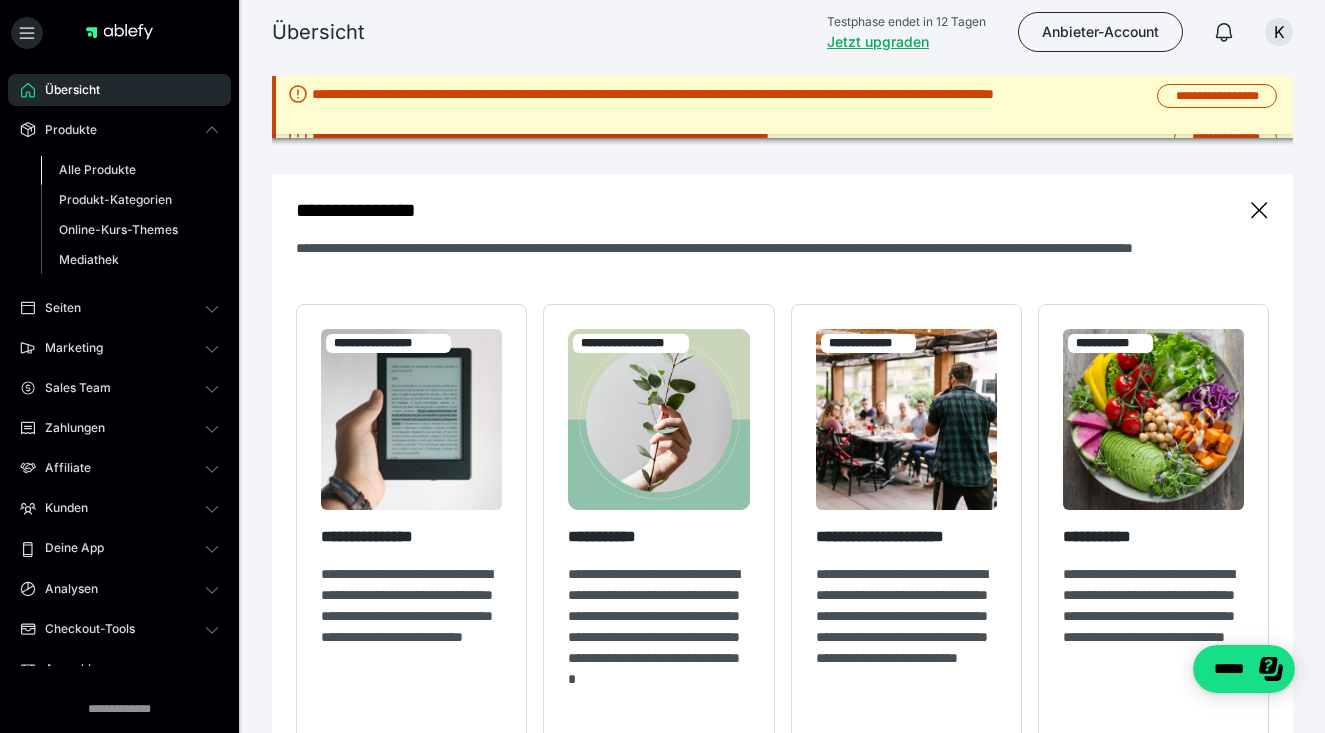 click on "Alle Produkte" at bounding box center [97, 169] 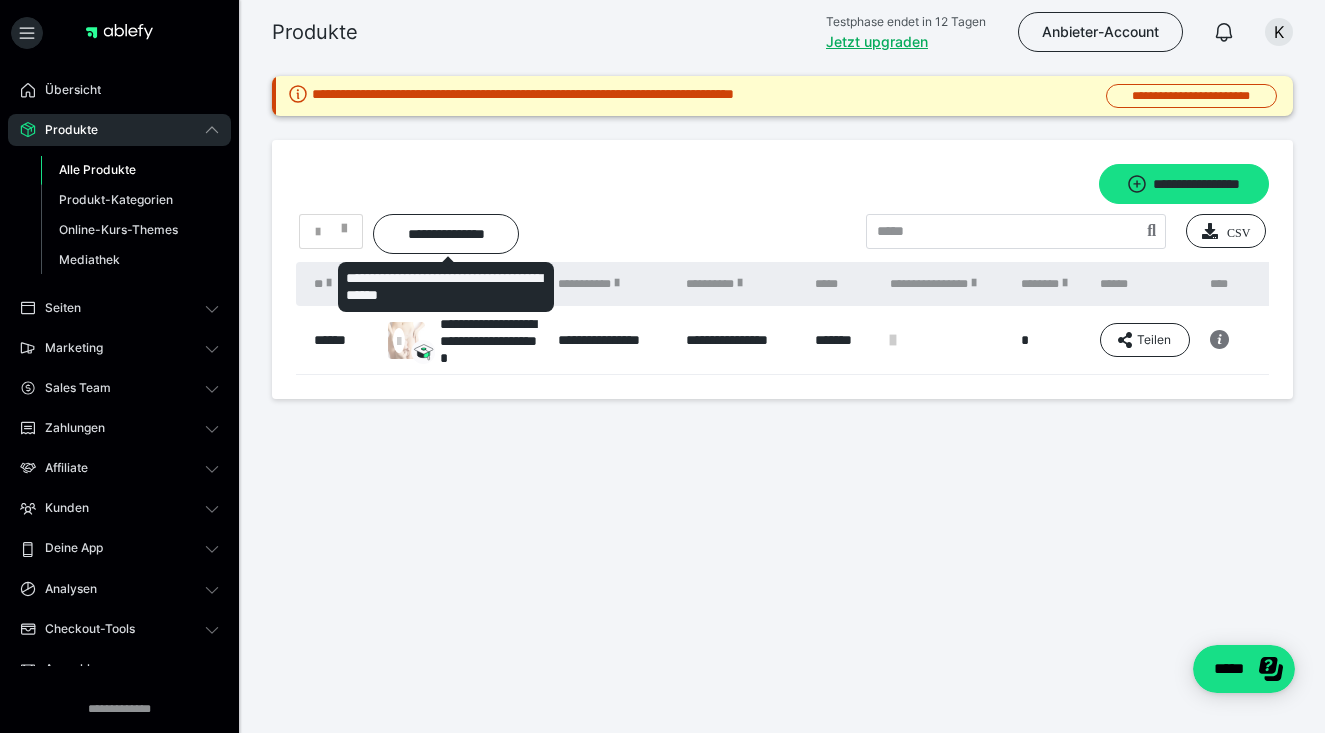scroll, scrollTop: 0, scrollLeft: 0, axis: both 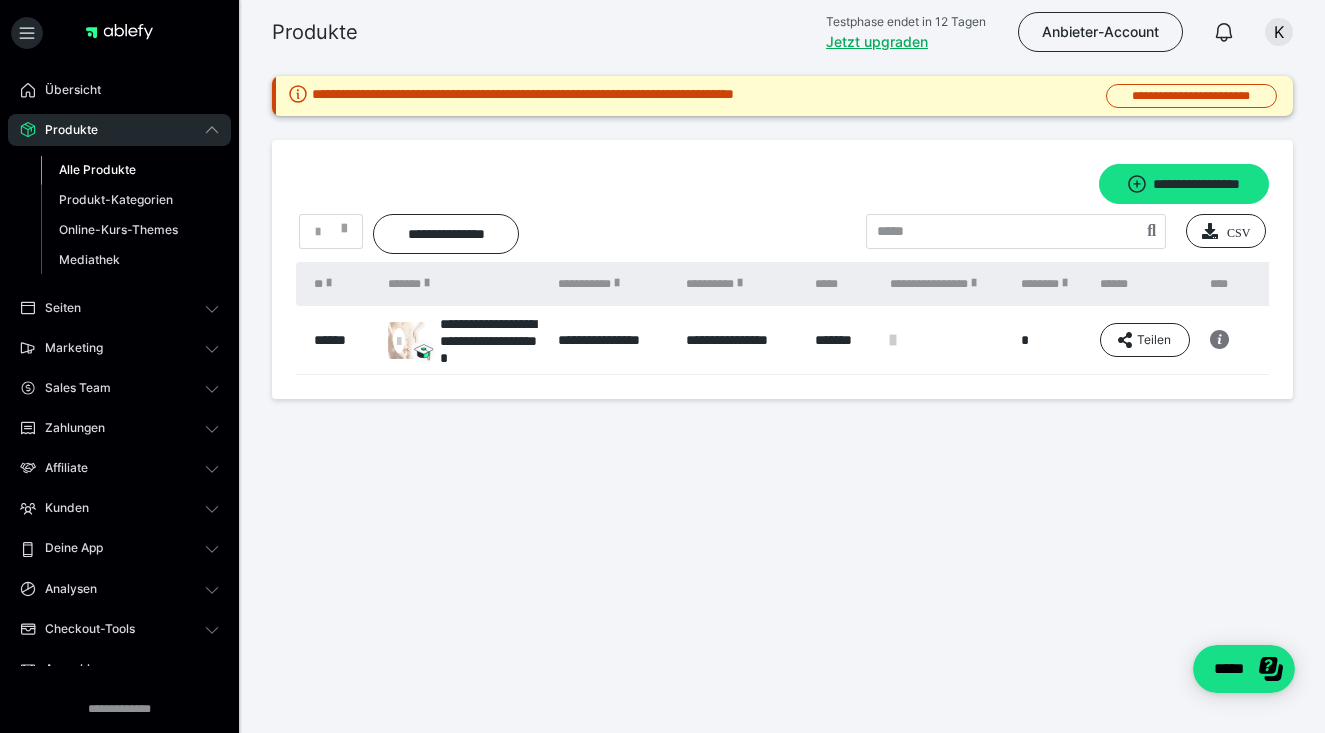 click on "Produkte" at bounding box center (64, 130) 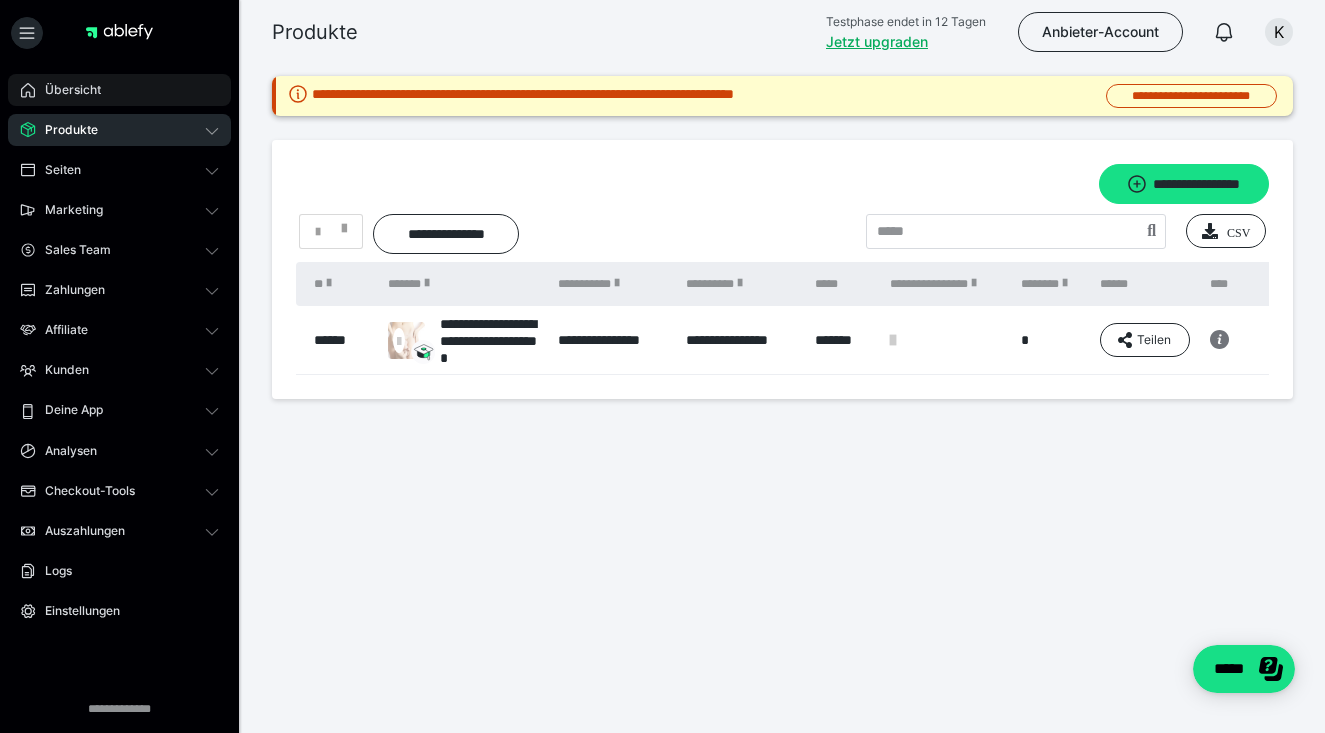 click on "Übersicht" at bounding box center (66, 90) 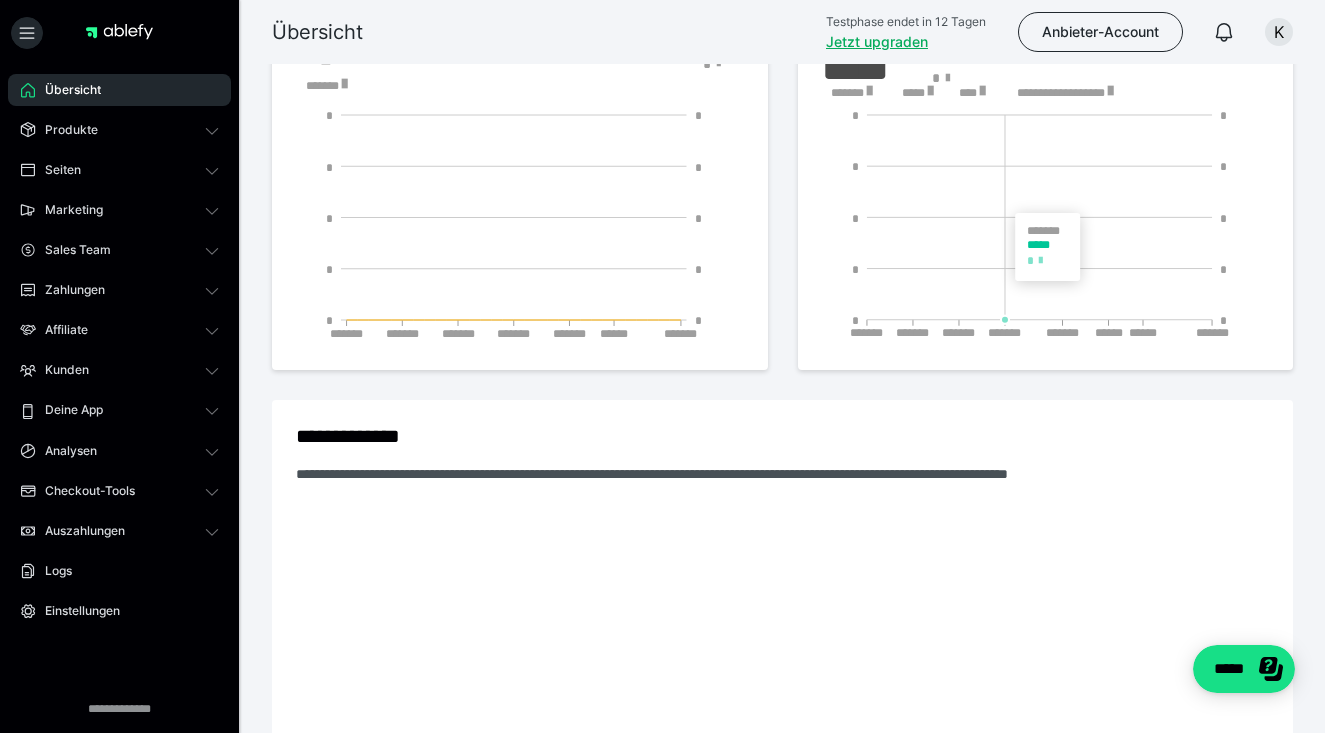scroll, scrollTop: 1963, scrollLeft: 0, axis: vertical 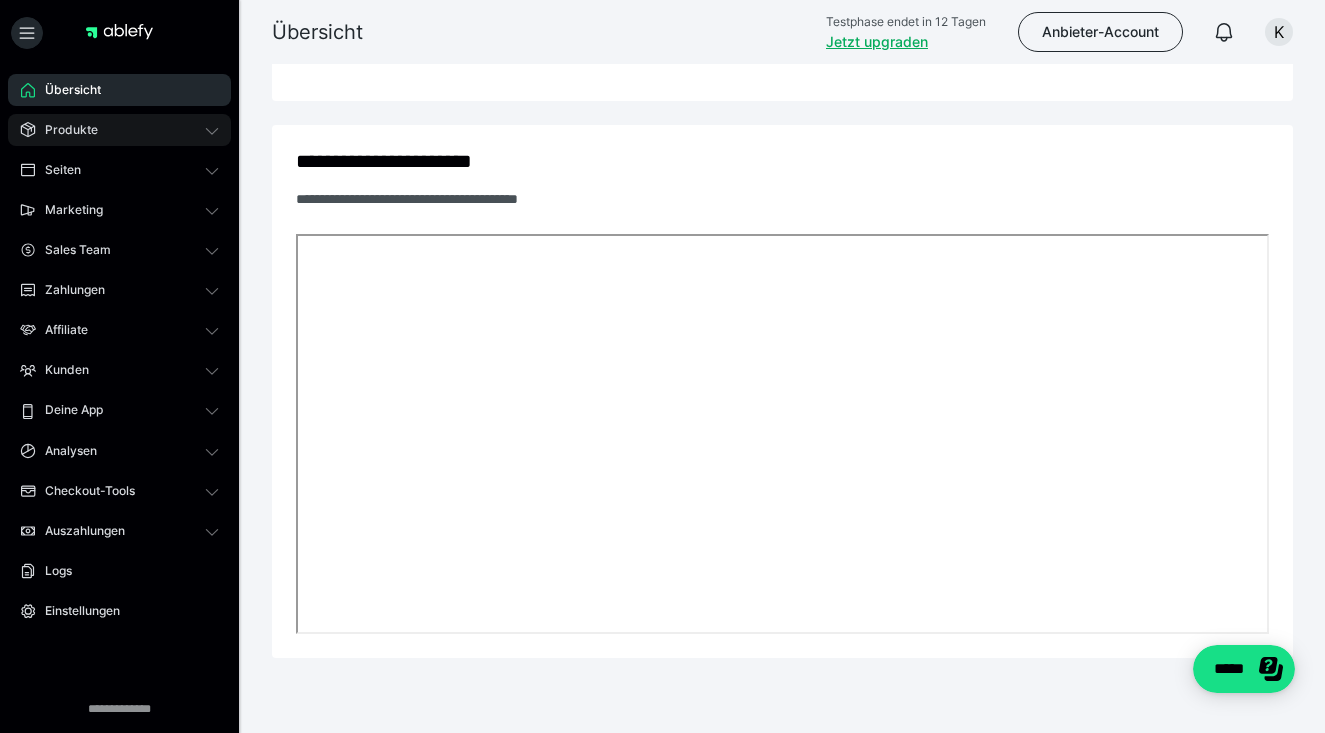 click 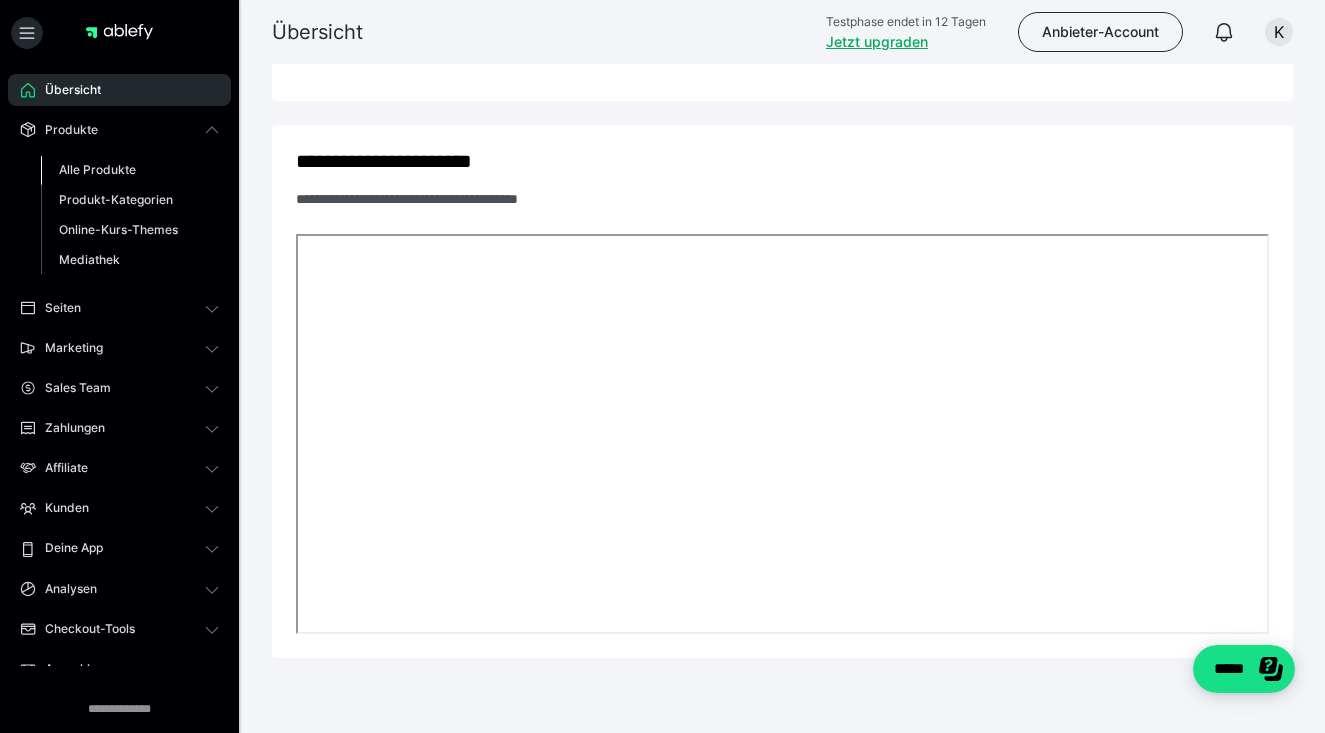 click on "Alle Produkte" at bounding box center [97, 169] 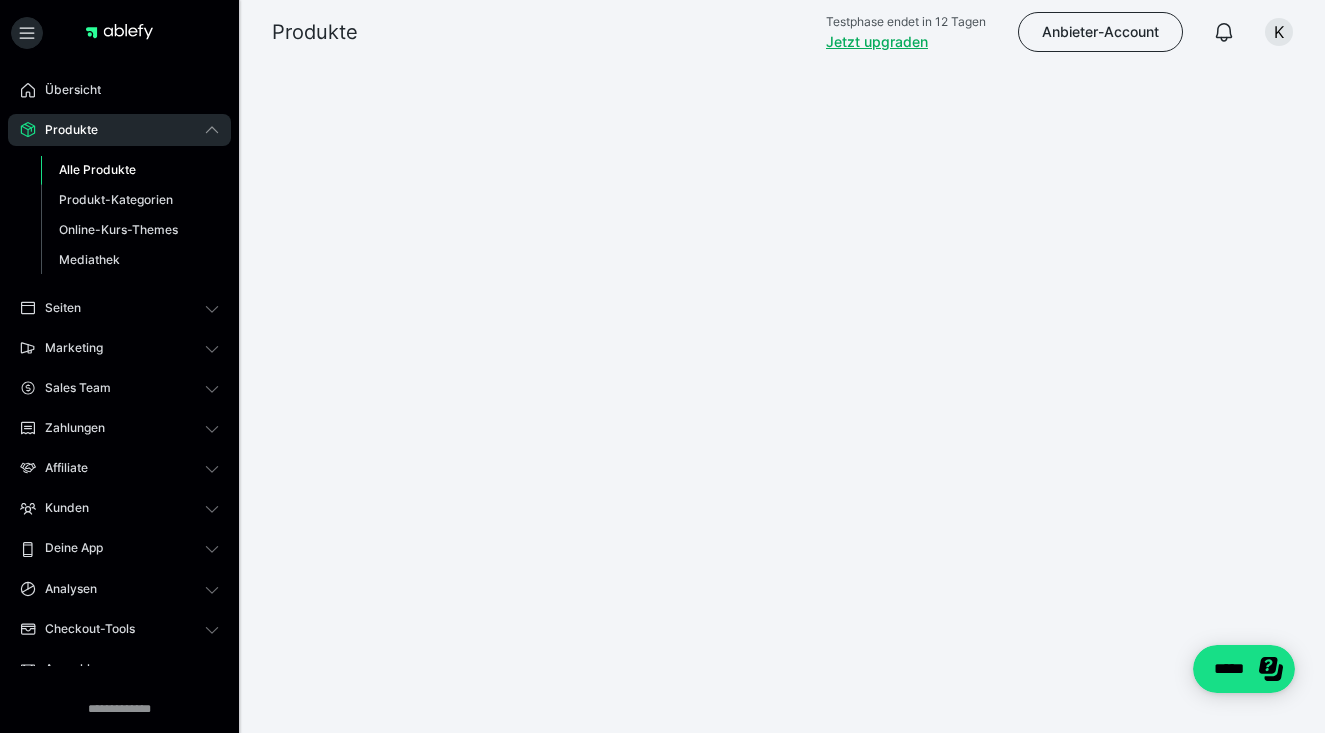 scroll, scrollTop: 0, scrollLeft: 0, axis: both 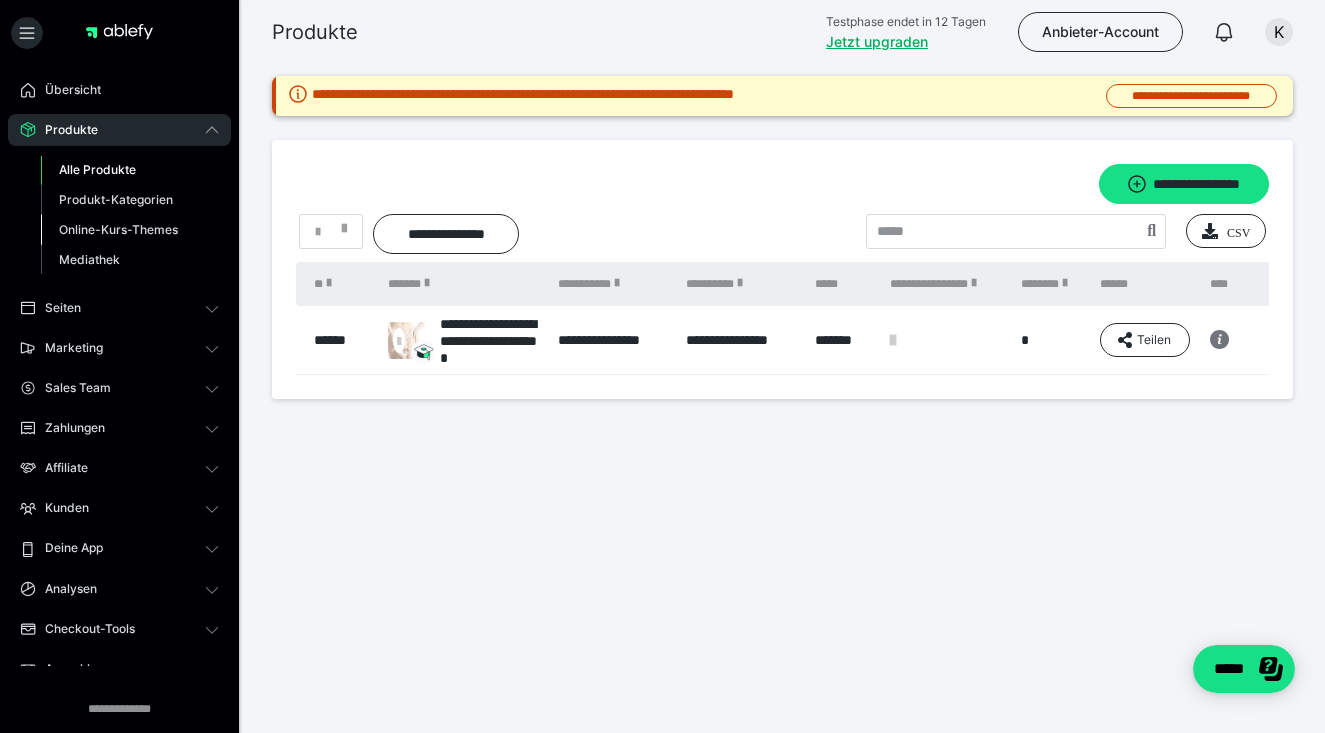 click on "Online-Kurs-Themes" at bounding box center (118, 229) 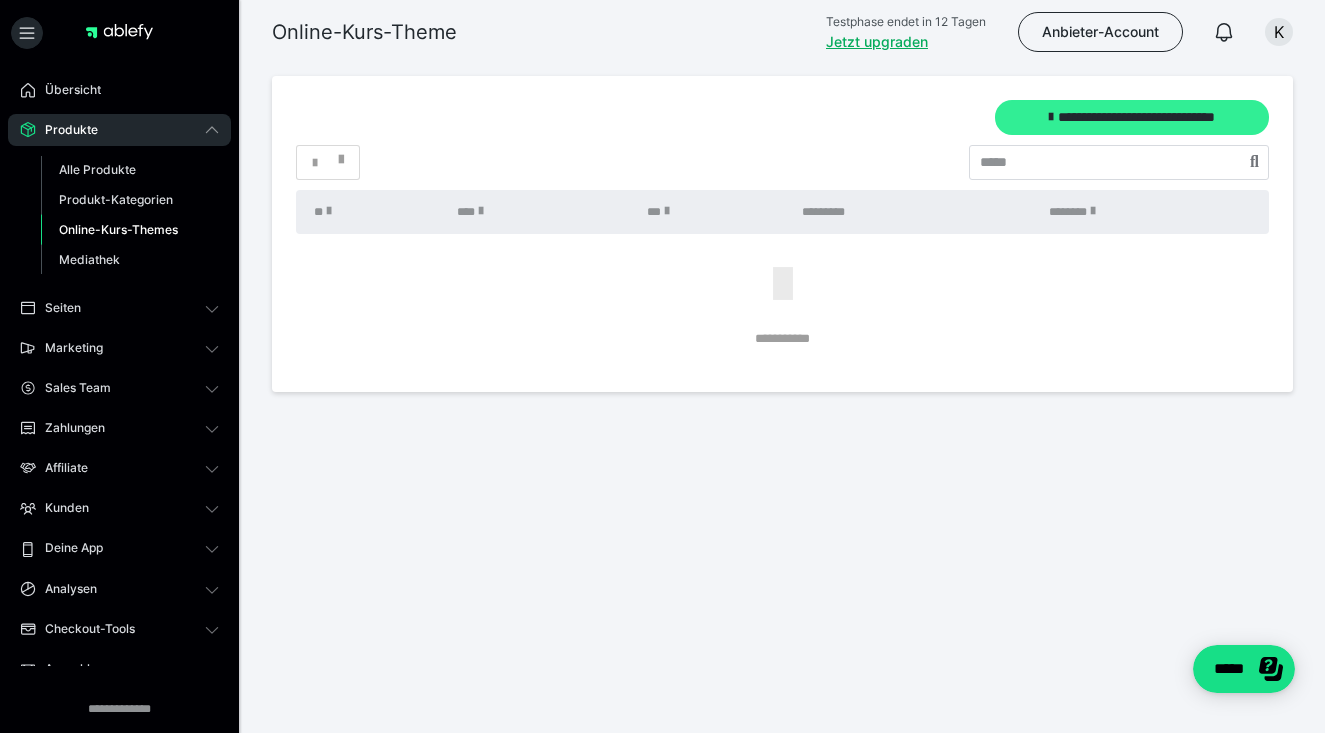 click on "**********" at bounding box center [1132, 117] 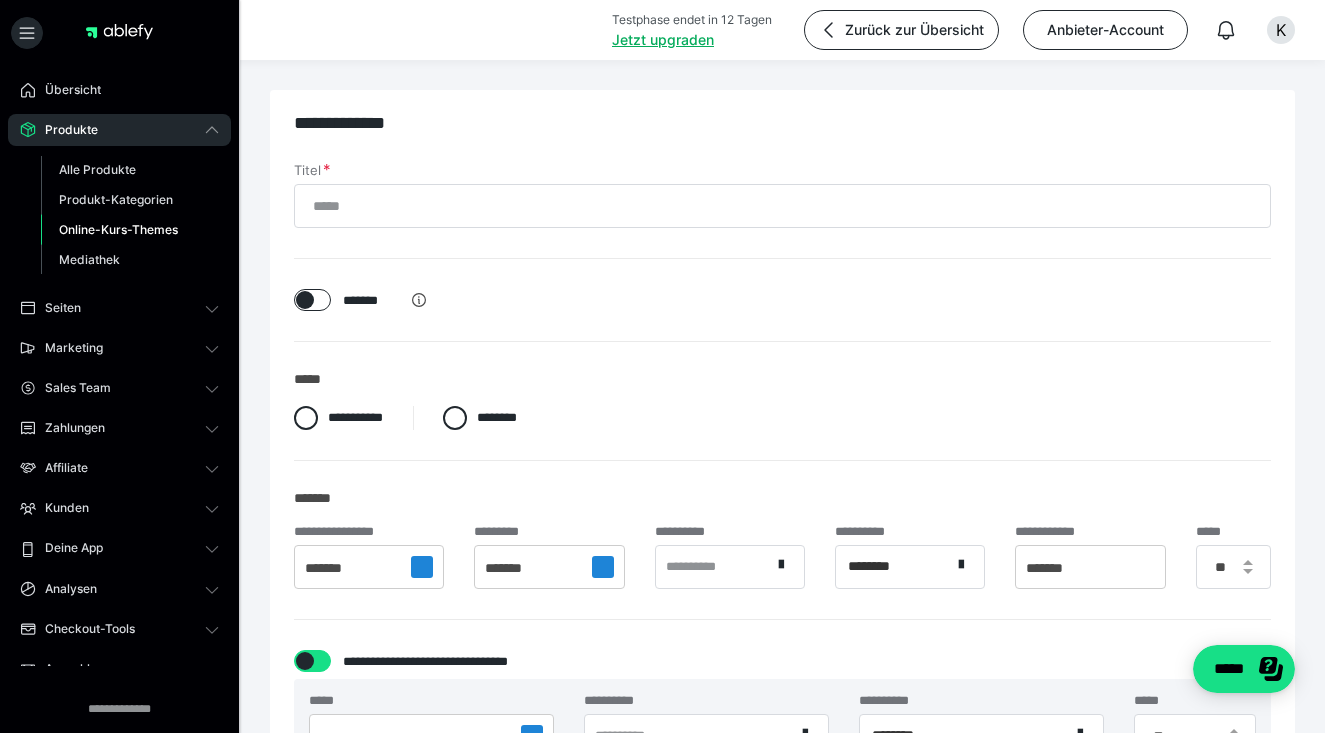 scroll, scrollTop: 0, scrollLeft: 0, axis: both 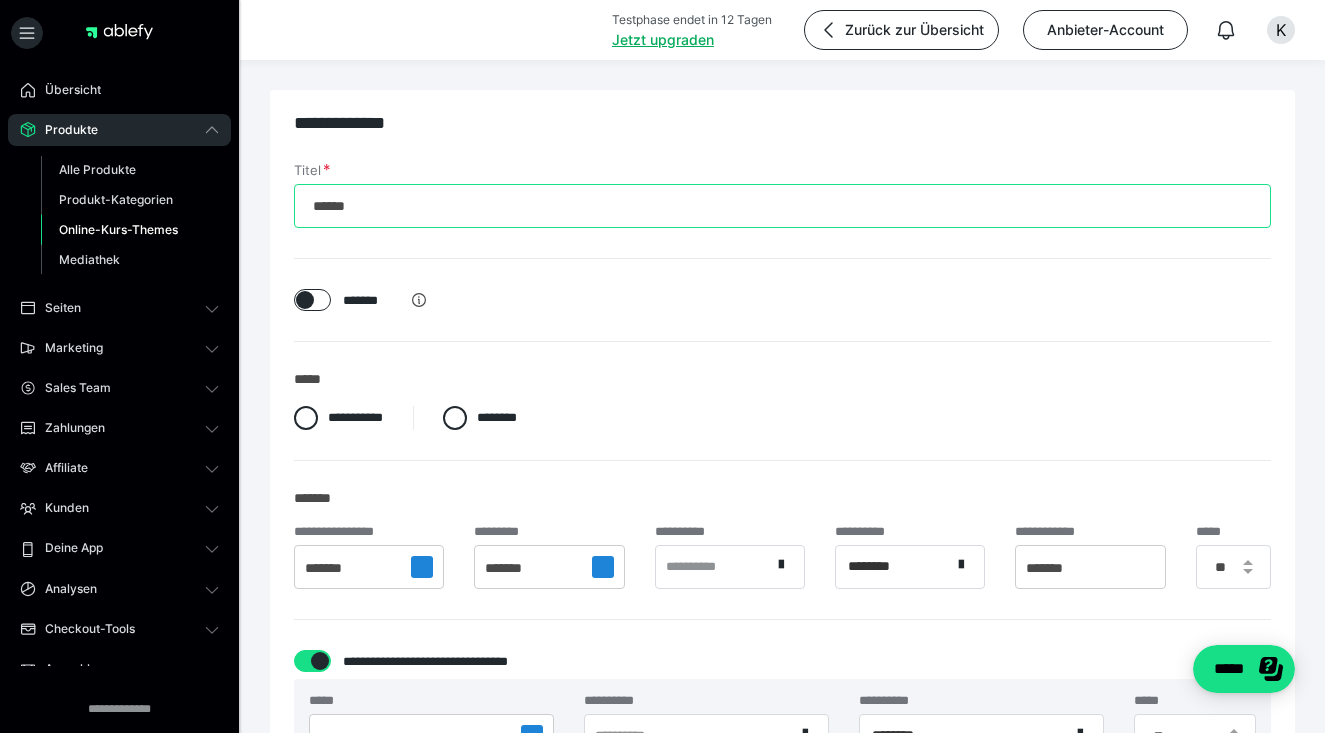 type on "*******" 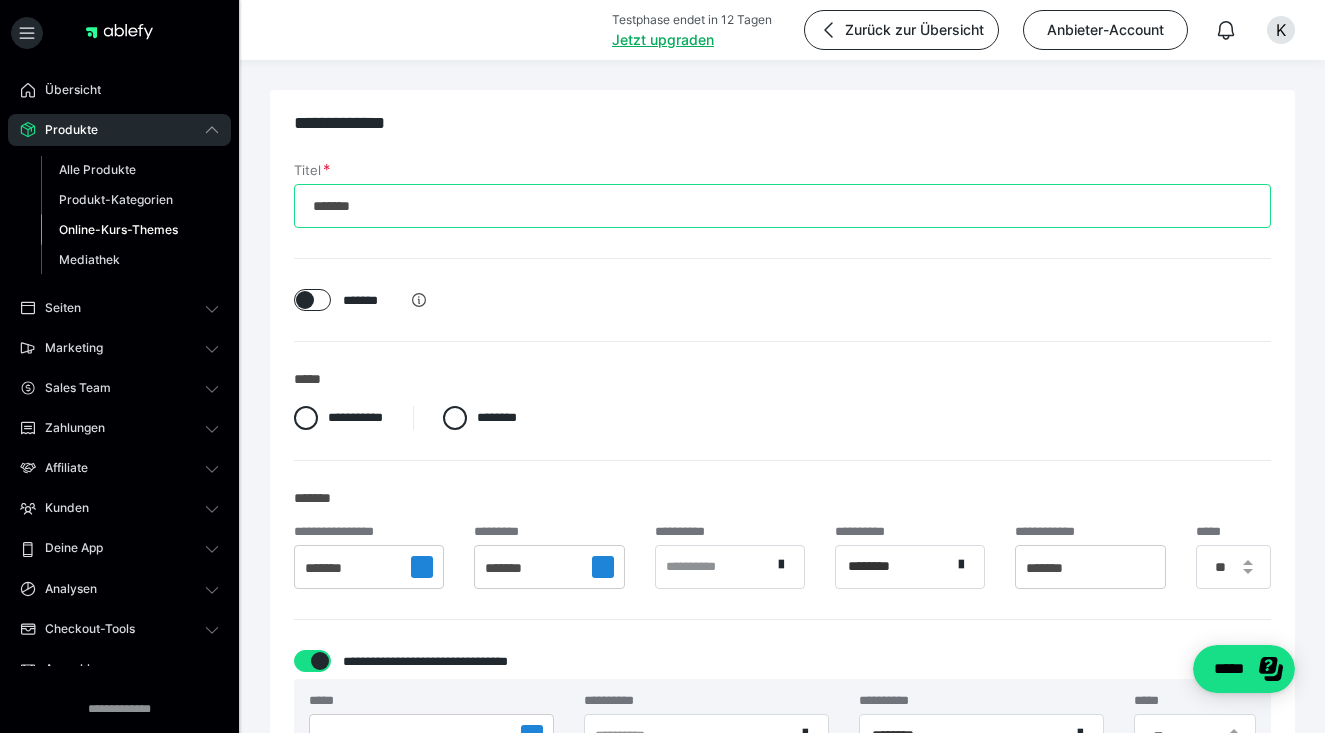 scroll, scrollTop: 0, scrollLeft: 0, axis: both 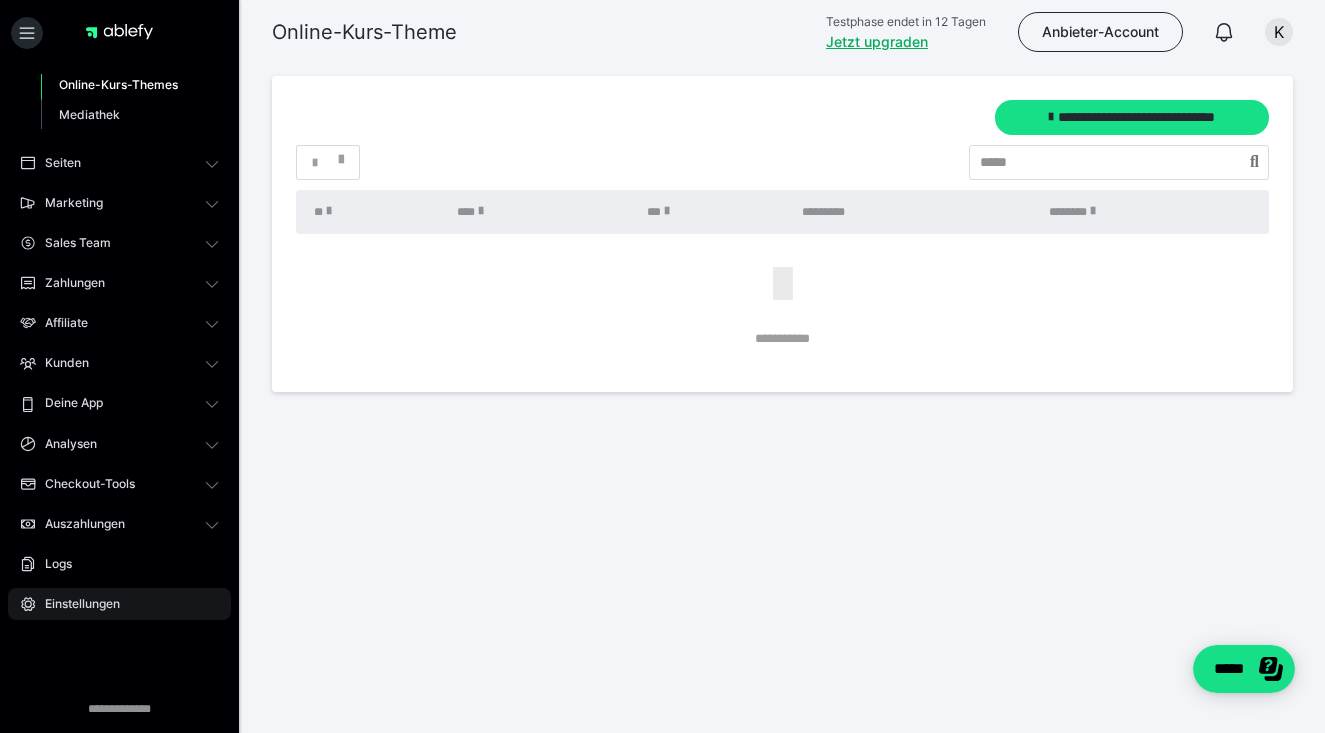 click on "Einstellungen" at bounding box center (75, 604) 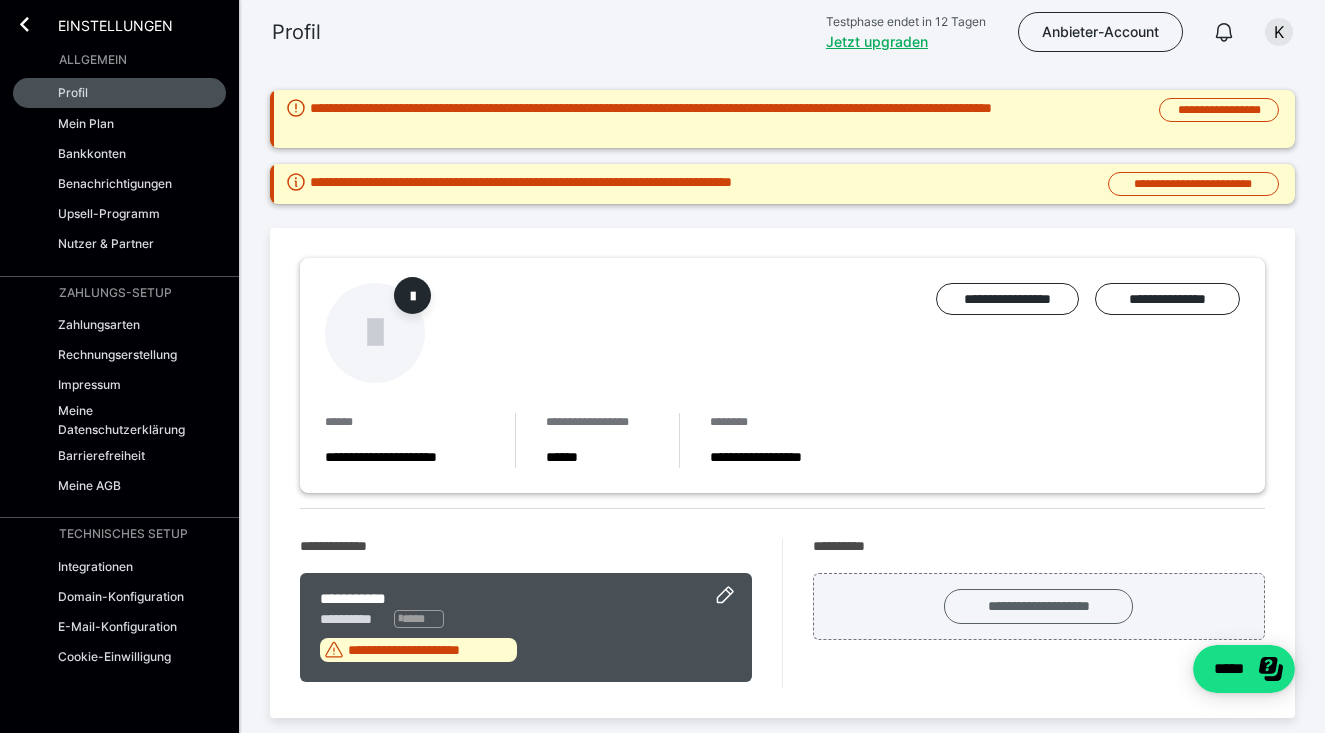 scroll, scrollTop: 0, scrollLeft: 0, axis: both 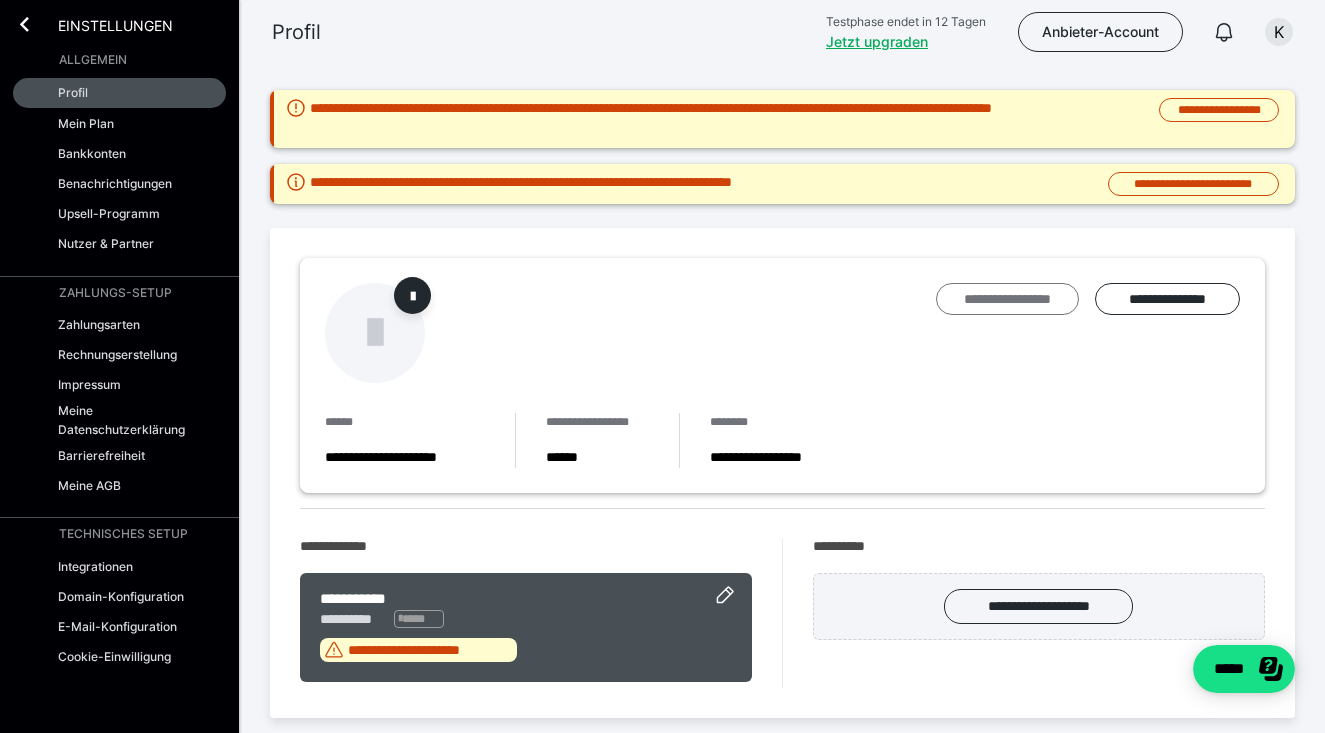 click on "**********" at bounding box center [1007, 299] 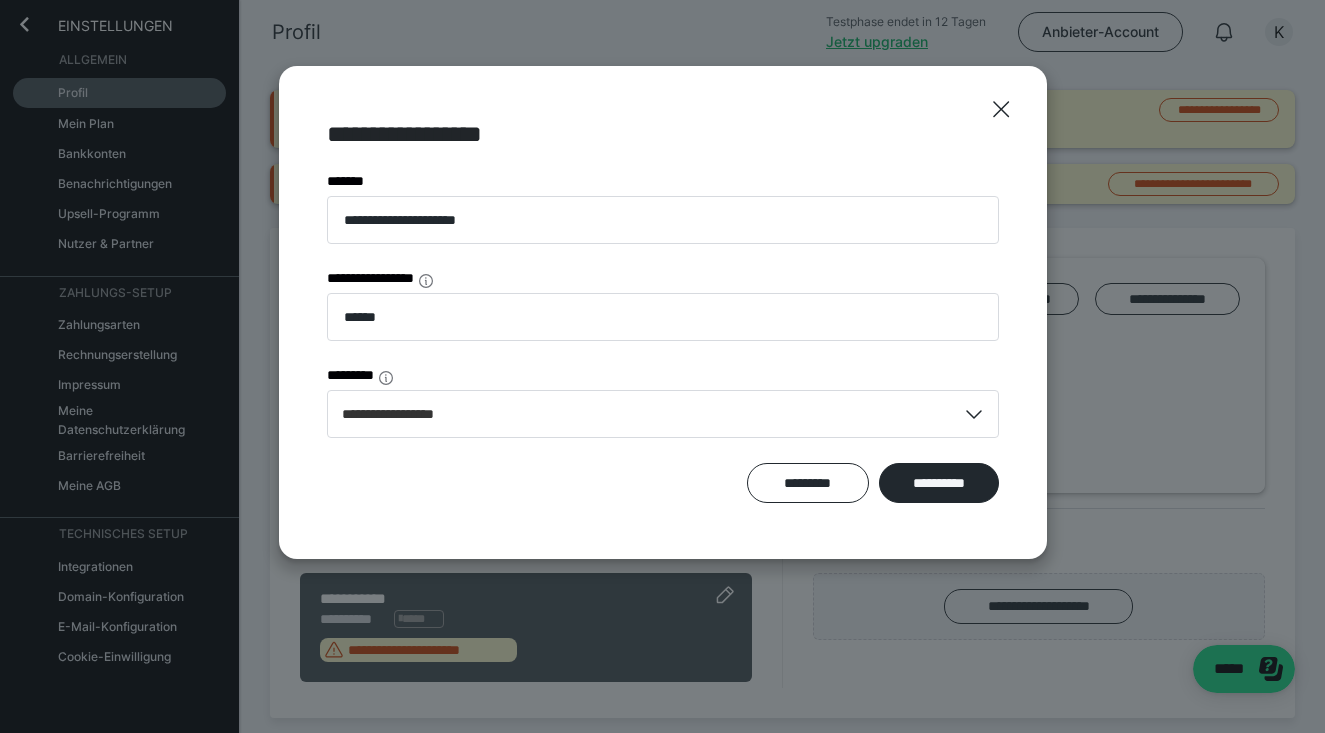 scroll, scrollTop: 0, scrollLeft: 0, axis: both 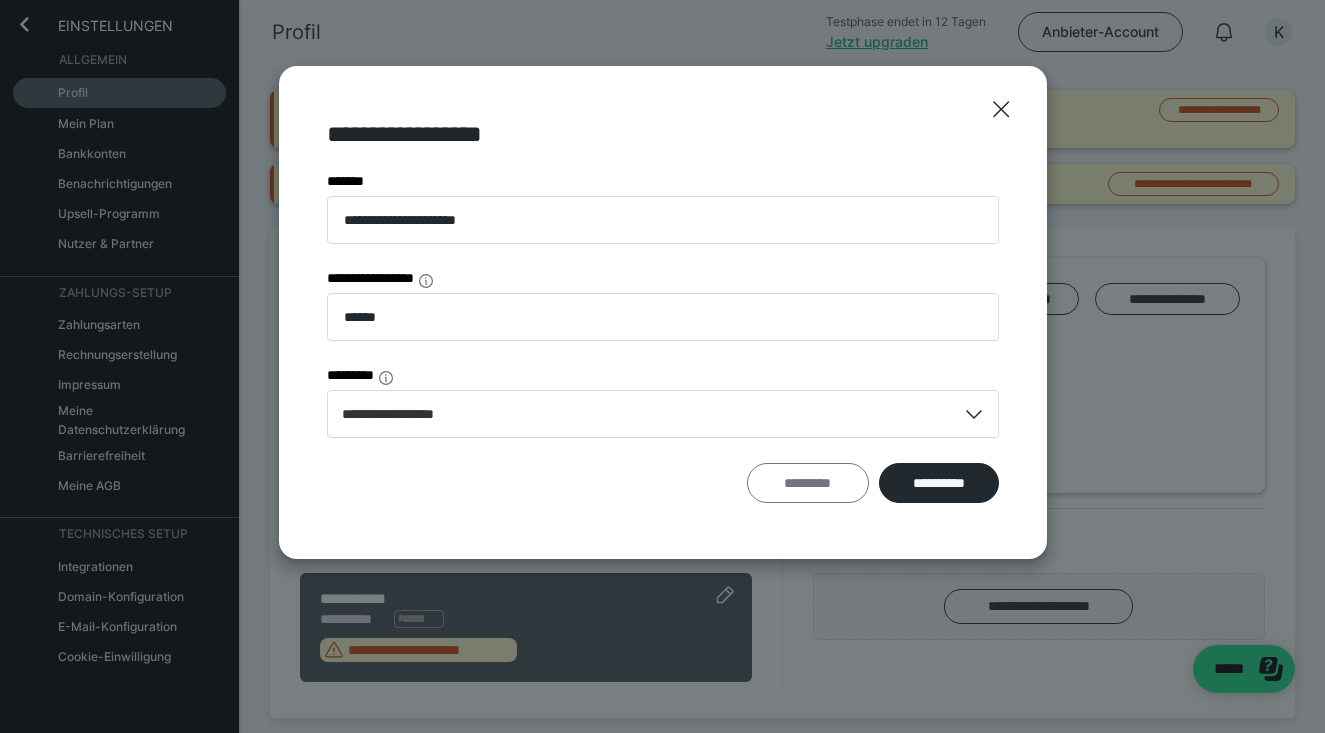click on "*********" at bounding box center [808, 483] 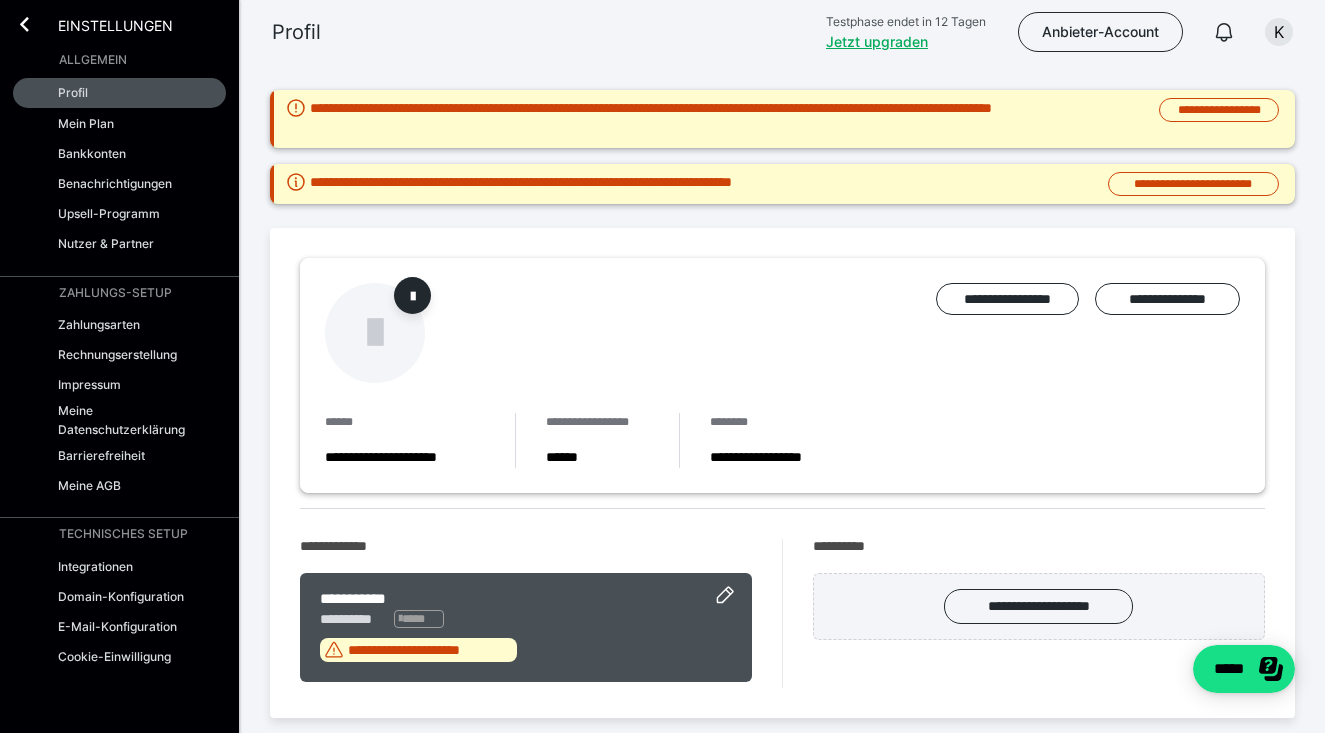 scroll, scrollTop: 0, scrollLeft: 0, axis: both 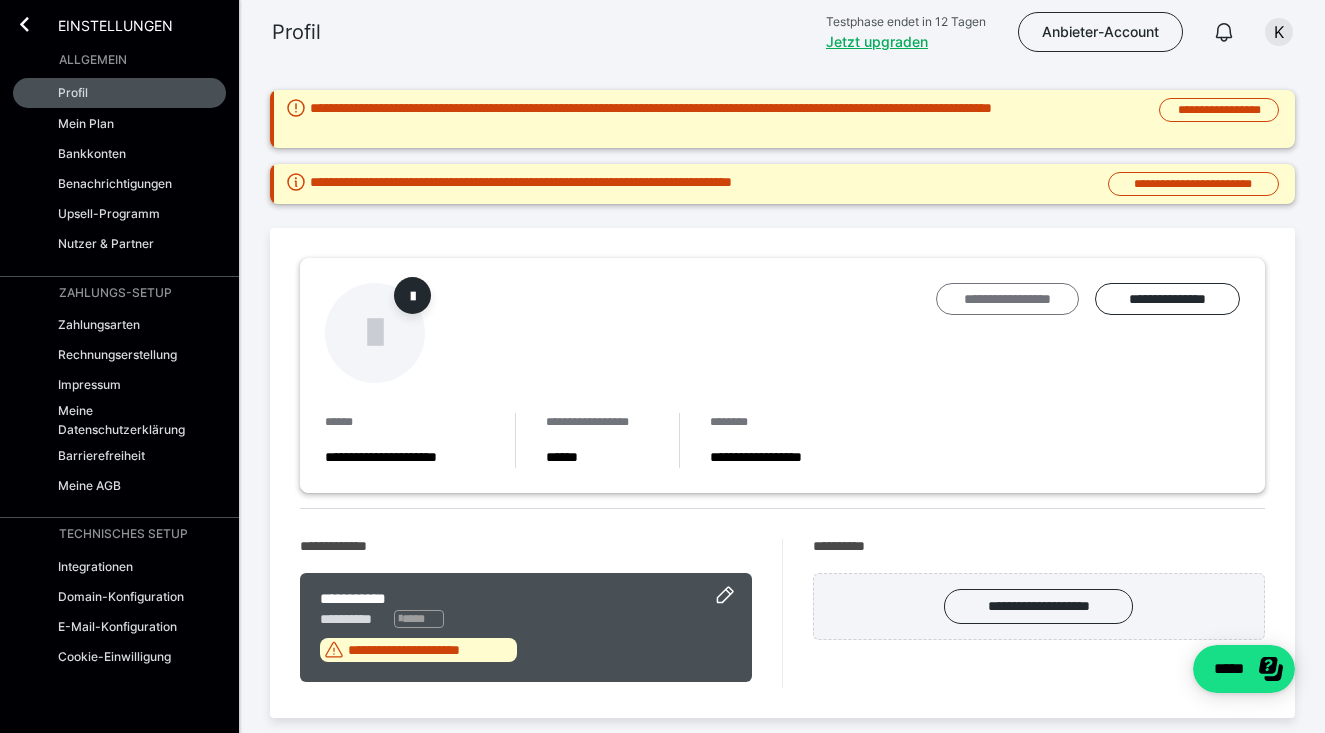 click on "**********" at bounding box center [1007, 299] 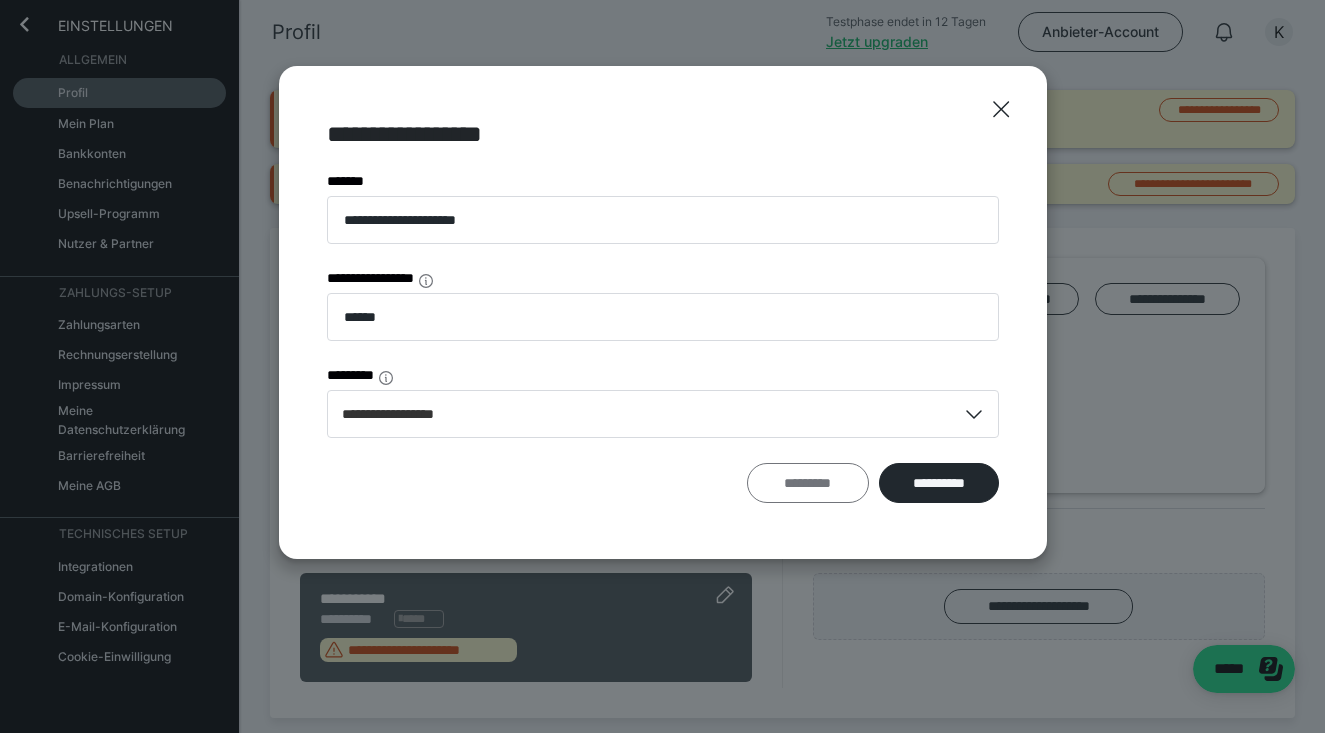 click on "*********" at bounding box center (808, 483) 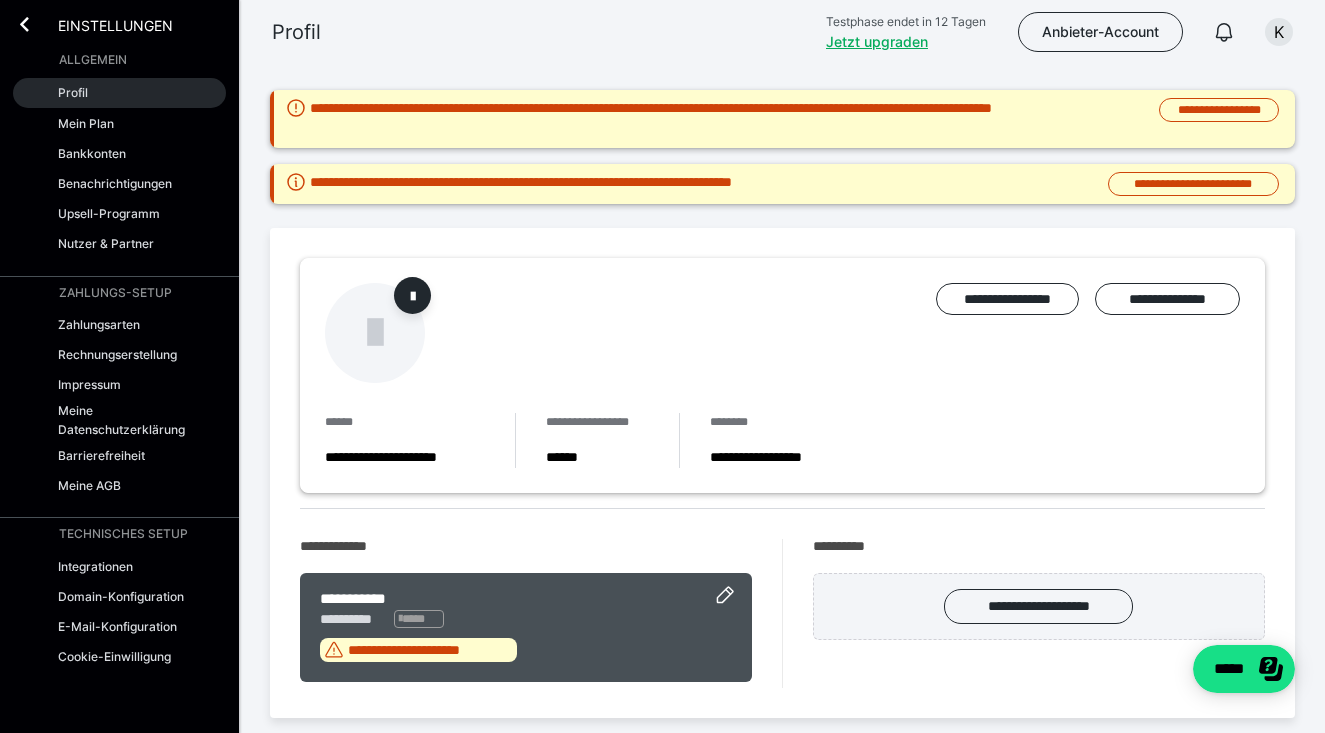 scroll, scrollTop: 0, scrollLeft: 0, axis: both 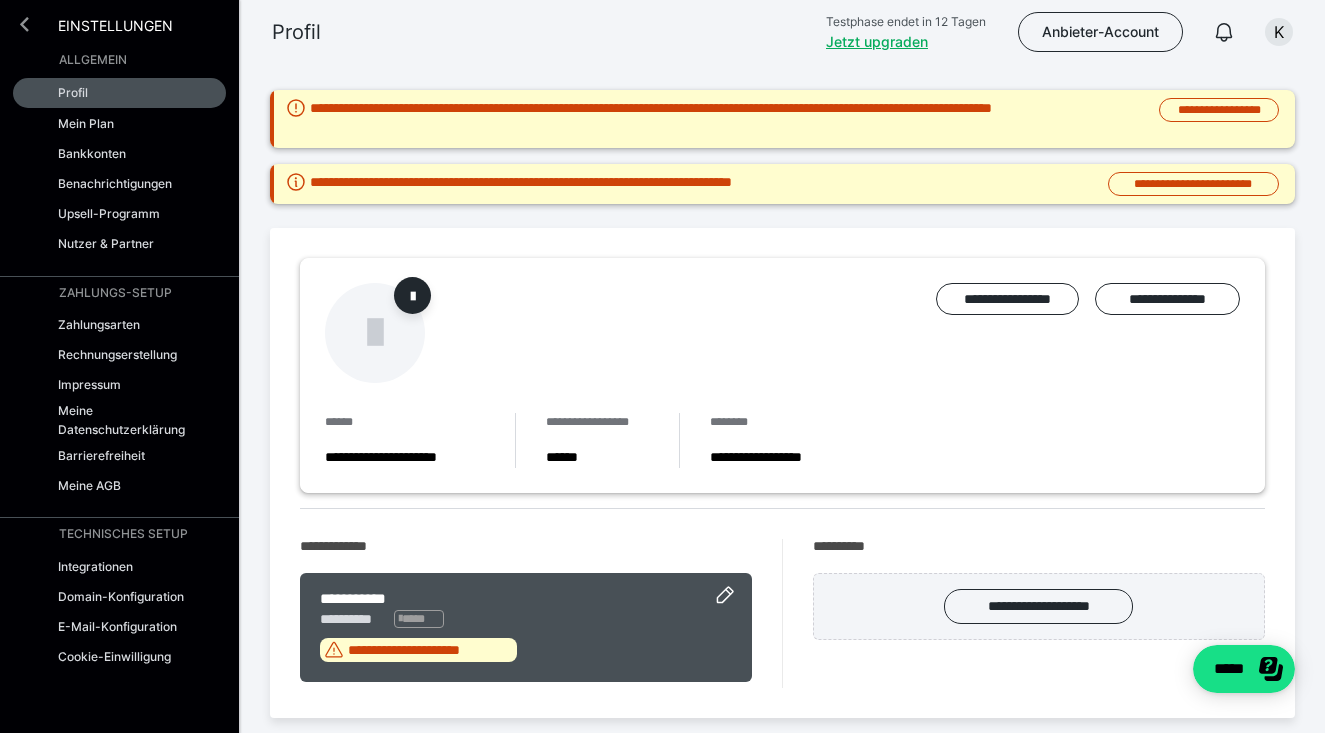 click at bounding box center (24, 24) 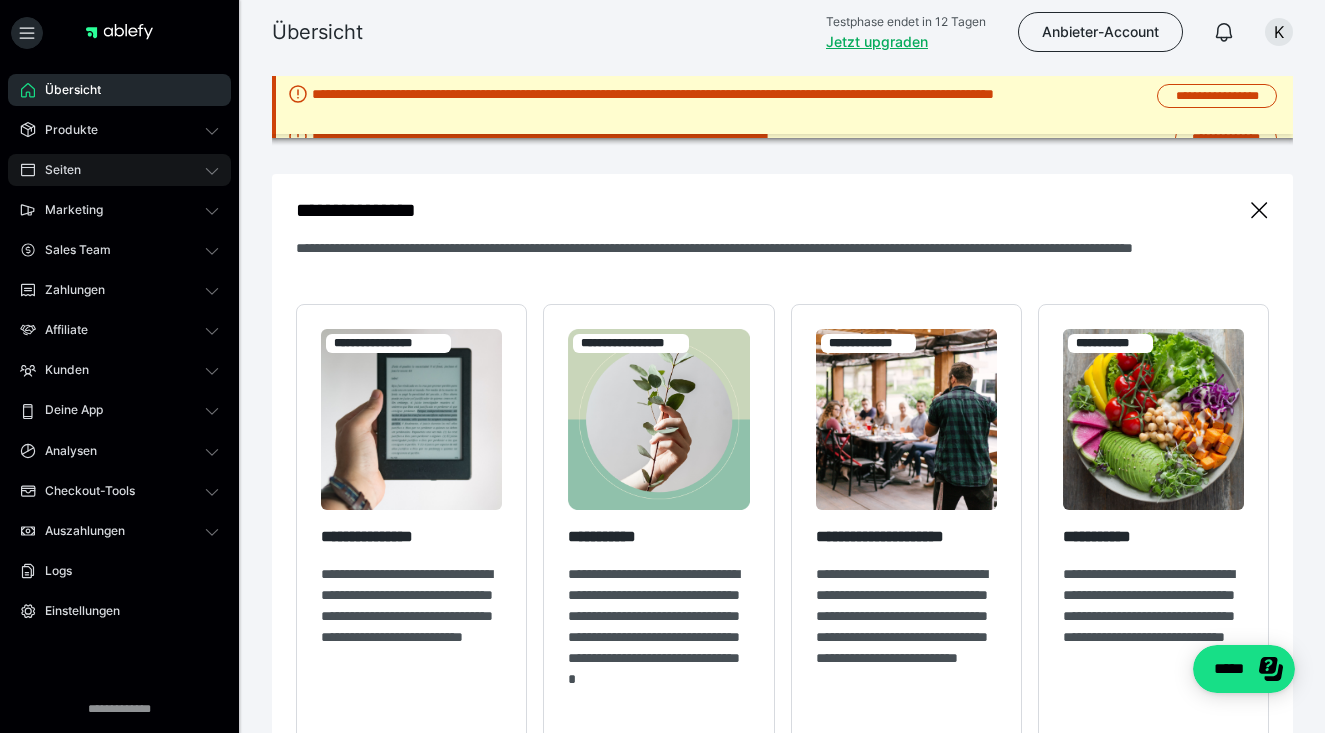 click 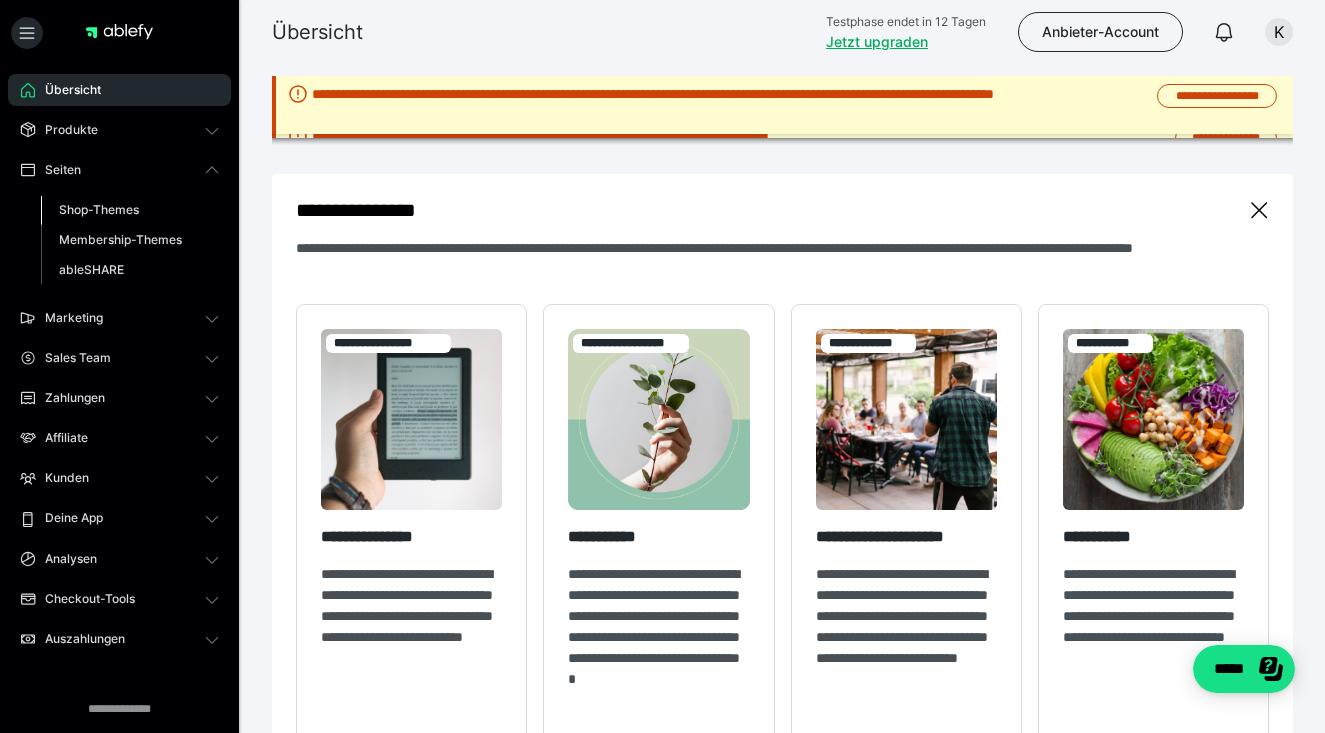 click on "Shop-Themes" at bounding box center (99, 209) 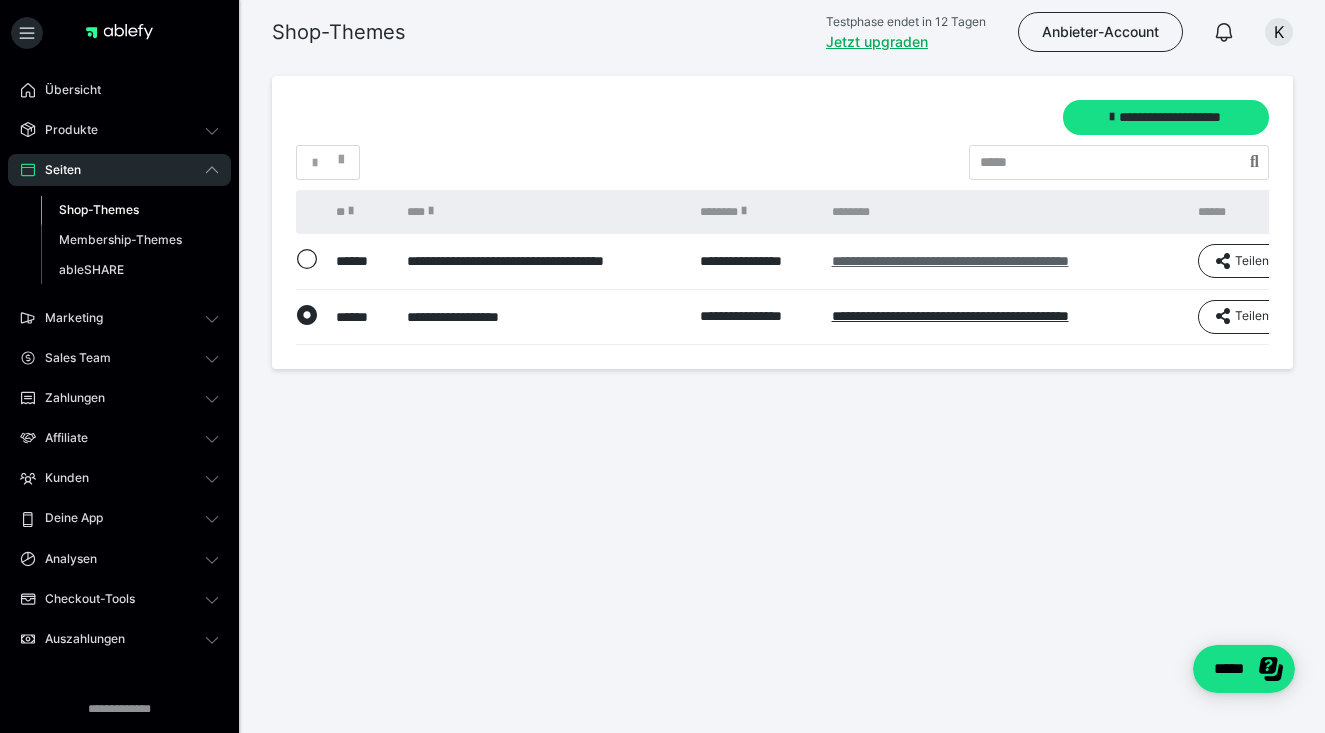 click on "**********" at bounding box center (950, 261) 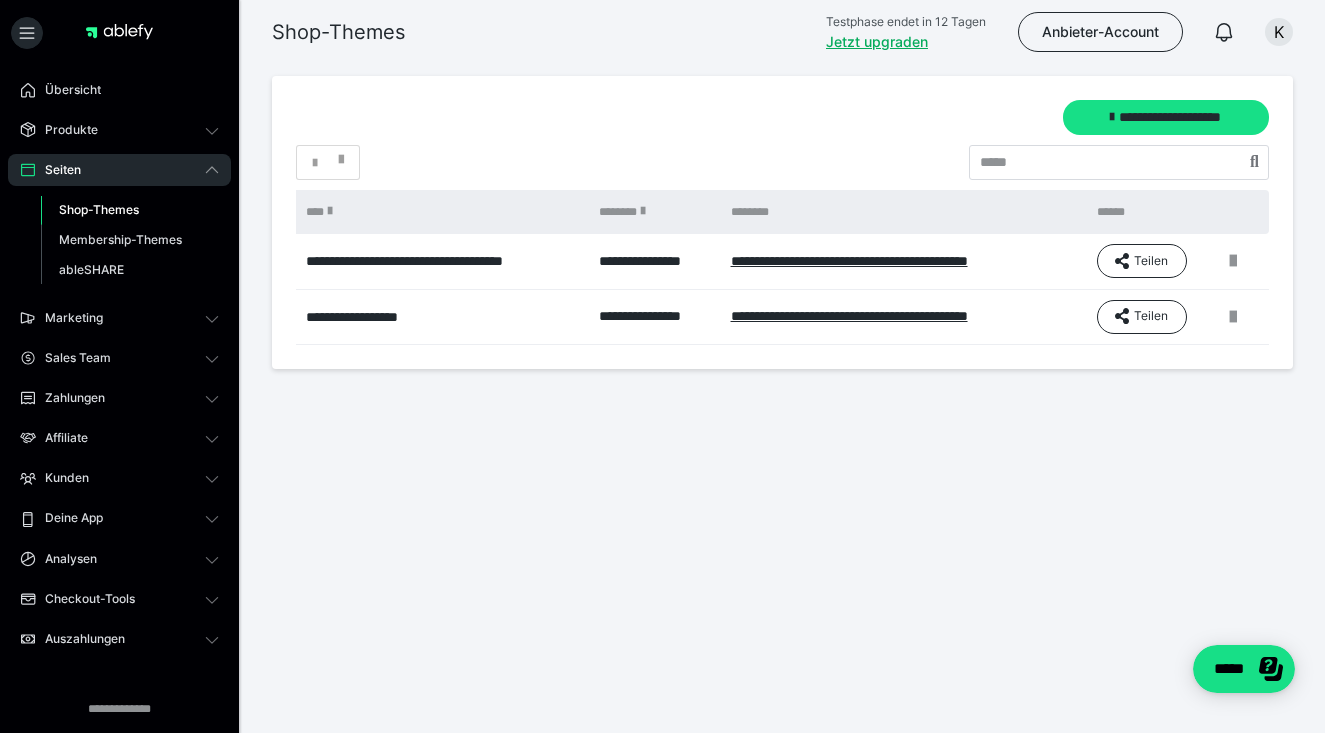 scroll, scrollTop: 0, scrollLeft: 101, axis: horizontal 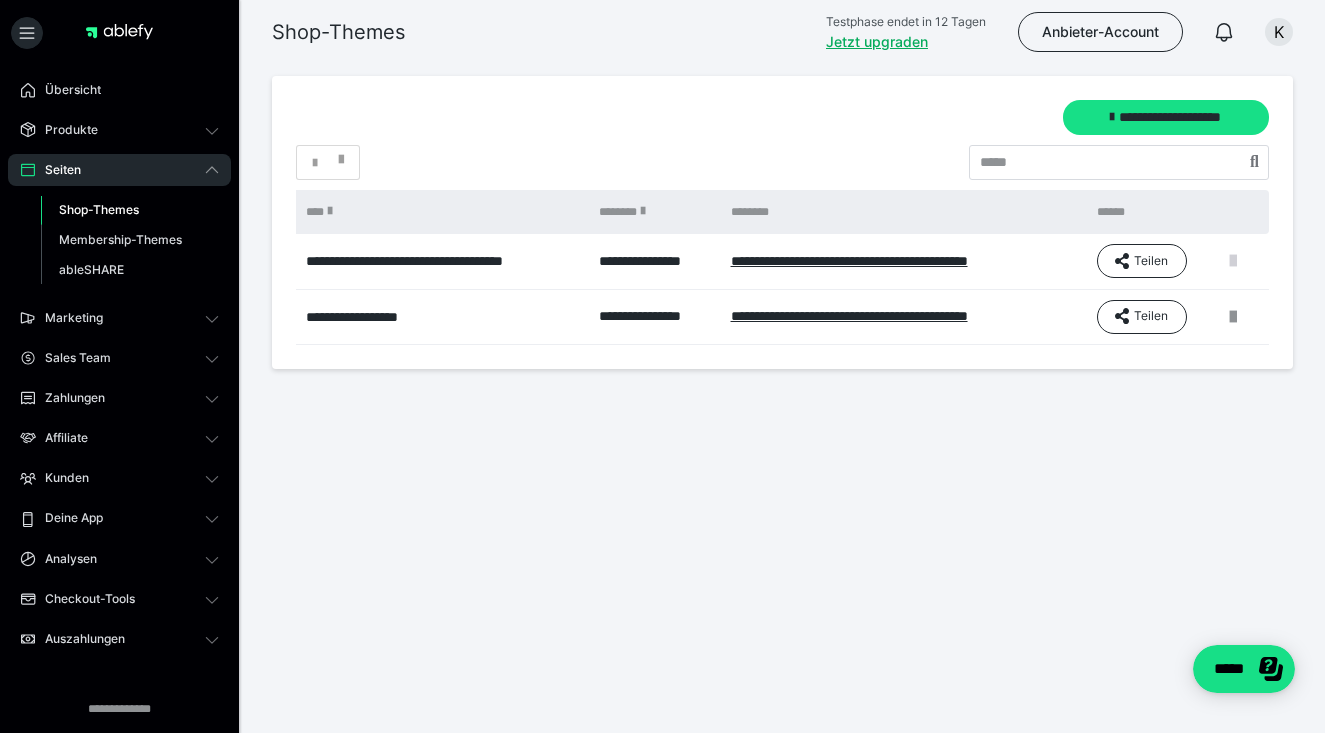 click at bounding box center (1233, 261) 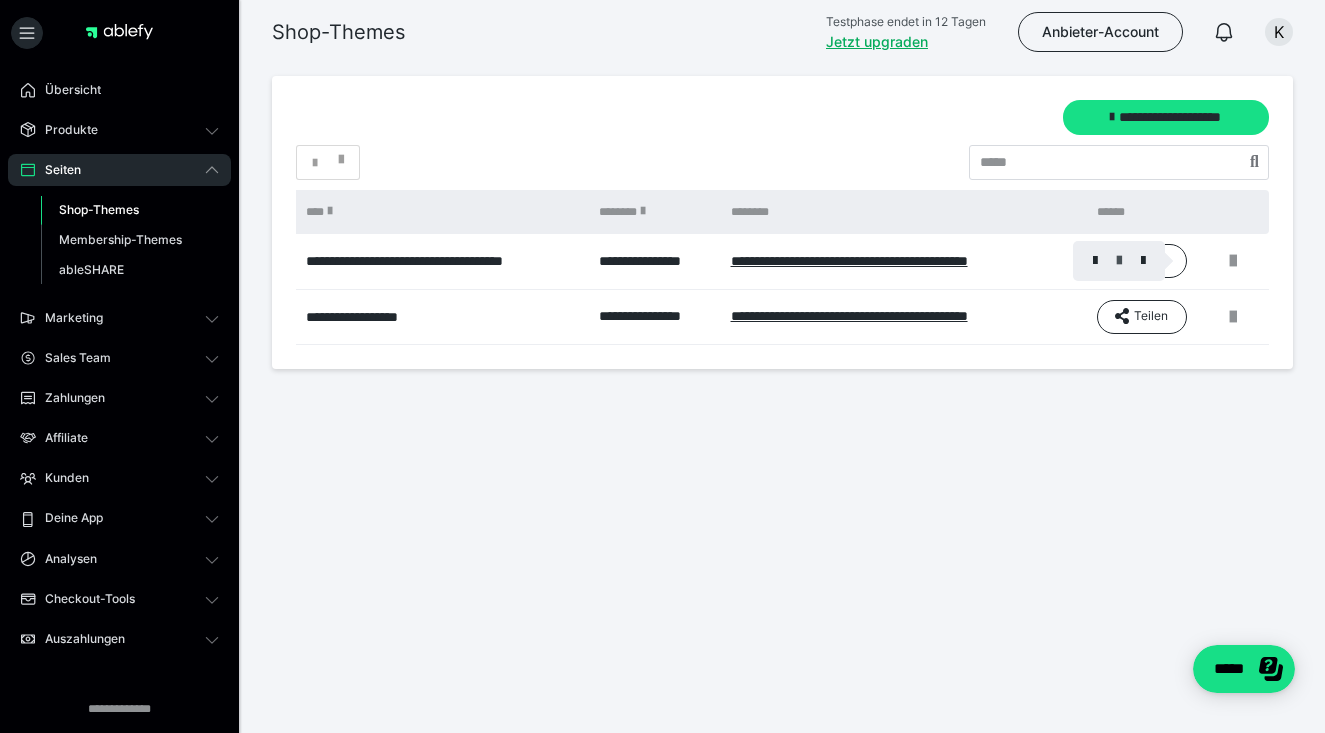 click at bounding box center [1119, 261] 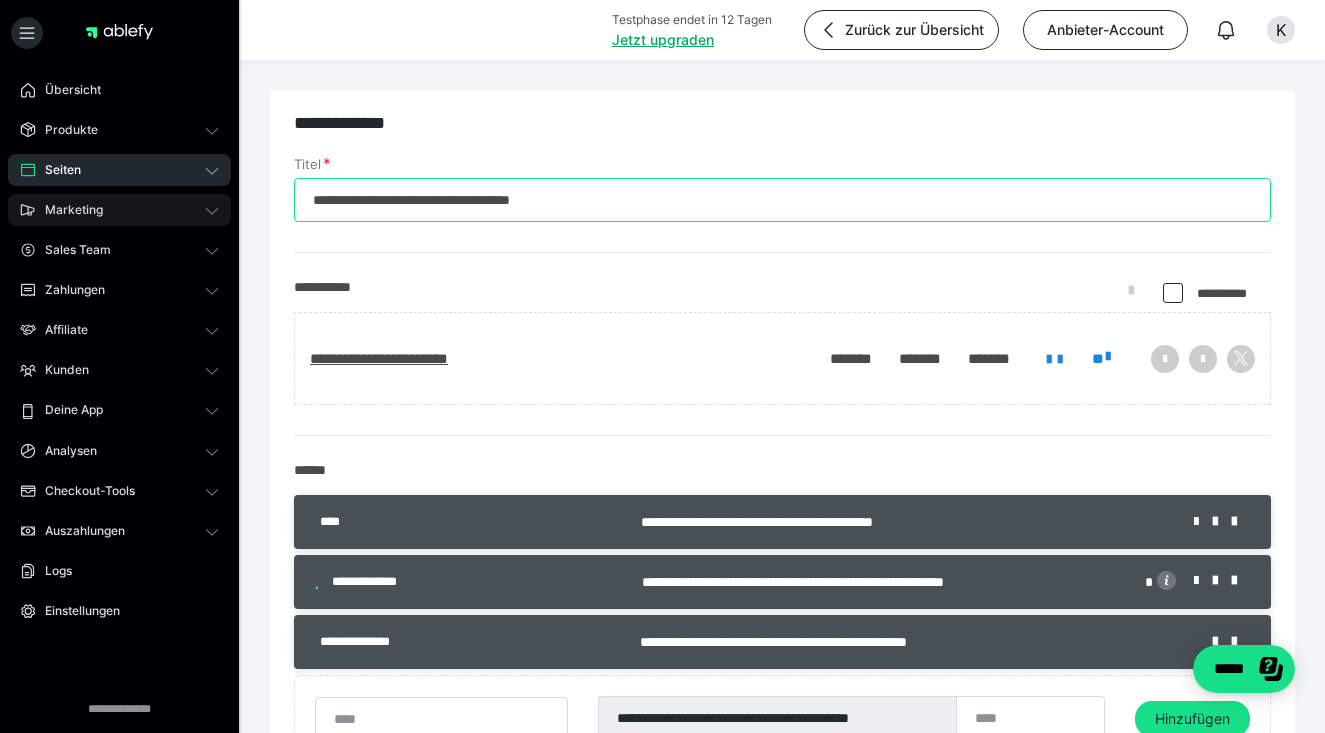 drag, startPoint x: 605, startPoint y: 196, endPoint x: 206, endPoint y: 196, distance: 399 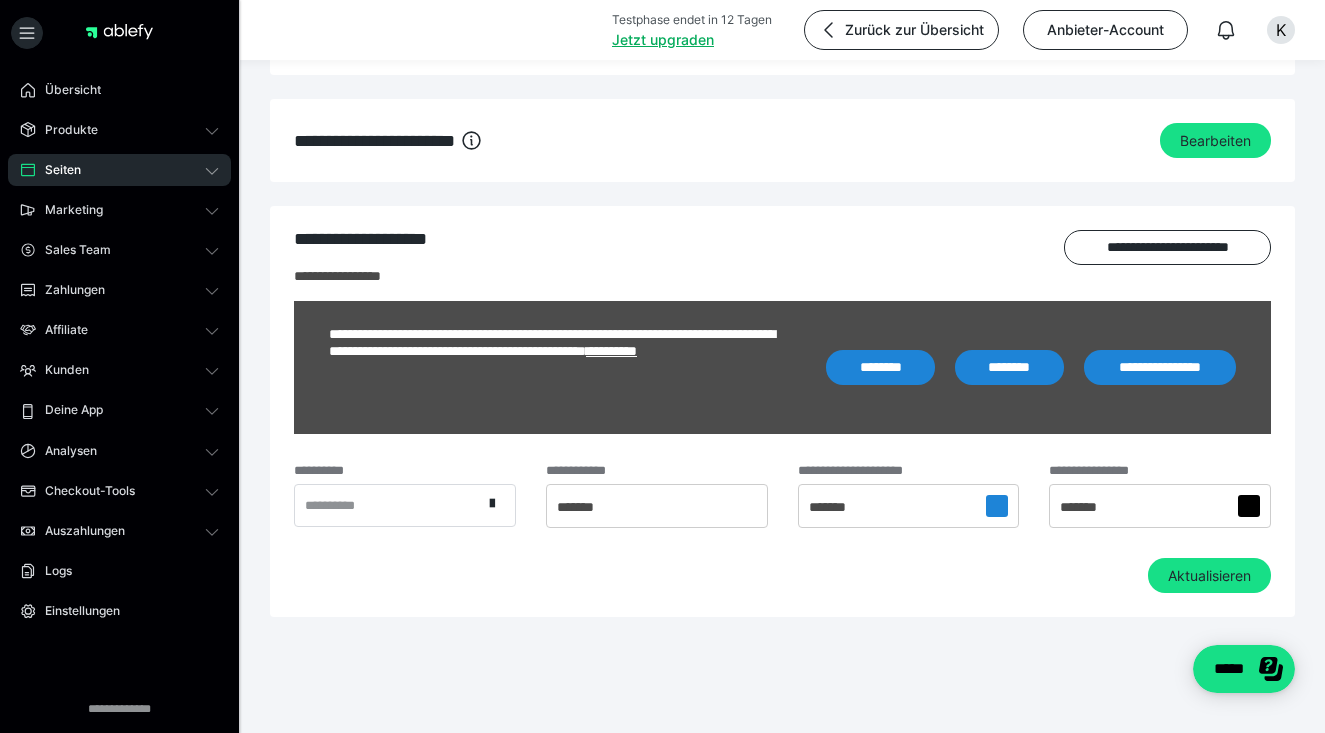 scroll, scrollTop: 1583, scrollLeft: 0, axis: vertical 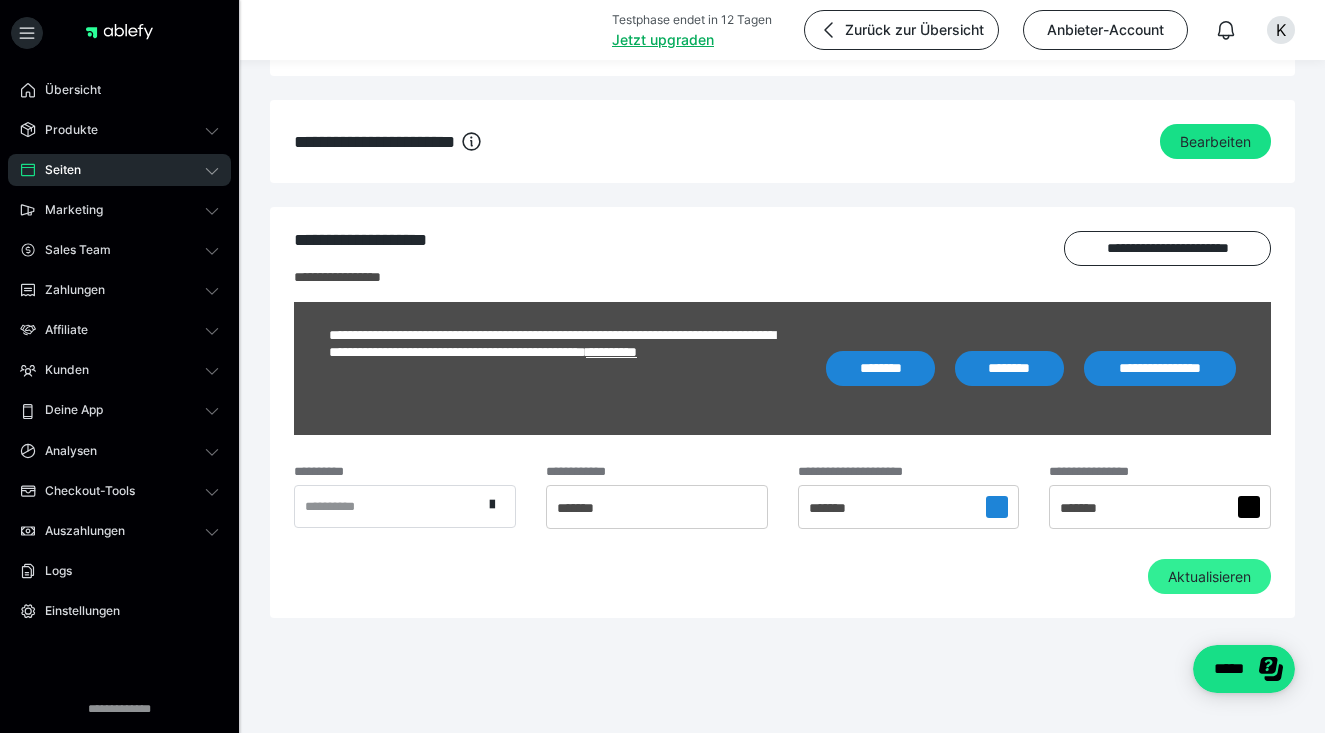 type on "**********" 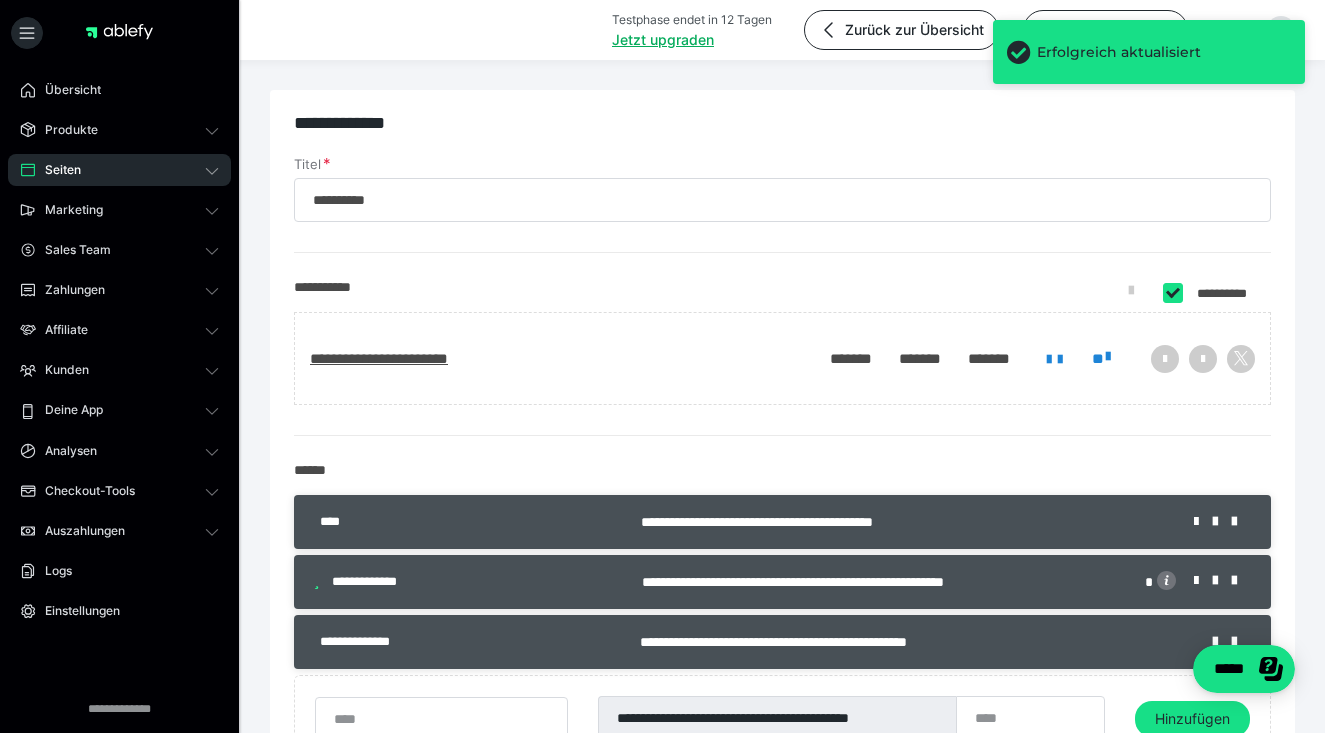 scroll, scrollTop: 0, scrollLeft: 0, axis: both 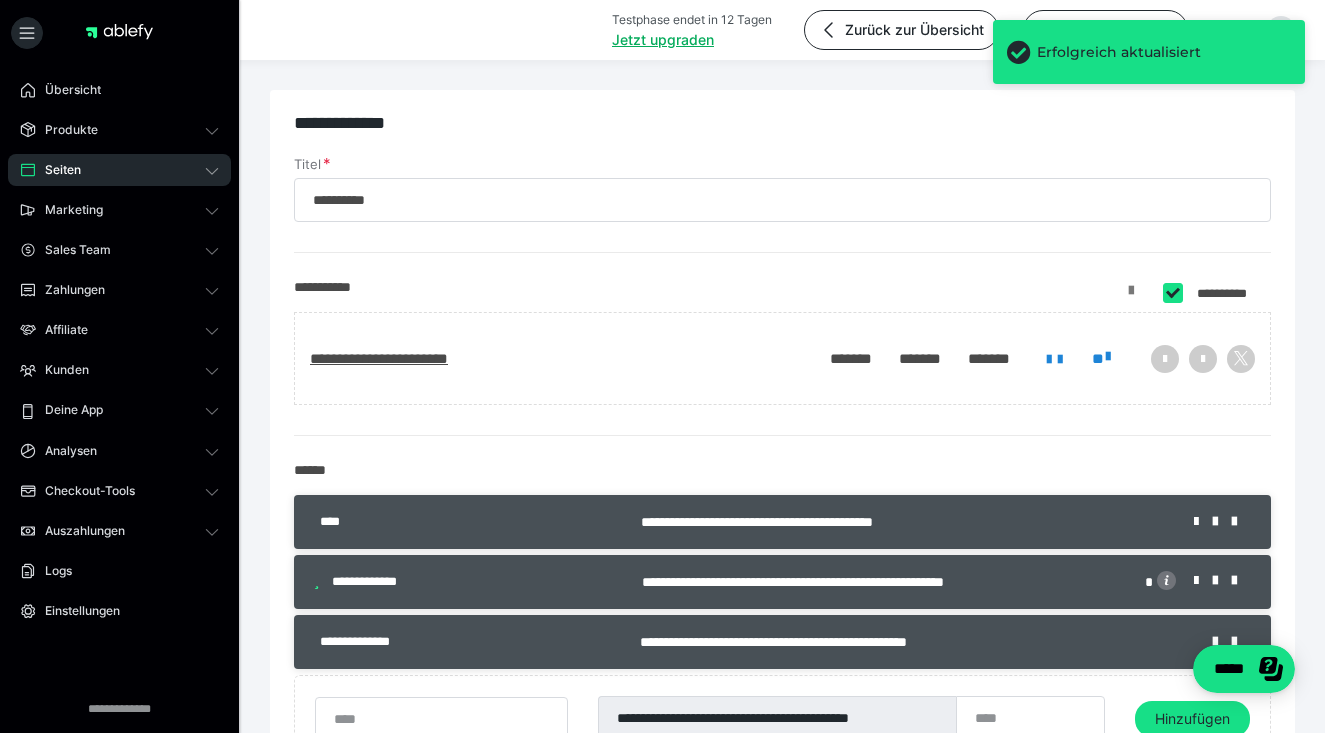click at bounding box center [1131, 298] 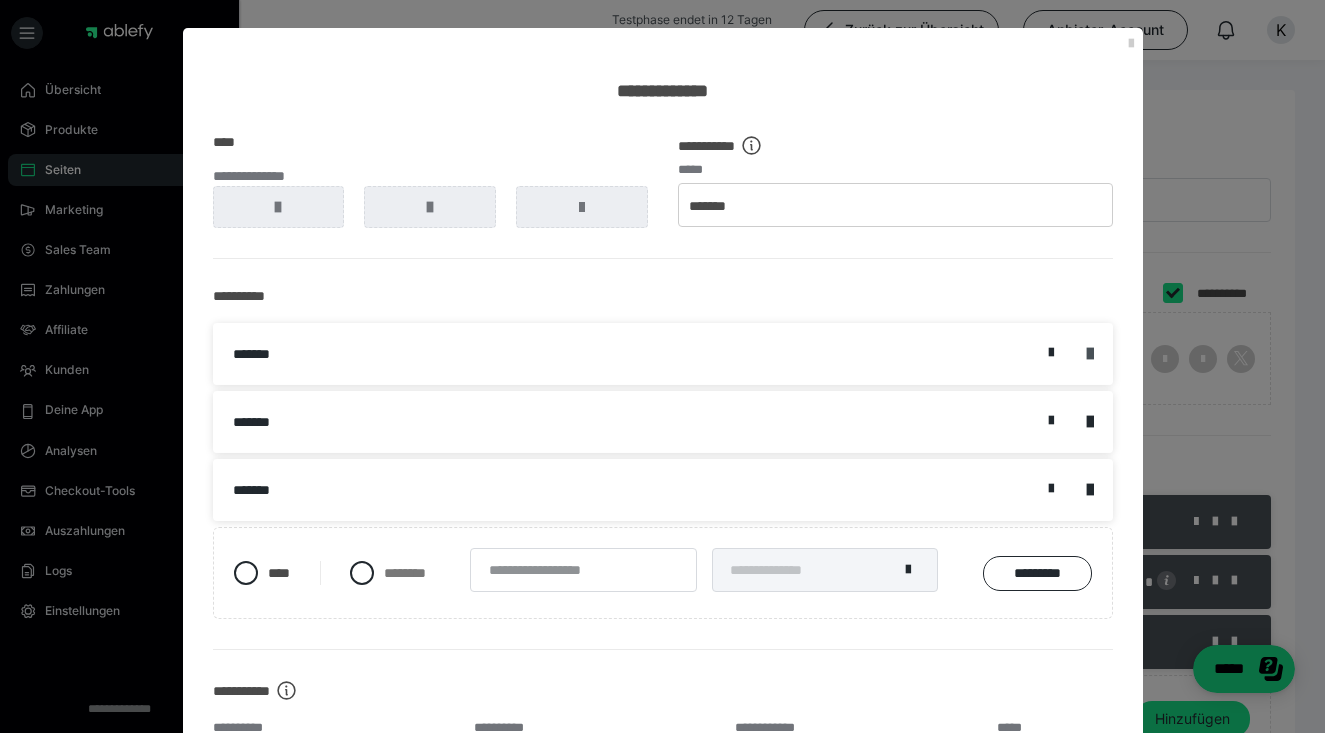 click at bounding box center [1090, 354] 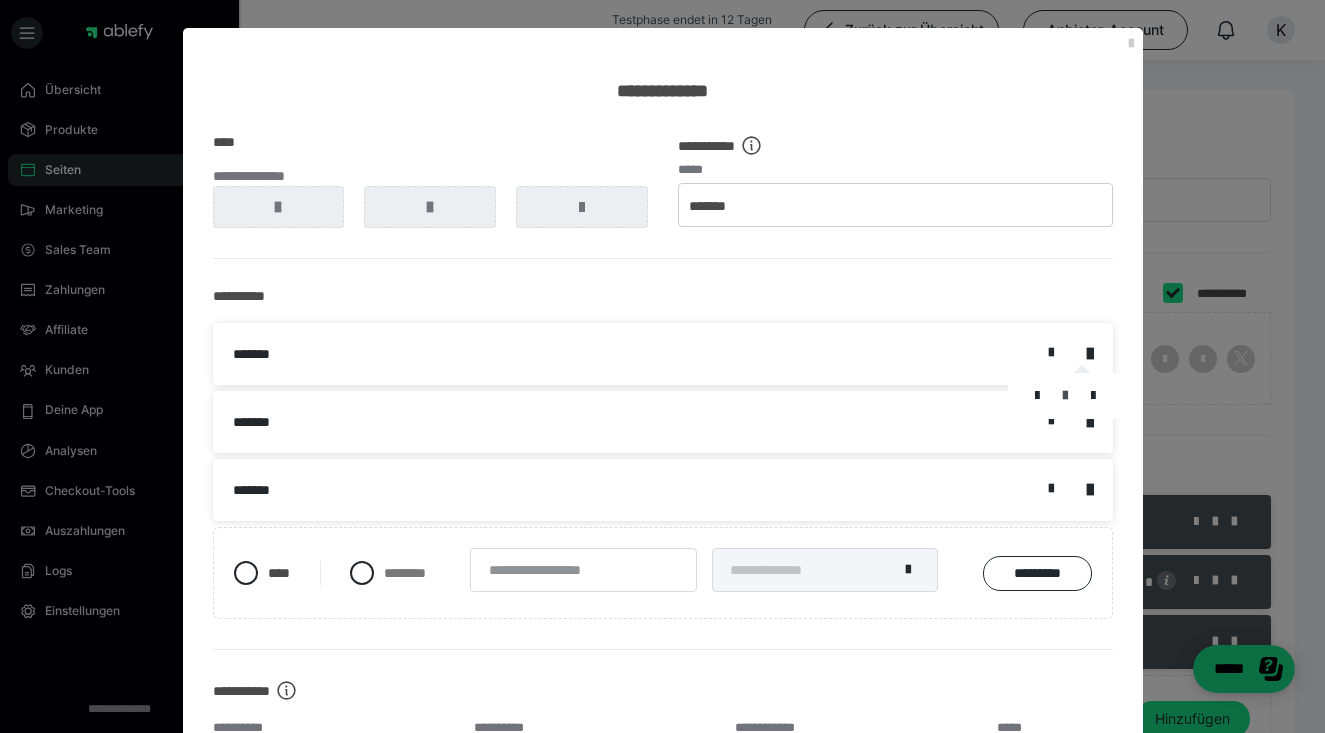 click at bounding box center [1065, 396] 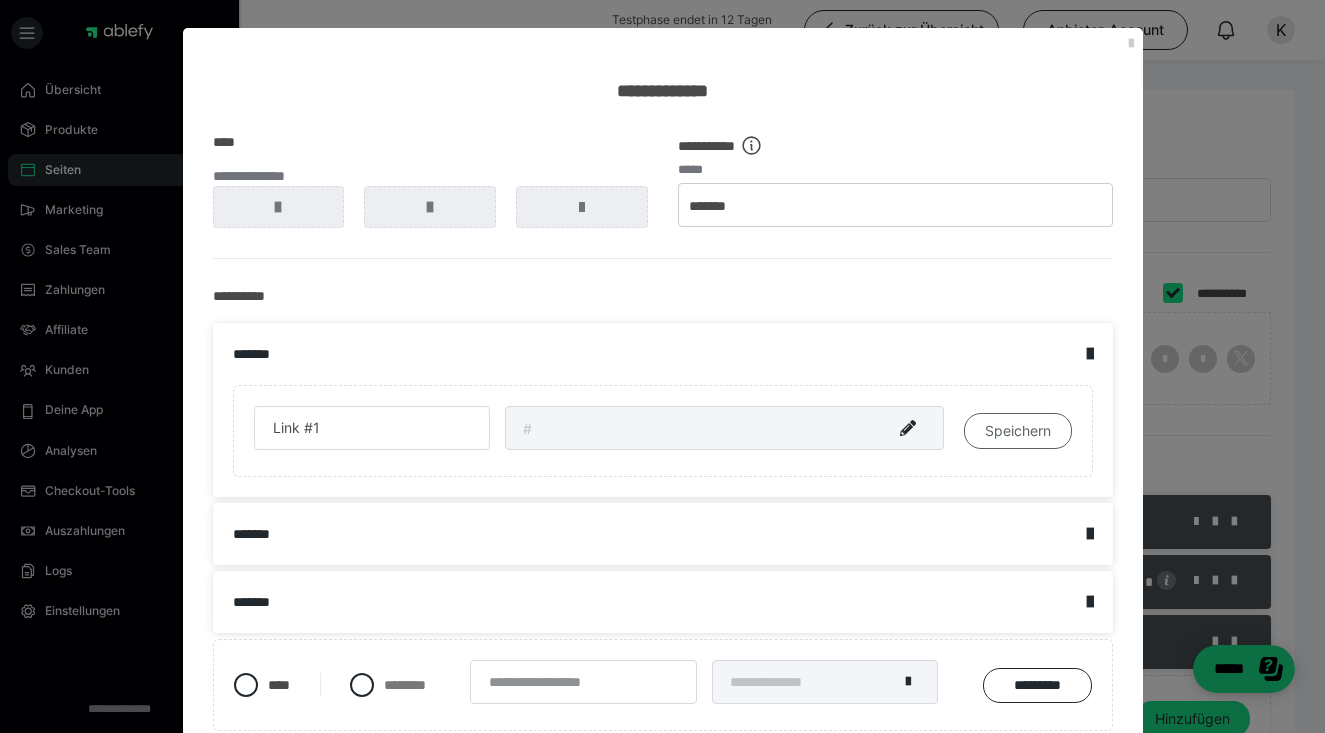 click on "Speichern" at bounding box center (1018, 431) 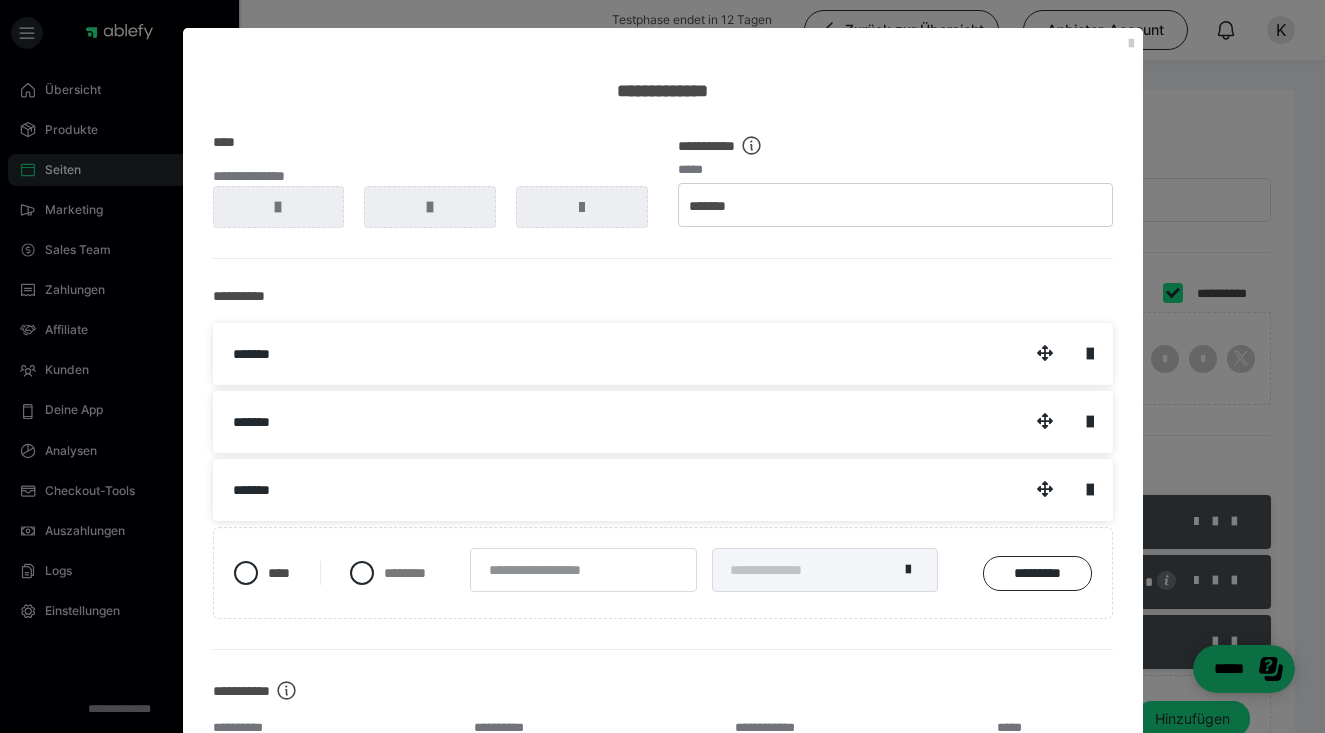 scroll, scrollTop: 0, scrollLeft: 0, axis: both 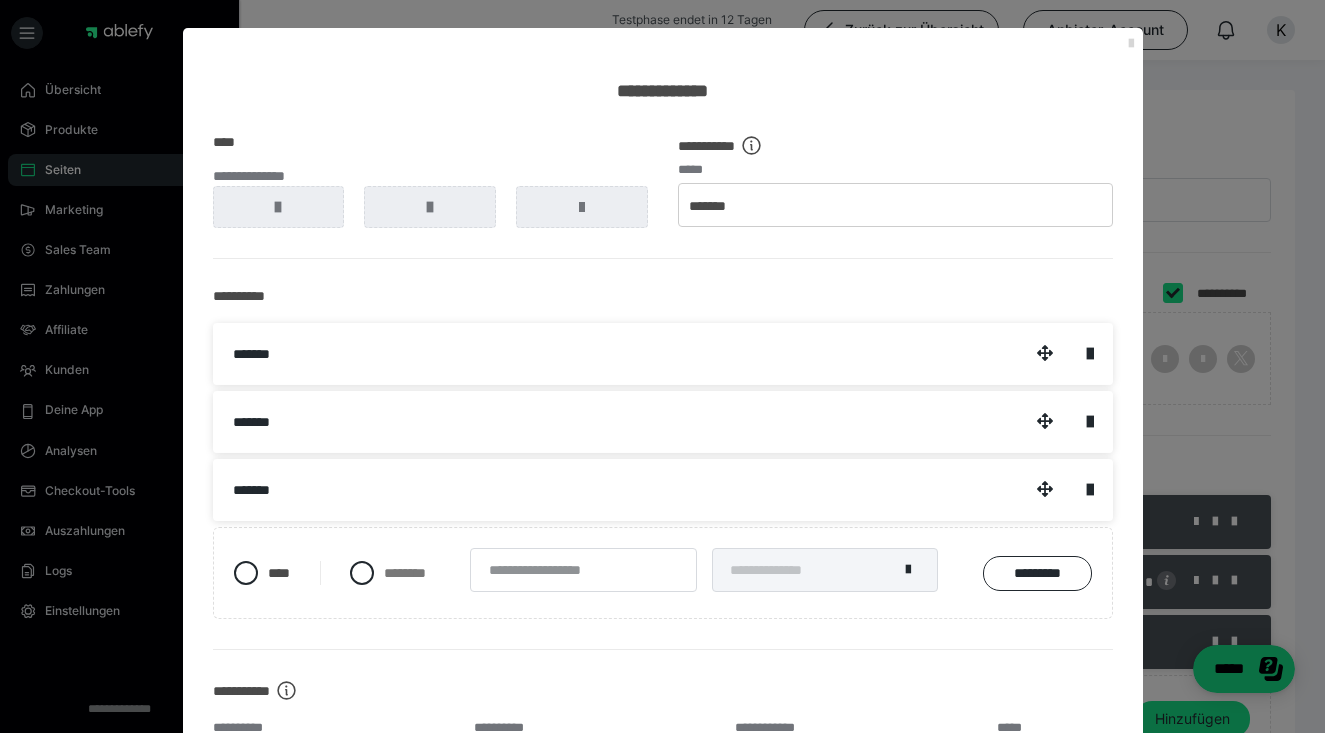 click at bounding box center [1131, 44] 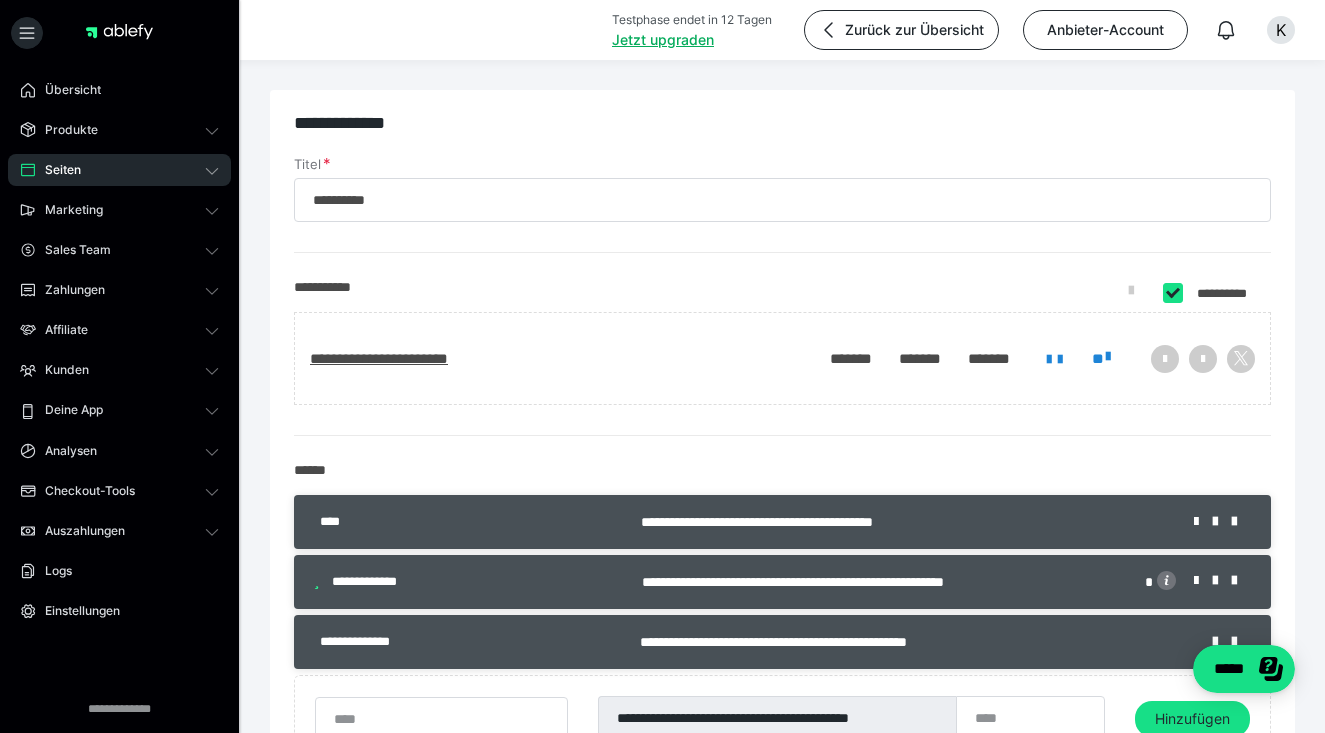 scroll, scrollTop: 0, scrollLeft: 0, axis: both 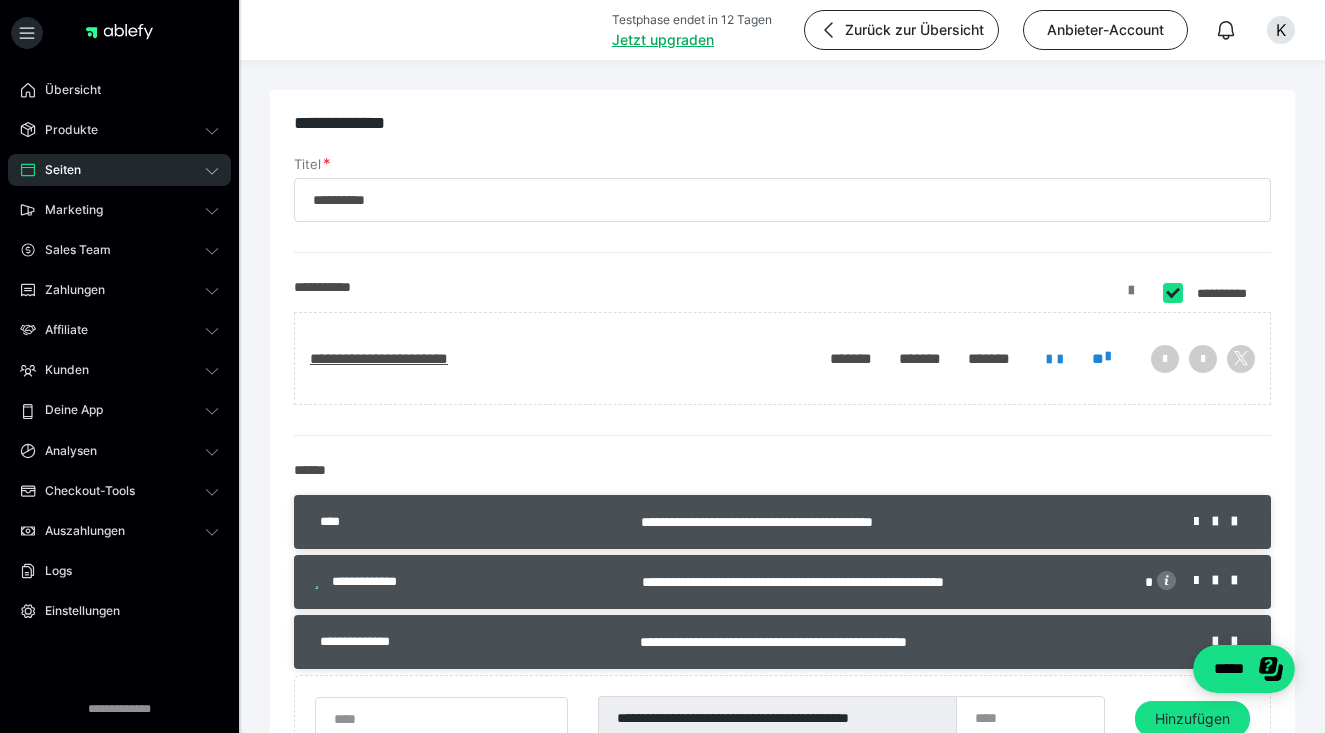 click at bounding box center [1131, 298] 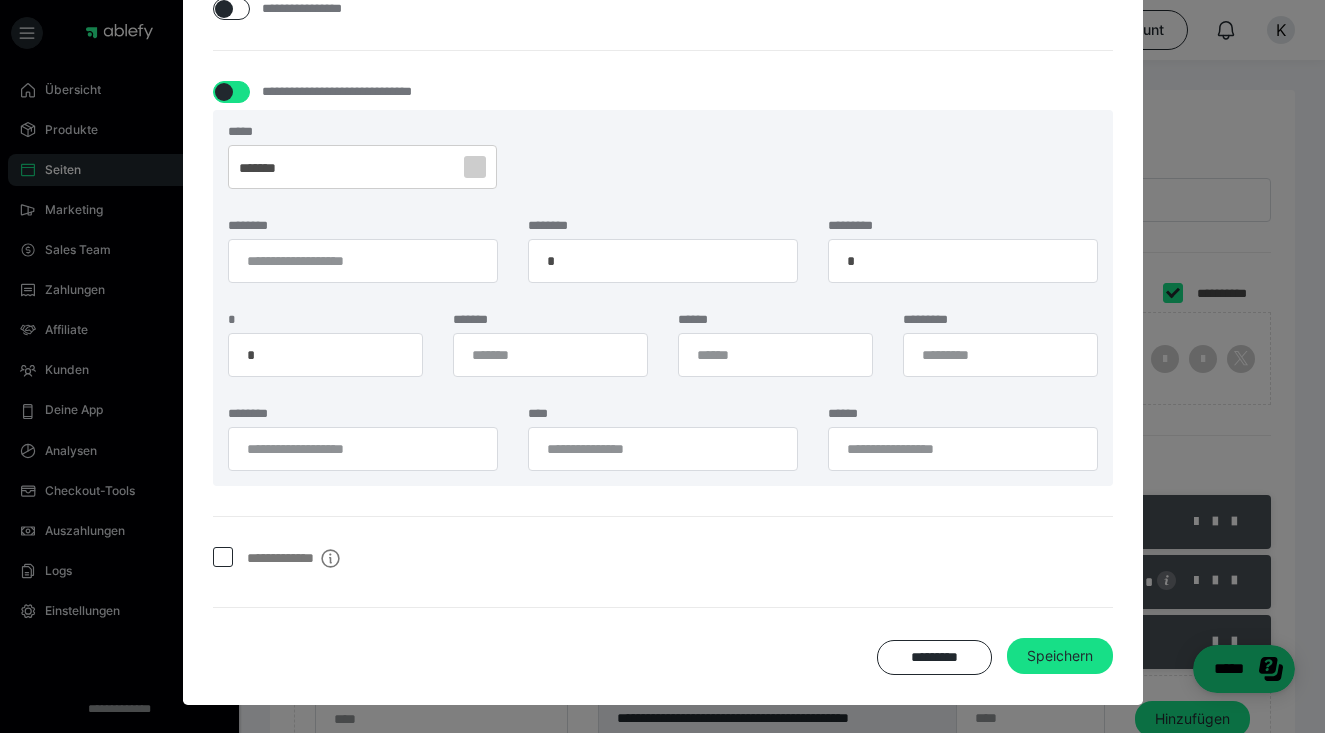 scroll, scrollTop: 1399, scrollLeft: 0, axis: vertical 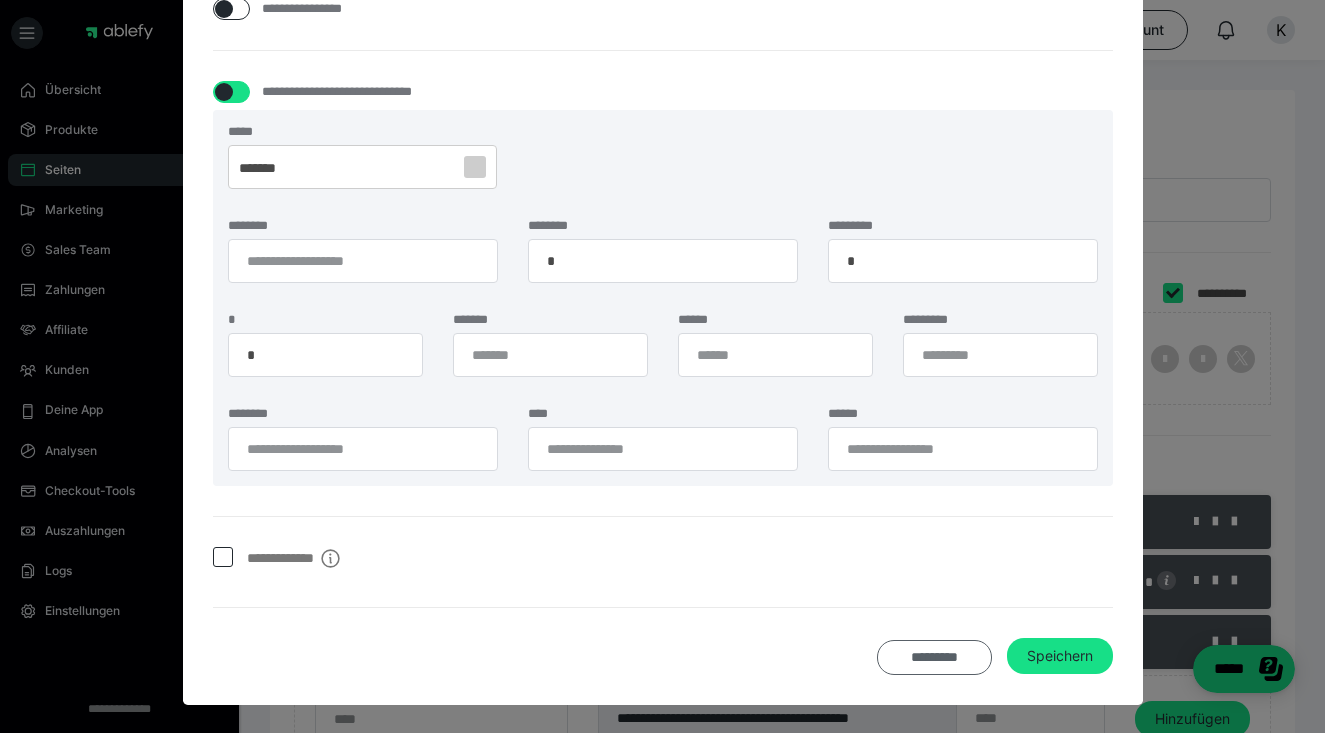click on "*********" at bounding box center (934, 657) 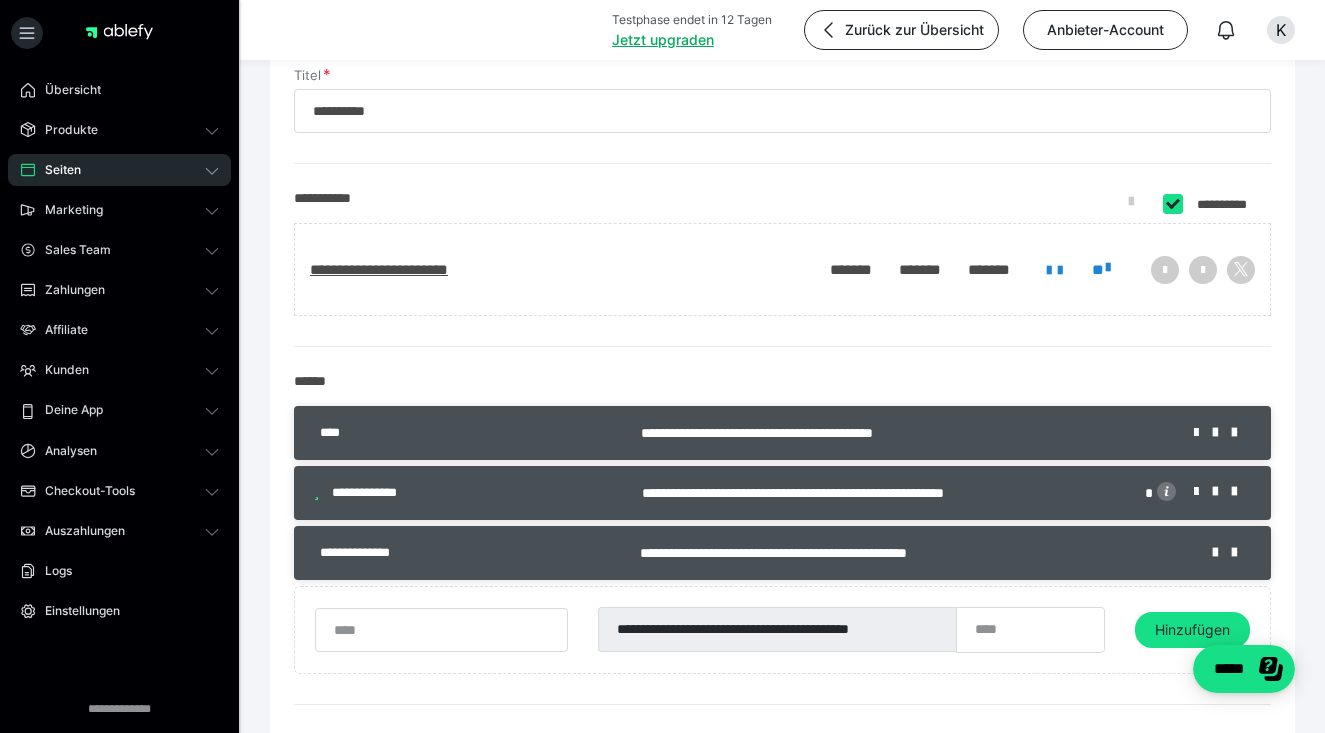 scroll, scrollTop: 127, scrollLeft: 0, axis: vertical 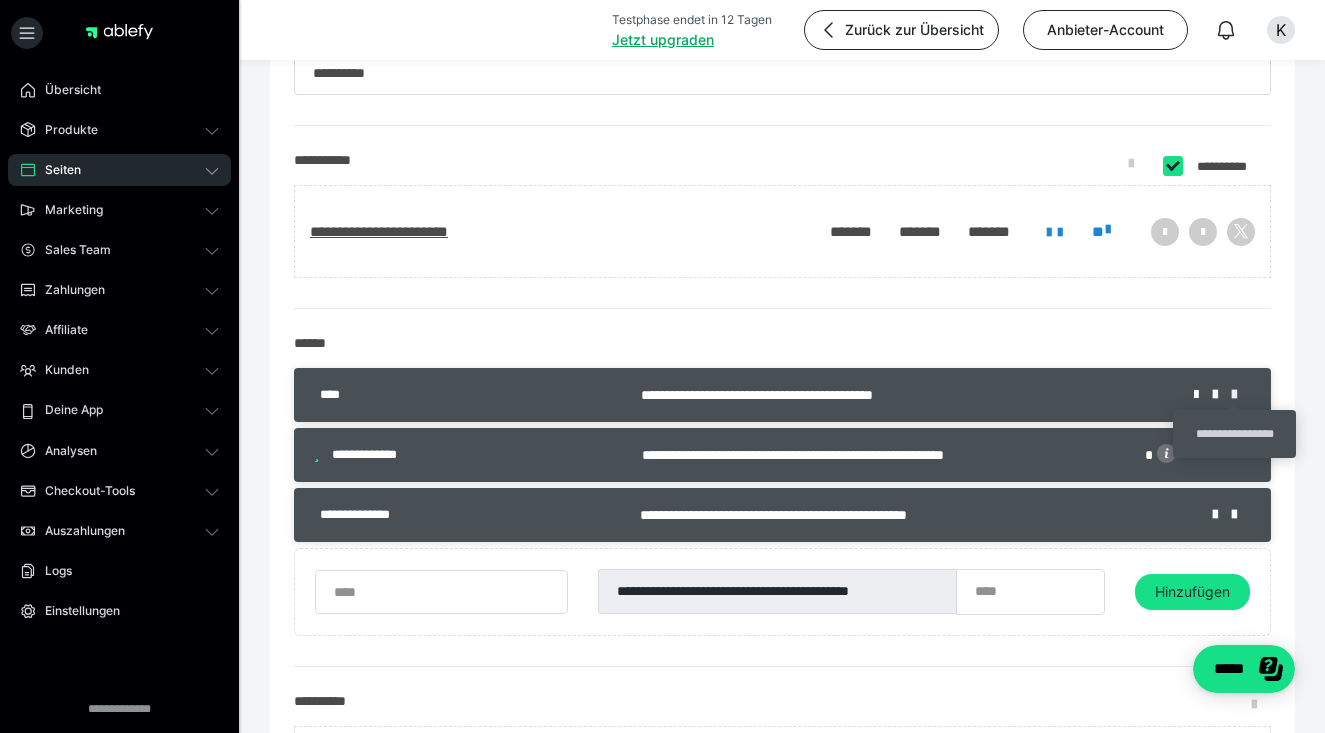 click at bounding box center [1241, 395] 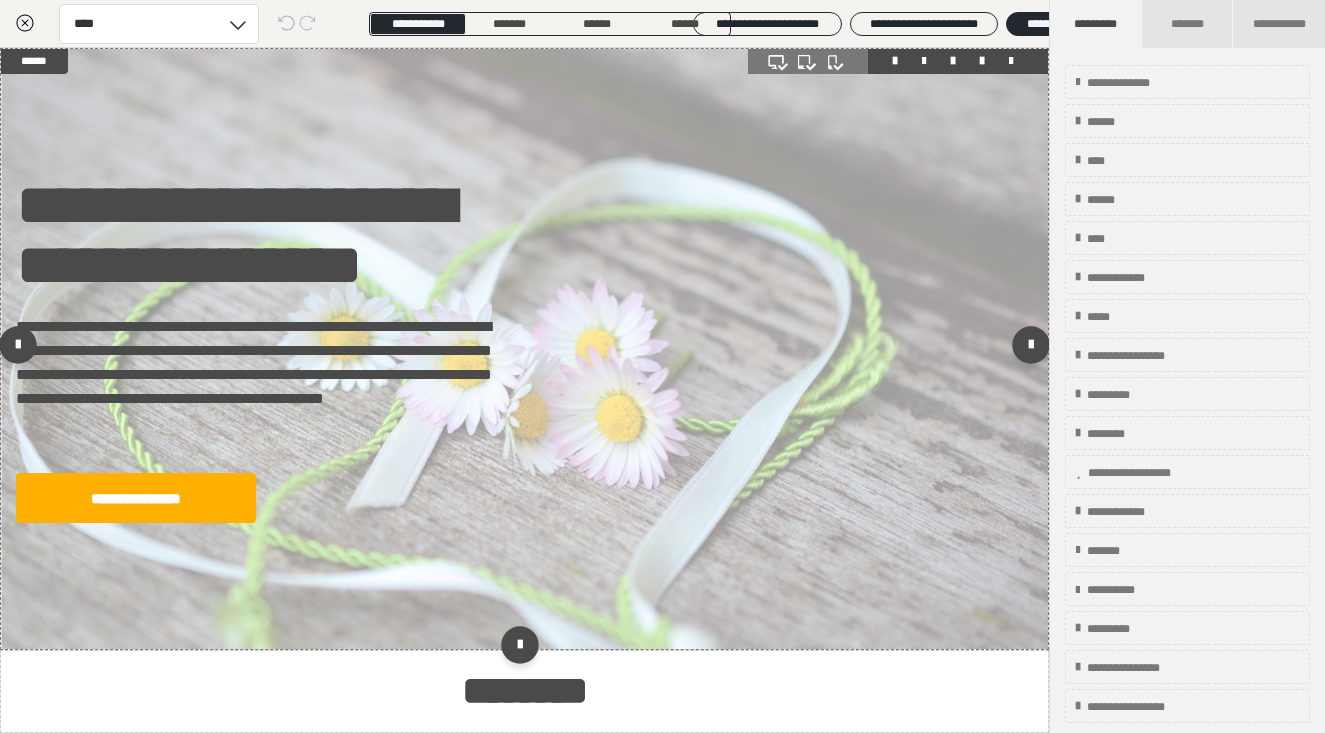 scroll, scrollTop: 0, scrollLeft: 0, axis: both 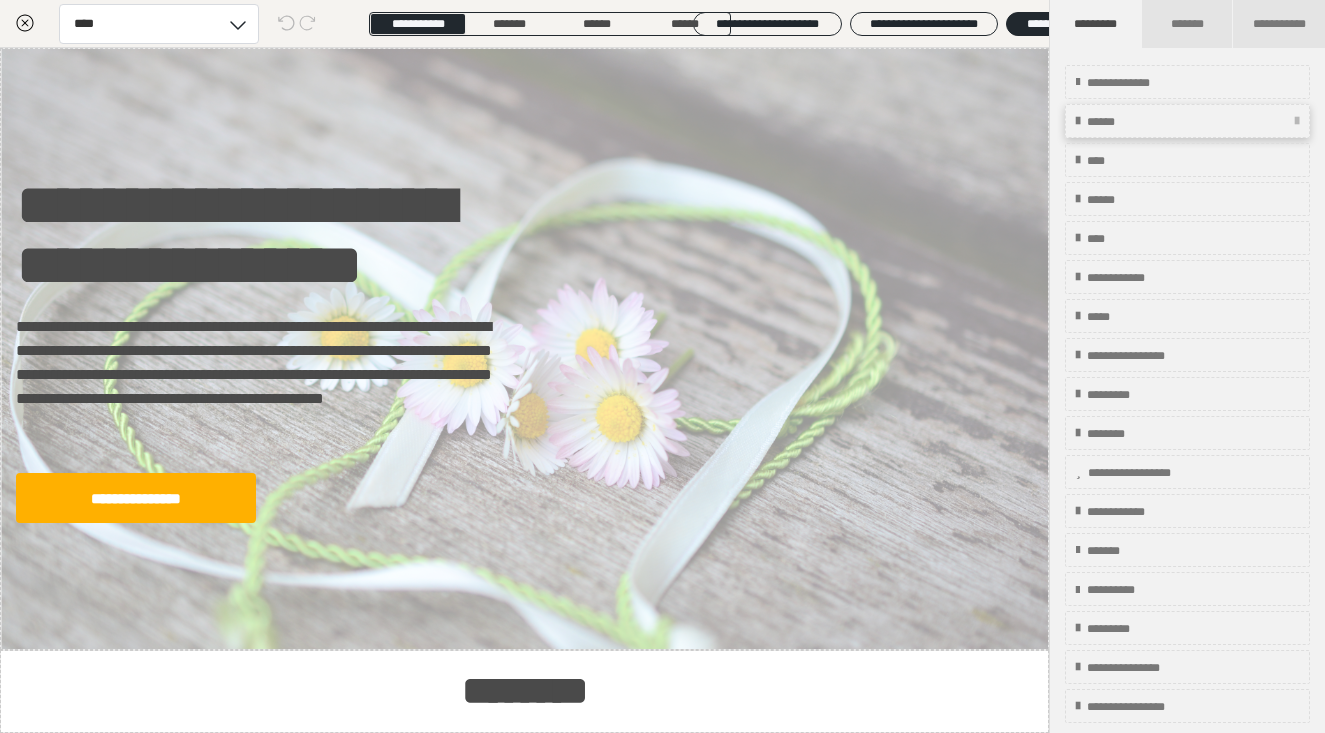 click on "******" at bounding box center (1114, 122) 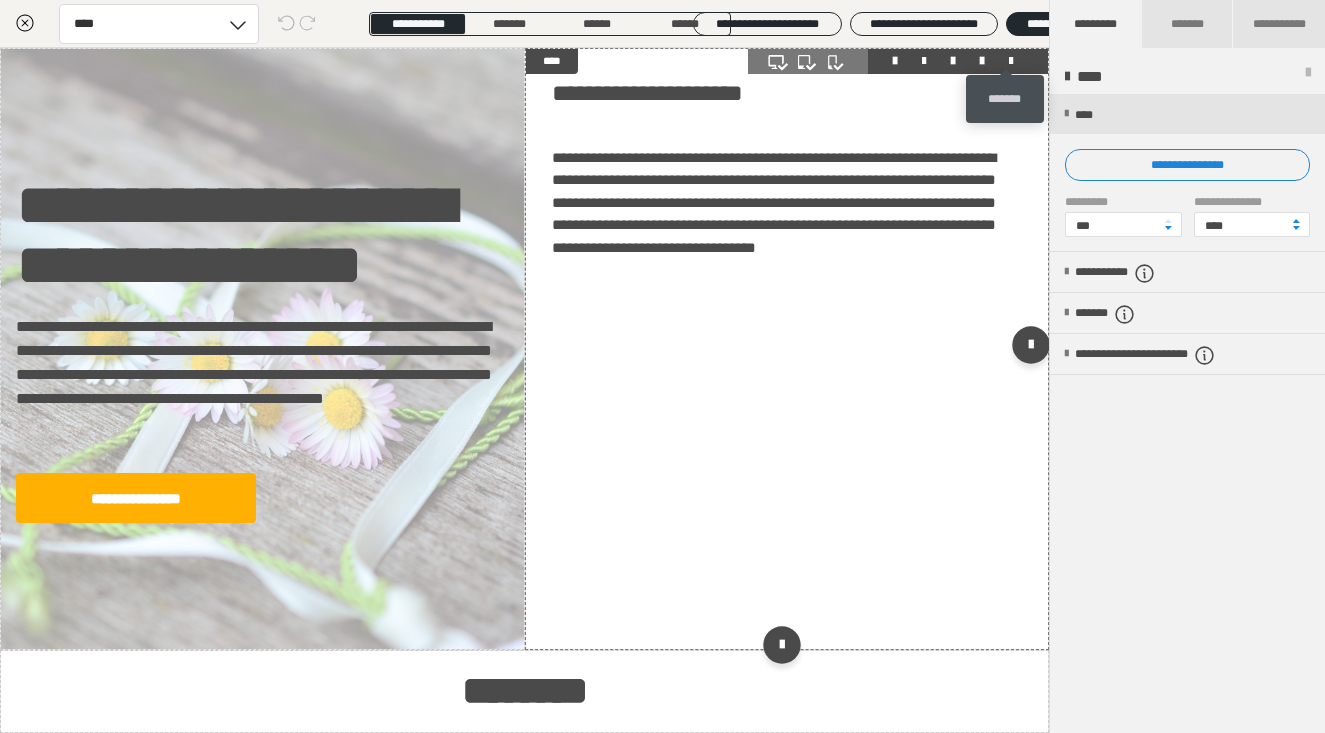 click at bounding box center [1011, 61] 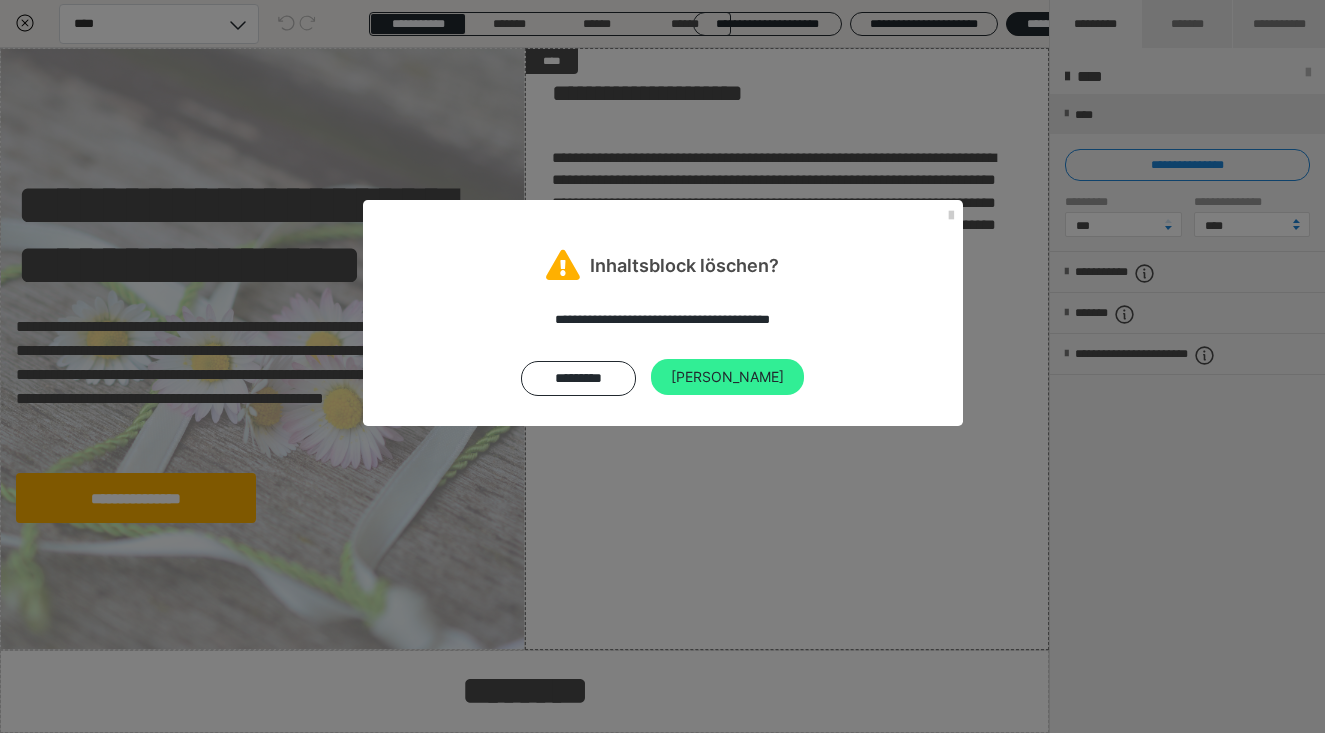 click on "Ja" at bounding box center (727, 377) 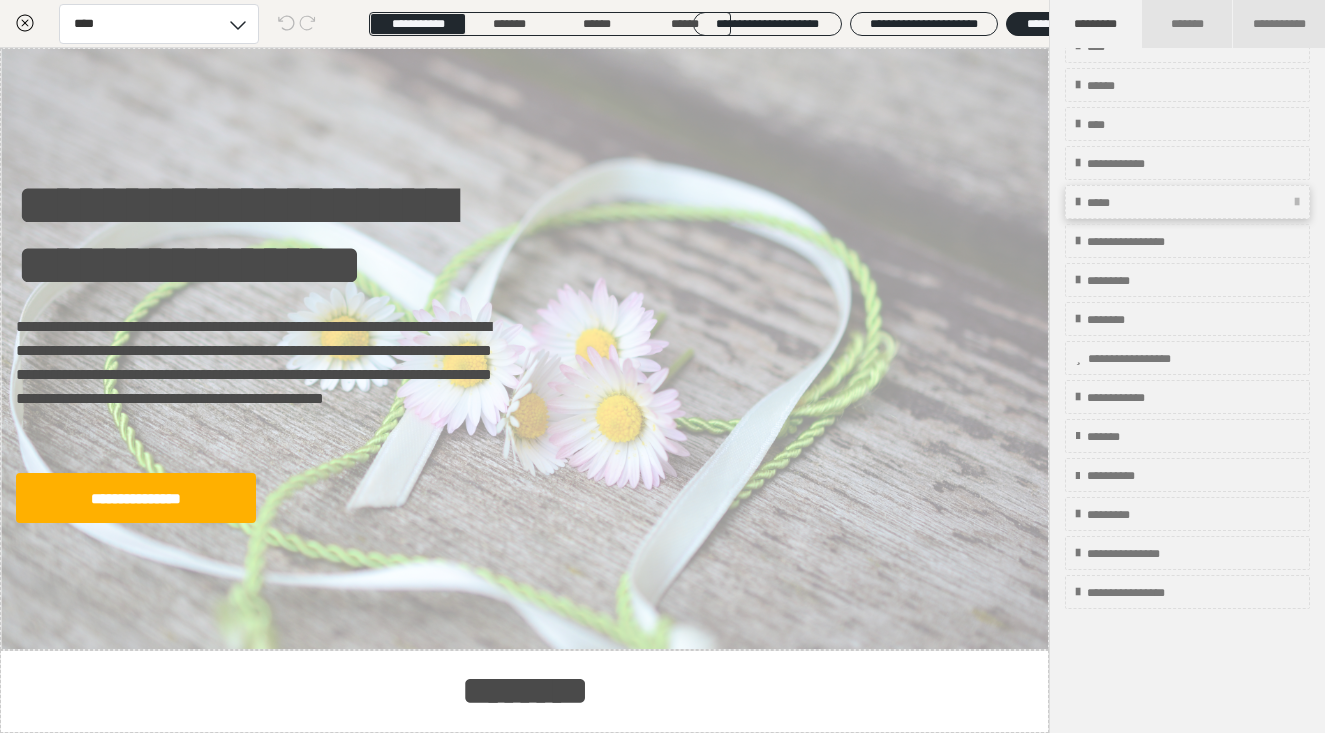 scroll, scrollTop: 144, scrollLeft: 0, axis: vertical 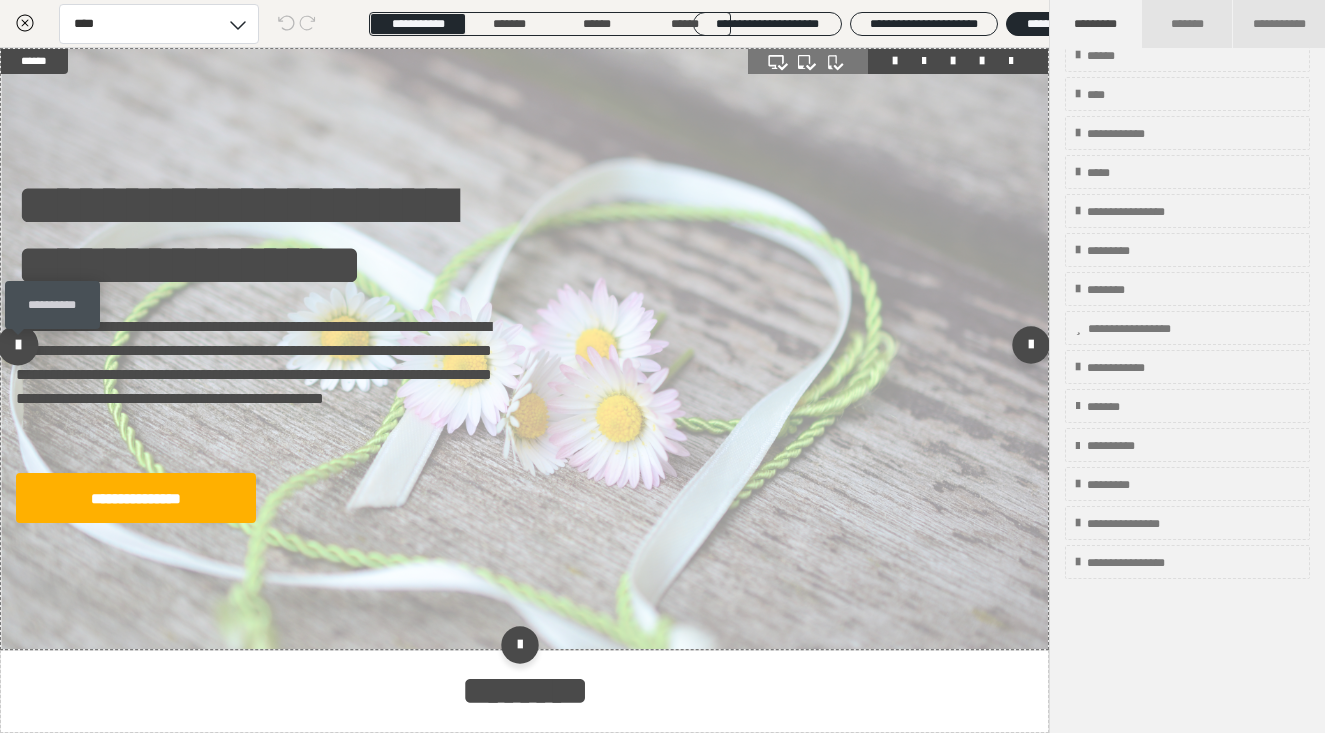 click at bounding box center [18, 344] 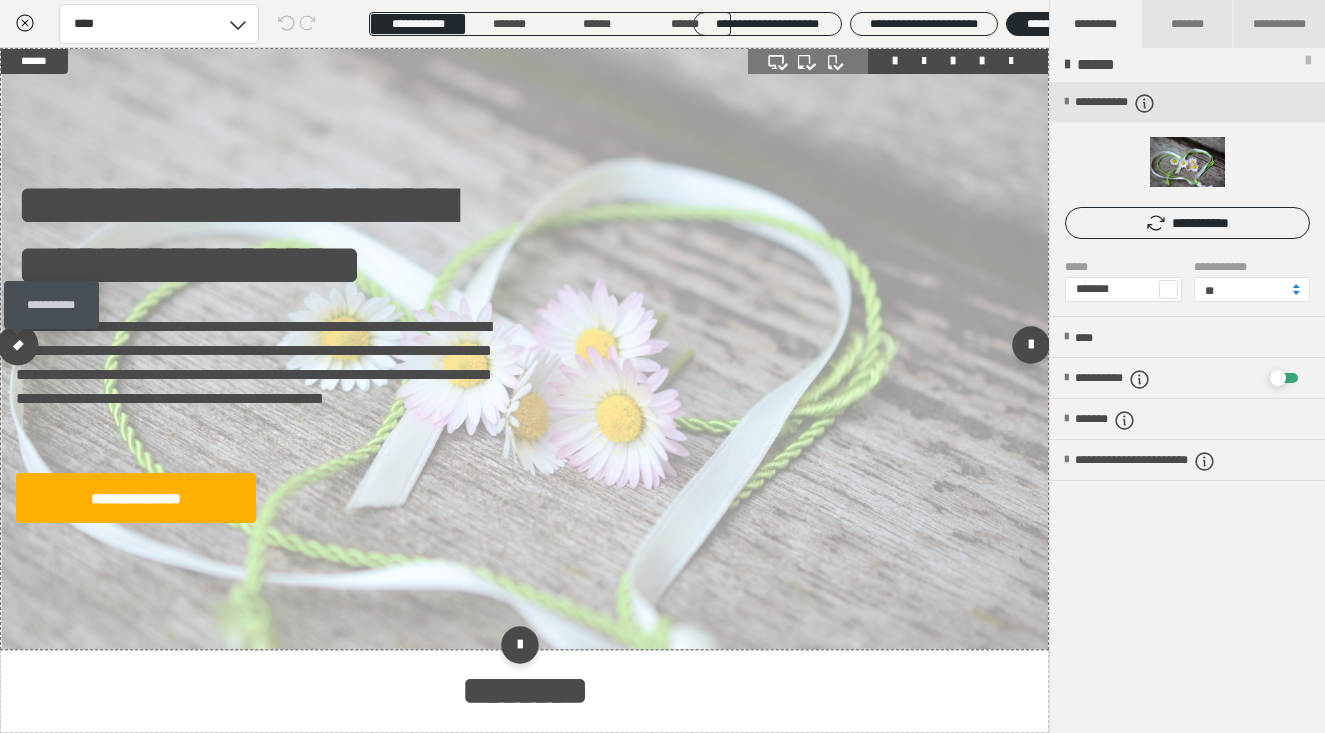 scroll, scrollTop: 0, scrollLeft: 0, axis: both 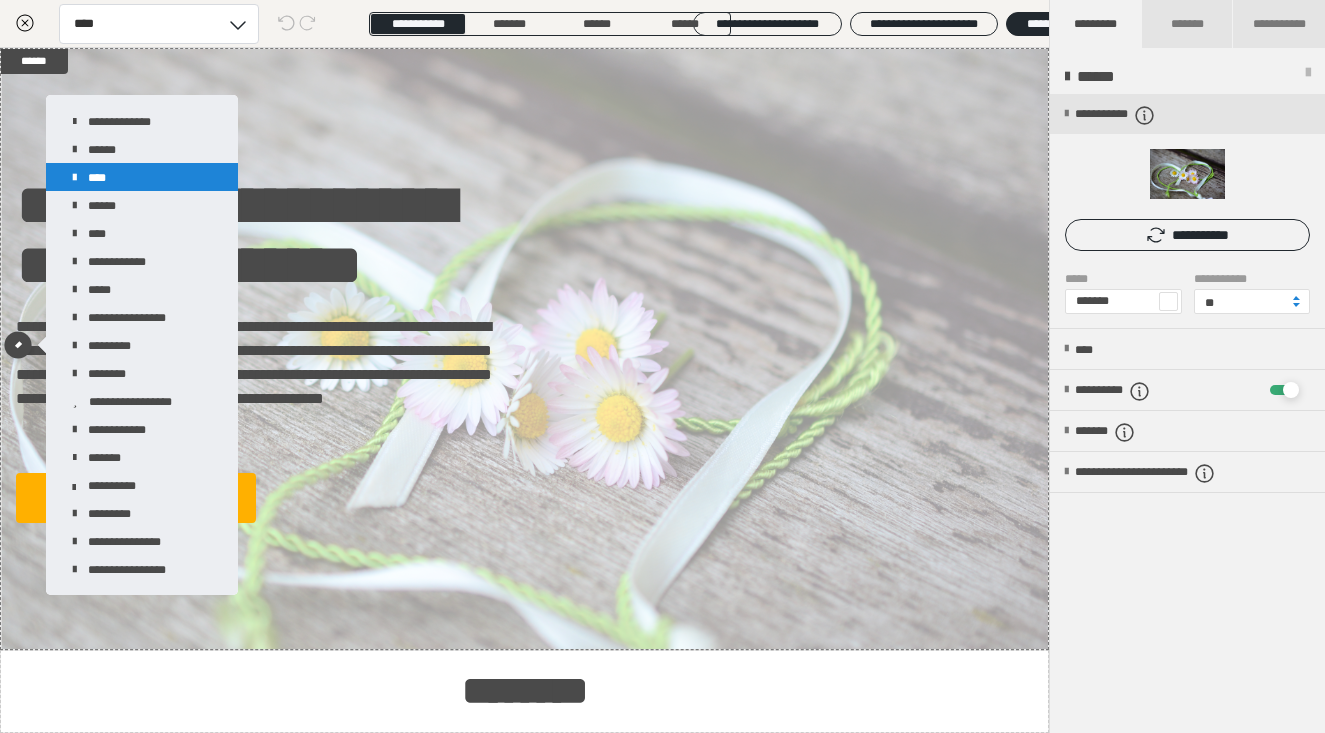click on "****" at bounding box center (142, 177) 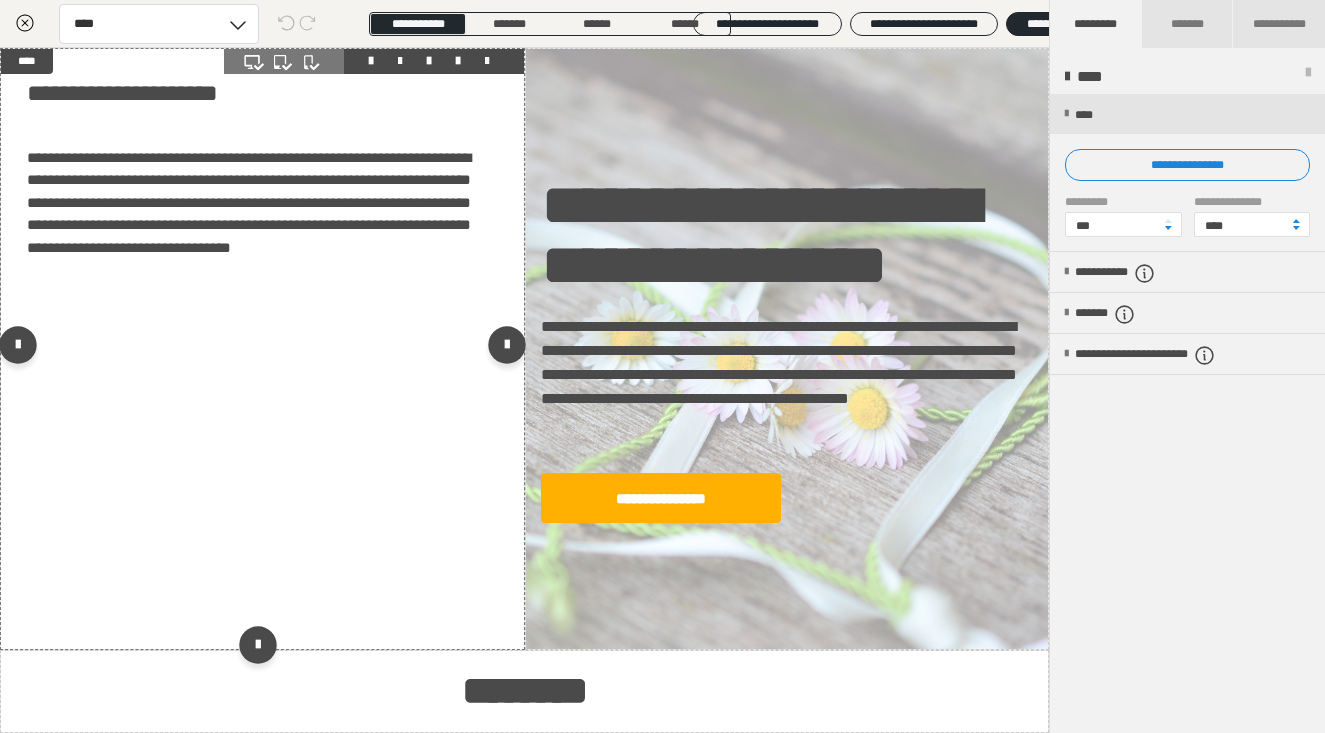 click at bounding box center (487, 61) 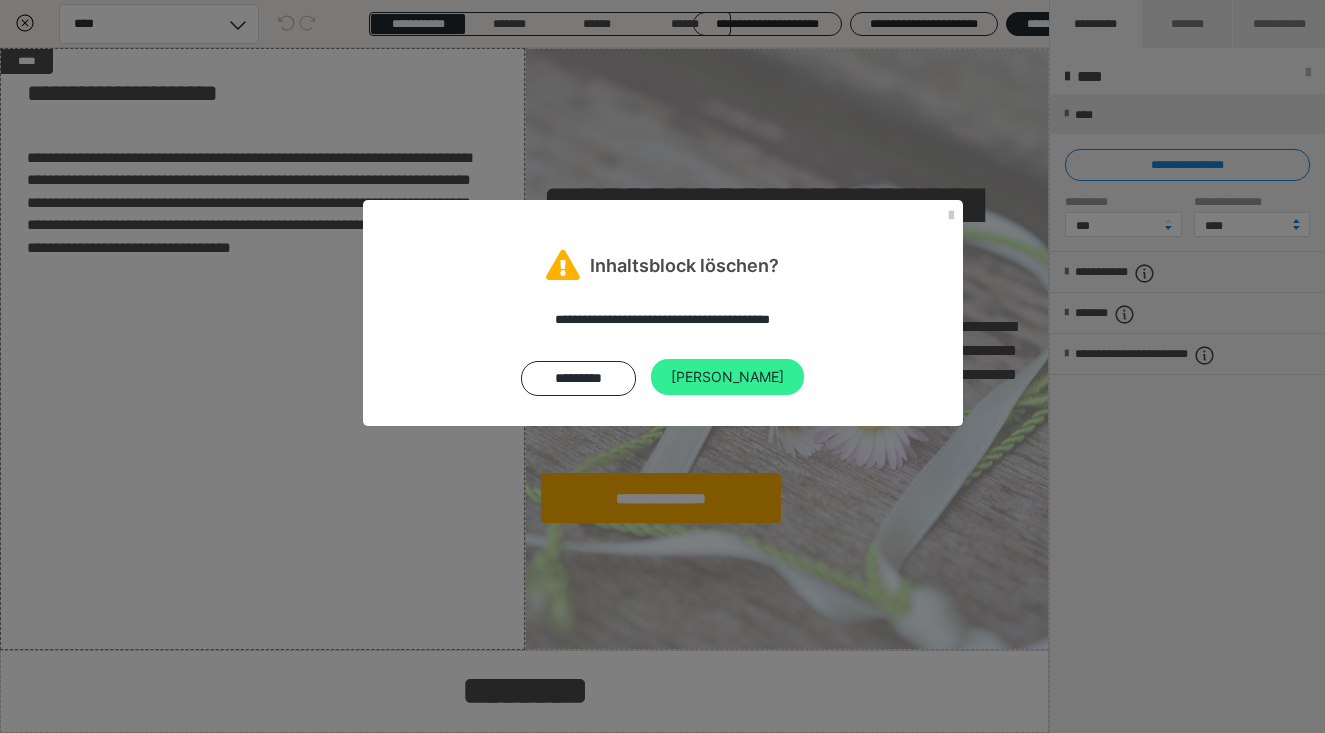 click on "Ja" at bounding box center (727, 377) 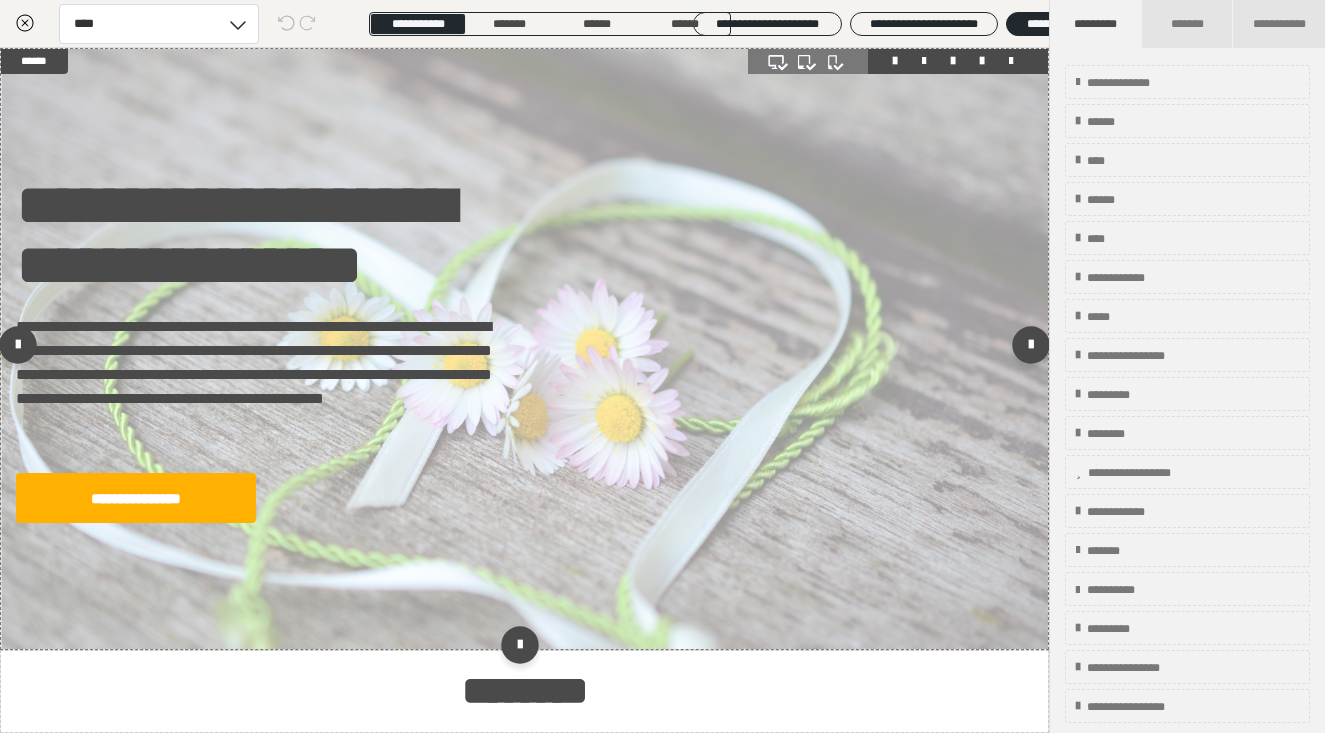 scroll, scrollTop: 0, scrollLeft: 0, axis: both 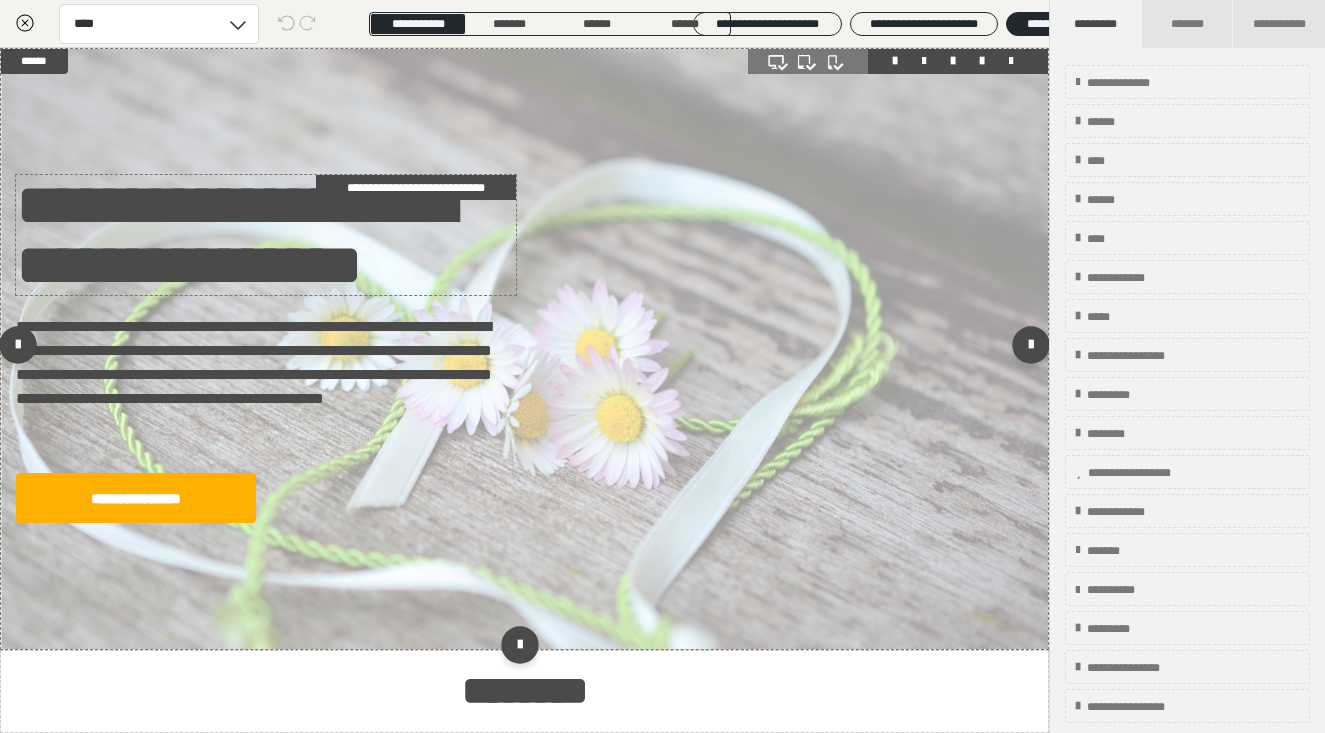 click on "**********" at bounding box center (266, 235) 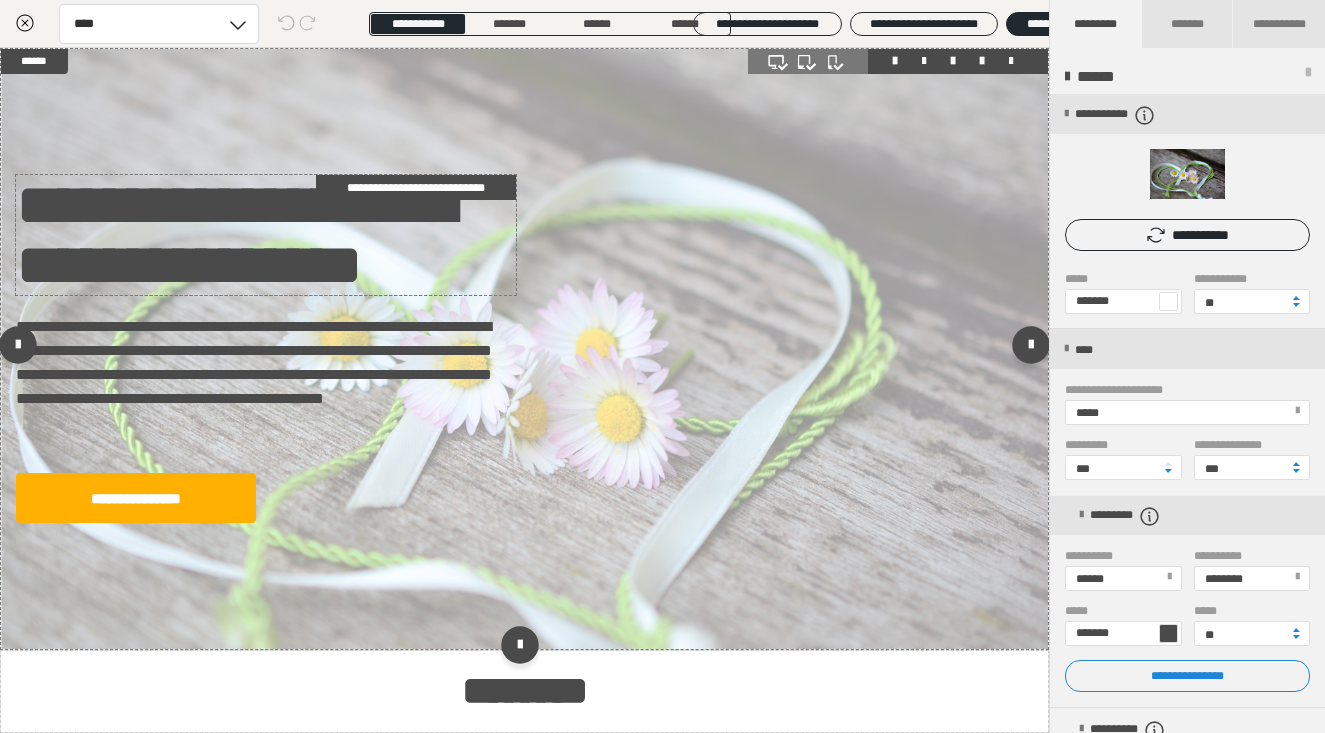 click on "**********" at bounding box center (266, 235) 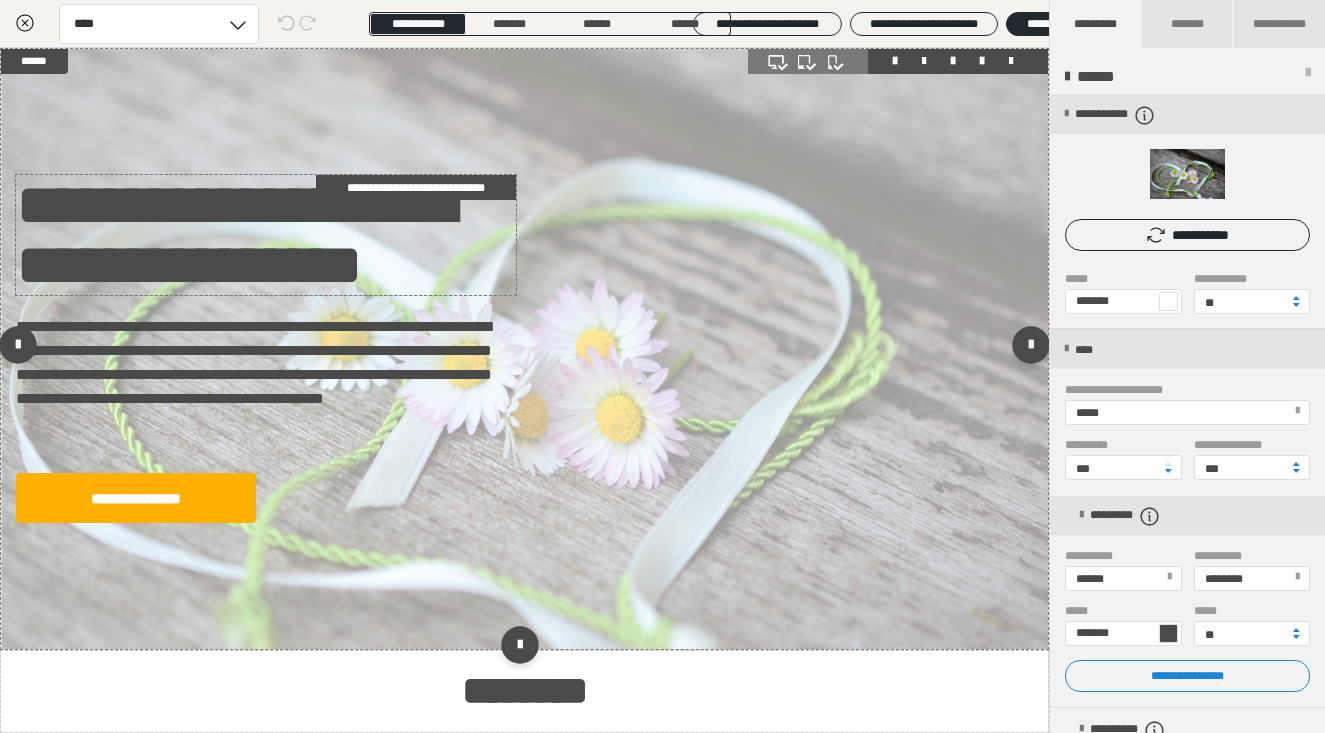 click on "**********" at bounding box center (266, 235) 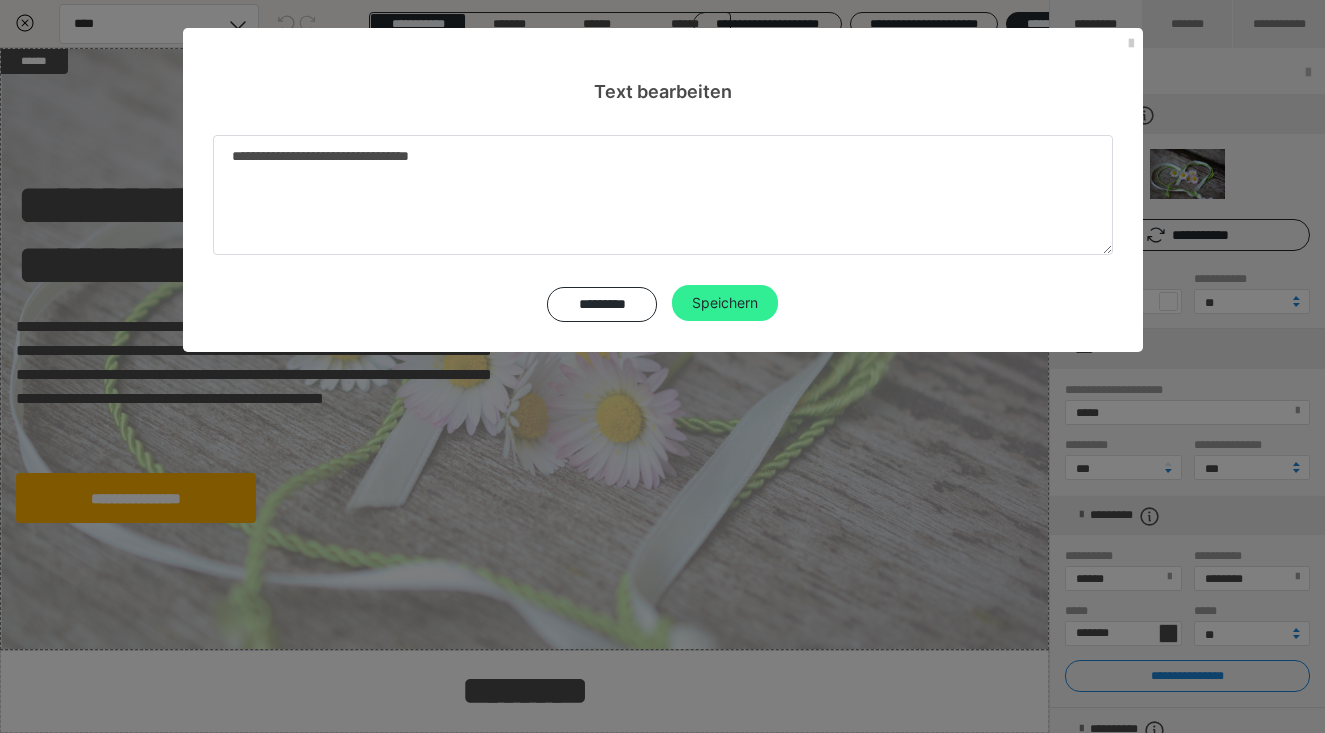 click on "Speichern" at bounding box center [725, 303] 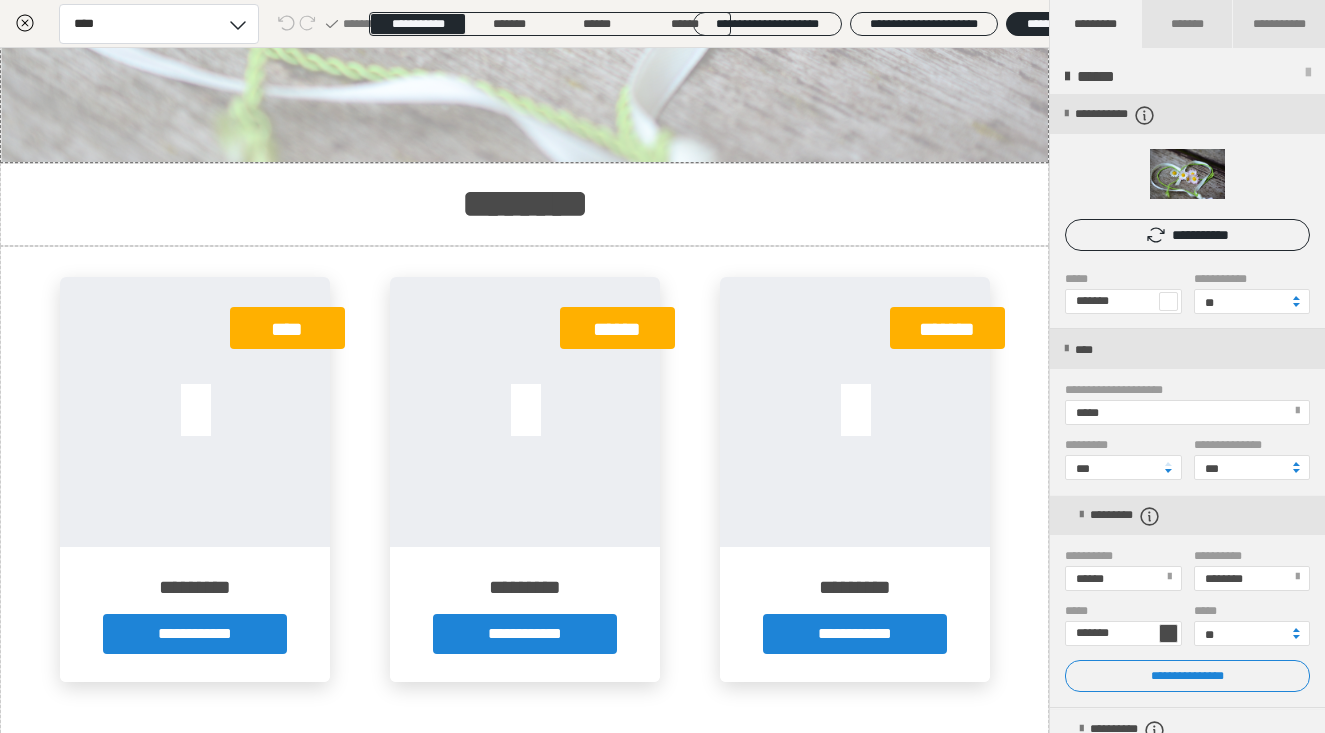 scroll, scrollTop: 500, scrollLeft: 0, axis: vertical 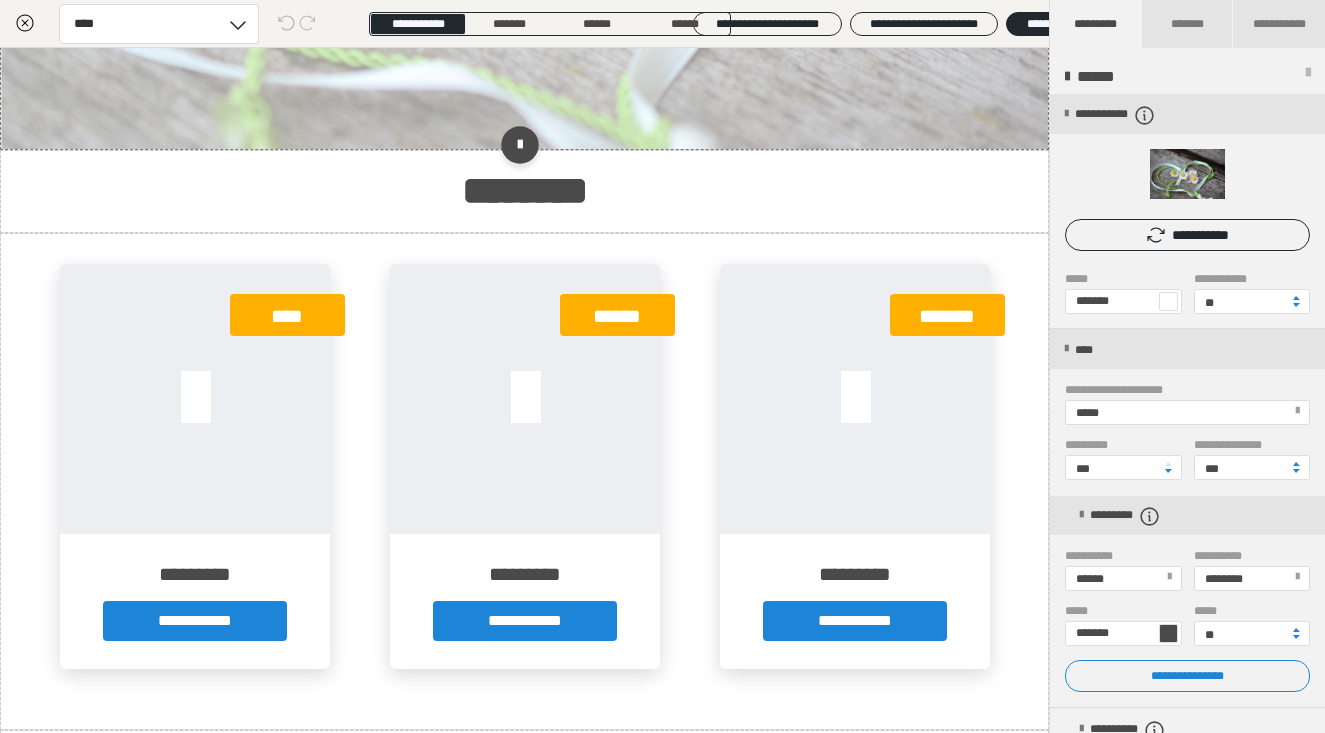 click at bounding box center (524, -151) 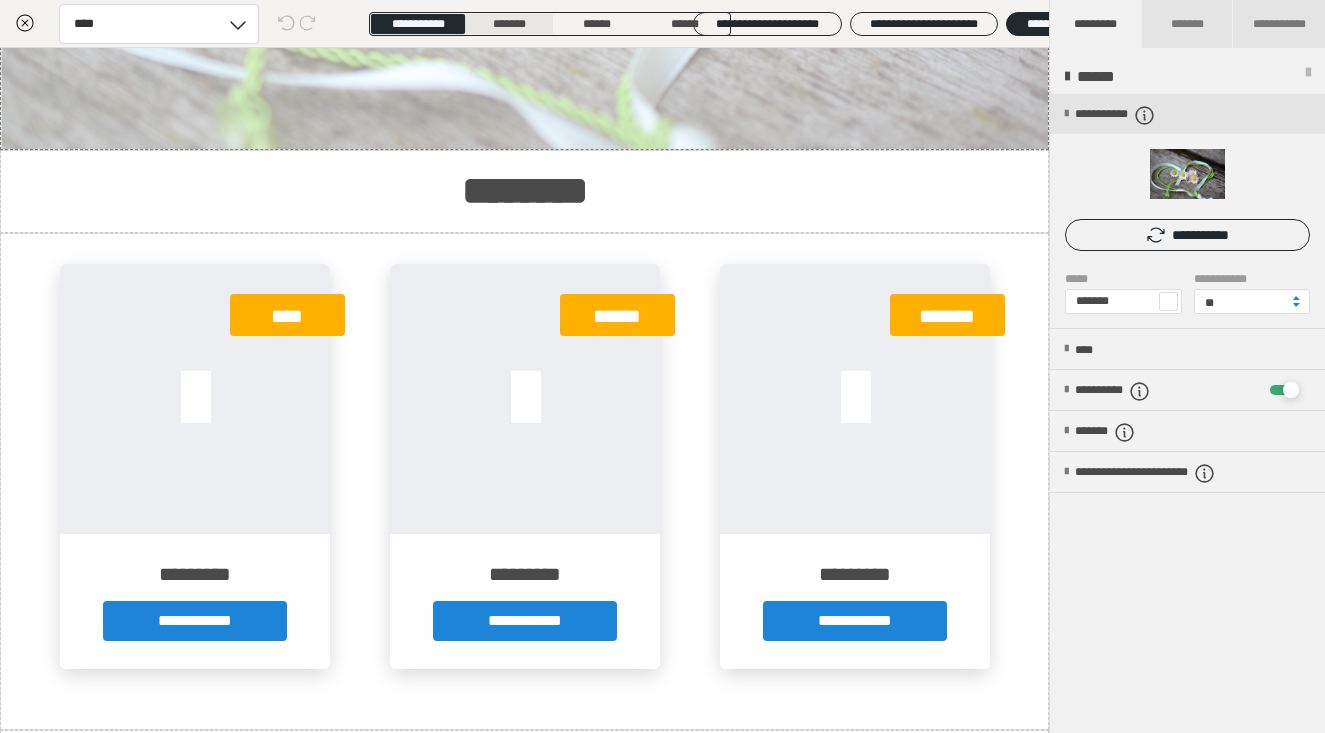 click on "*******" at bounding box center (509, 24) 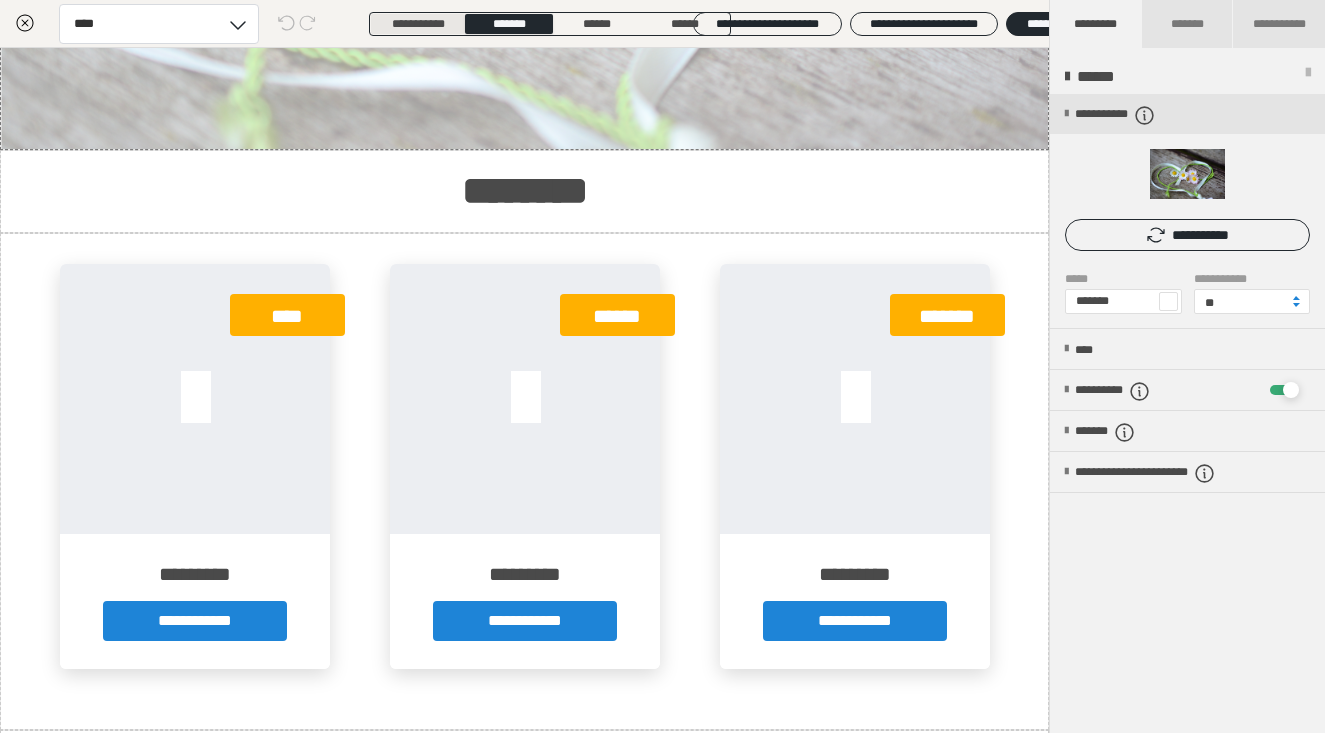 click on "**********" at bounding box center (418, 24) 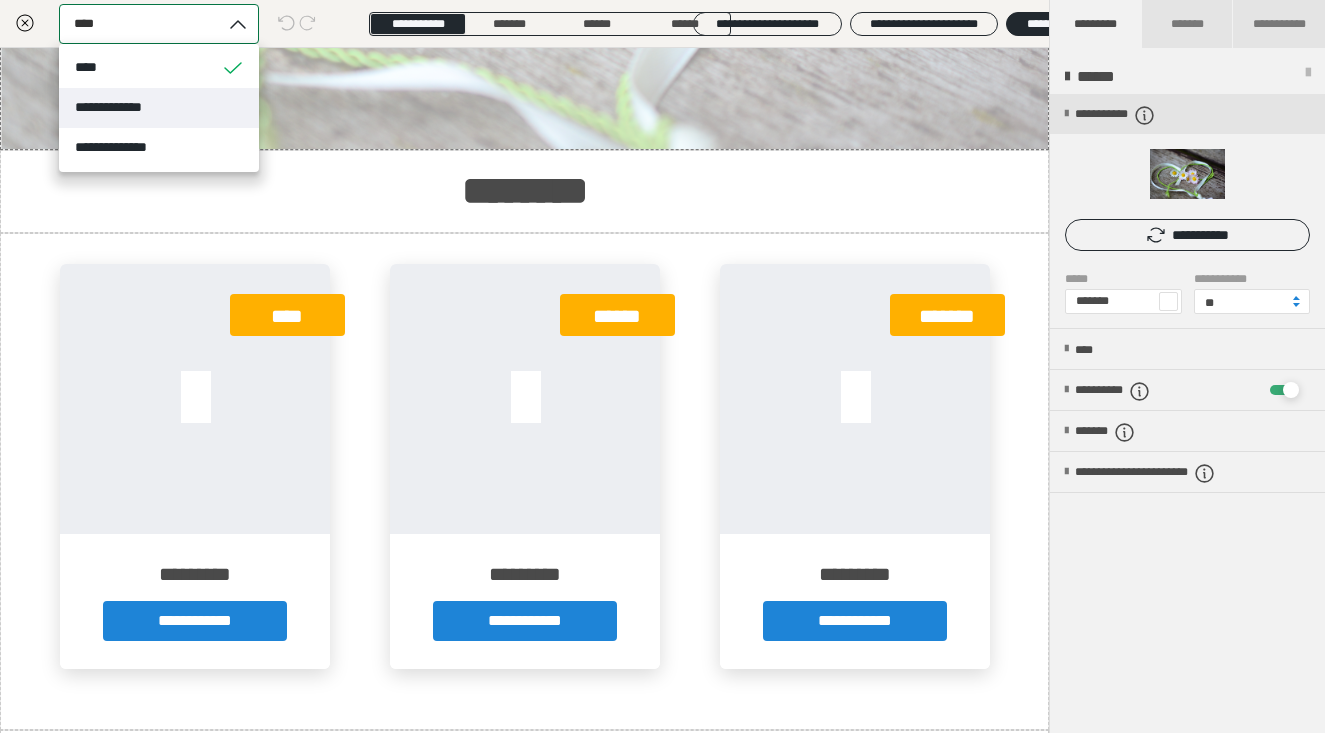 click on "**********" at bounding box center [159, 108] 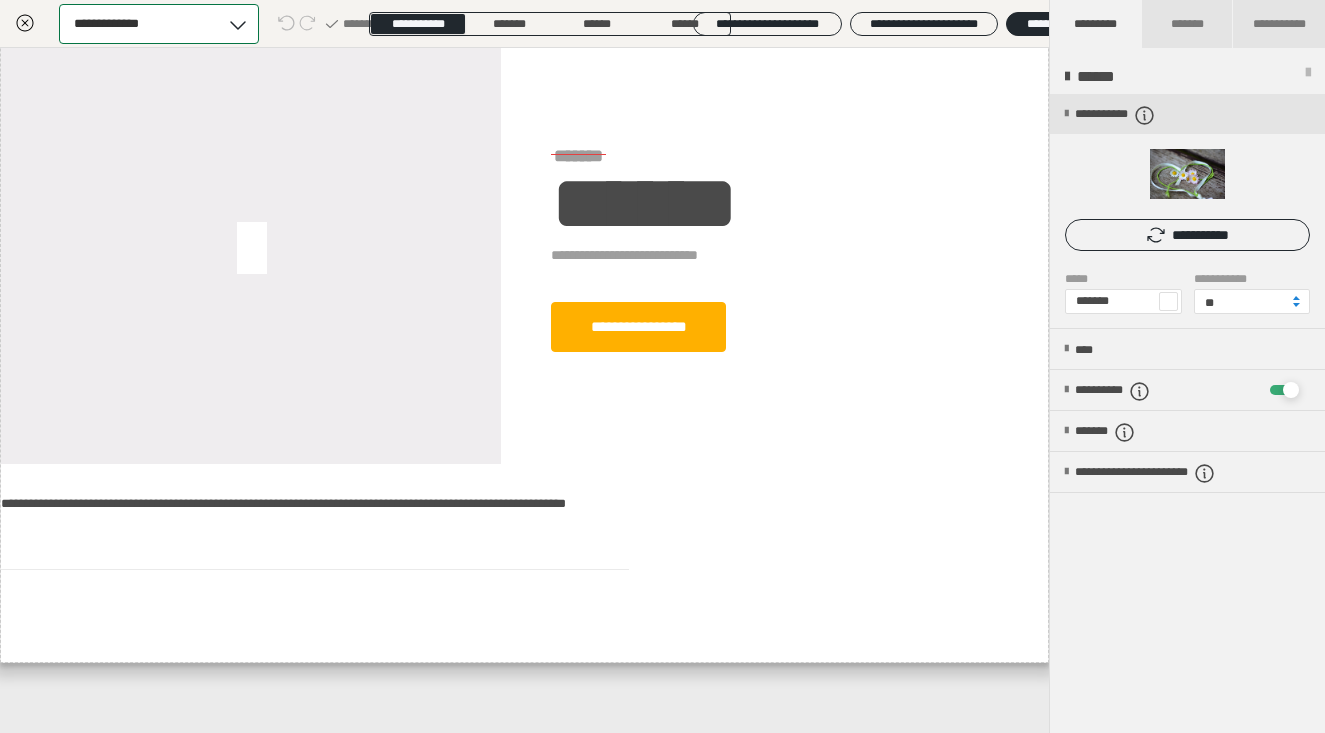 scroll, scrollTop: 0, scrollLeft: 0, axis: both 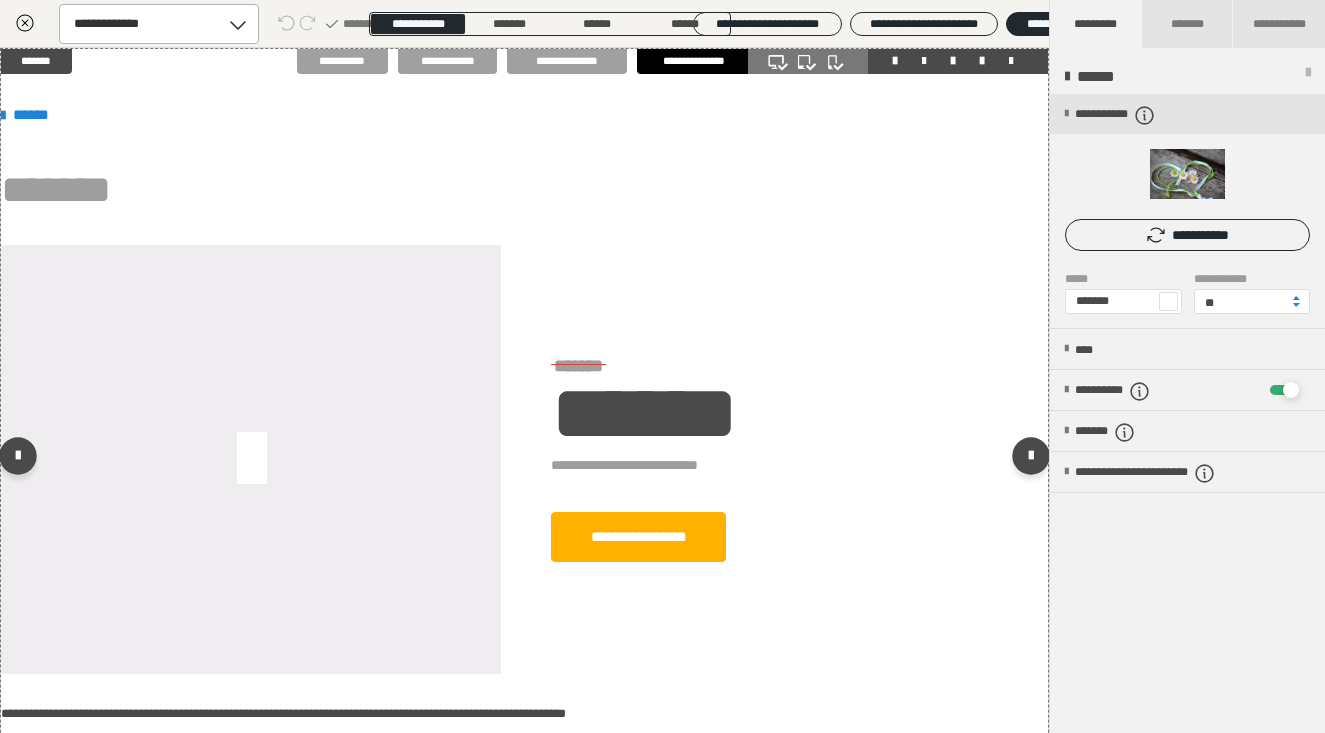 click on "*******" at bounding box center [524, 190] 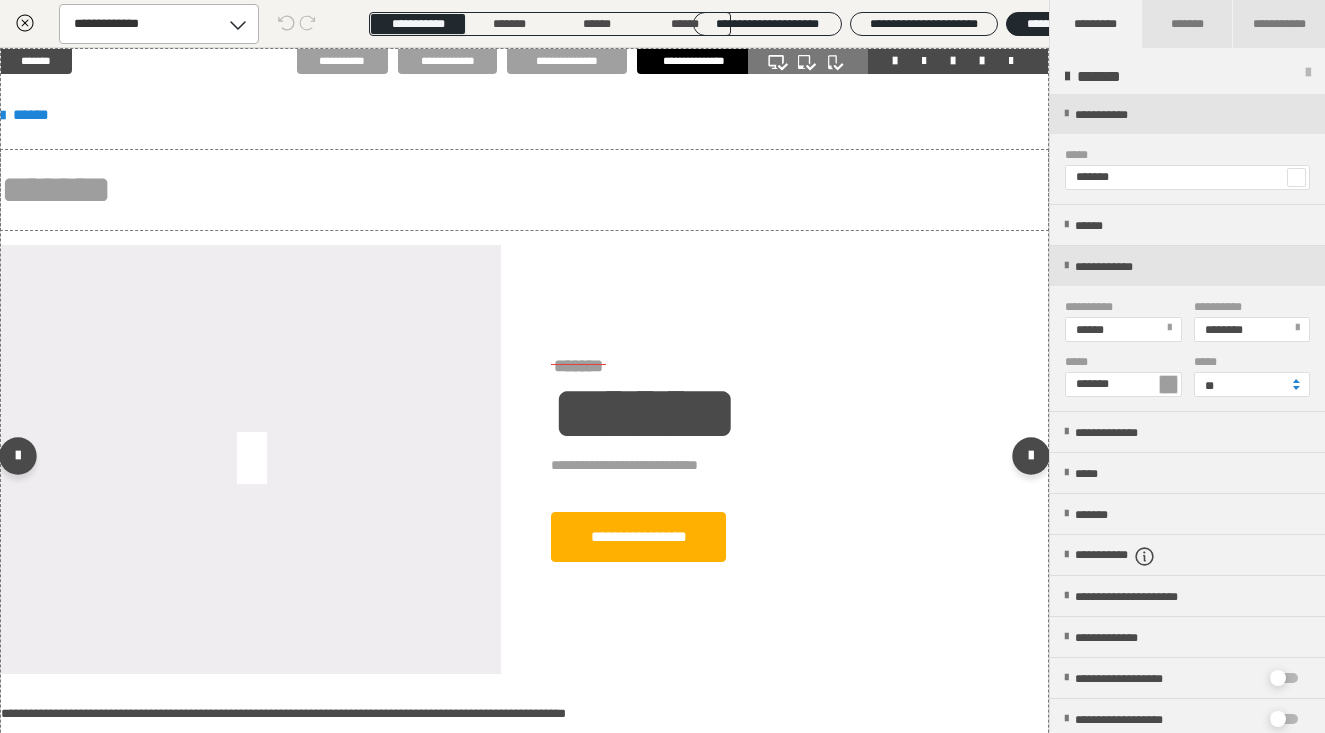 click on "*******" at bounding box center (524, 190) 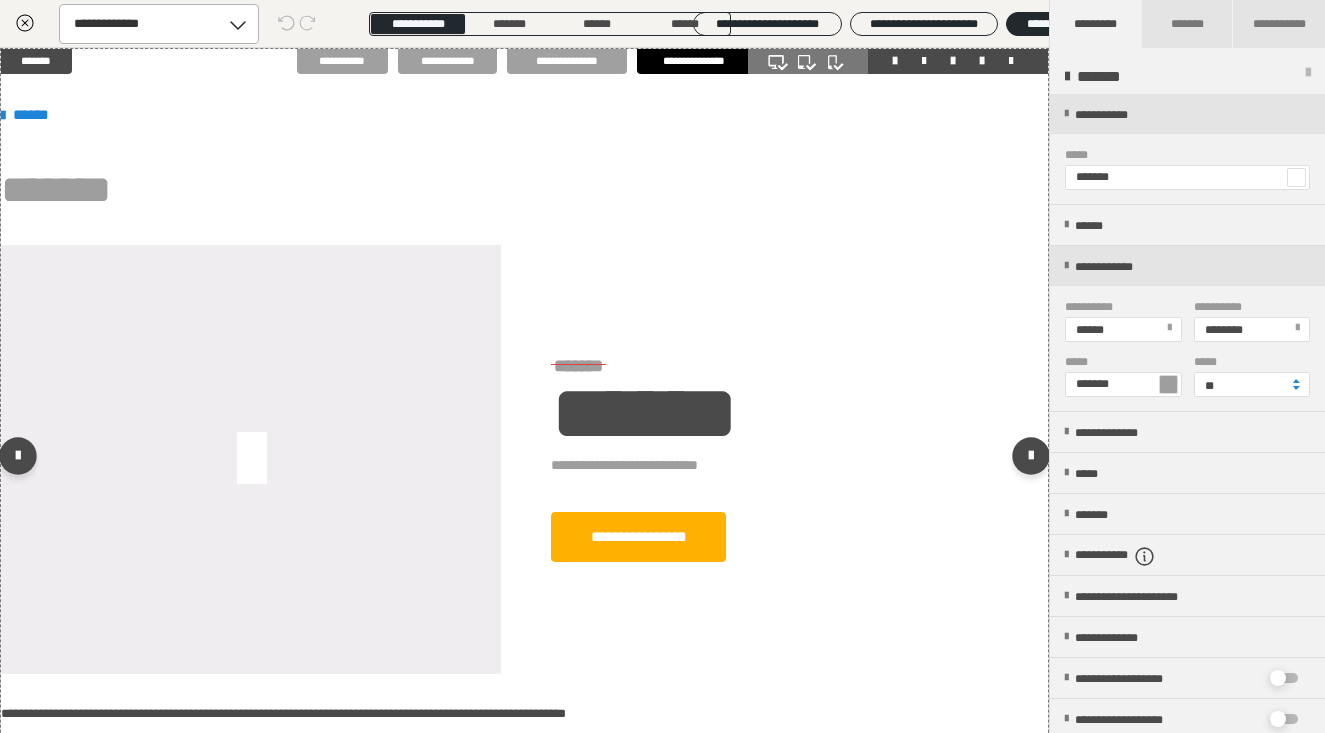click on "*******" at bounding box center (524, 190) 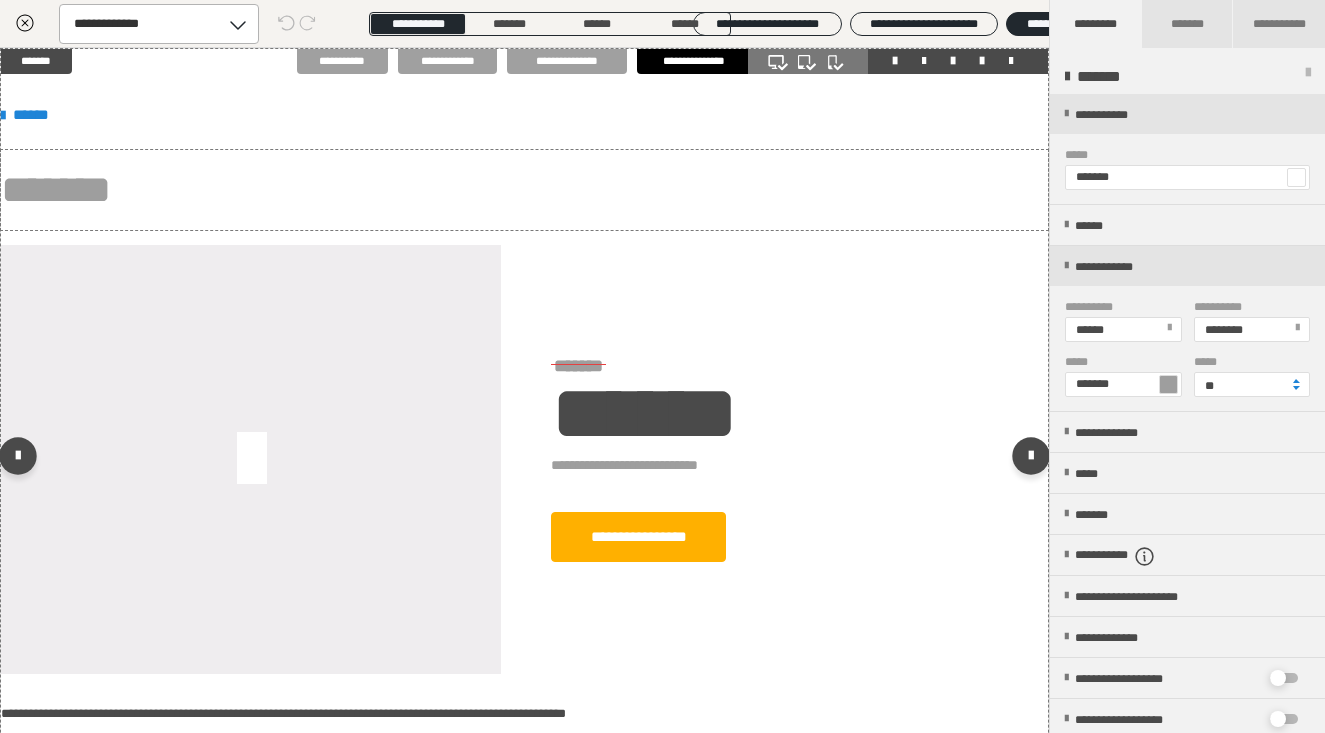 click on "*******" at bounding box center [524, 190] 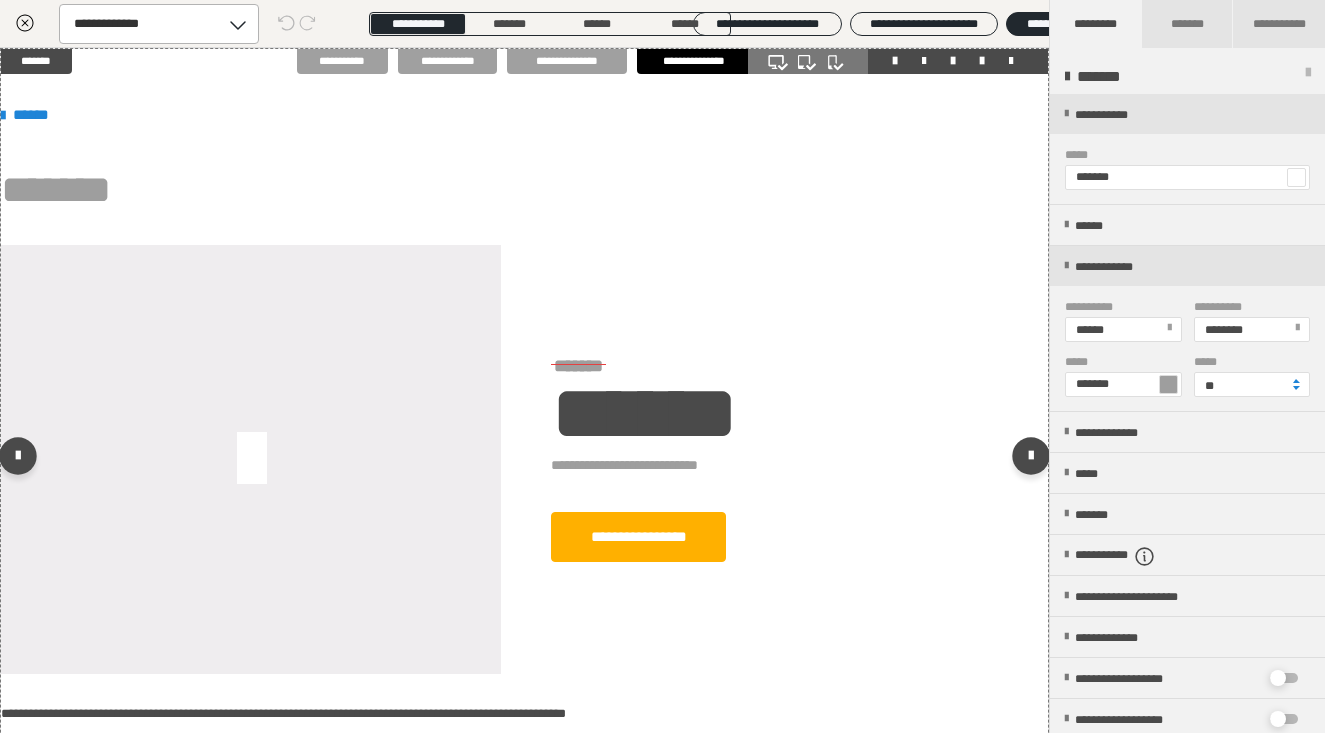 click on "*******" at bounding box center [524, 190] 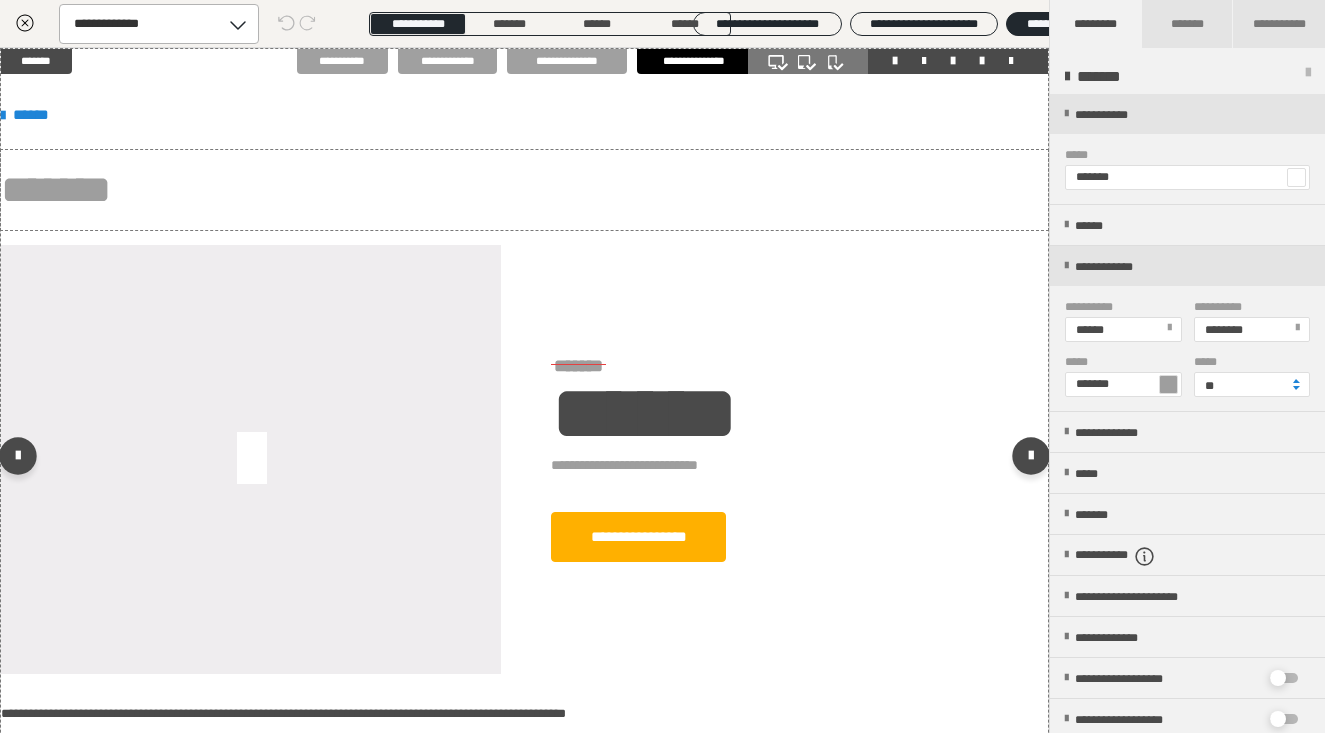 click on "*******" at bounding box center (524, 190) 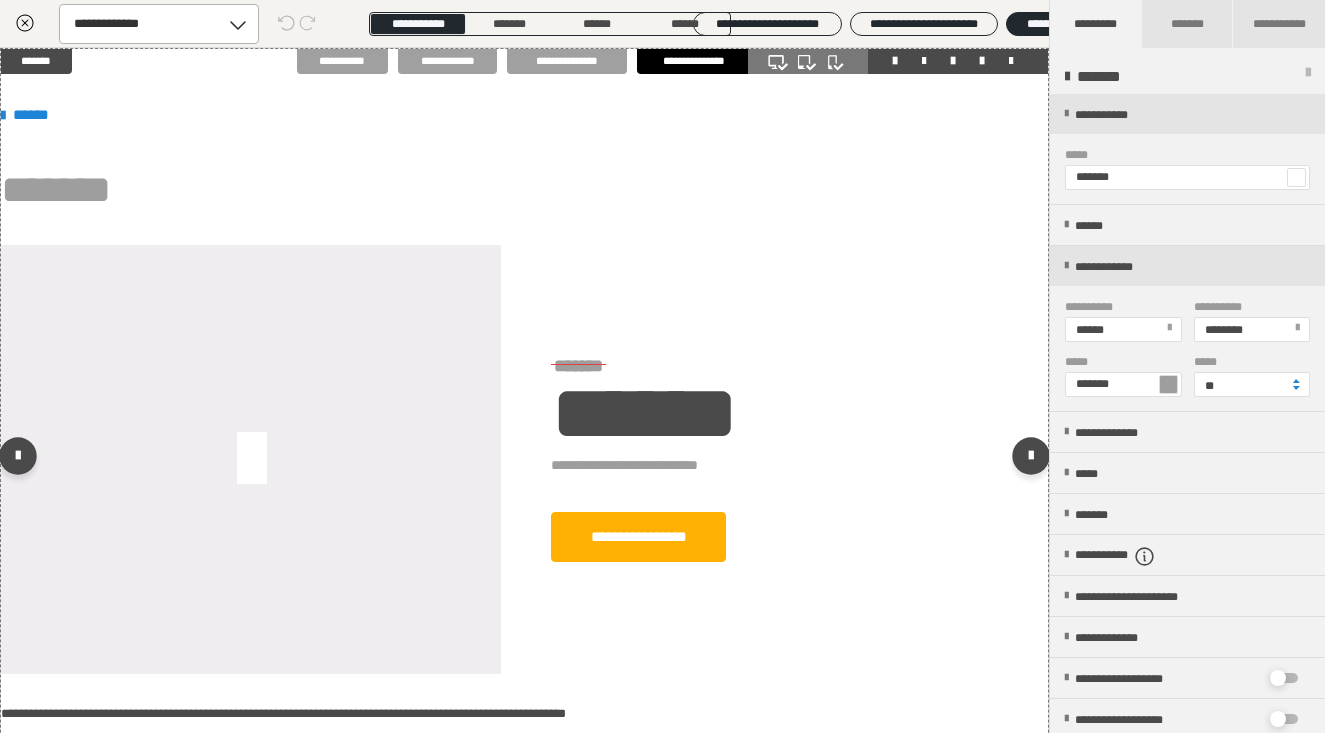 click on "*******" at bounding box center (524, 190) 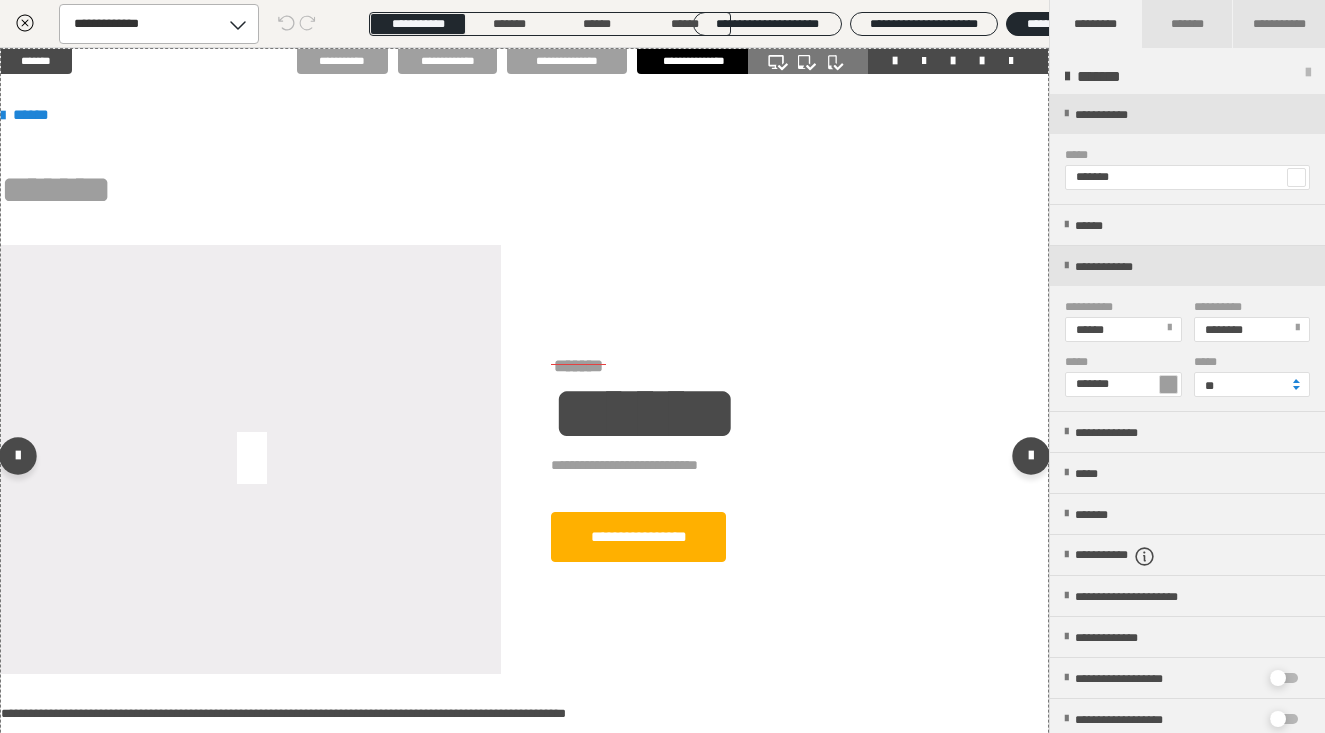click on "*******" at bounding box center [524, 190] 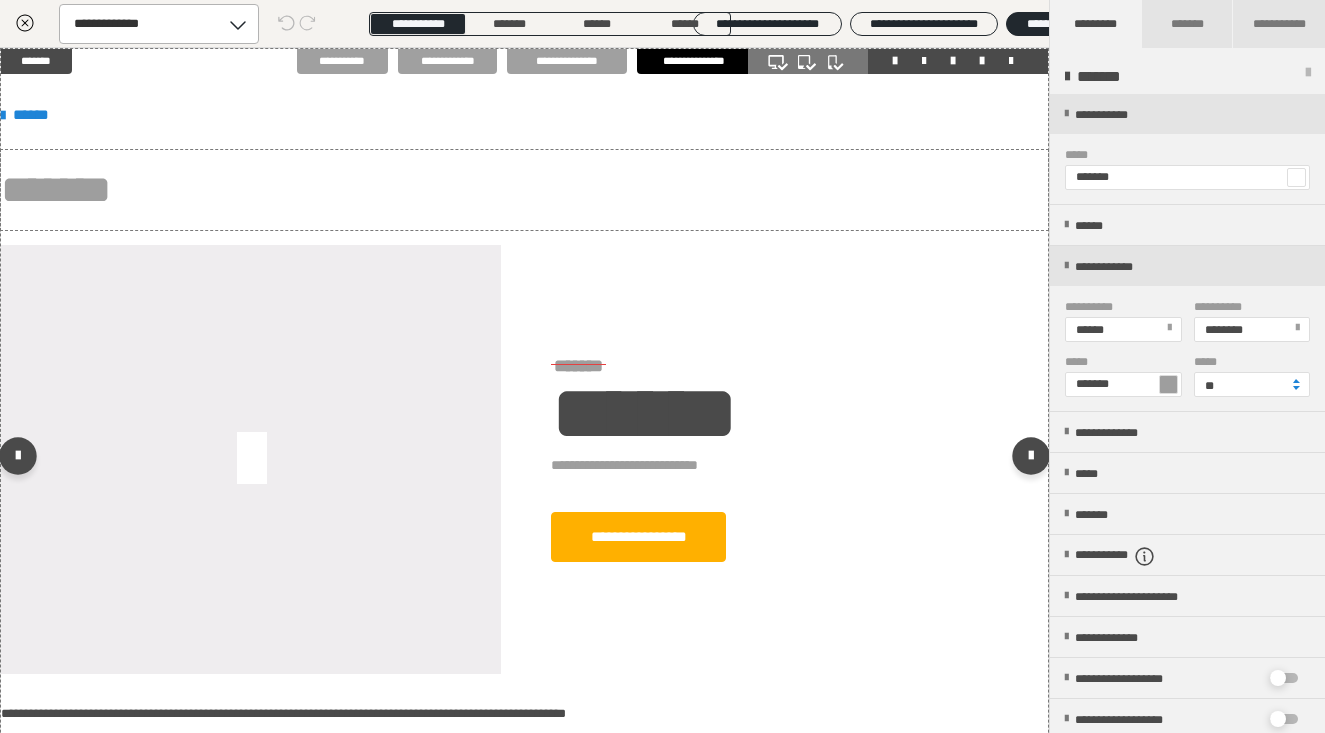 click on "*******" at bounding box center [524, 190] 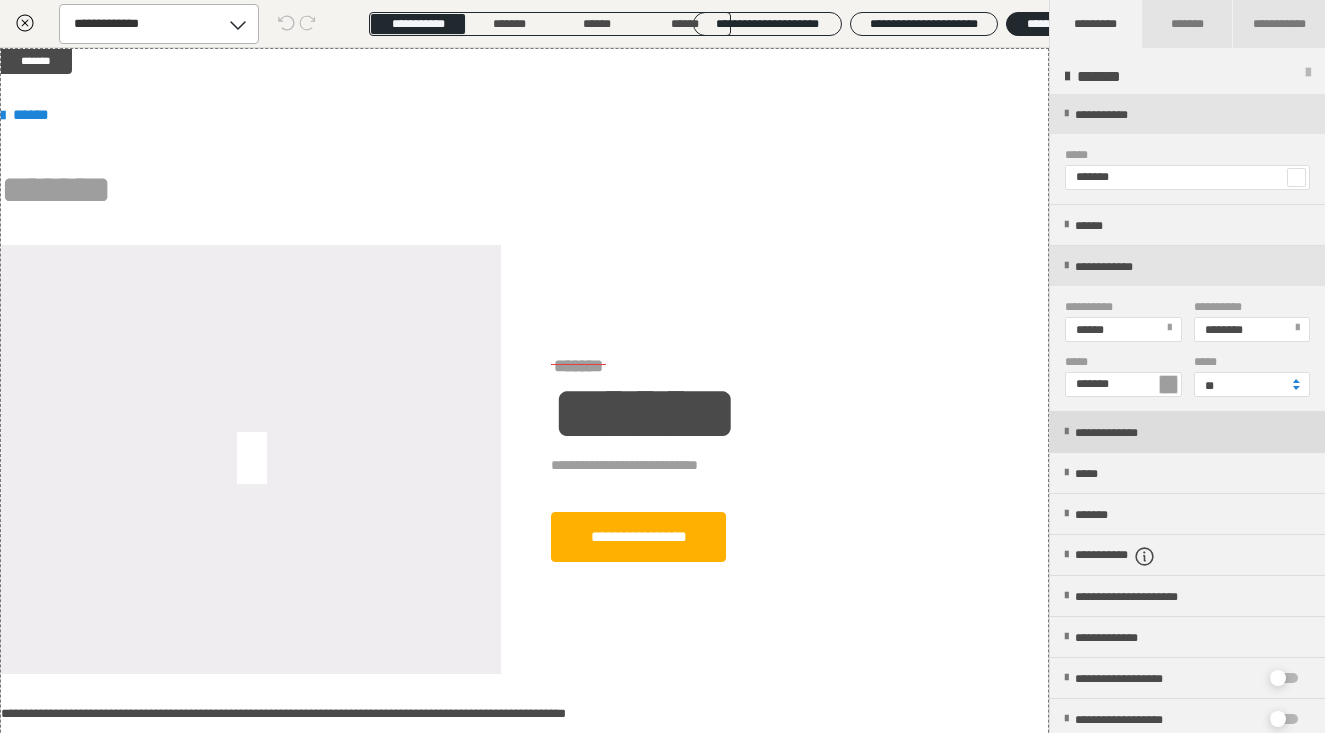 scroll, scrollTop: 0, scrollLeft: 0, axis: both 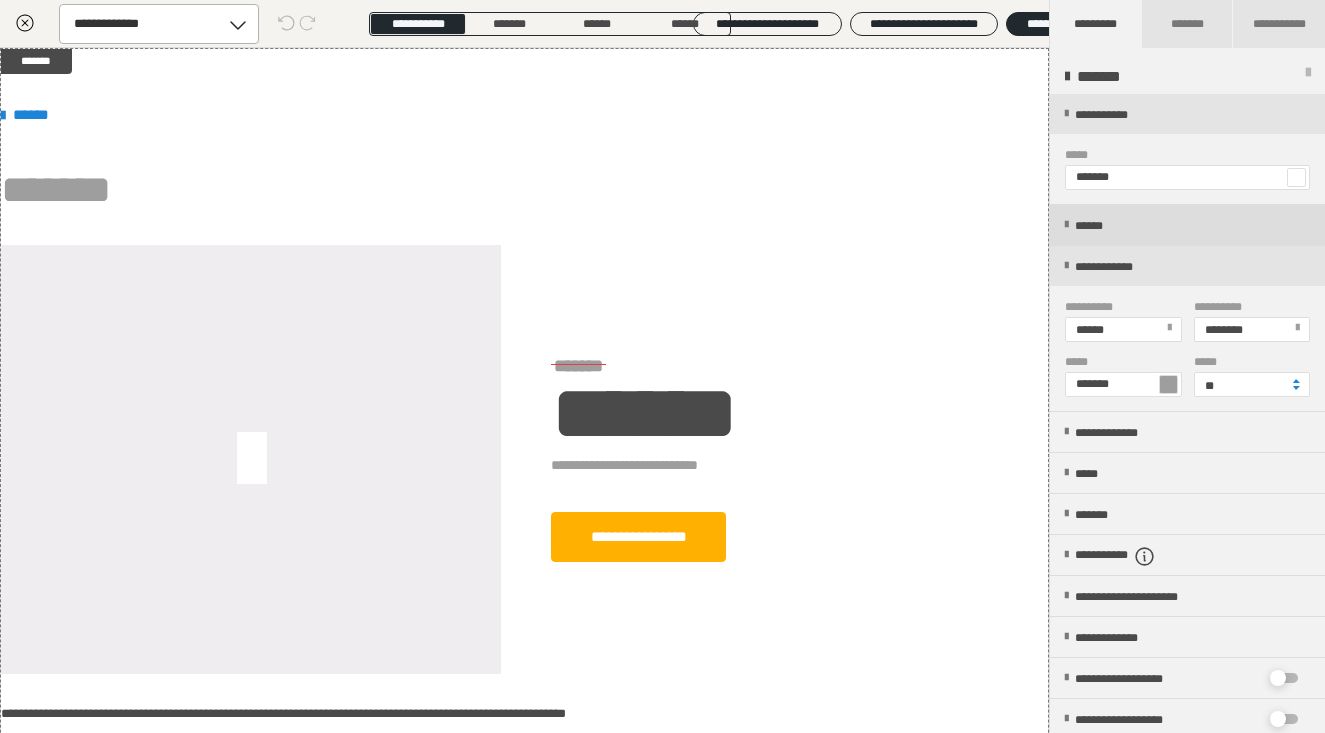 click on "******" at bounding box center (1187, 225) 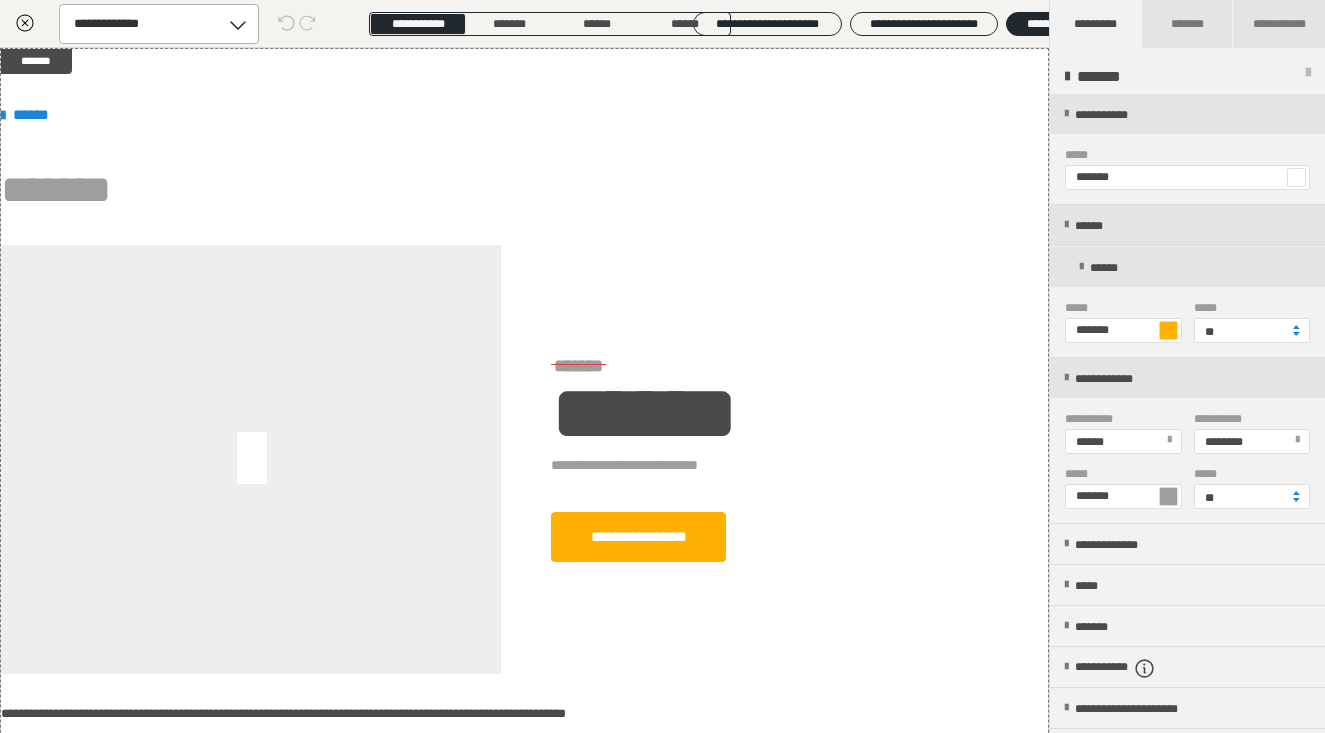 scroll, scrollTop: 0, scrollLeft: 0, axis: both 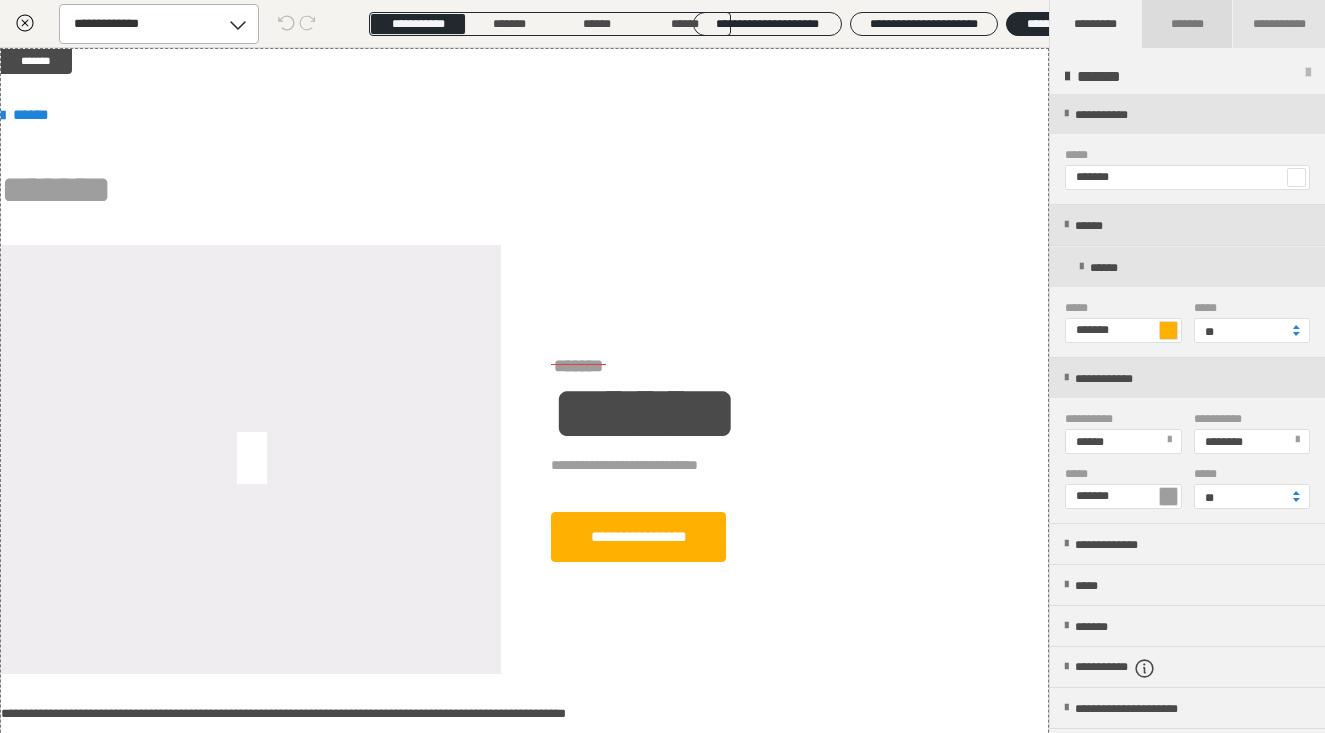 click on "*******" at bounding box center (1186, 24) 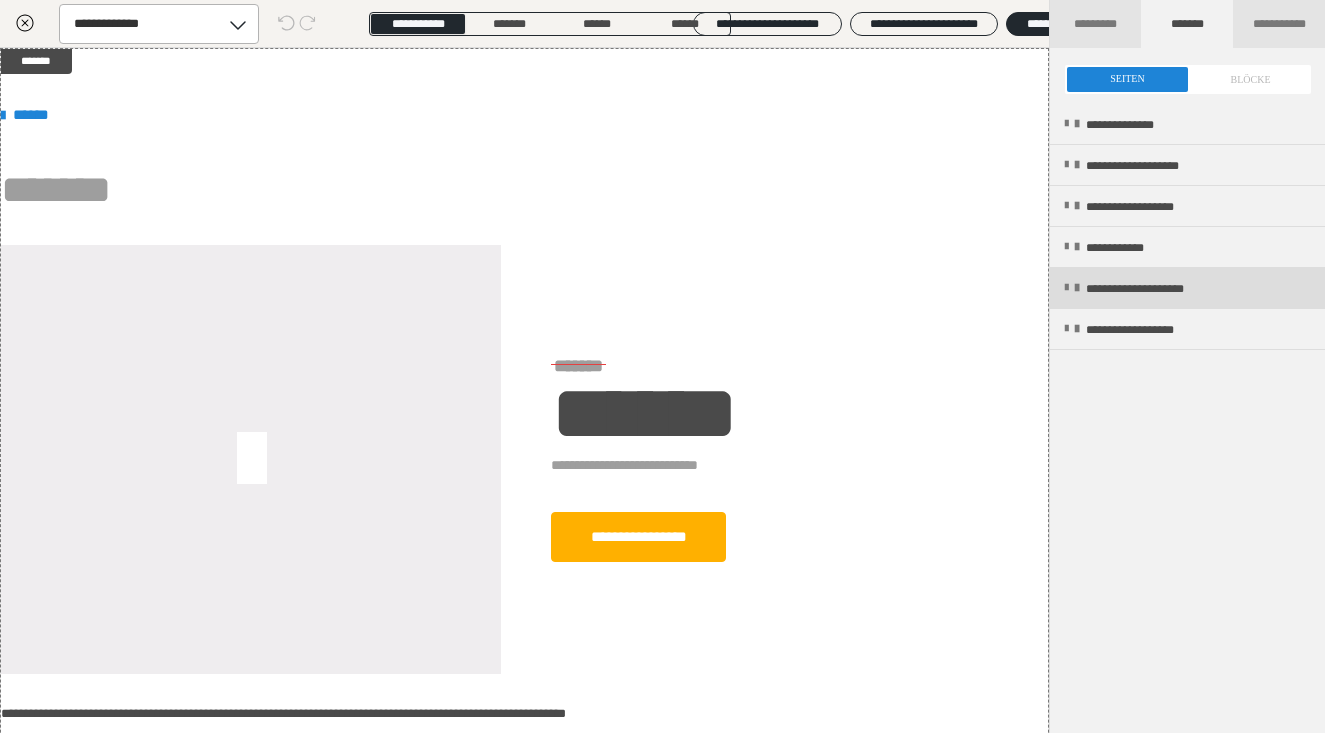 click at bounding box center [1066, 288] 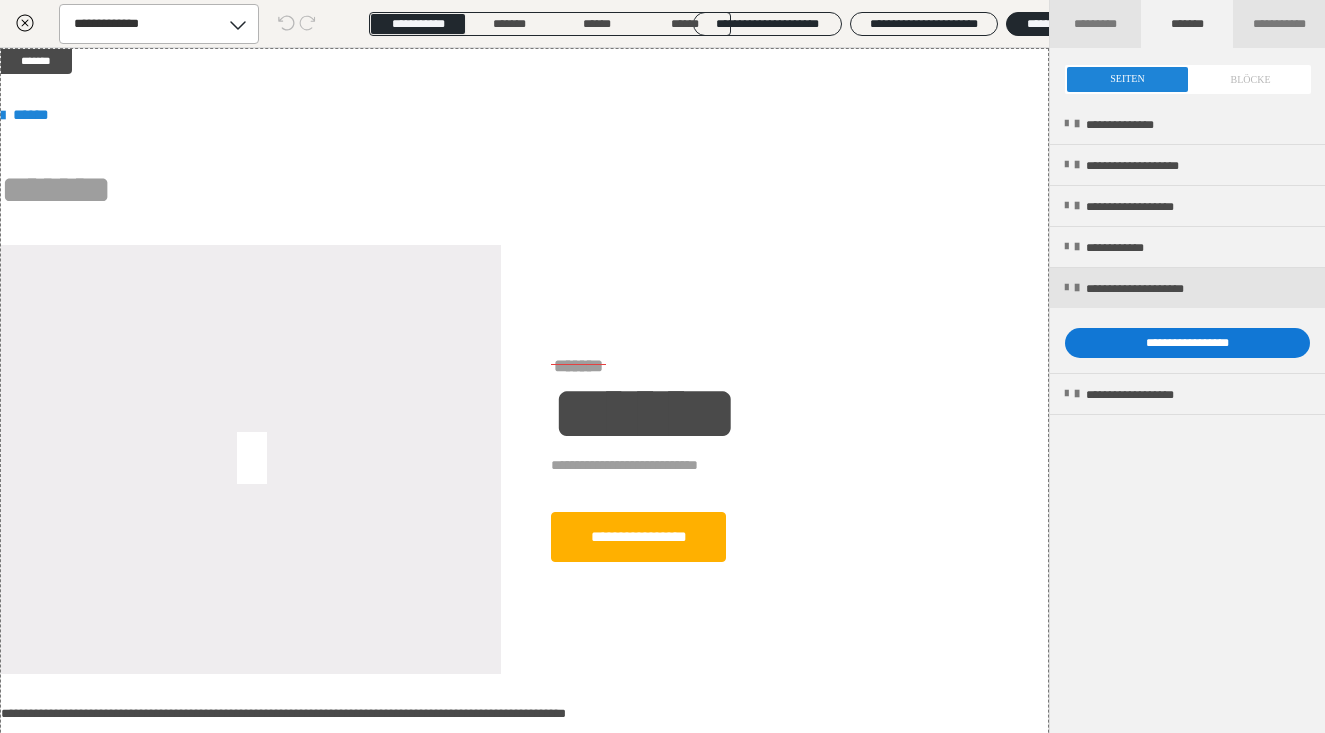 click on "**********" at bounding box center [1187, 343] 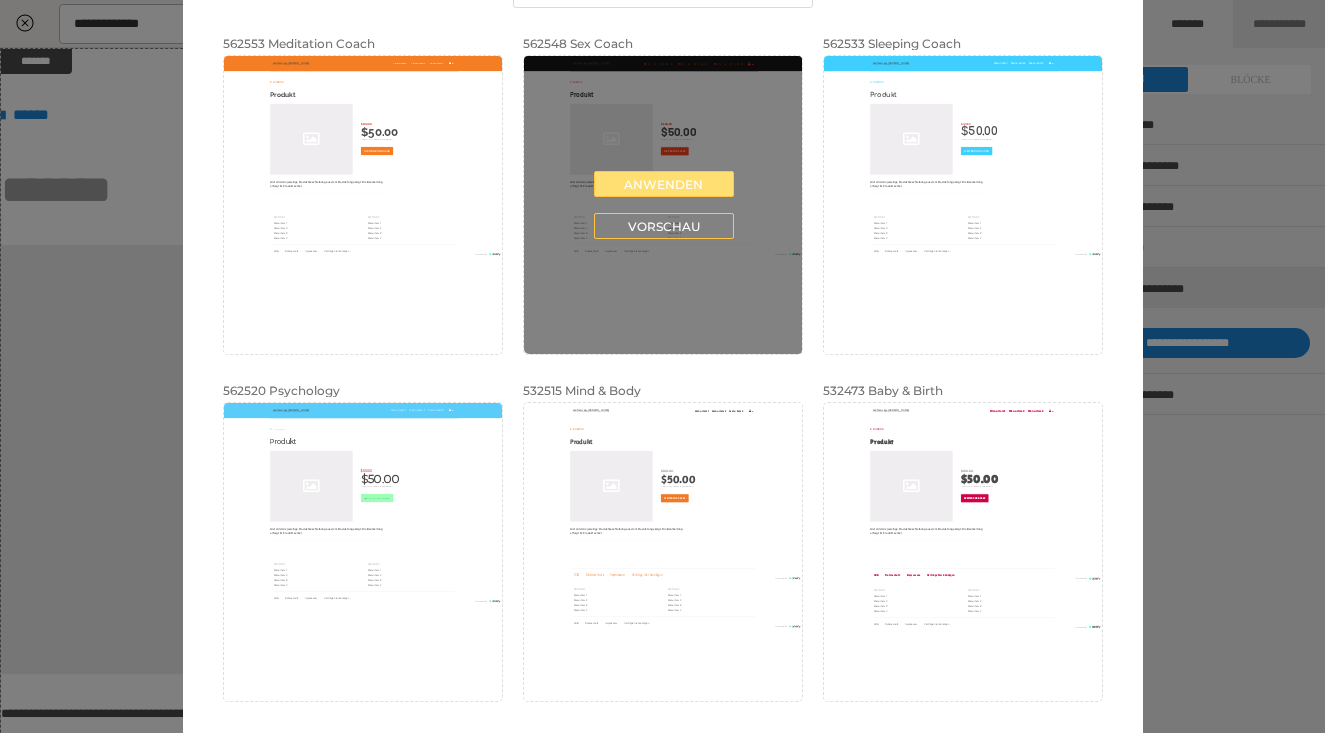 scroll, scrollTop: 173, scrollLeft: 0, axis: vertical 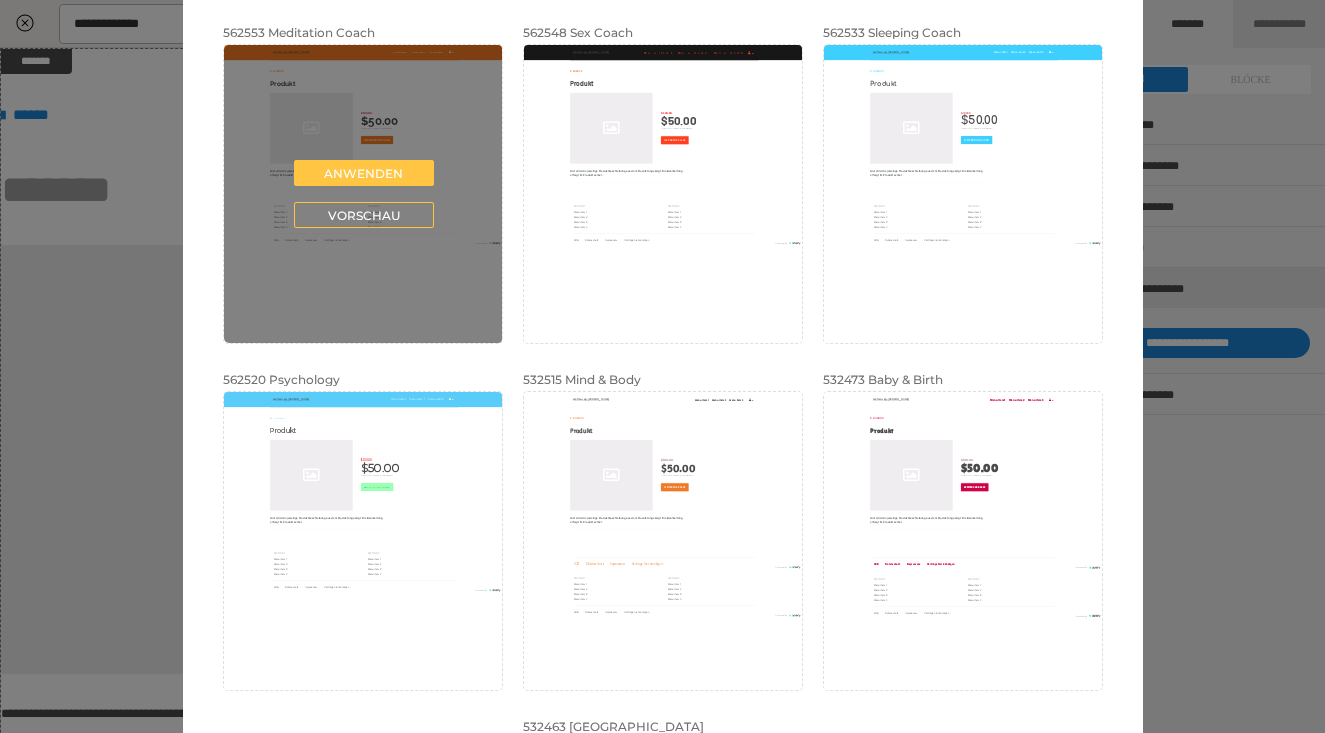 click on "Anwenden Vorschau" at bounding box center (364, 194) 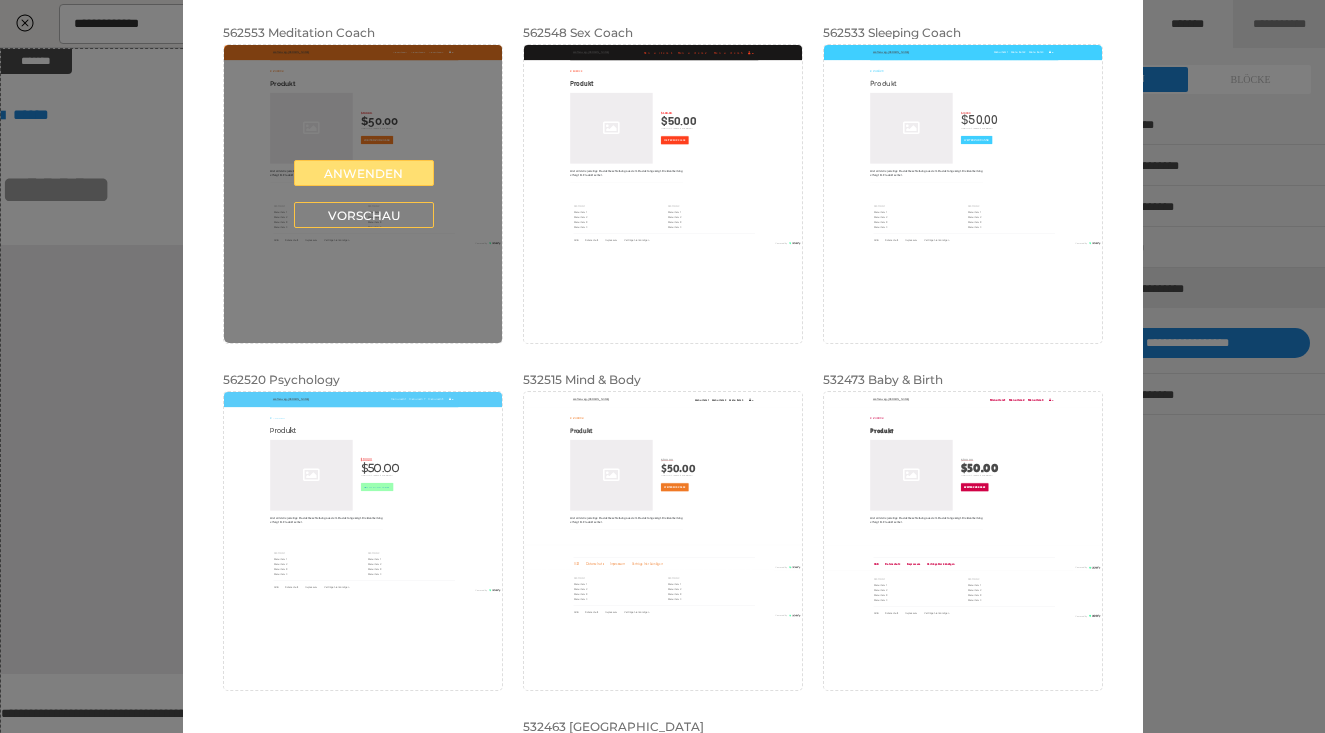 click on "Anwenden" at bounding box center [364, 173] 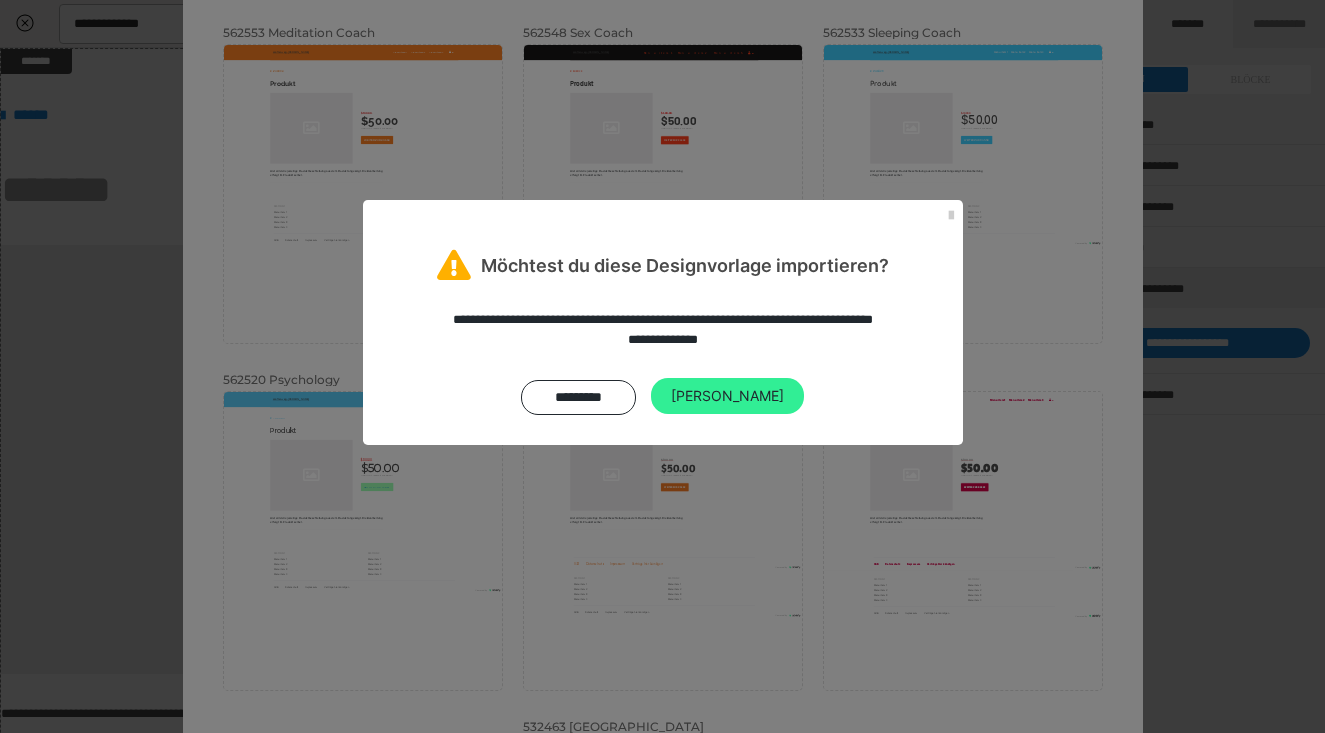 click on "Ja" at bounding box center [727, 396] 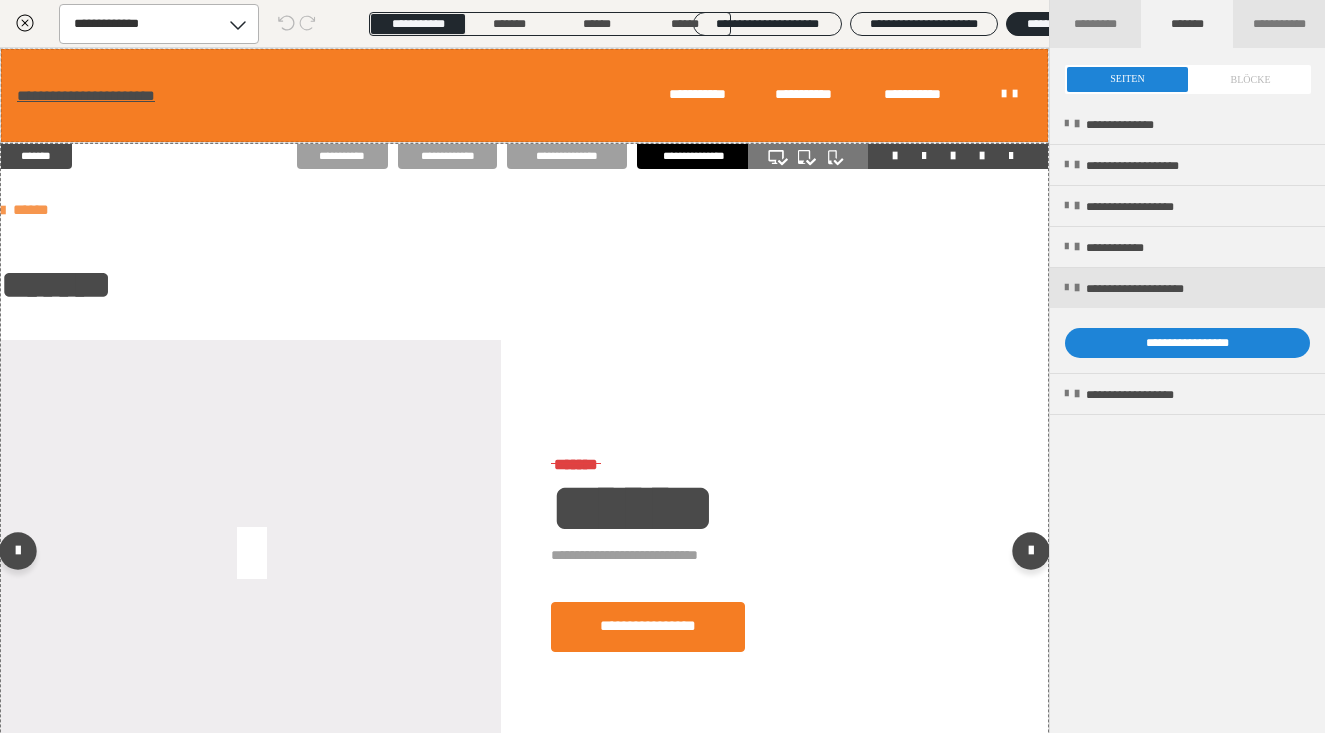 scroll, scrollTop: 0, scrollLeft: 0, axis: both 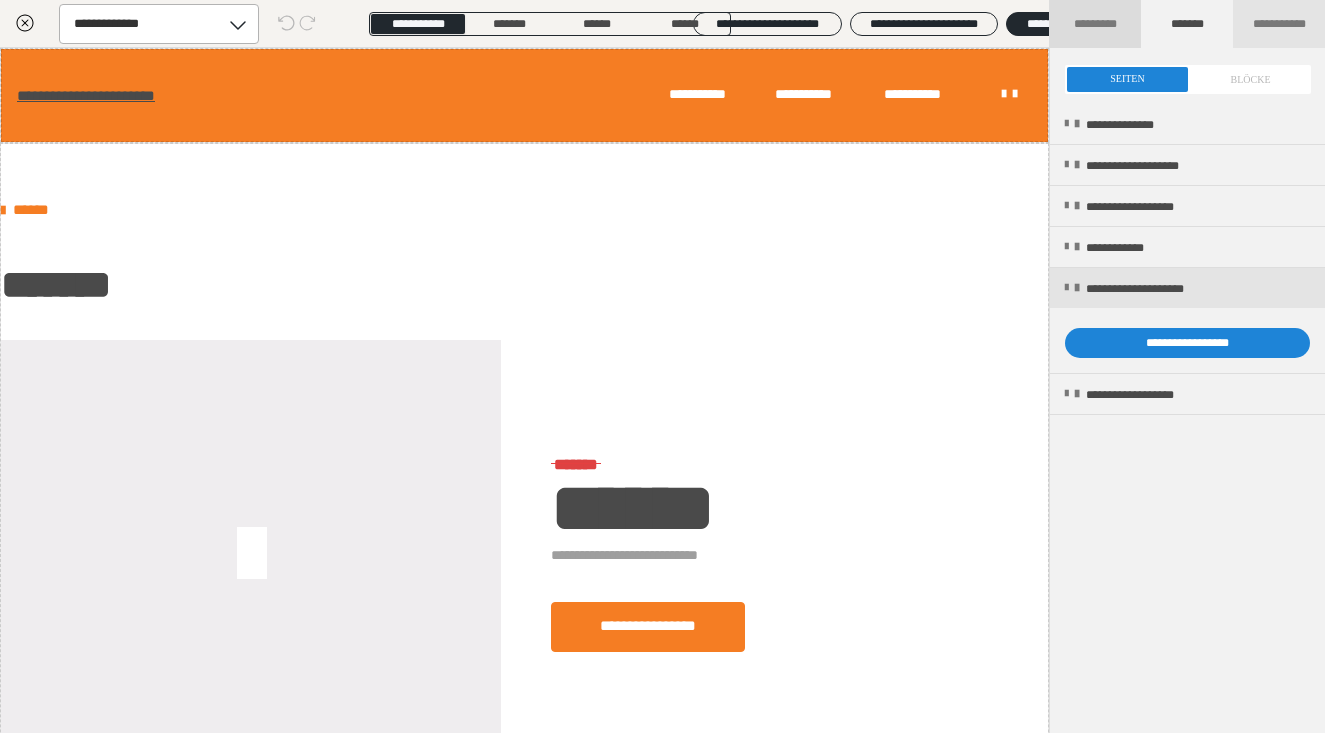 click on "*********" at bounding box center [1095, 24] 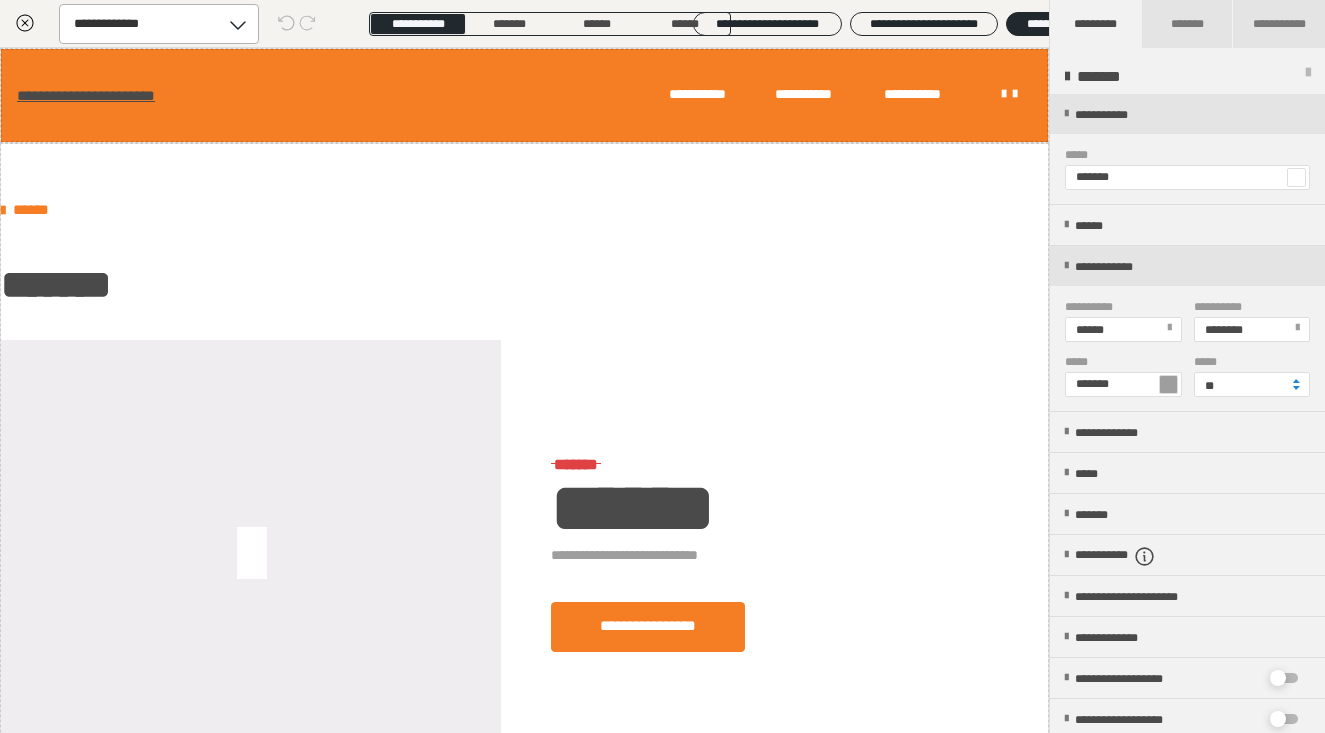 click at bounding box center [239, 24] 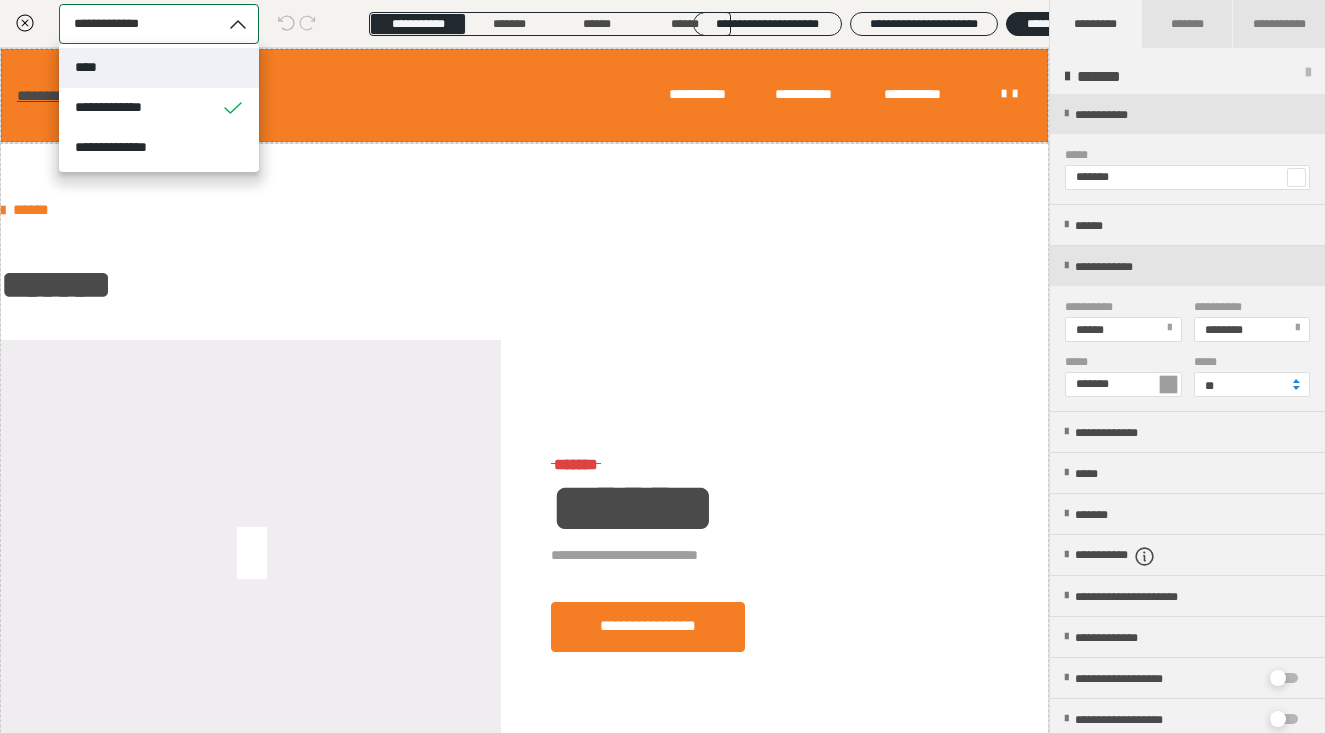 click on "****" at bounding box center (159, 68) 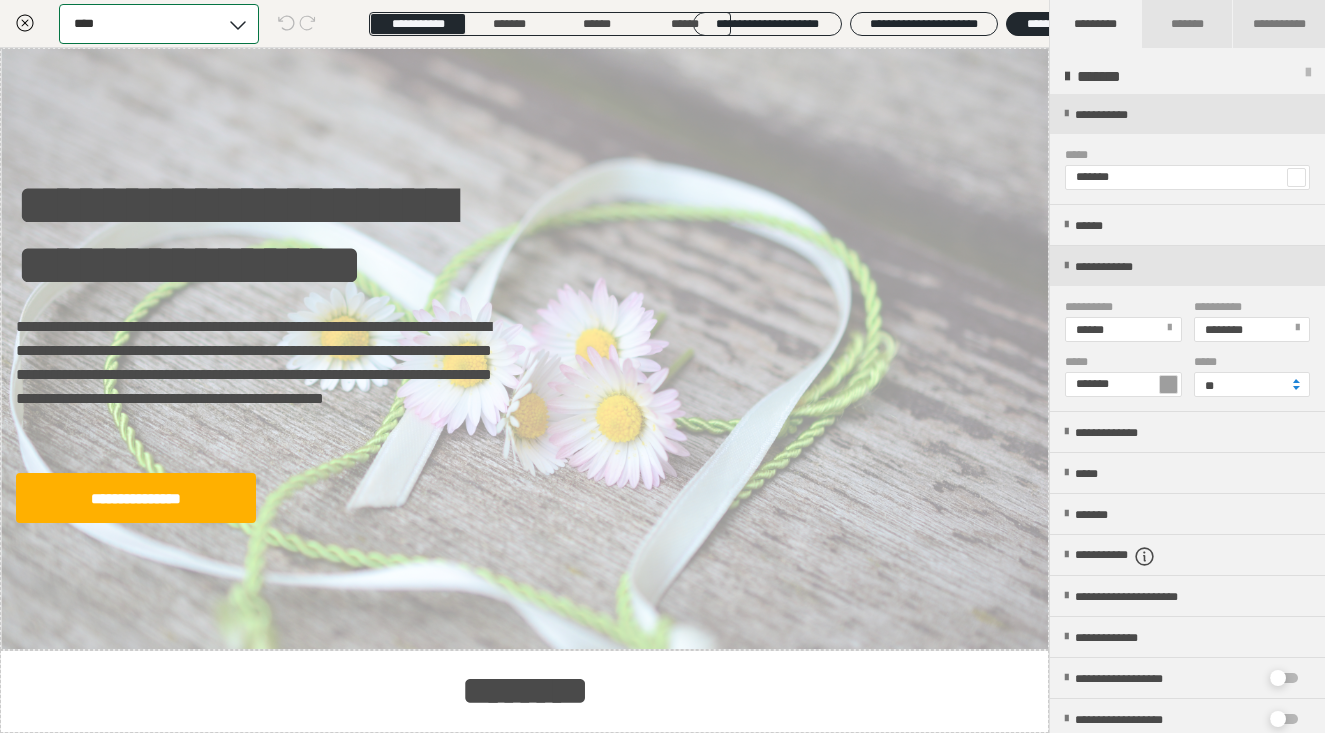 scroll, scrollTop: 0, scrollLeft: 0, axis: both 